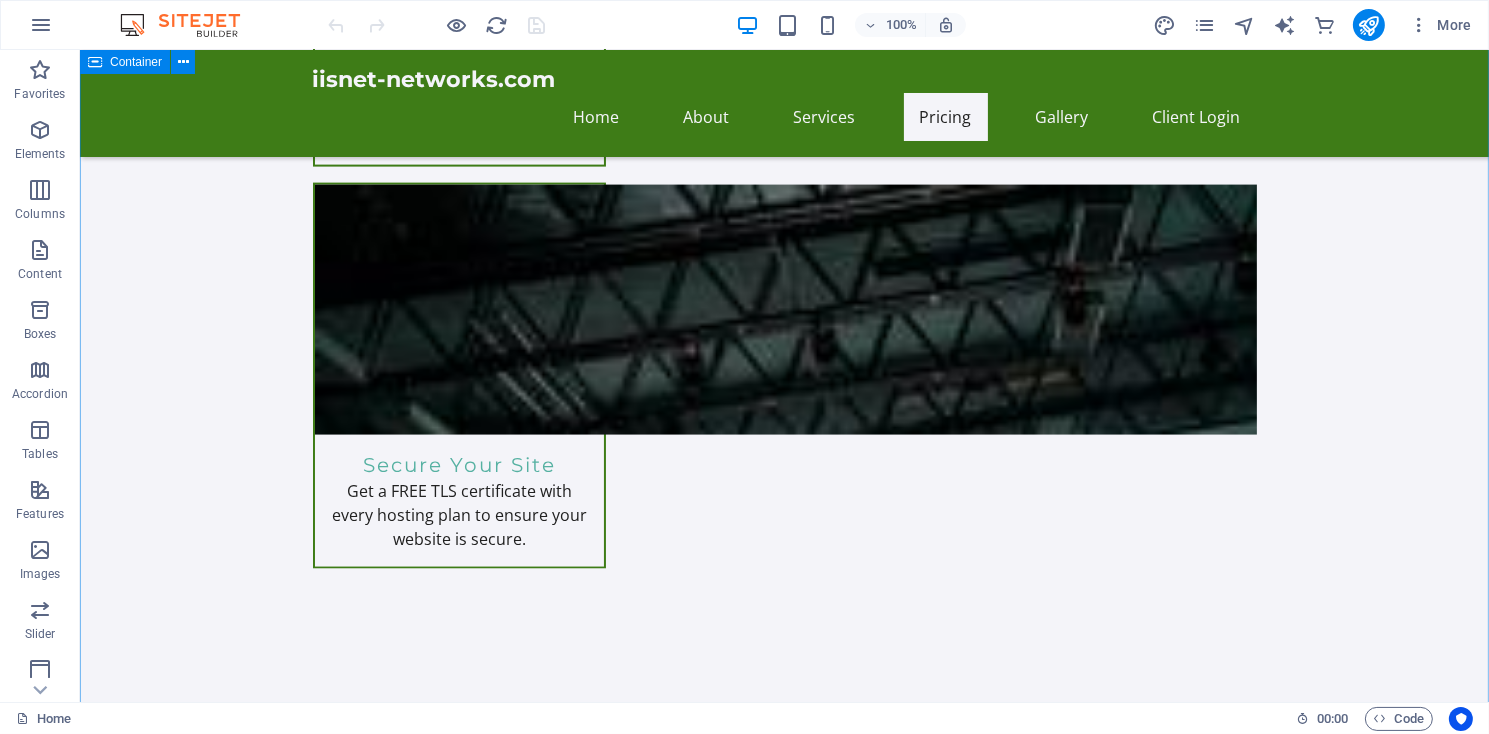 scroll, scrollTop: 3510, scrollLeft: 0, axis: vertical 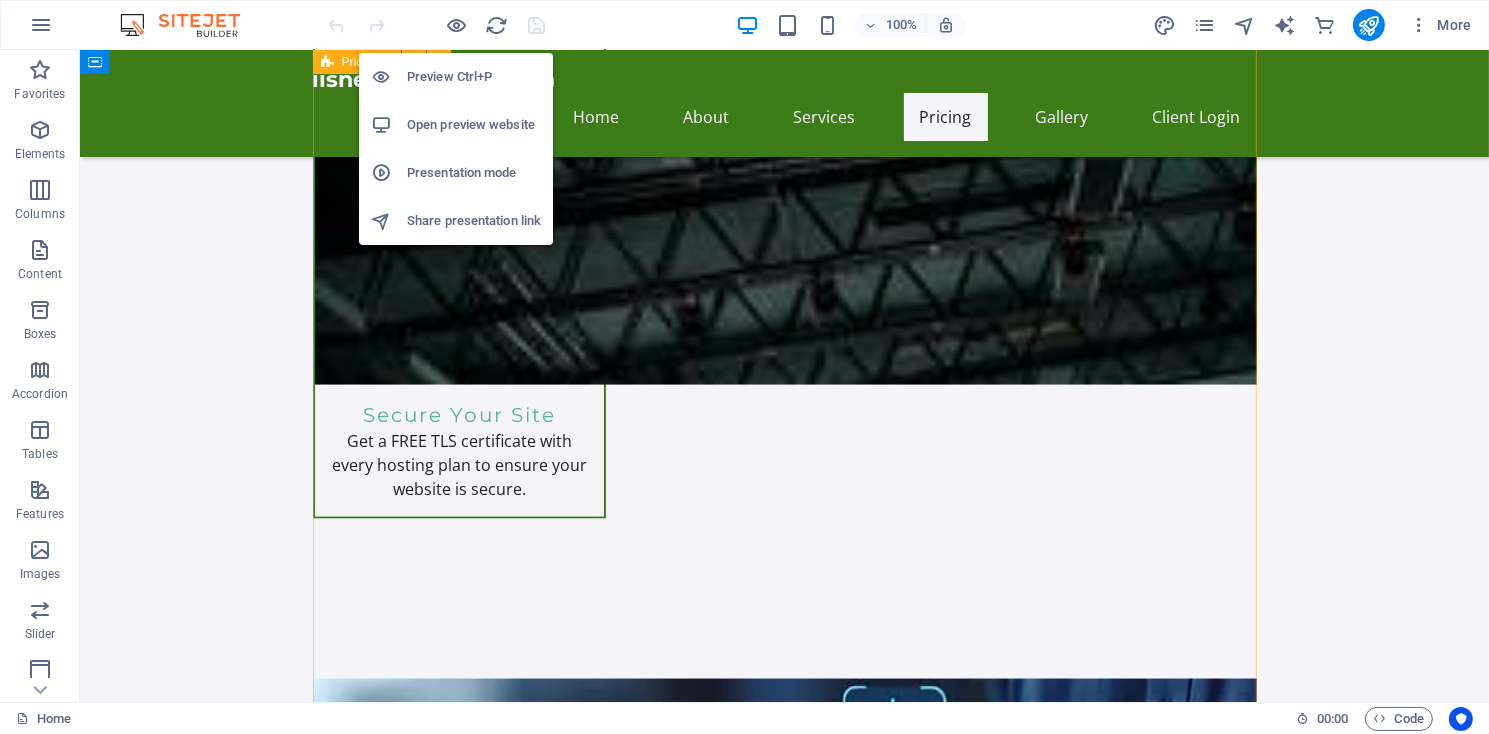 click on "Presentation mode" at bounding box center (474, 173) 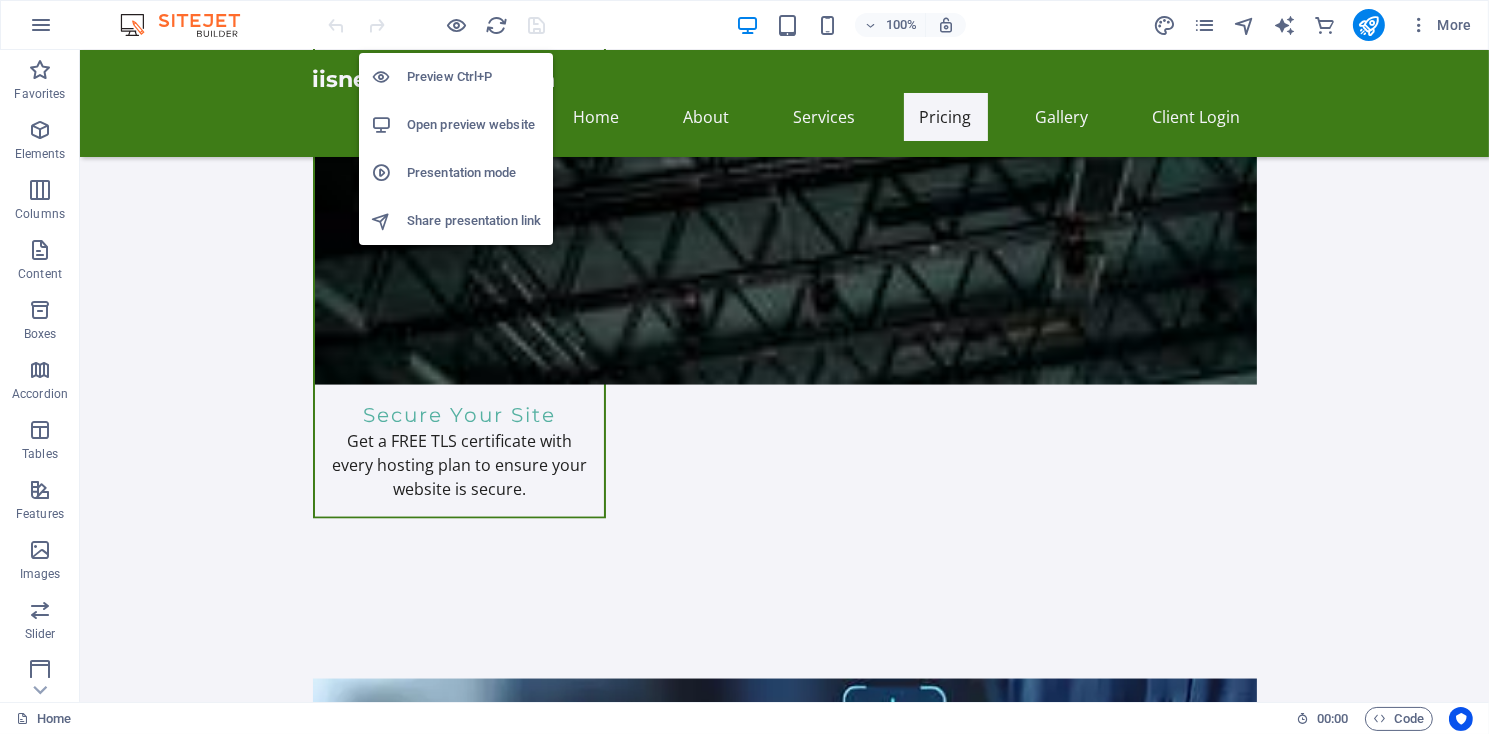 click on "Open preview website" at bounding box center [474, 125] 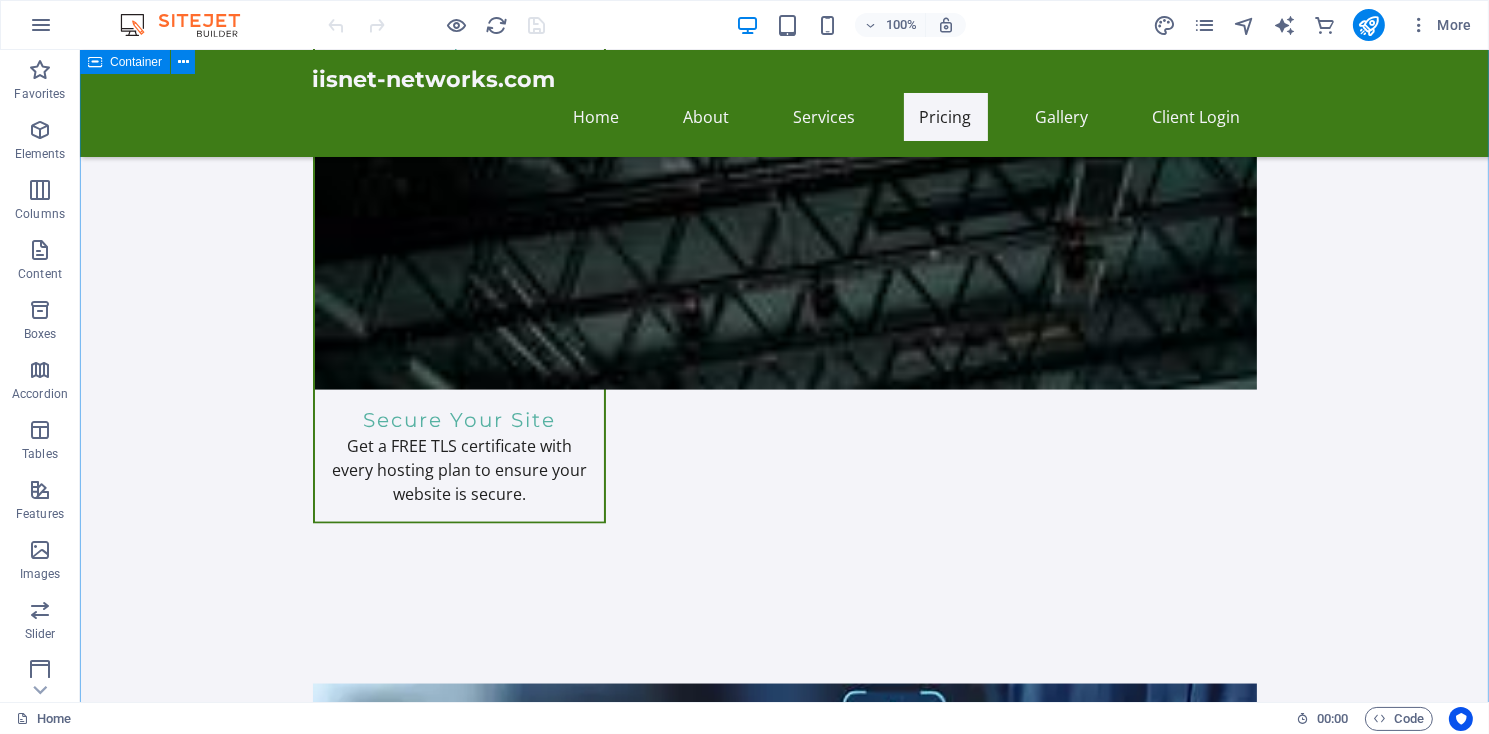 scroll, scrollTop: 3510, scrollLeft: 0, axis: vertical 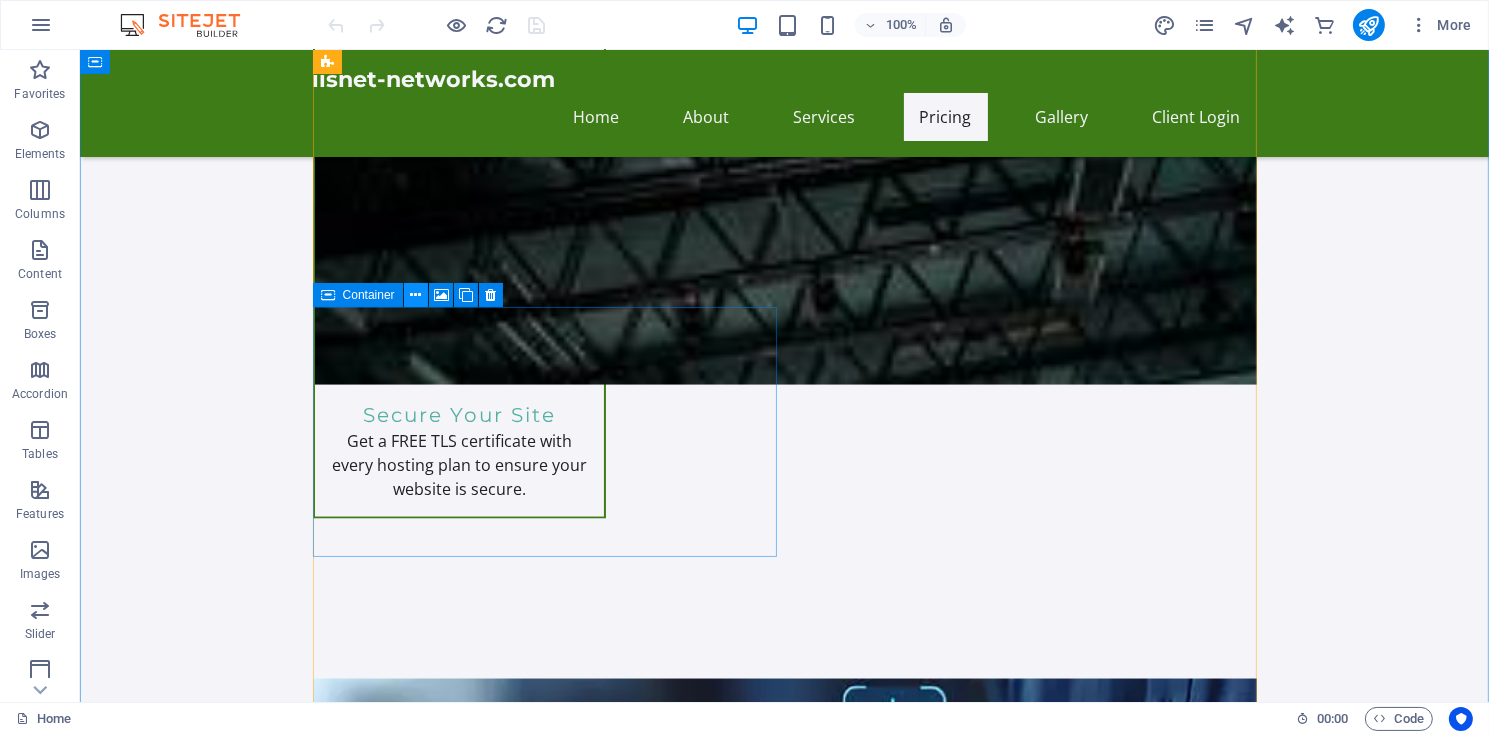 click at bounding box center [416, 295] 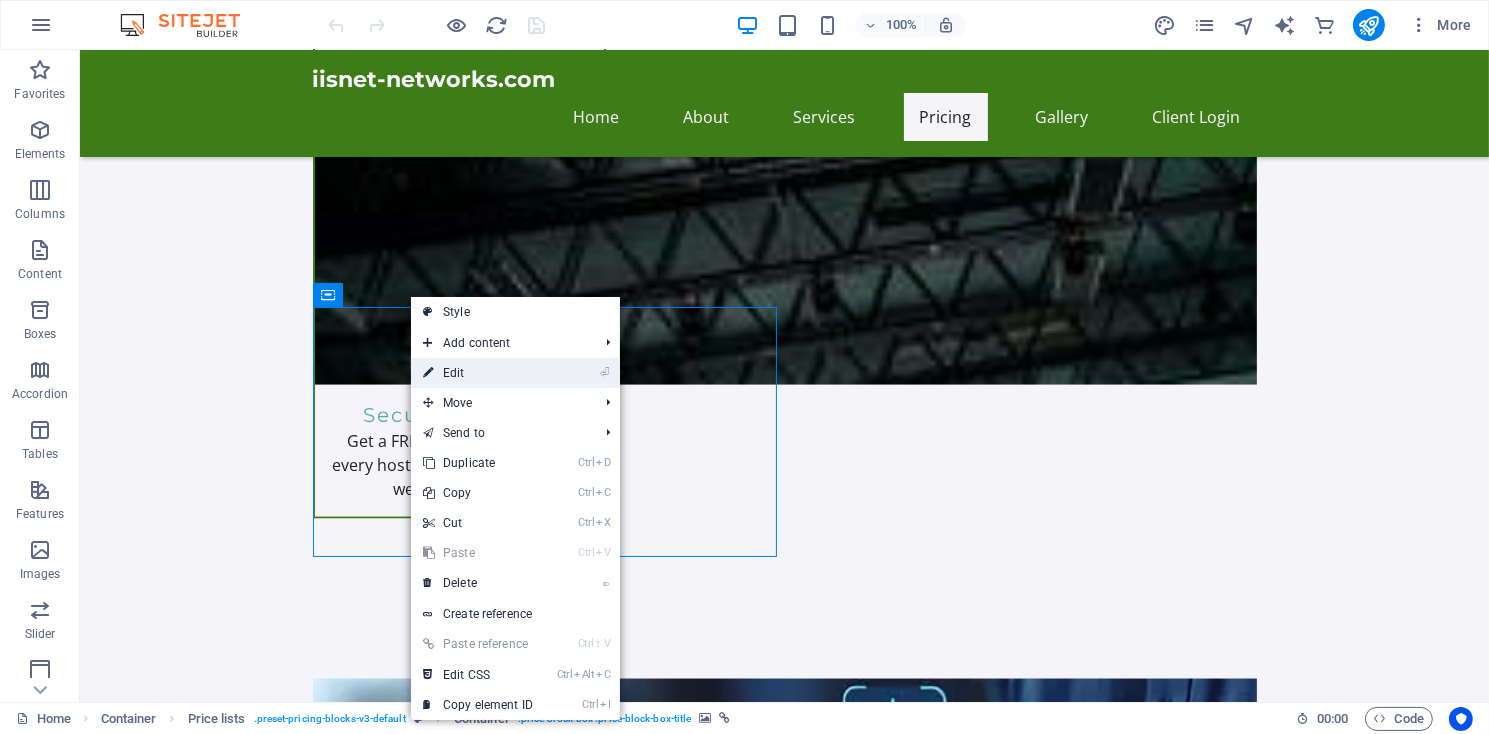 click on "⏎  Edit" at bounding box center [478, 373] 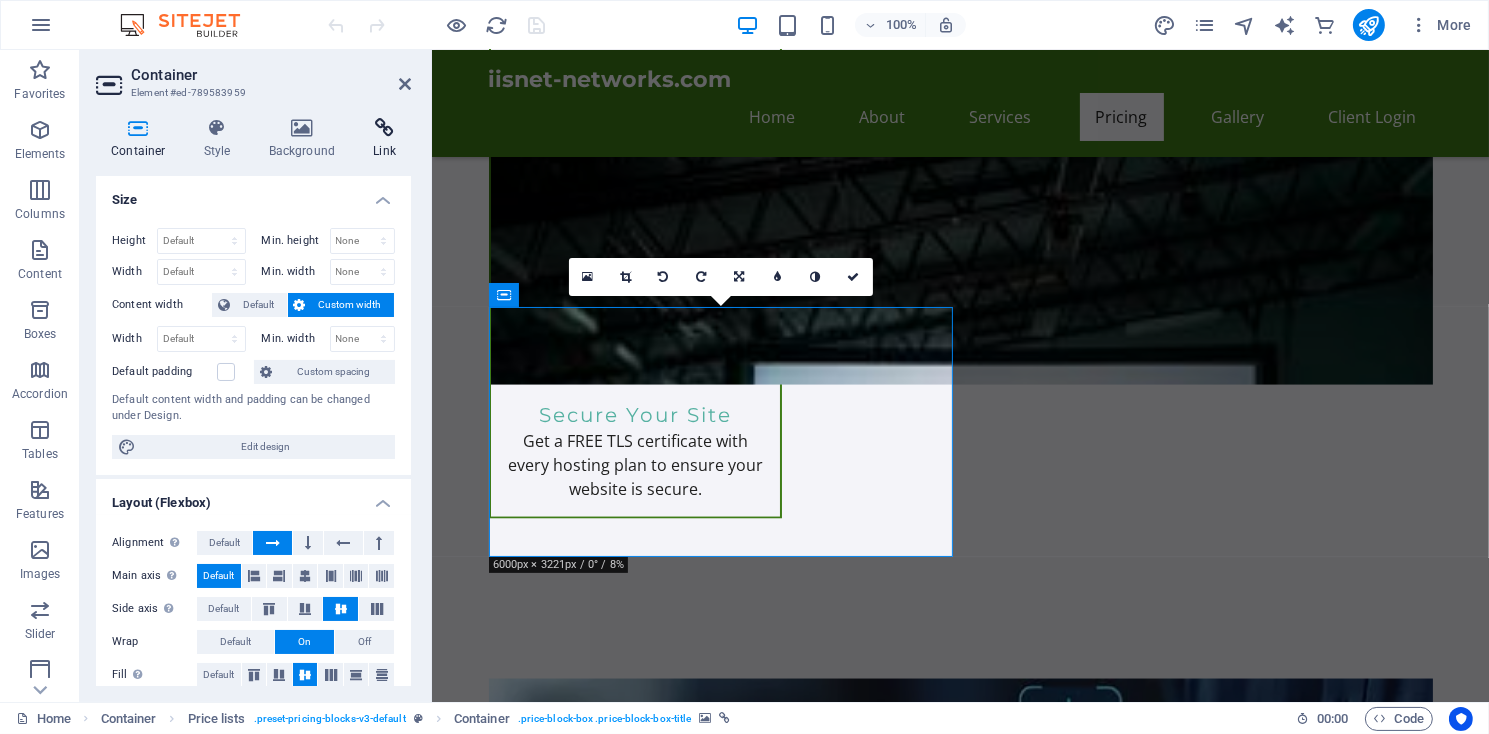 click at bounding box center [384, 128] 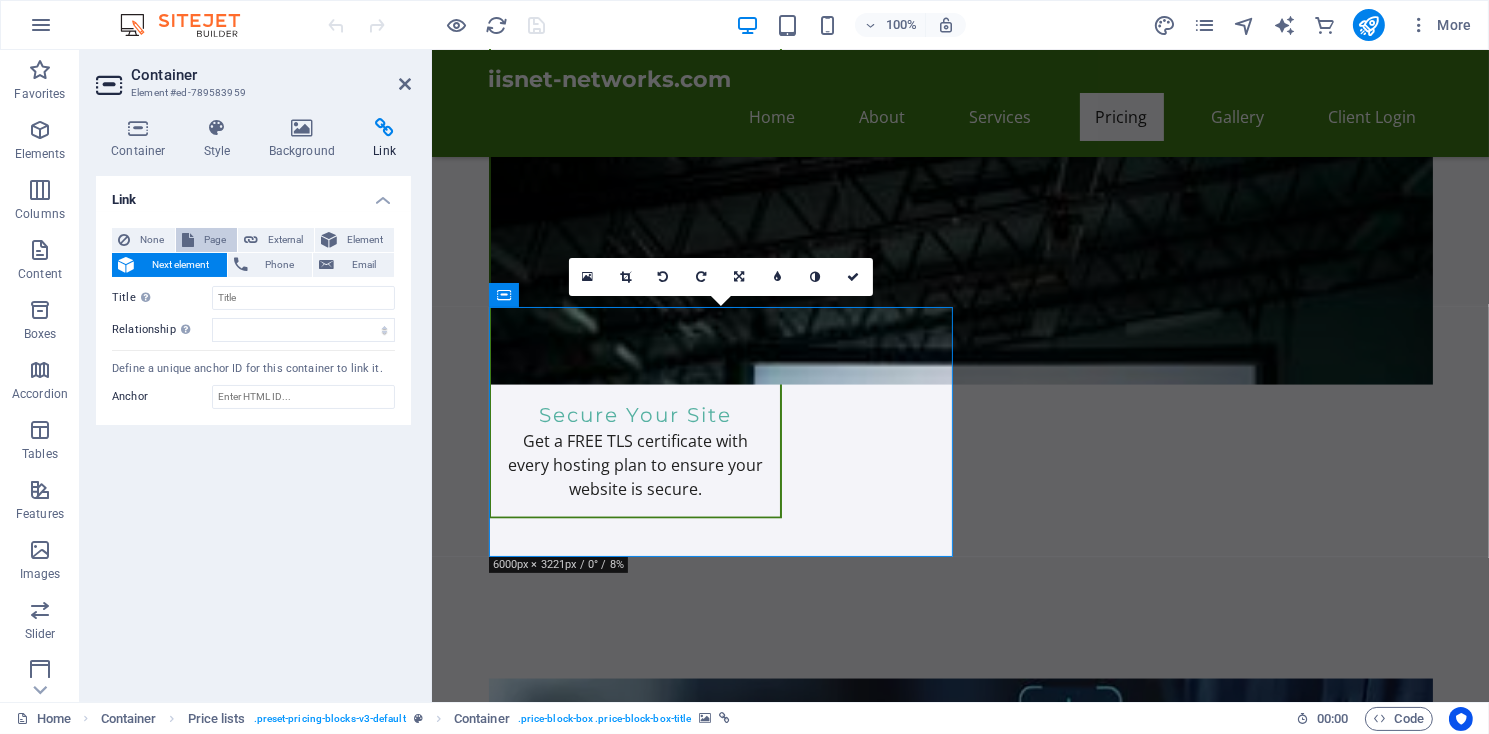 click on "Page" at bounding box center [215, 240] 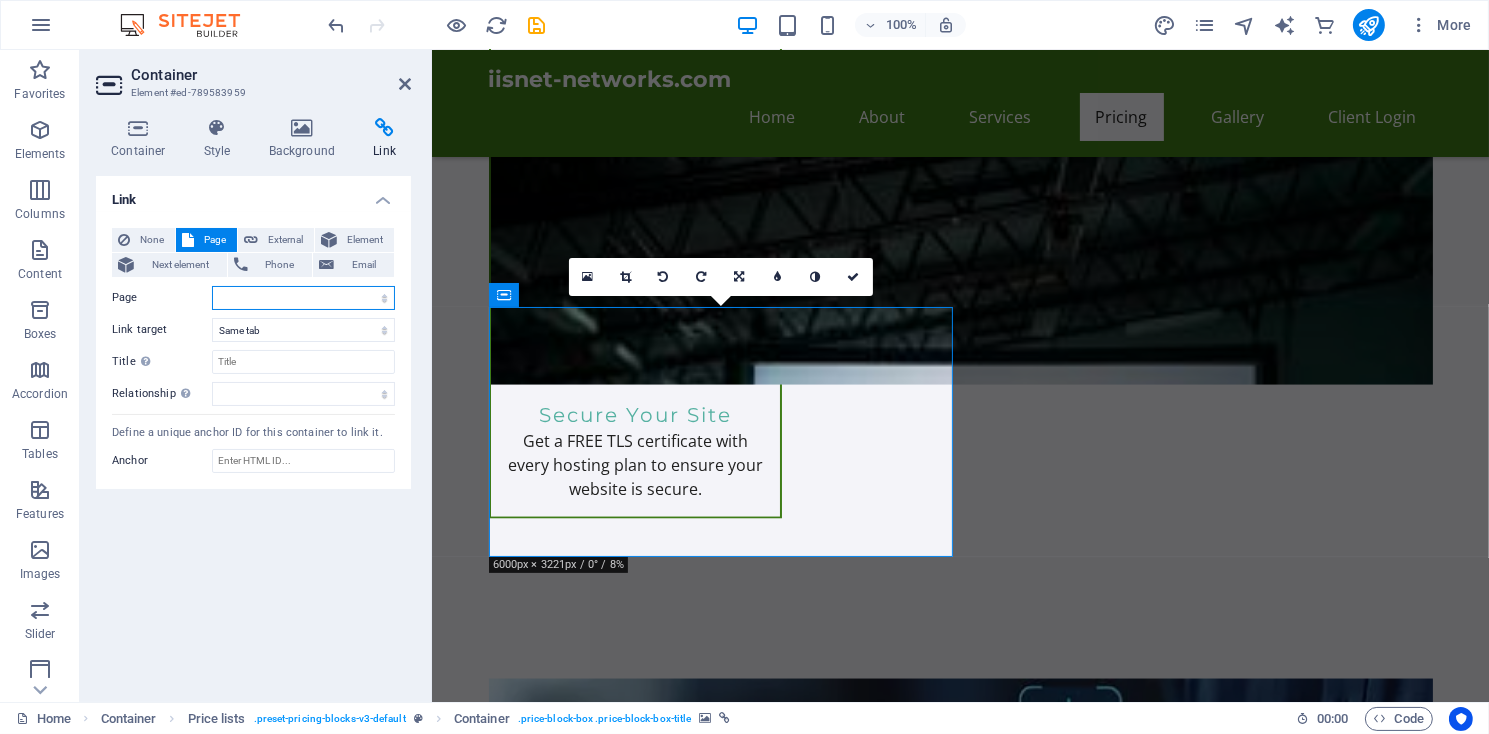 click on "Home Subpage Legal Notice Privacy" at bounding box center (303, 298) 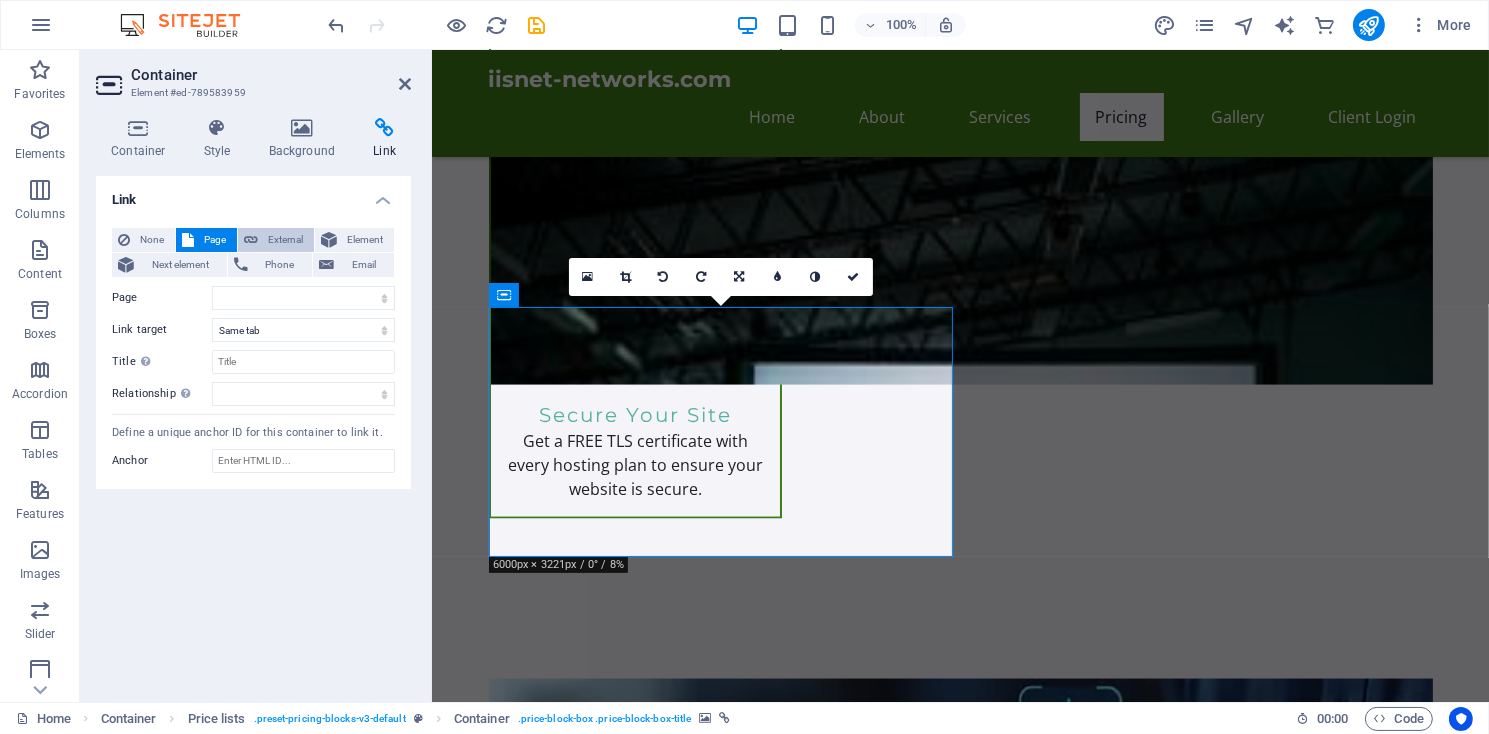 click on "External" at bounding box center [286, 240] 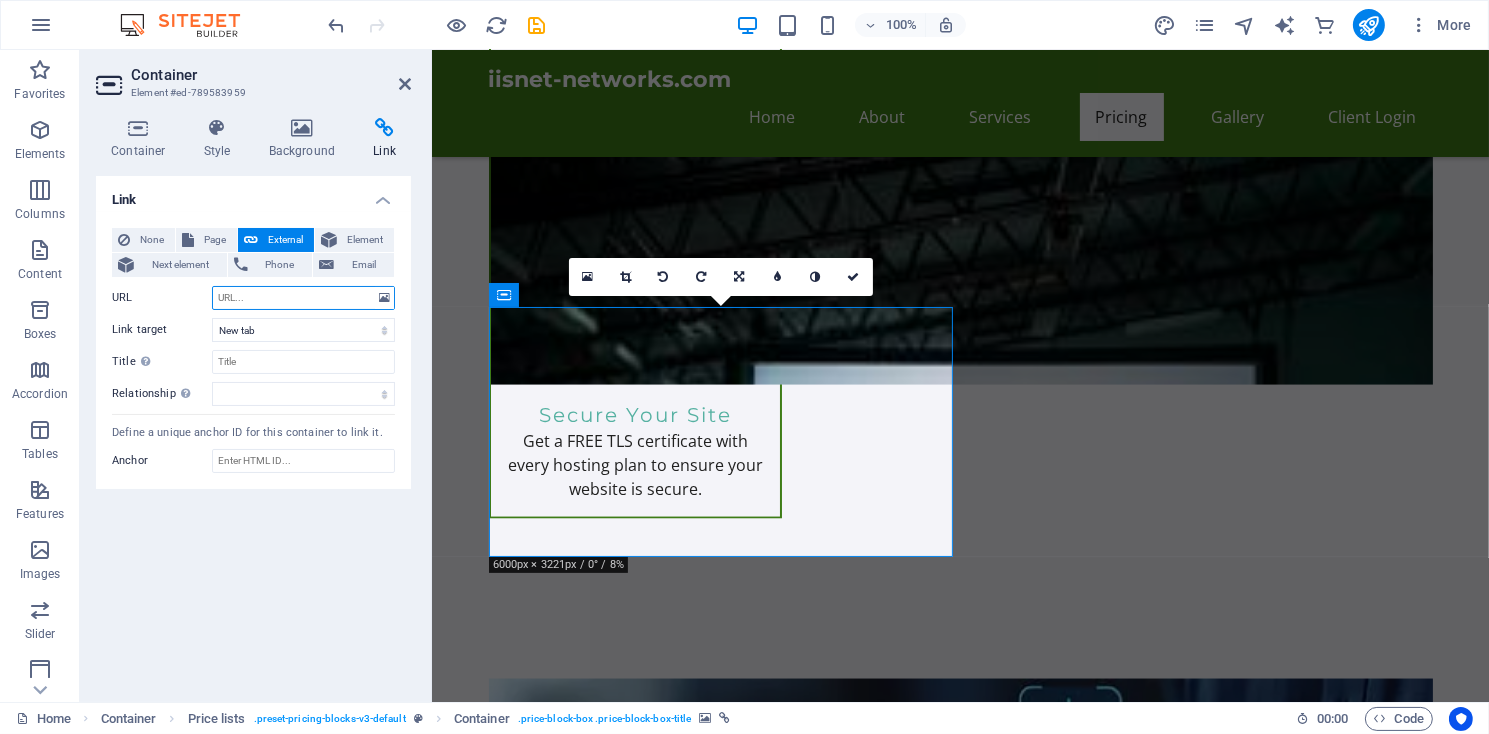 click on "URL" at bounding box center (303, 298) 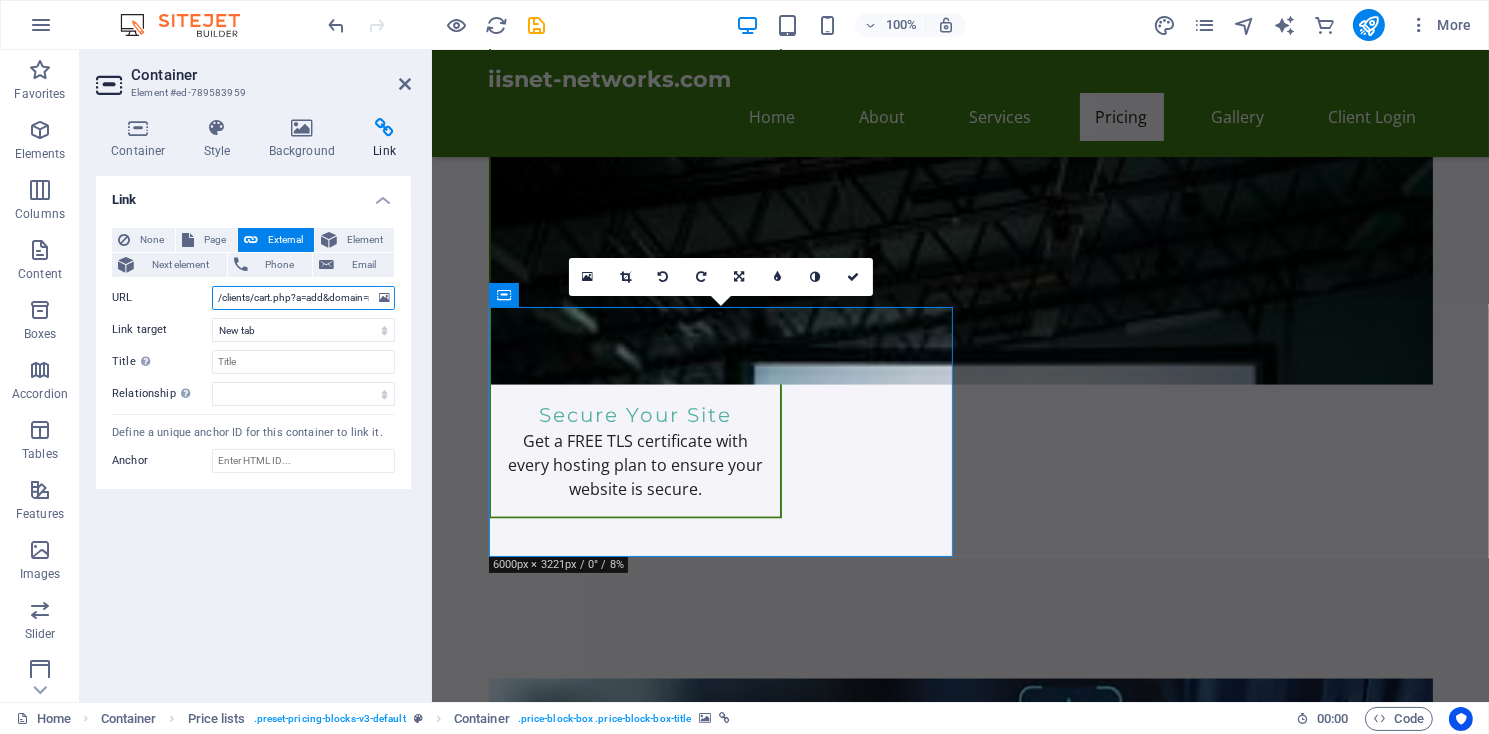 scroll, scrollTop: 0, scrollLeft: 34, axis: horizontal 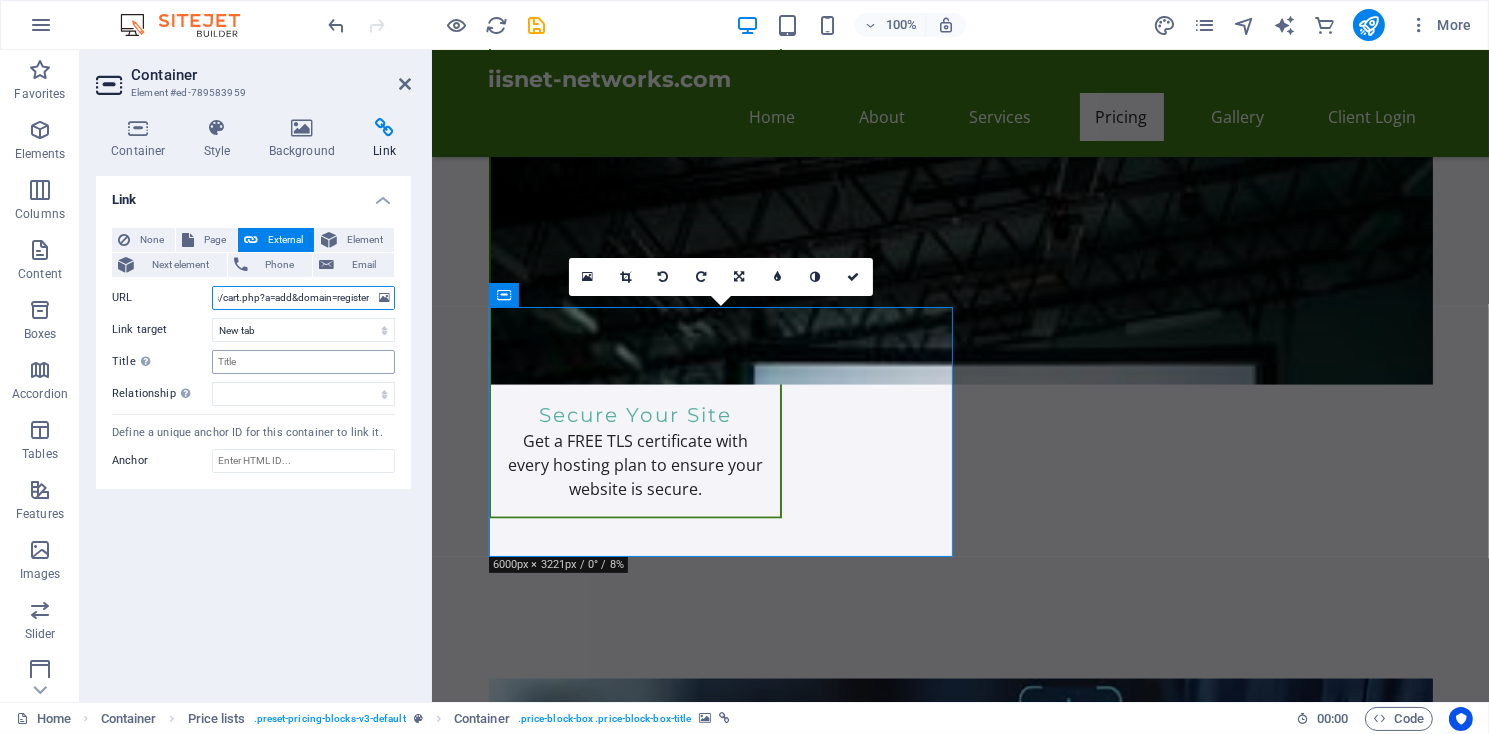 type on "/clients/cart.php?a=add&domain=register" 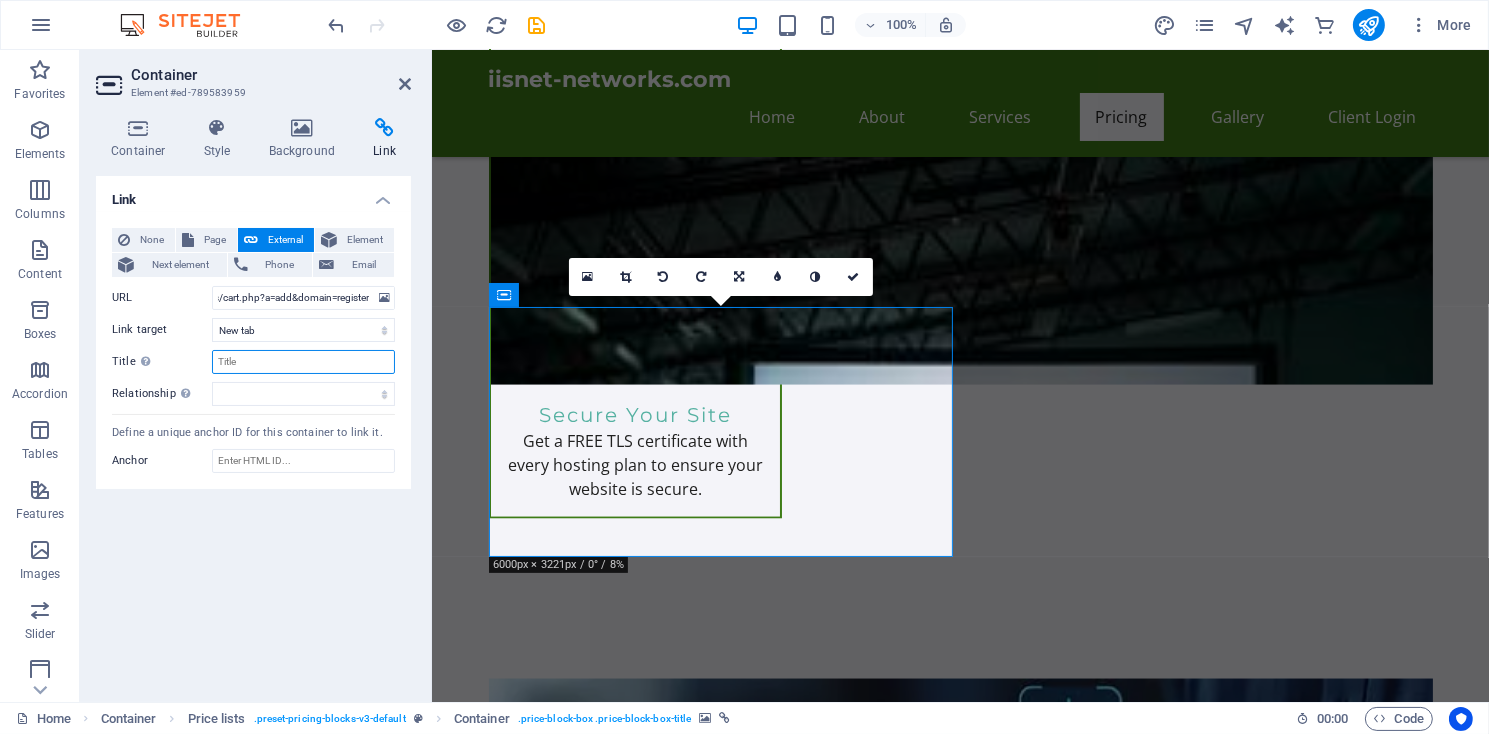 click on "Title Additional link description, should not be the same as the link text. The title is most often shown as a tooltip text when the mouse moves over the element. Leave empty if uncertain." at bounding box center [303, 362] 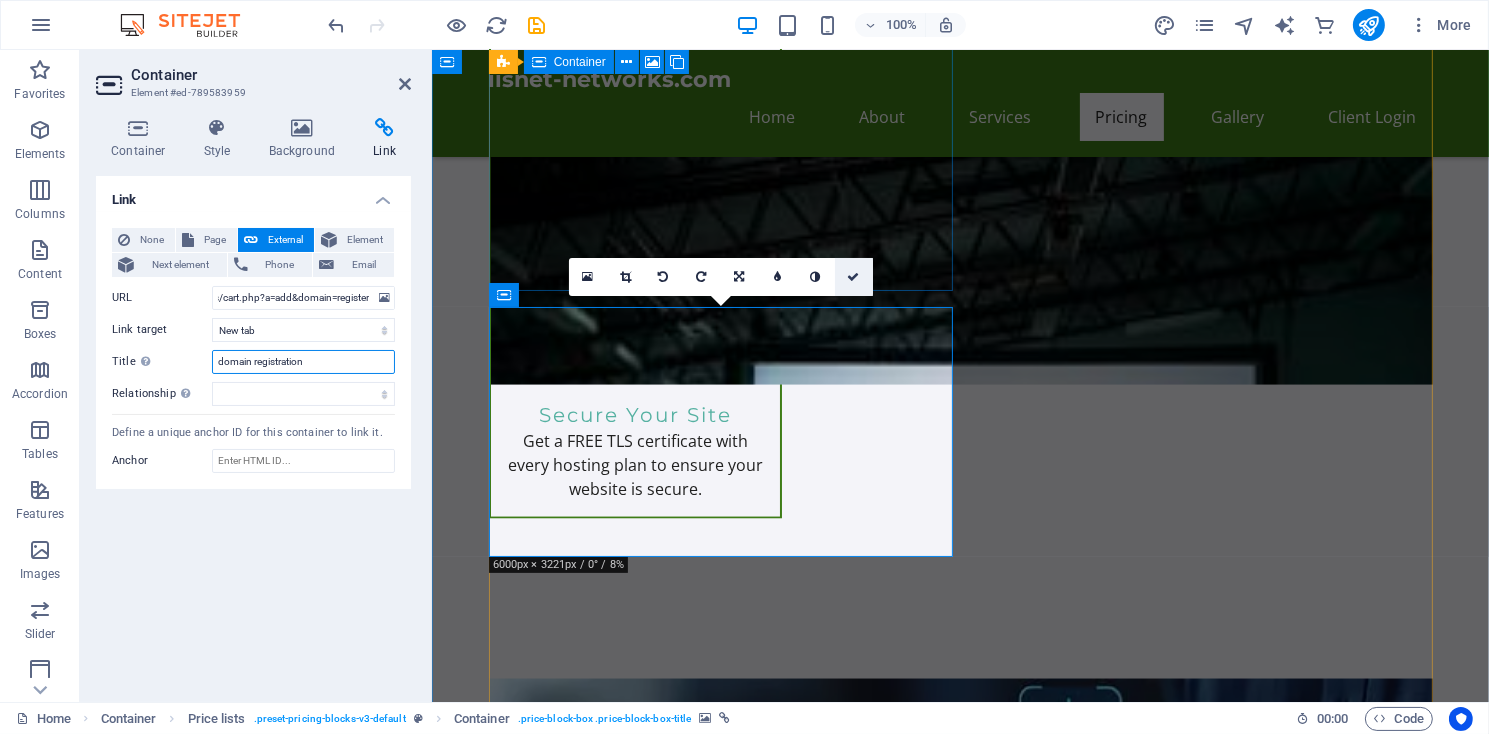 type on "domain registration" 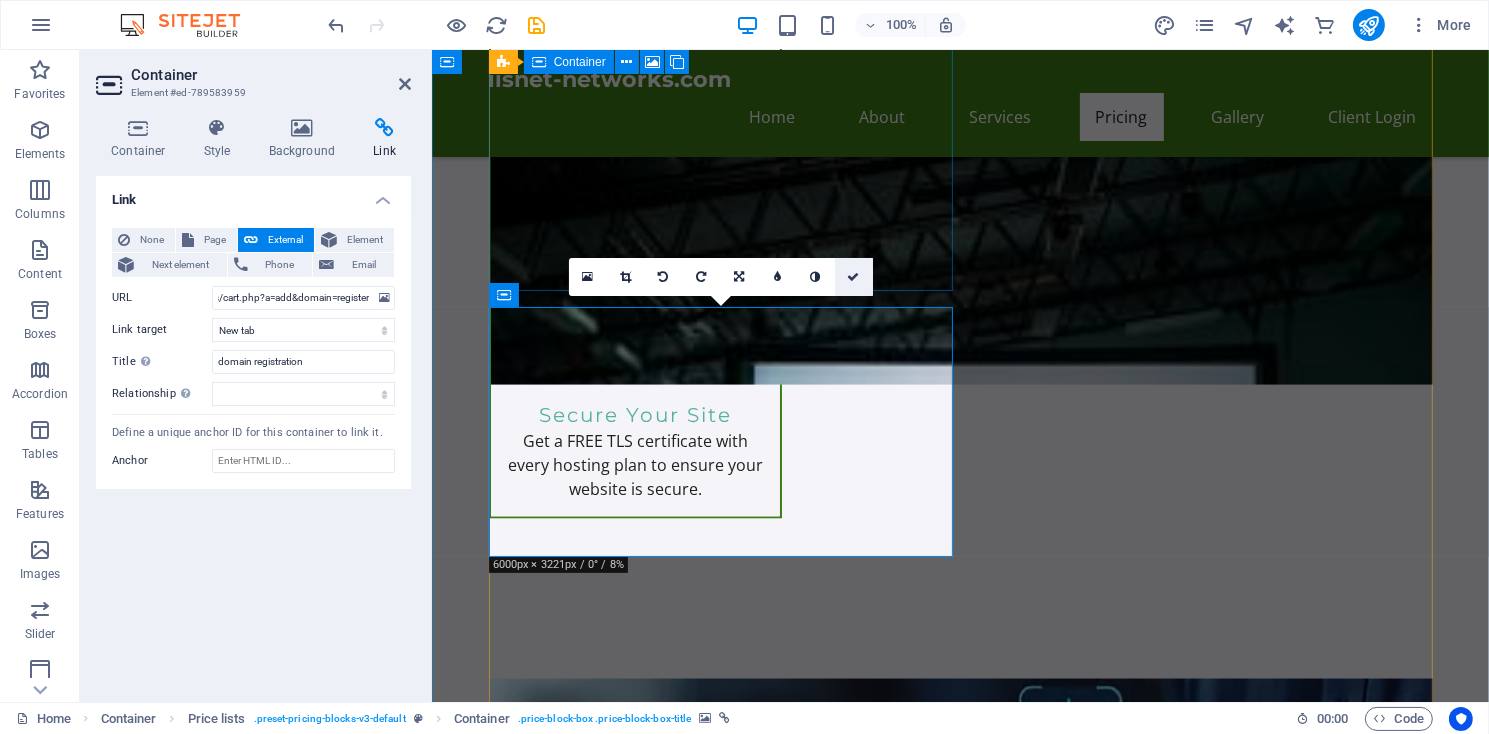 click at bounding box center [854, 277] 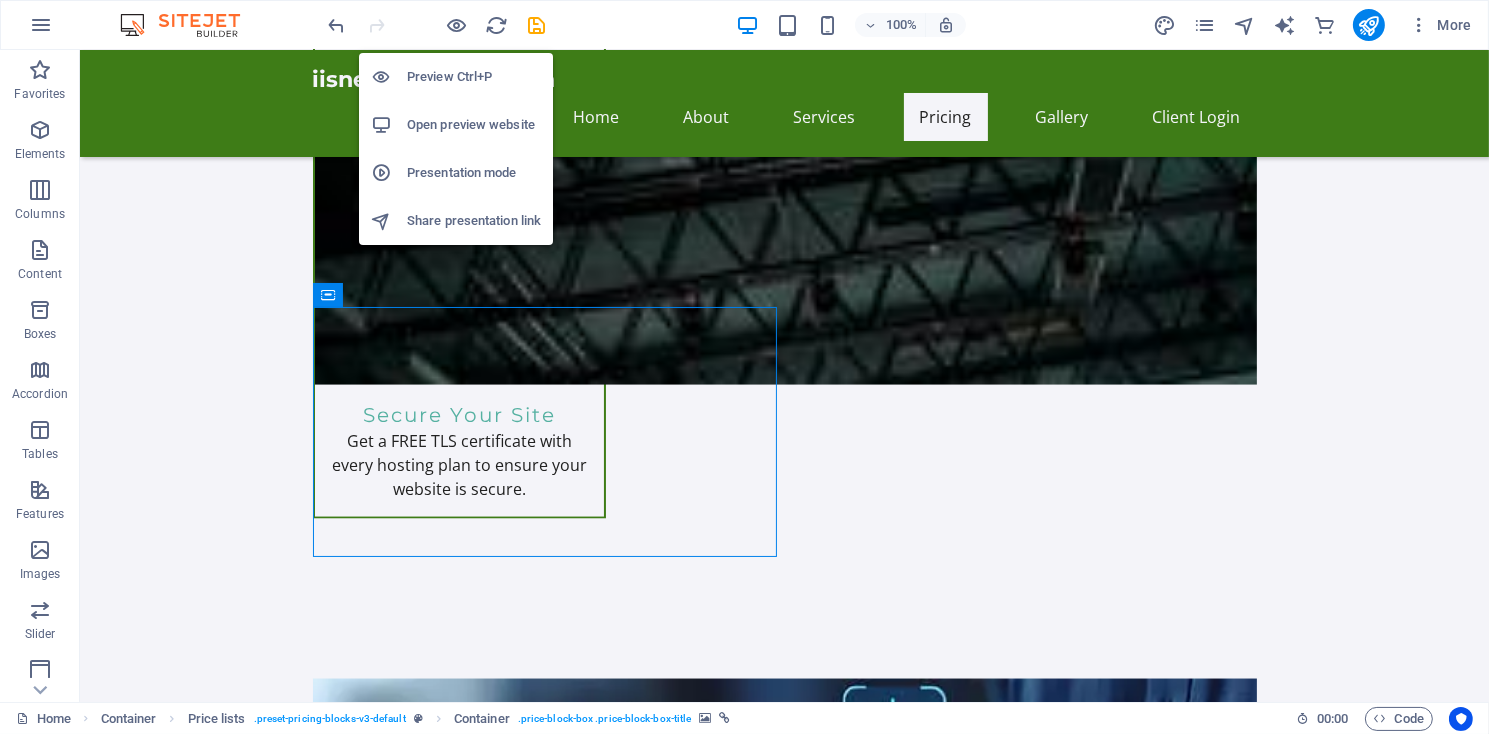 click on "Open preview website" at bounding box center (474, 125) 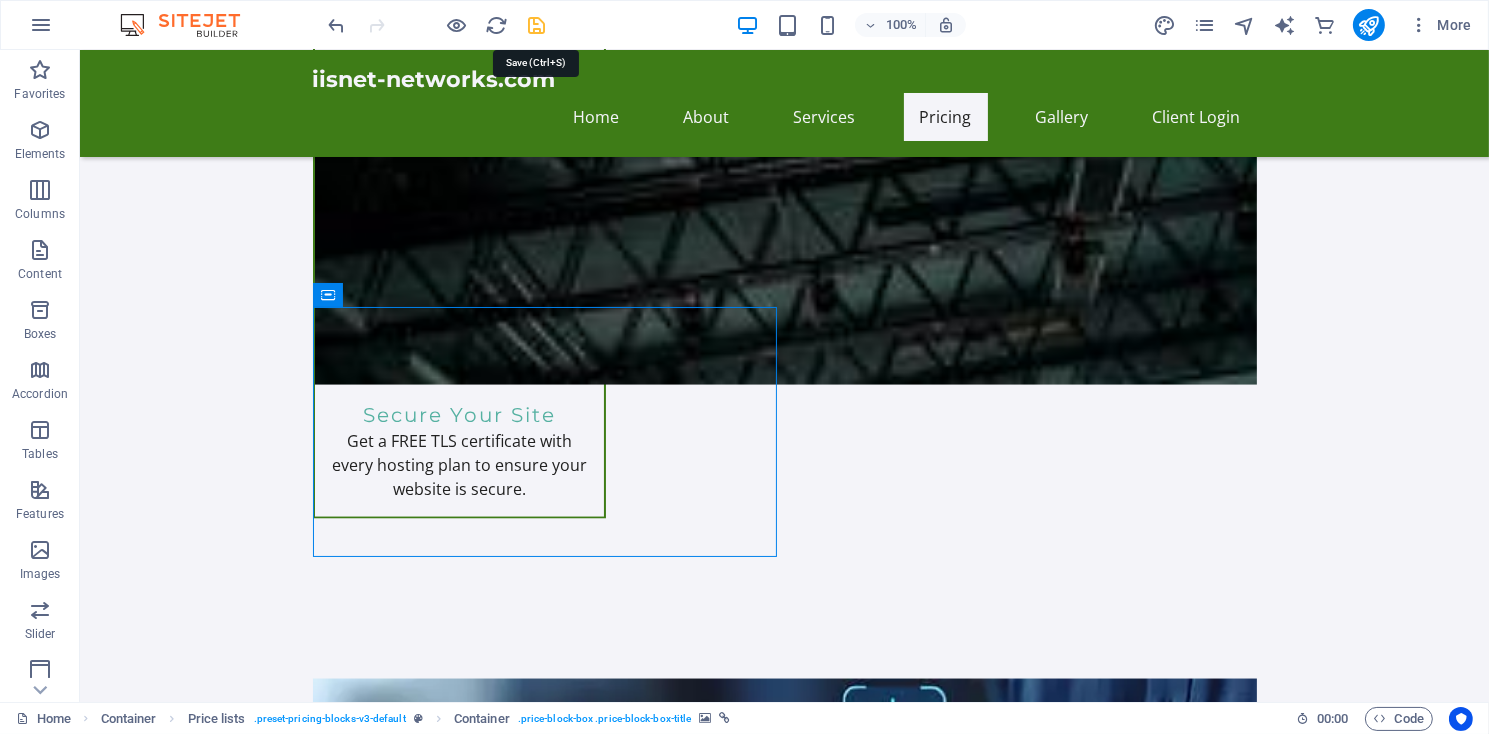 click at bounding box center (537, 25) 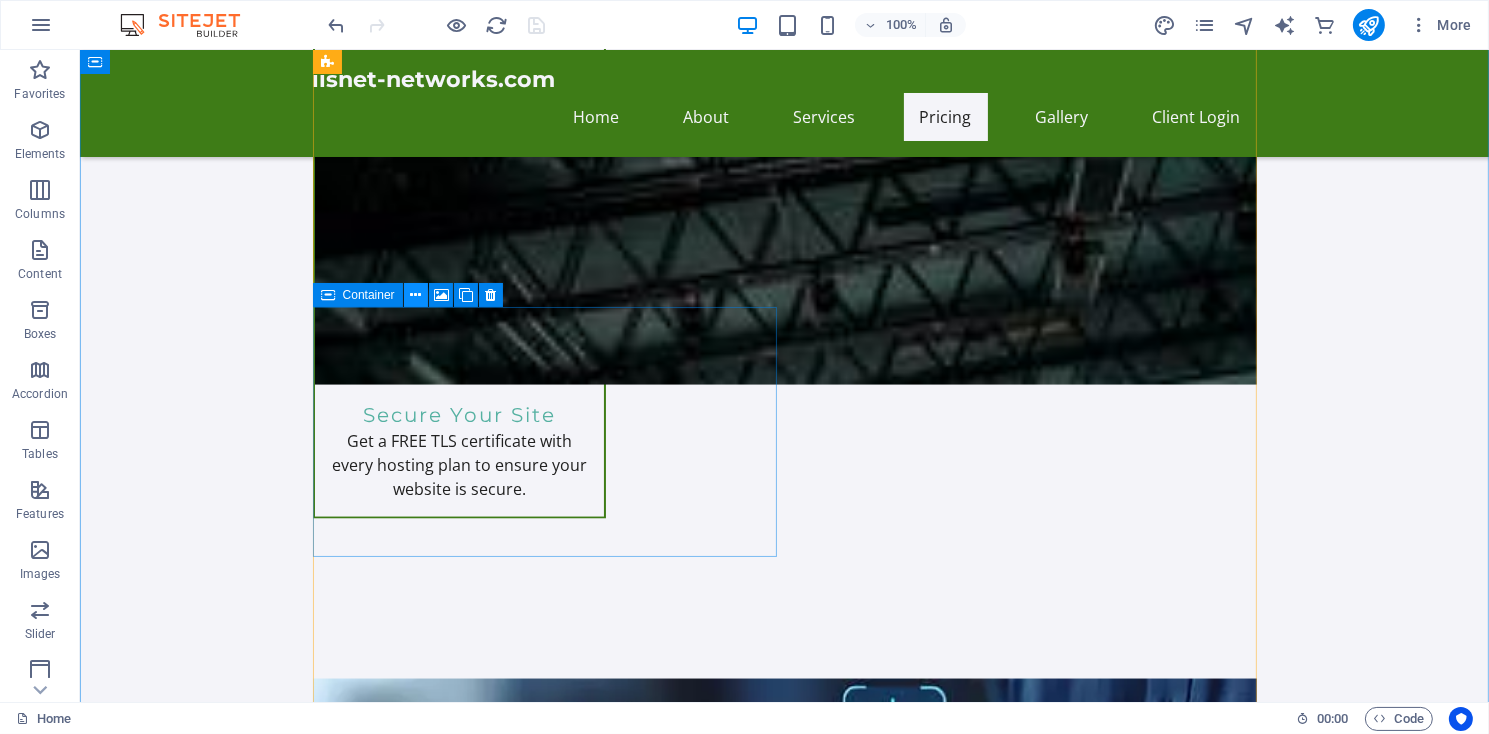 click at bounding box center (415, 295) 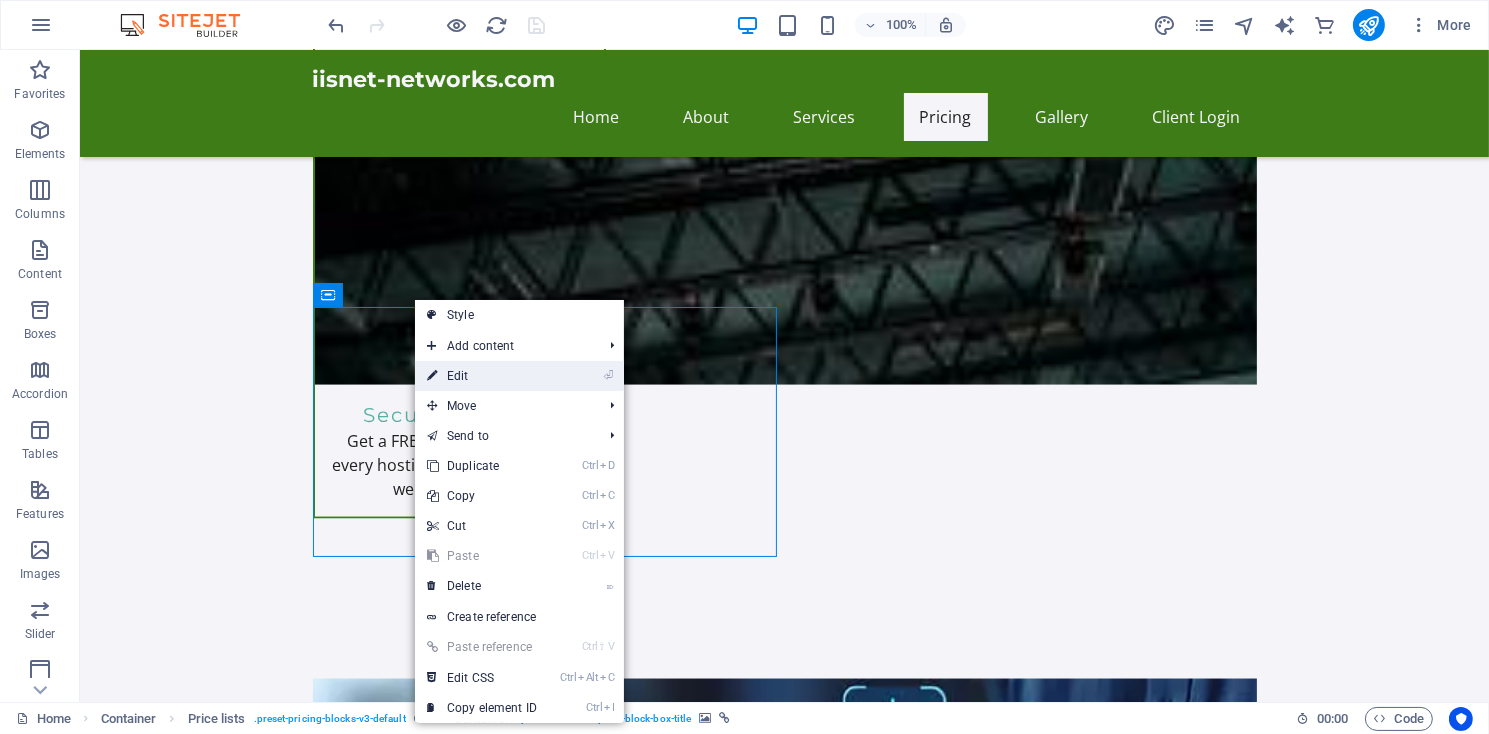 click on "⏎  Edit" at bounding box center (482, 376) 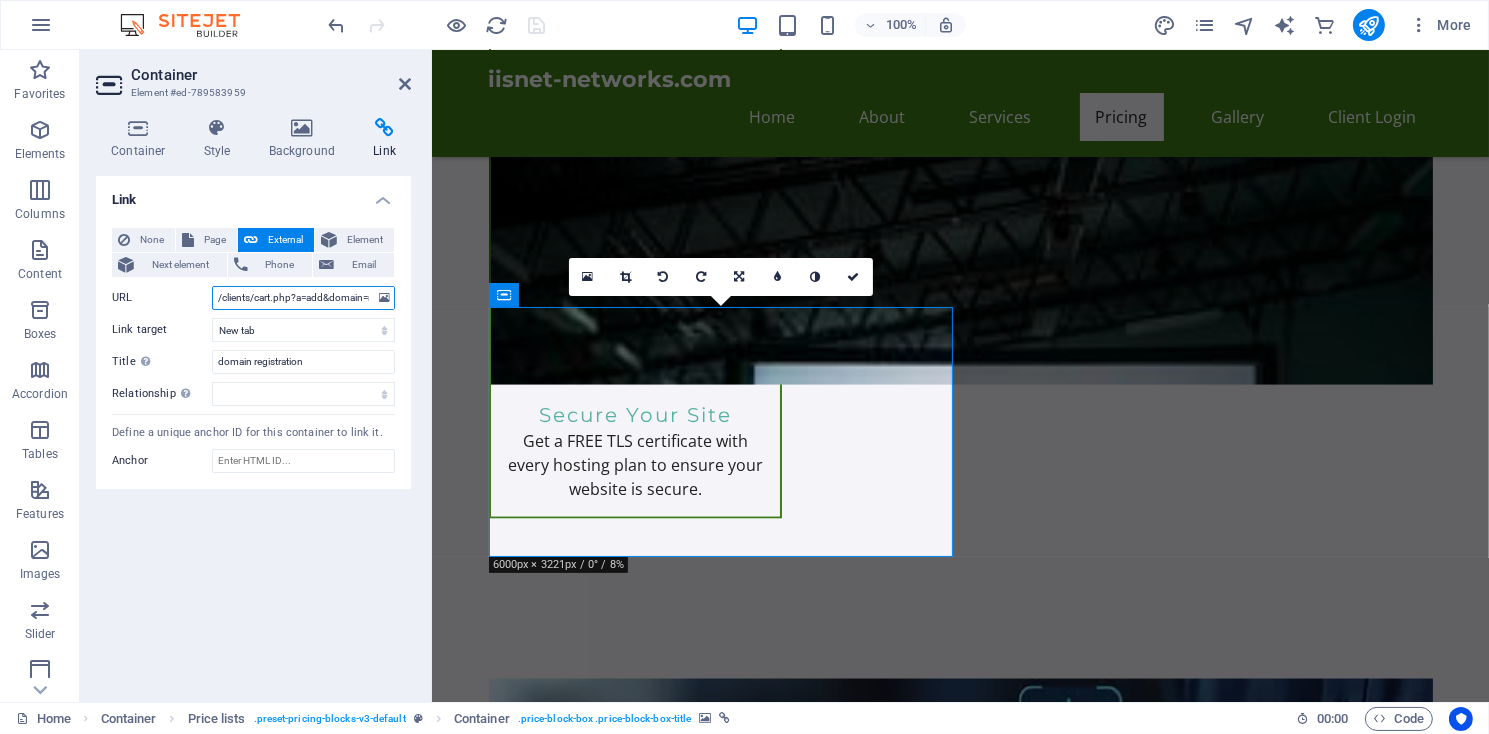 click on "/clients/cart.php?a=add&domain=register" at bounding box center (303, 298) 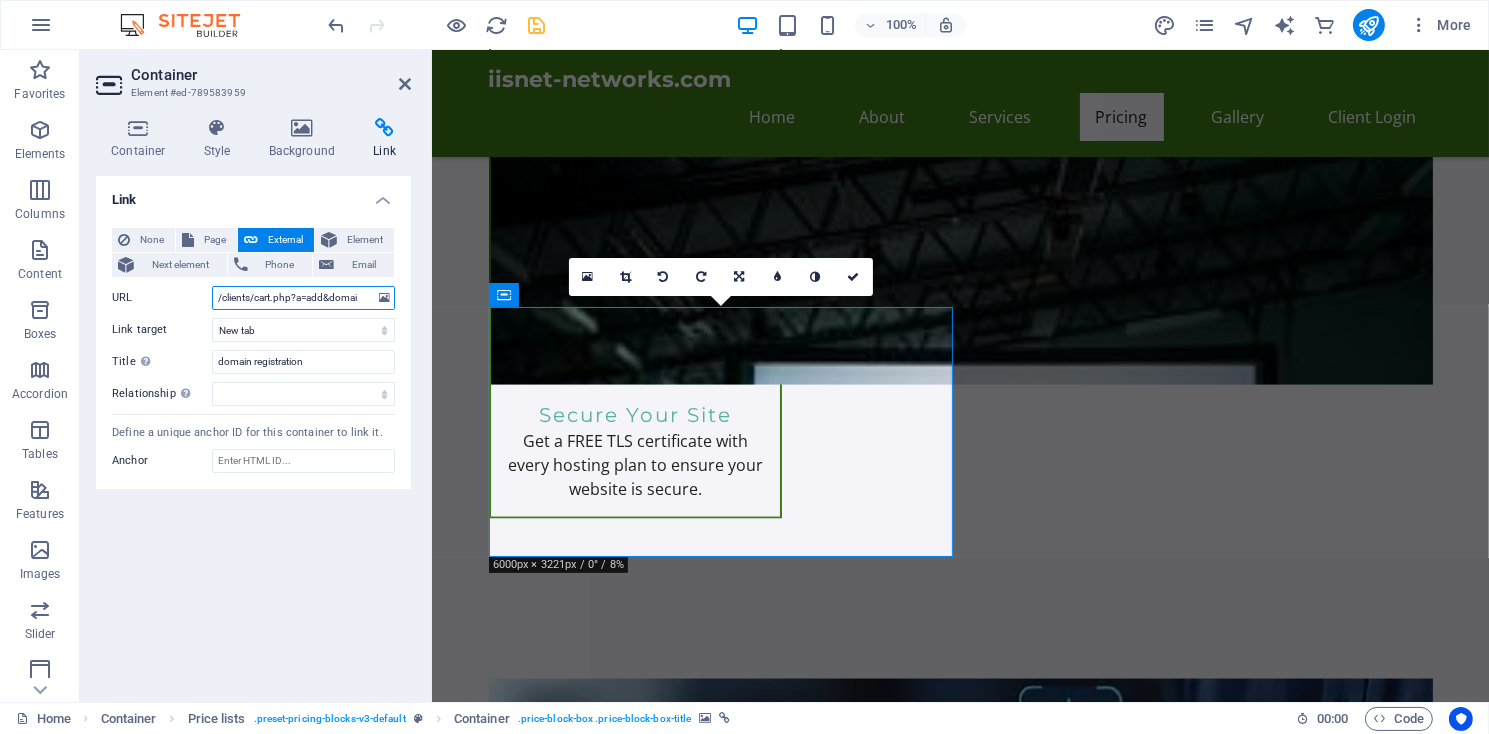 scroll, scrollTop: 0, scrollLeft: 0, axis: both 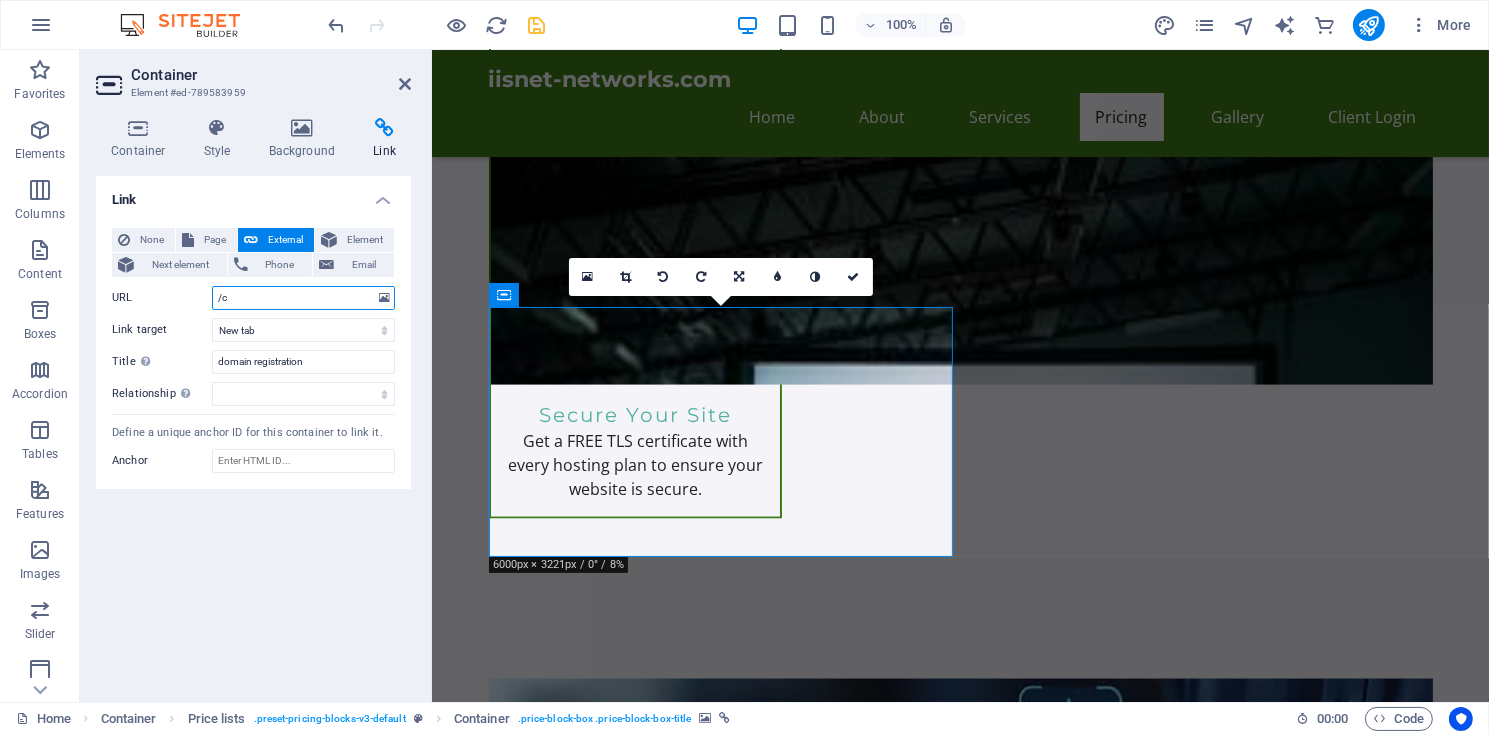 type on "/" 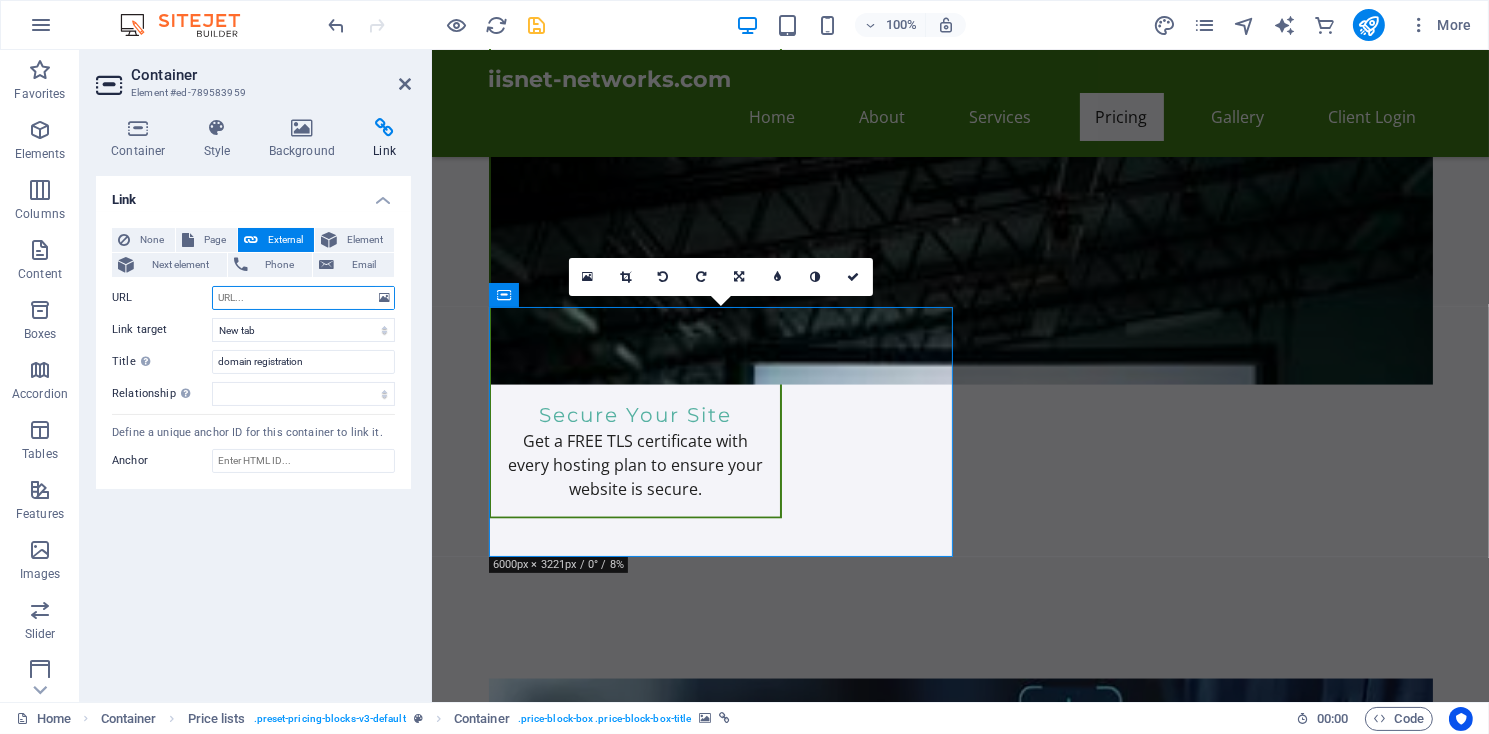 paste on "https://www.iisnet-networks.com/clients/cart.php?a=add&domain=register" 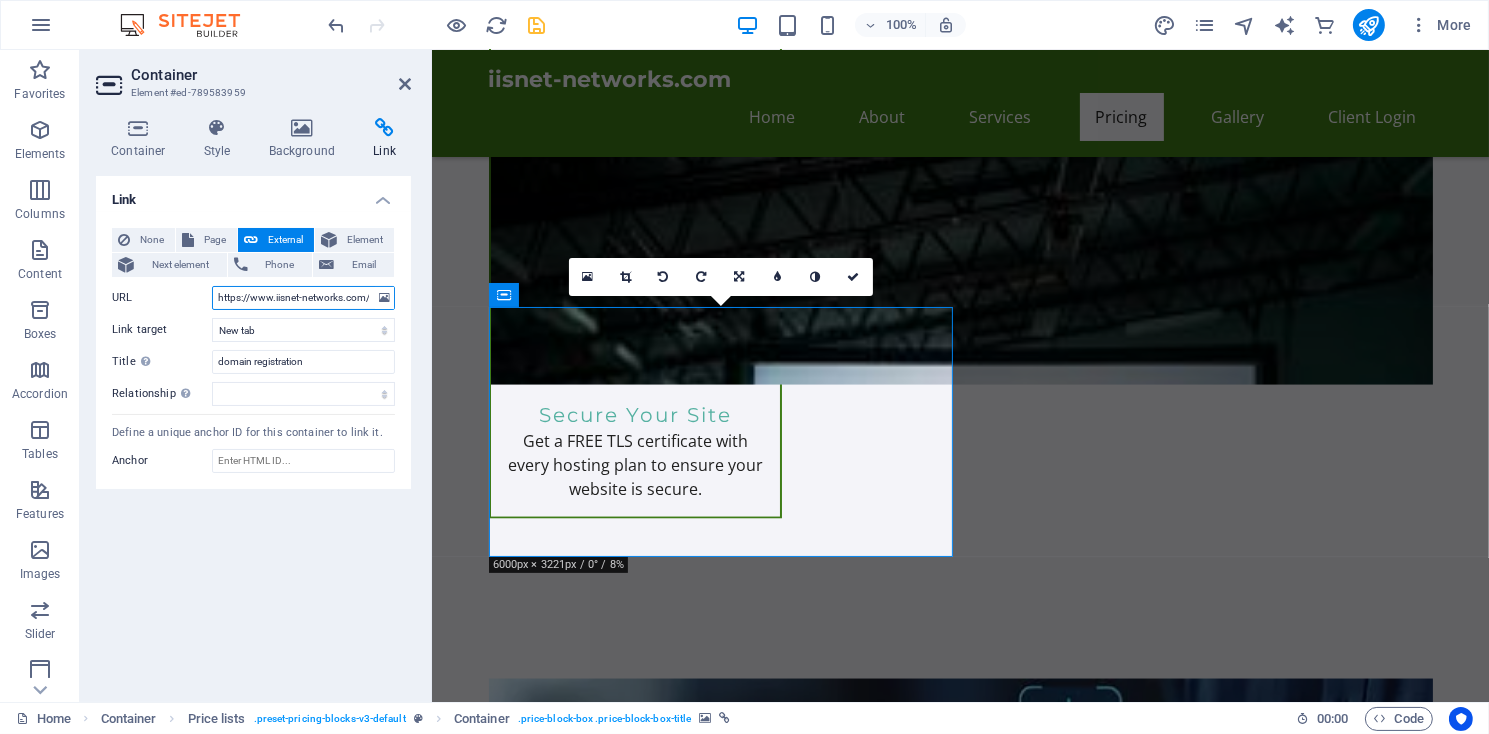 scroll, scrollTop: 0, scrollLeft: 181, axis: horizontal 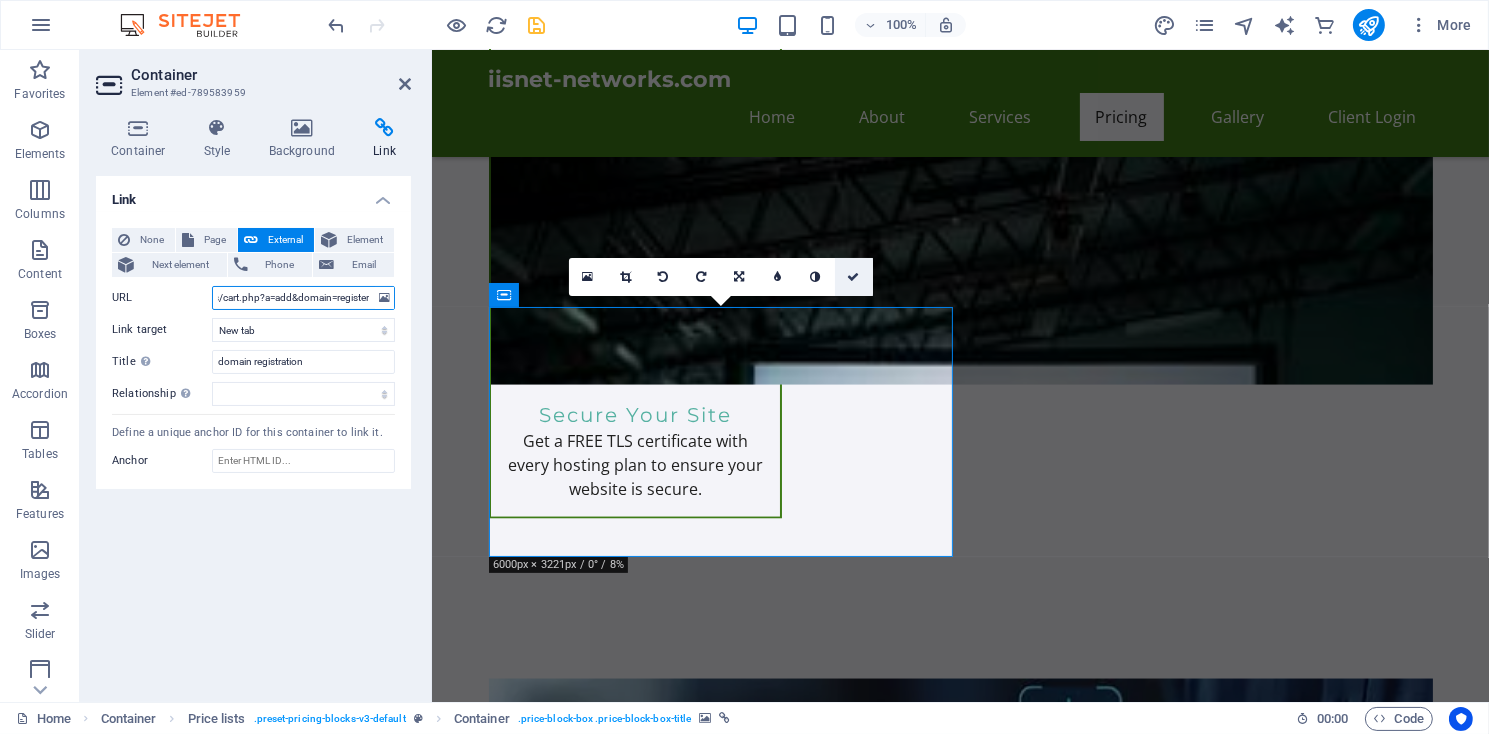 type on "https://www.iisnet-networks.com/clients/cart.php?a=add&domain=register" 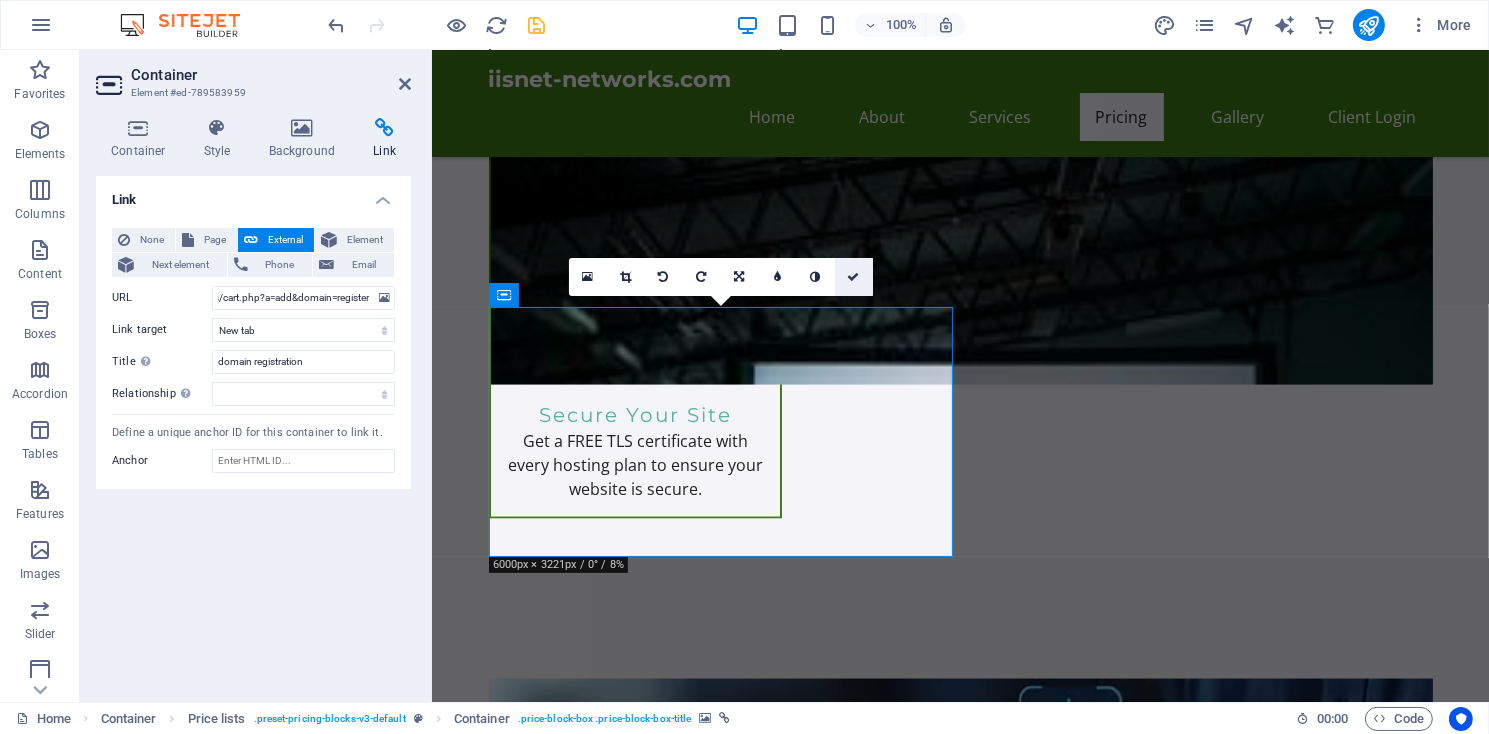 click at bounding box center [854, 277] 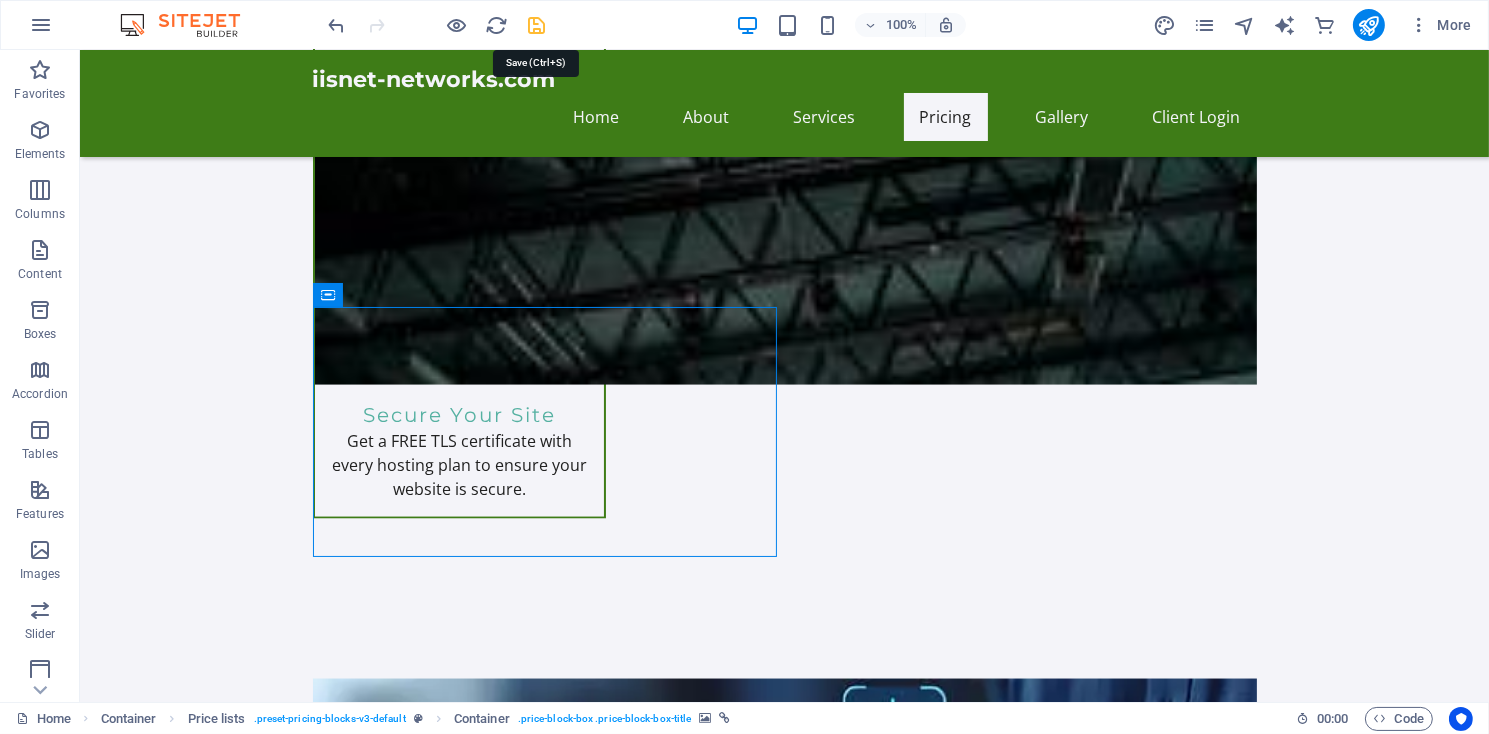 click at bounding box center (537, 25) 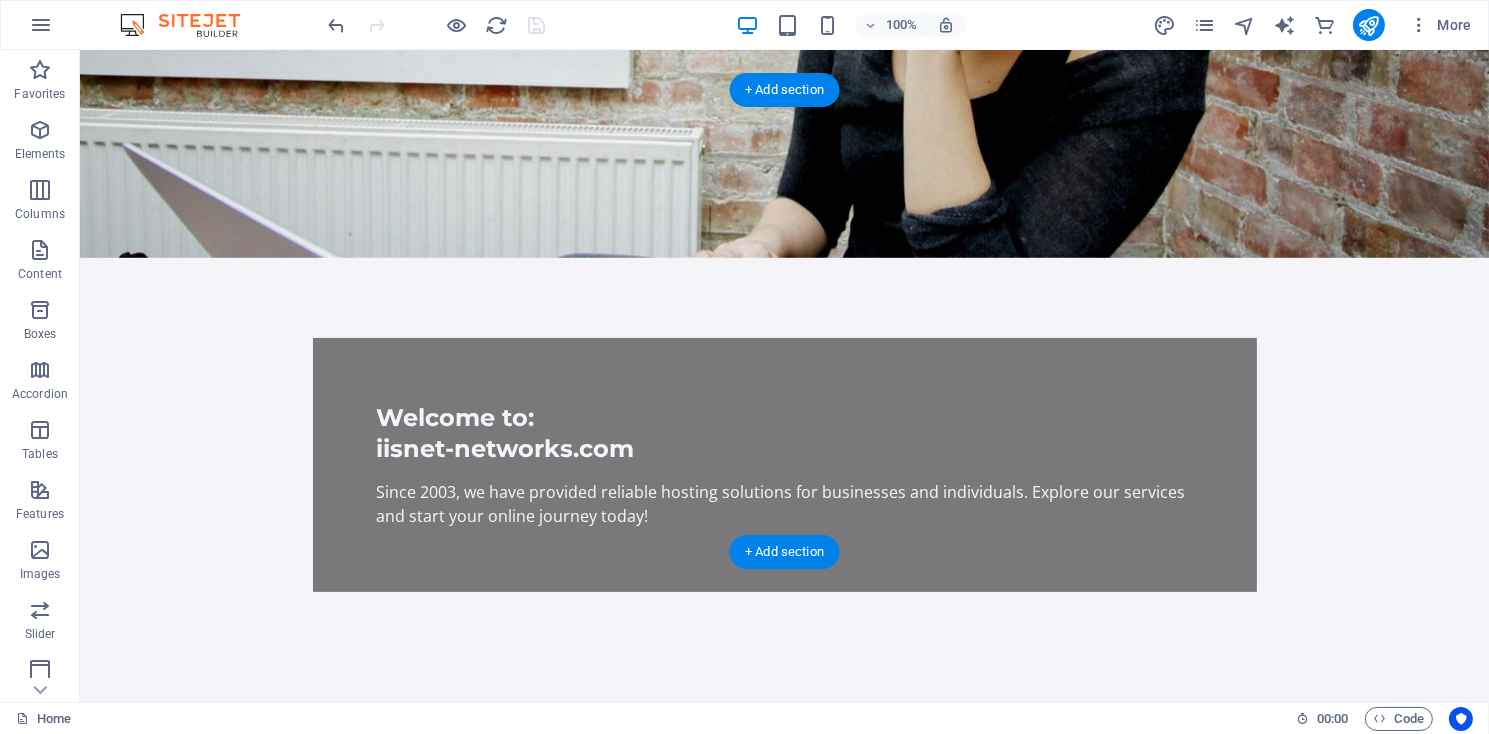 scroll, scrollTop: 0, scrollLeft: 0, axis: both 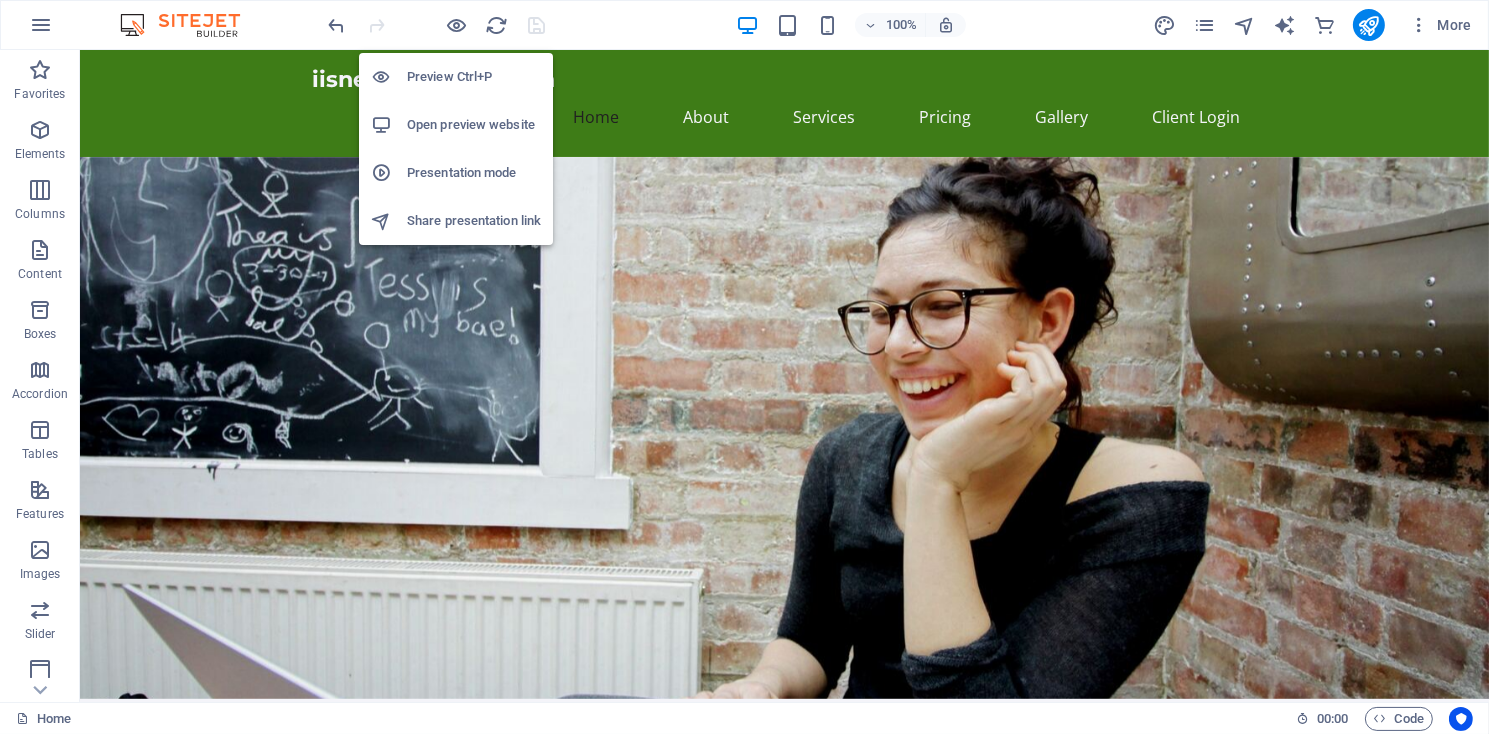 click on "Open preview website" at bounding box center [474, 125] 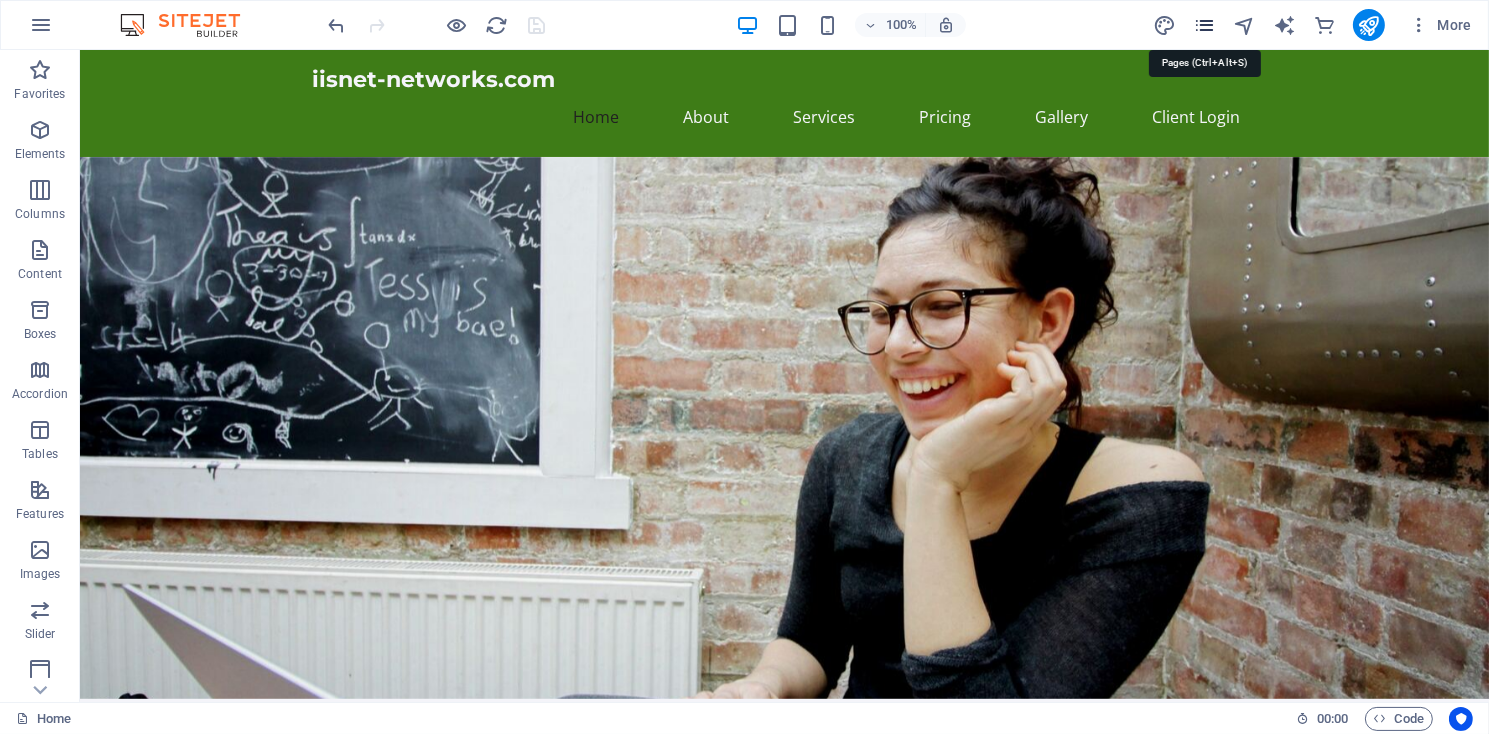 click at bounding box center (1204, 25) 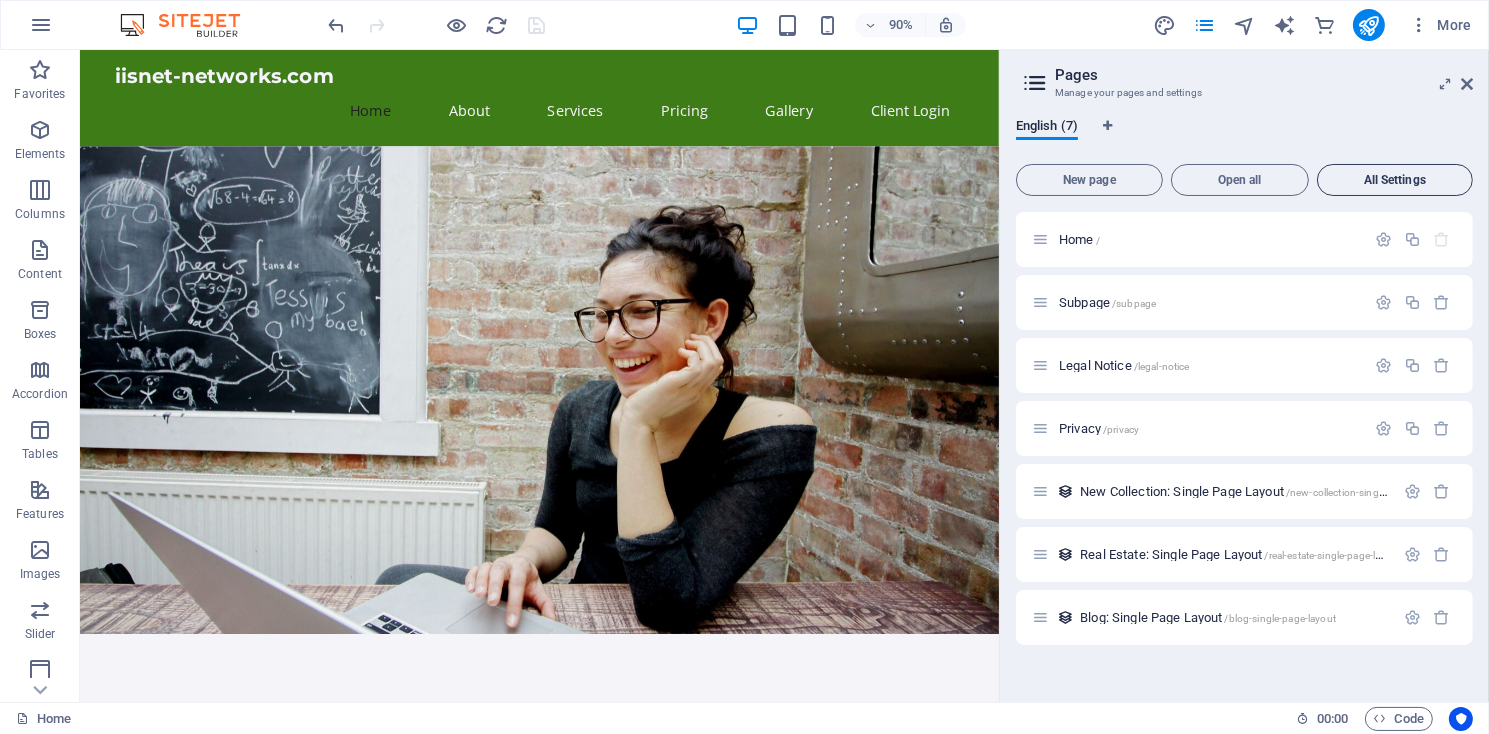 click on "All Settings" at bounding box center (1395, 180) 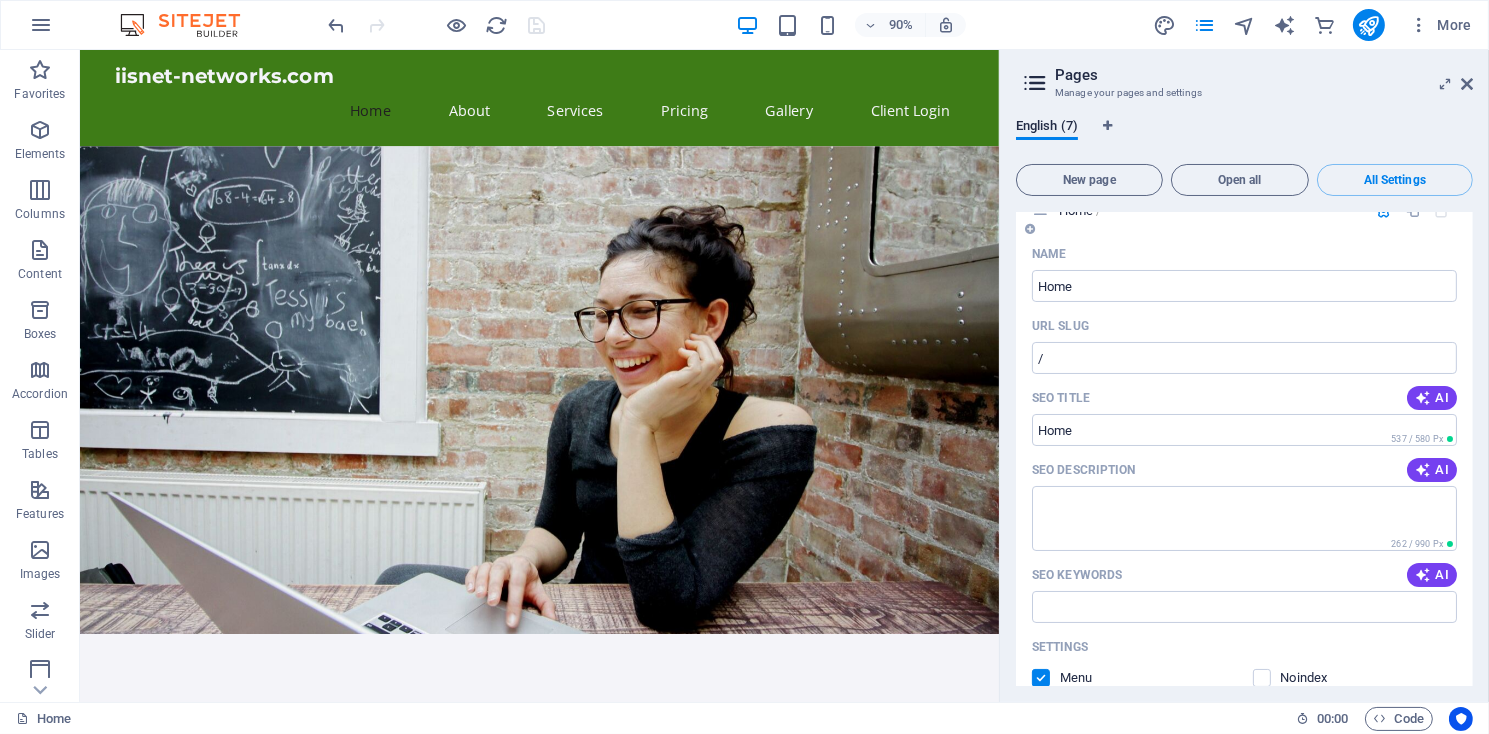 scroll, scrollTop: 0, scrollLeft: 0, axis: both 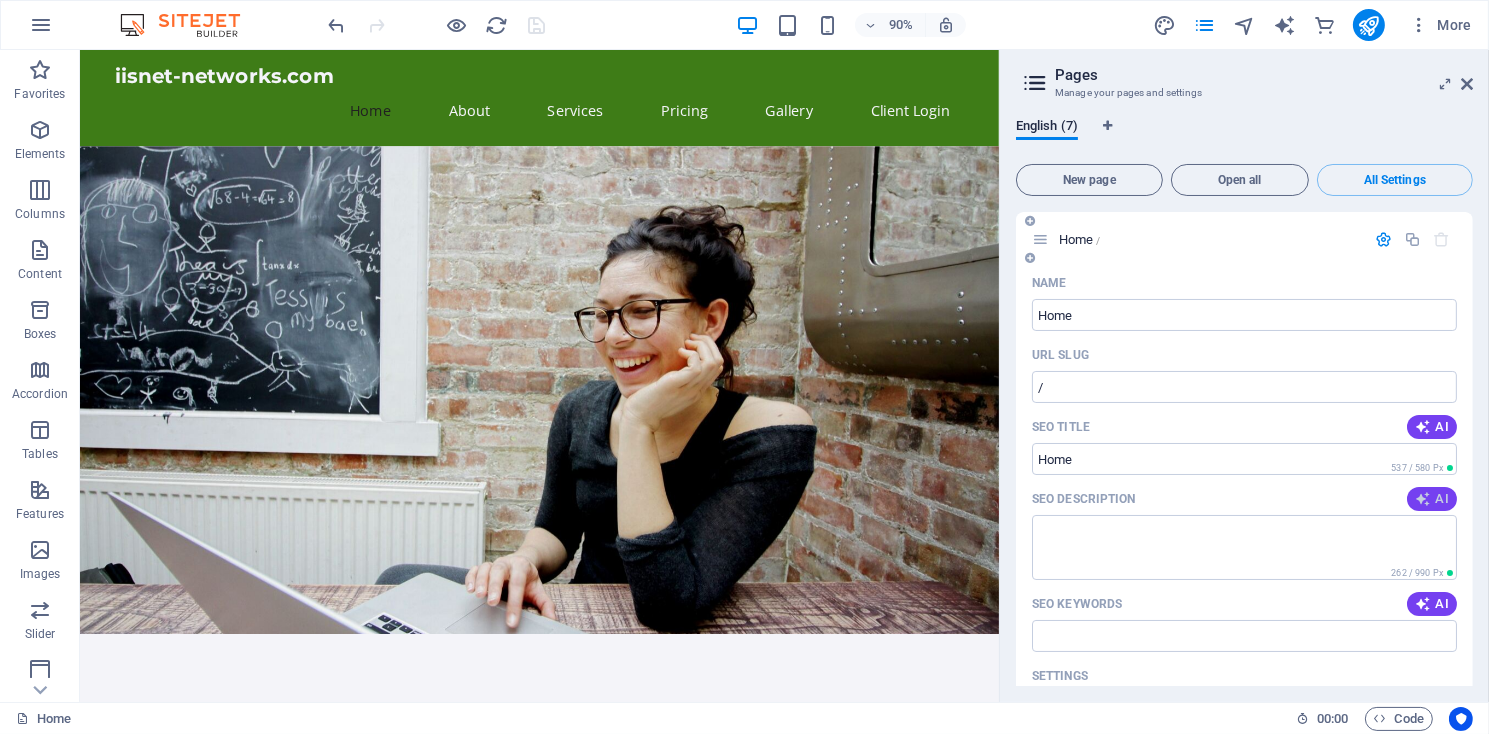 click on "AI" at bounding box center [1432, 499] 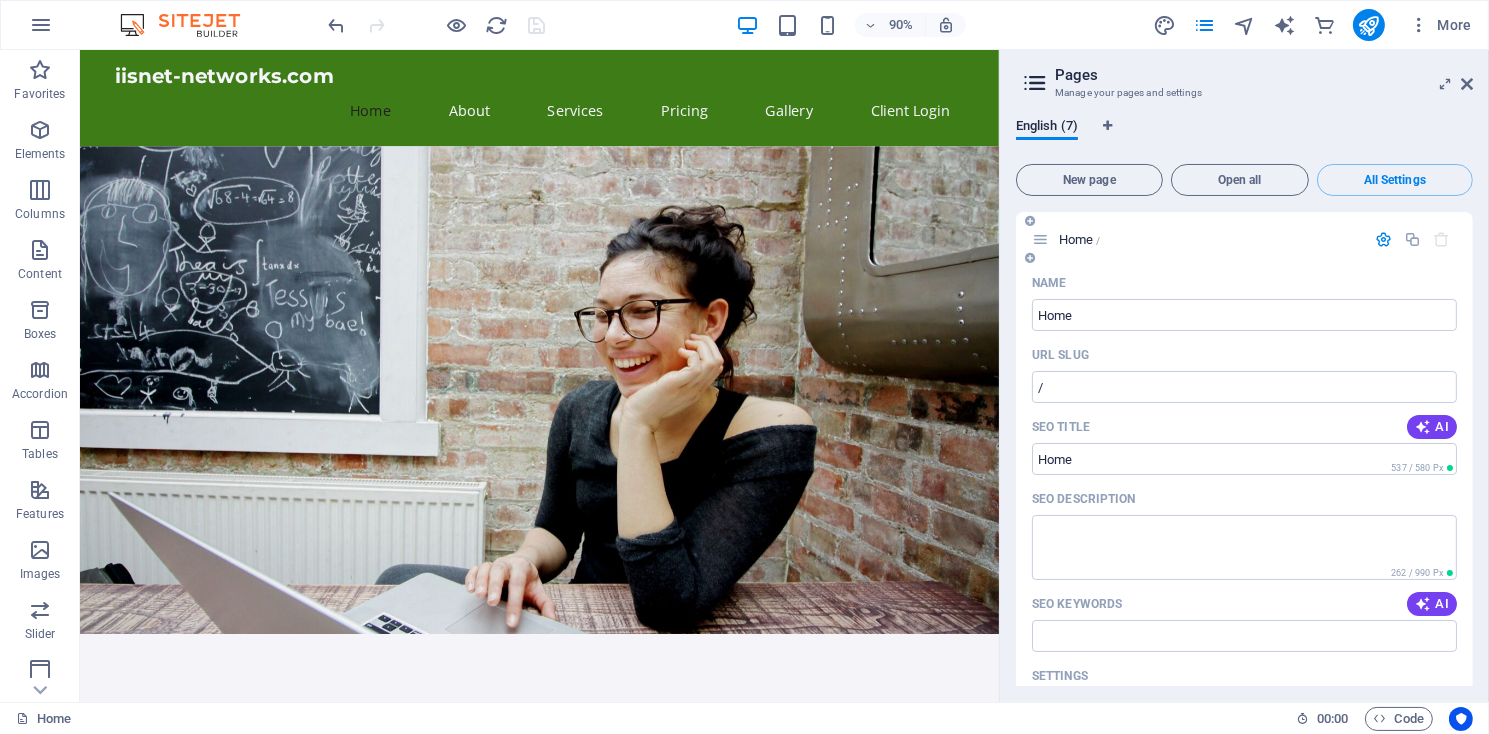 type on "Discover reliable hosting solutions since 2003! Explore web hosting, domain registration, and AI website creation today!" 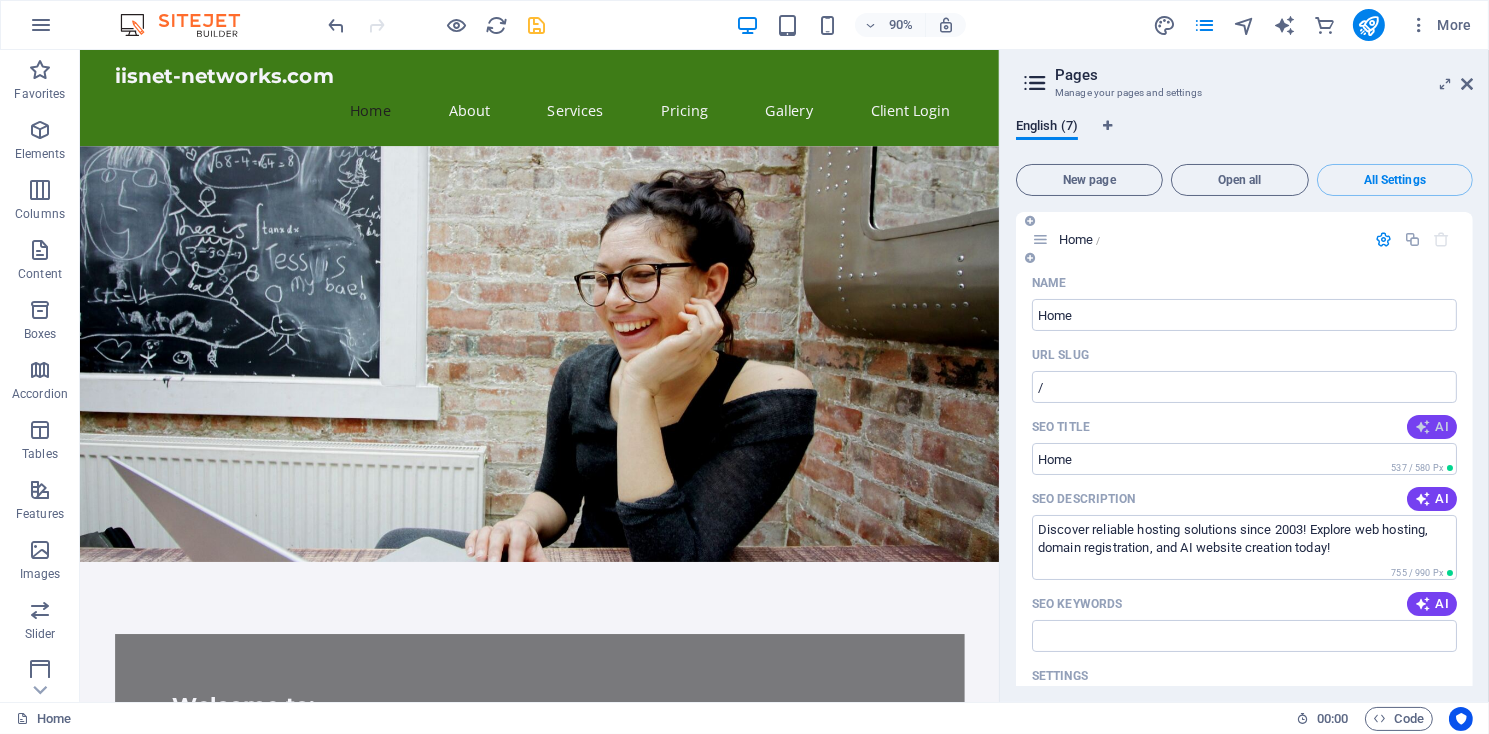 click on "AI" at bounding box center (1432, 427) 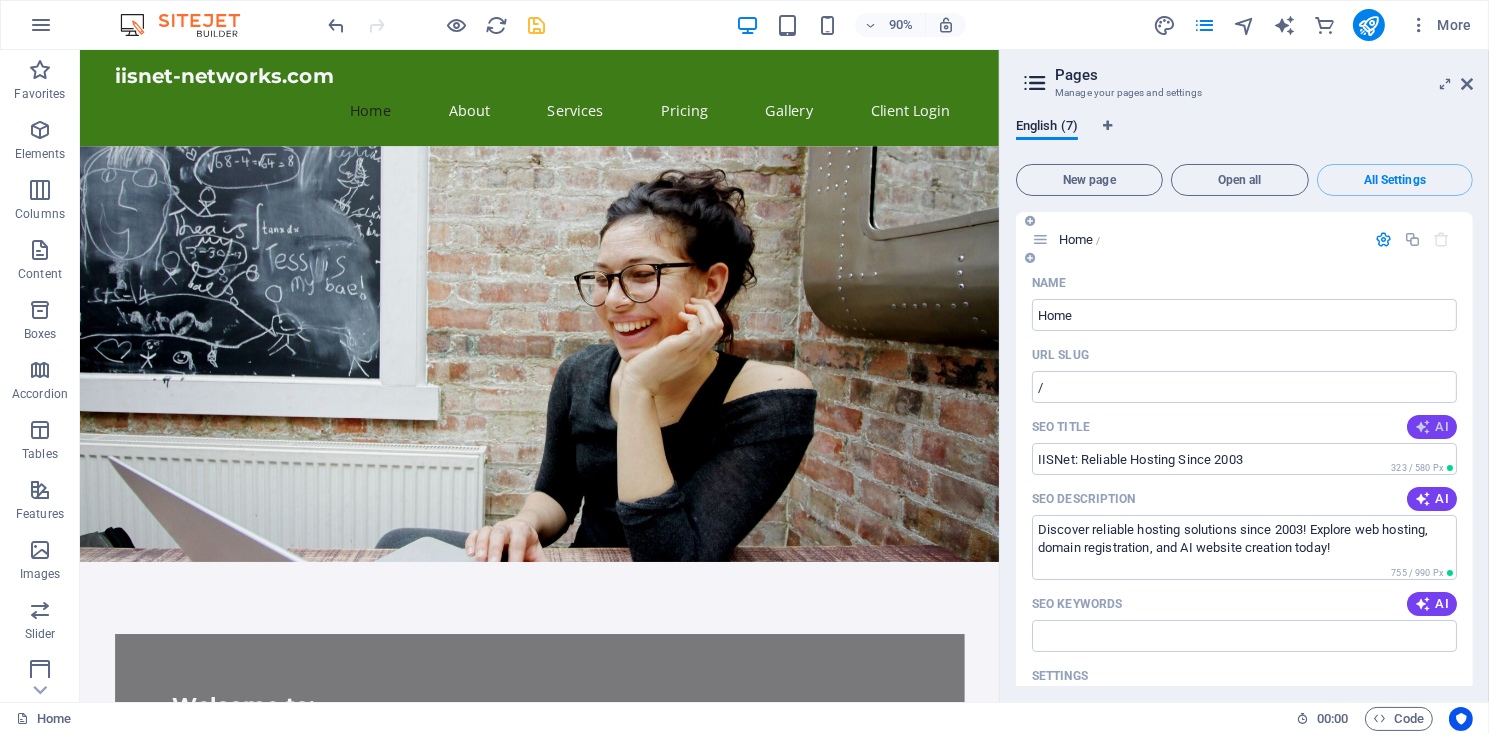 click on "AI" at bounding box center (1432, 427) 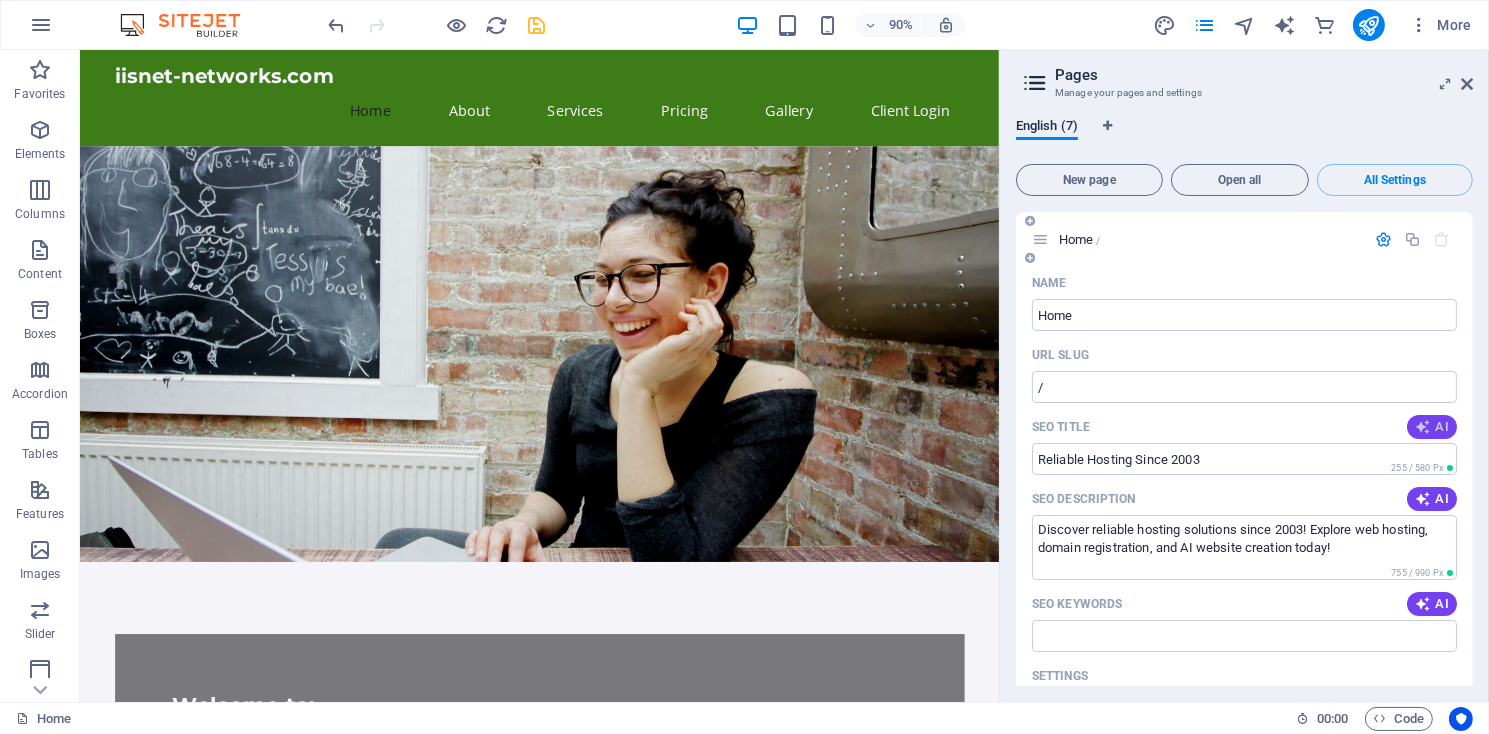 click on "AI" at bounding box center [1432, 427] 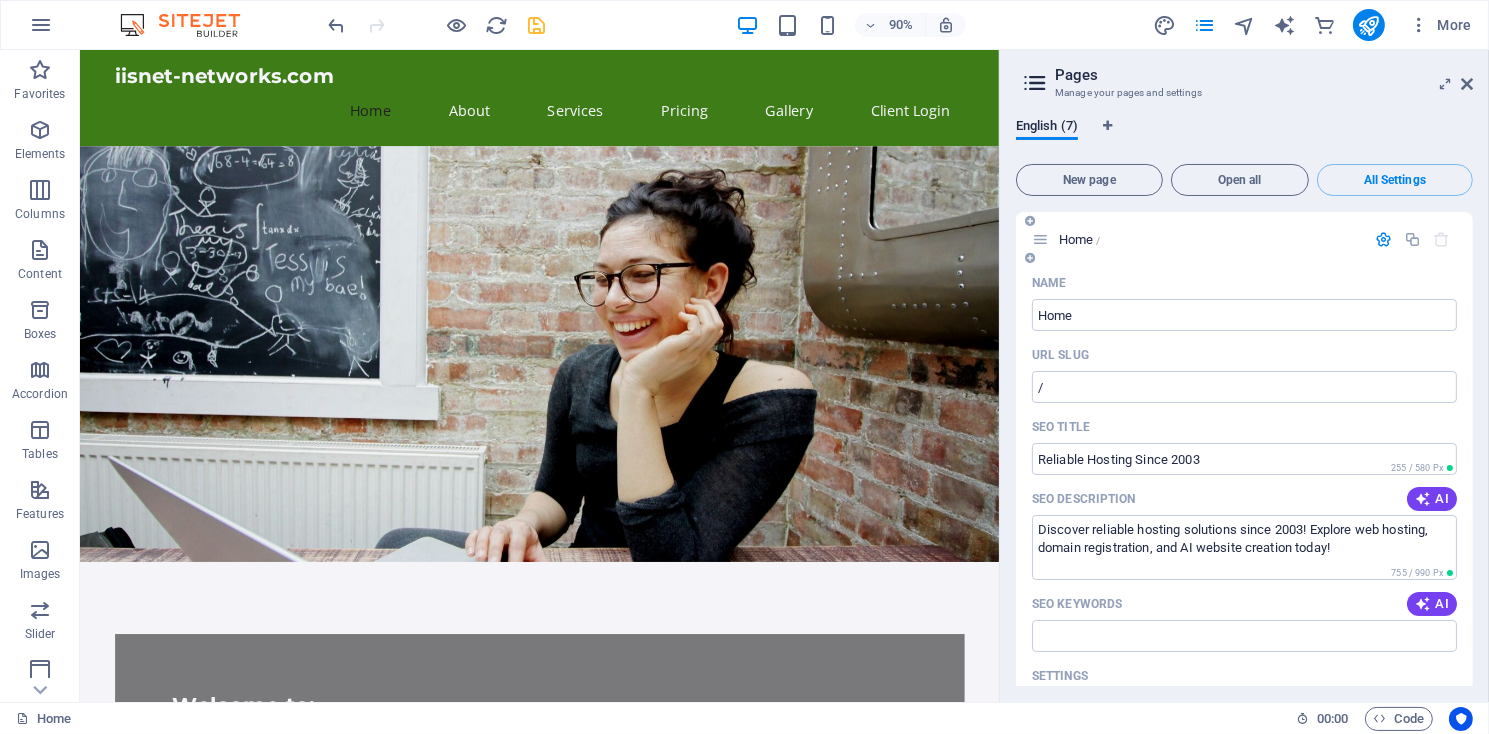 type on "Reliable Web Hosting Since 2003" 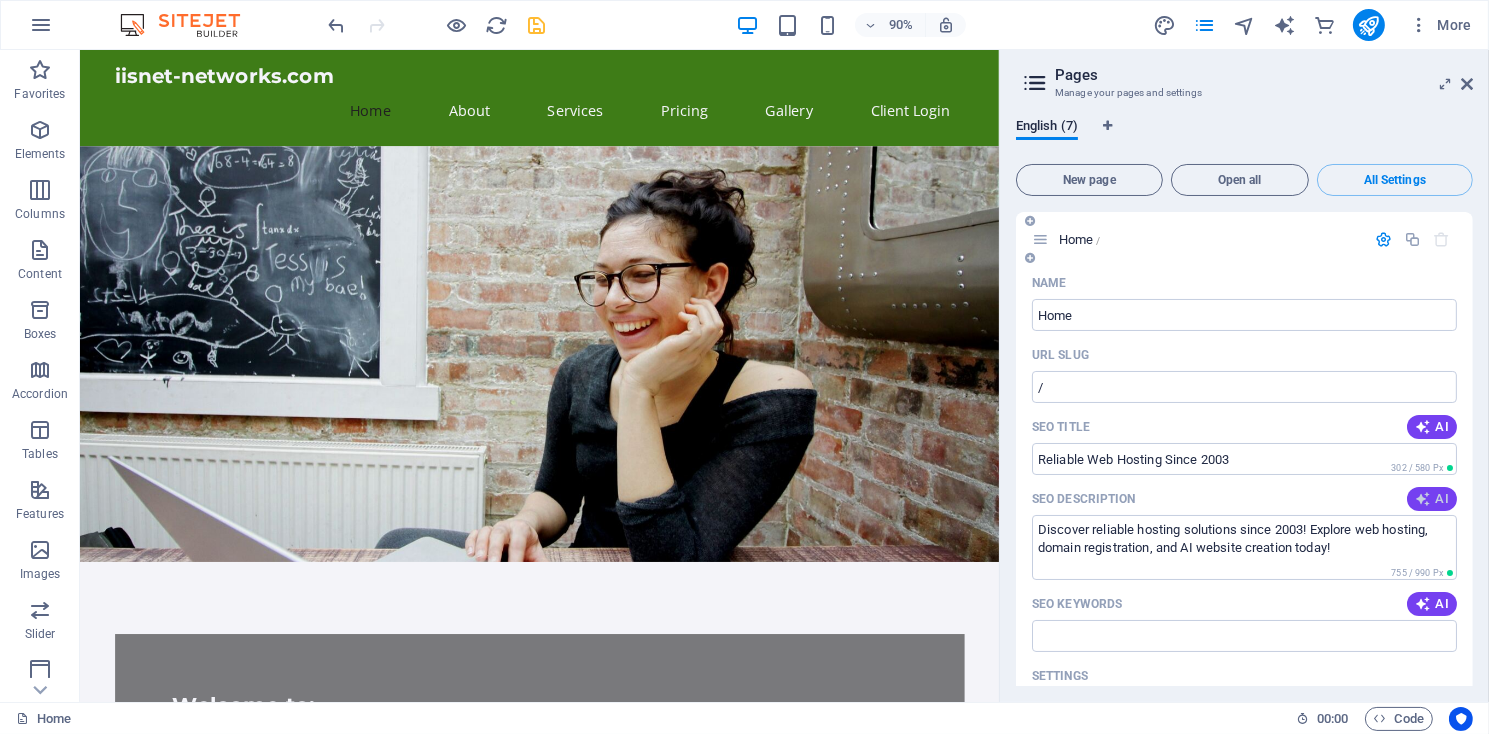 click at bounding box center (1423, 498) 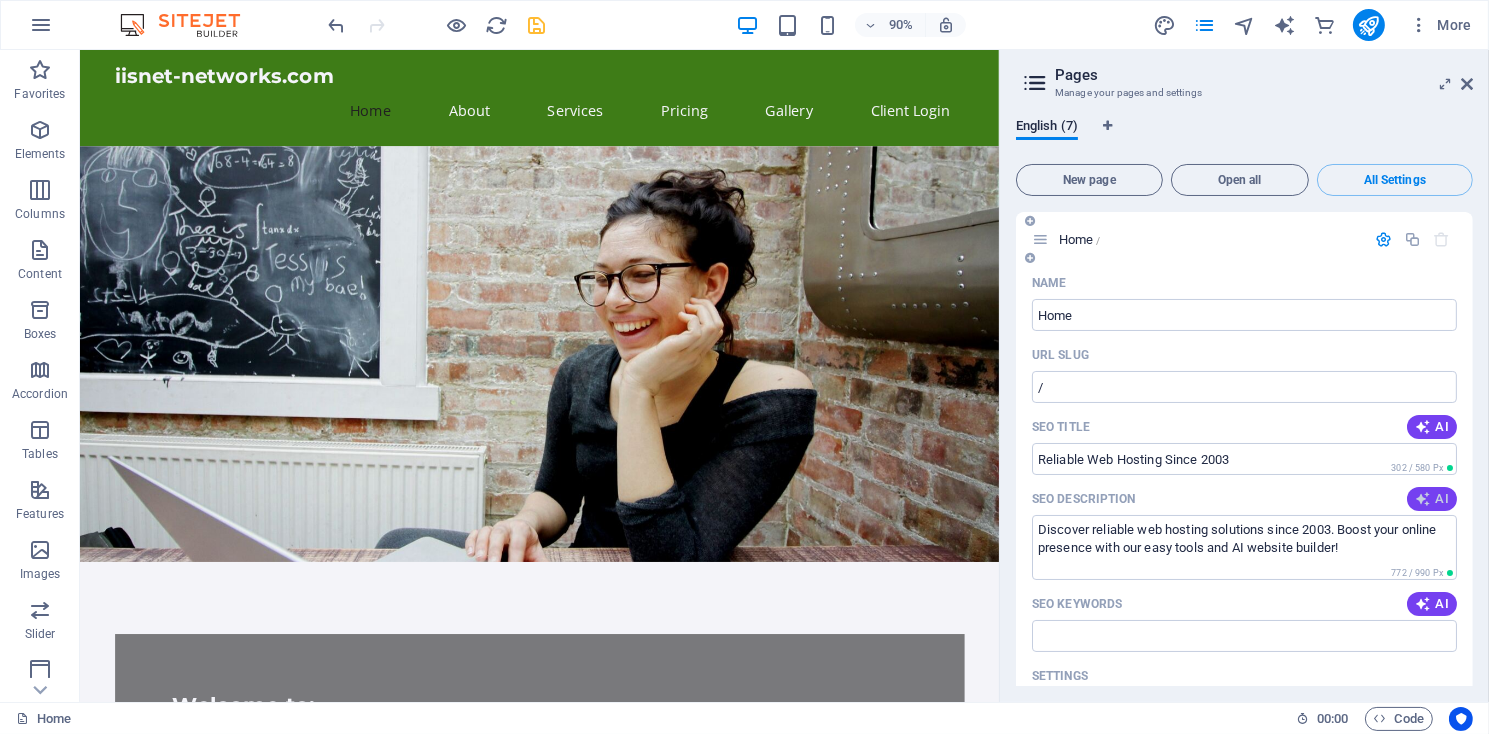 click at bounding box center [1423, 499] 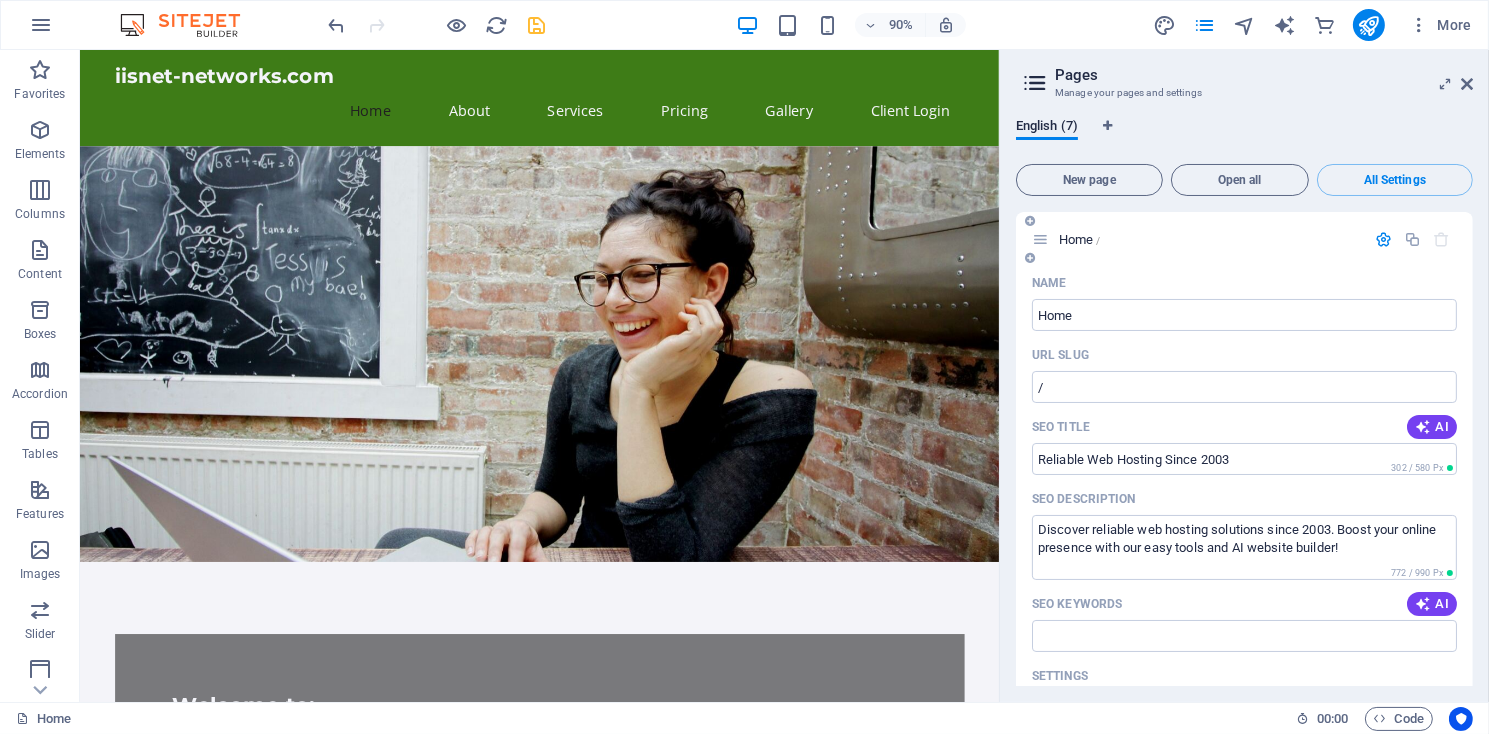 type on "Discover reliable web hosting solutions at iisnet-networks.com. Start your online journey today with tailored services since 2003!" 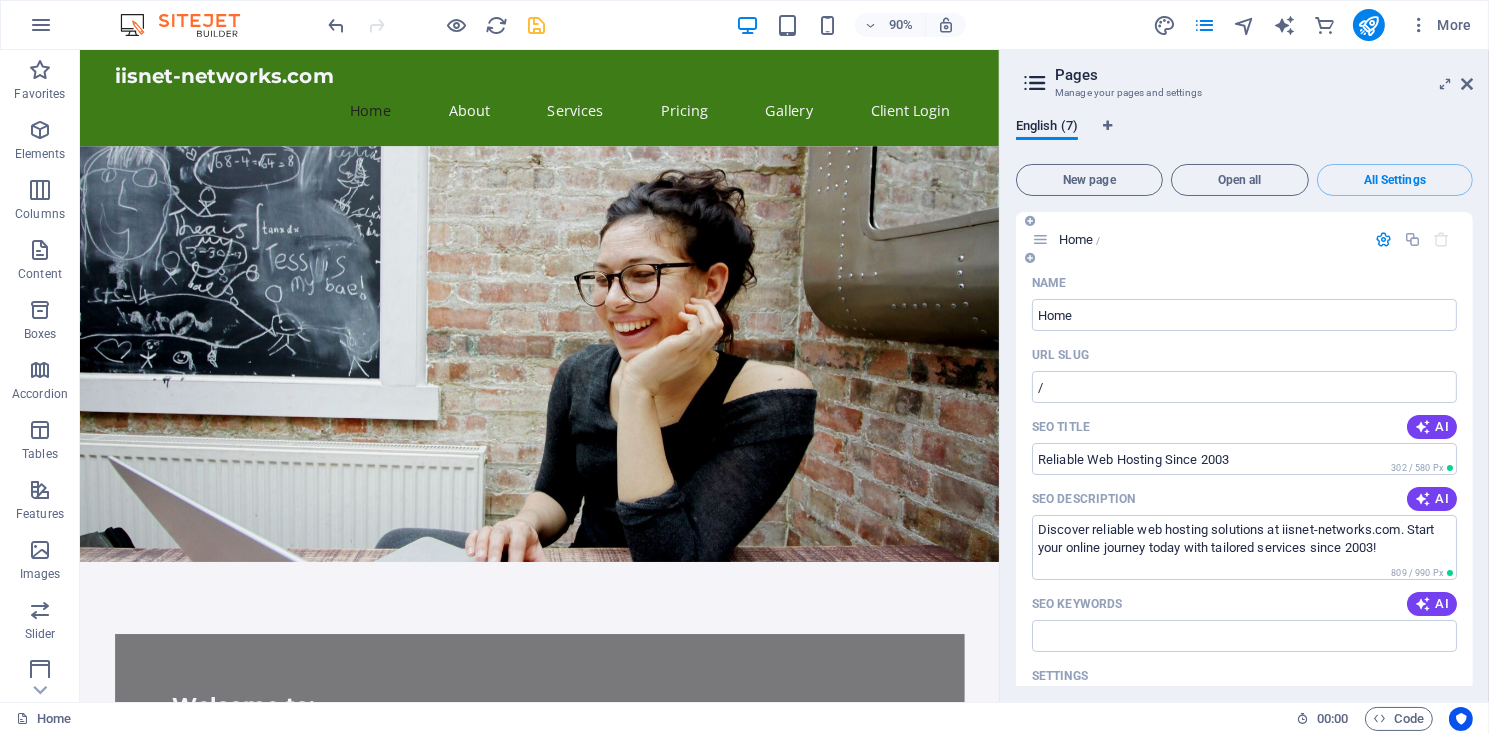 scroll, scrollTop: 95, scrollLeft: 0, axis: vertical 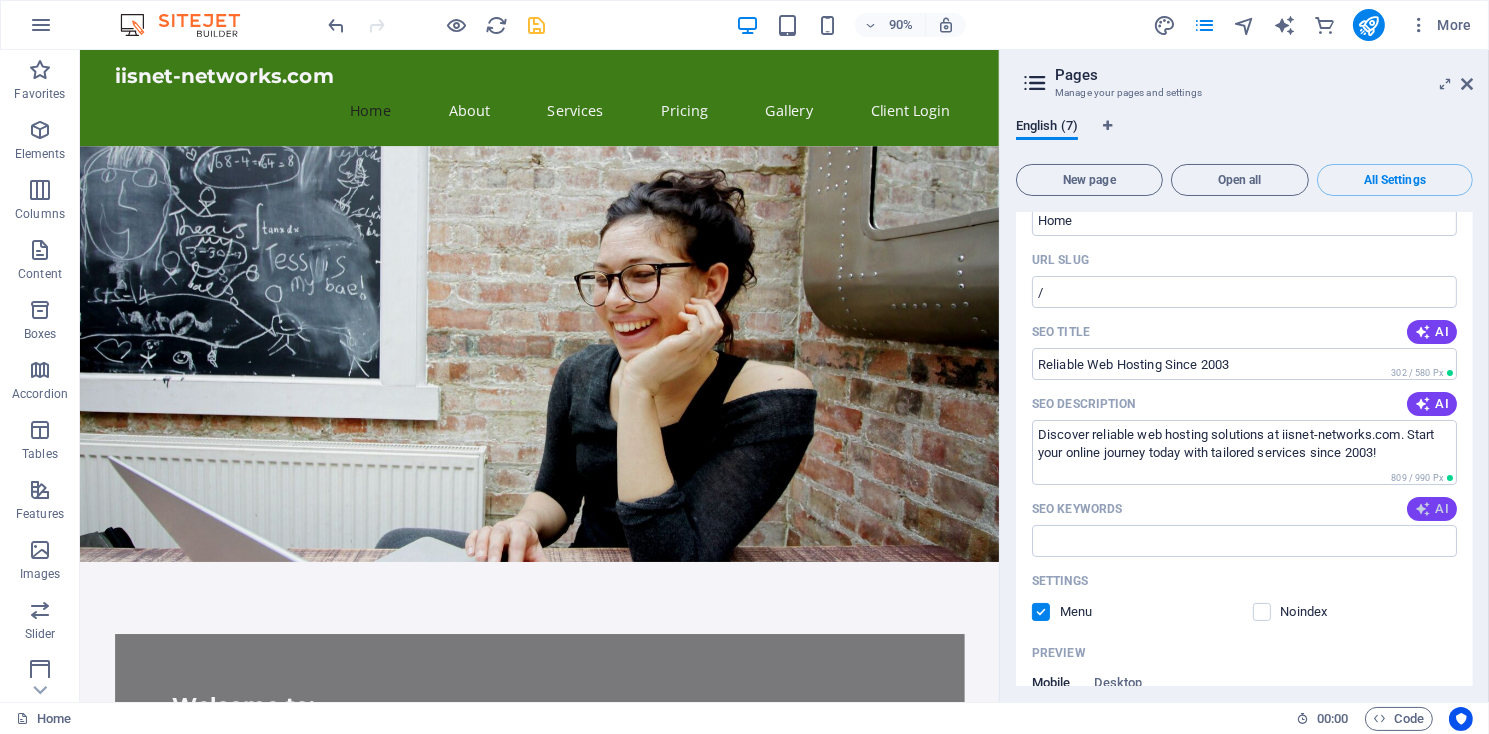 click on "AI" at bounding box center (1432, 509) 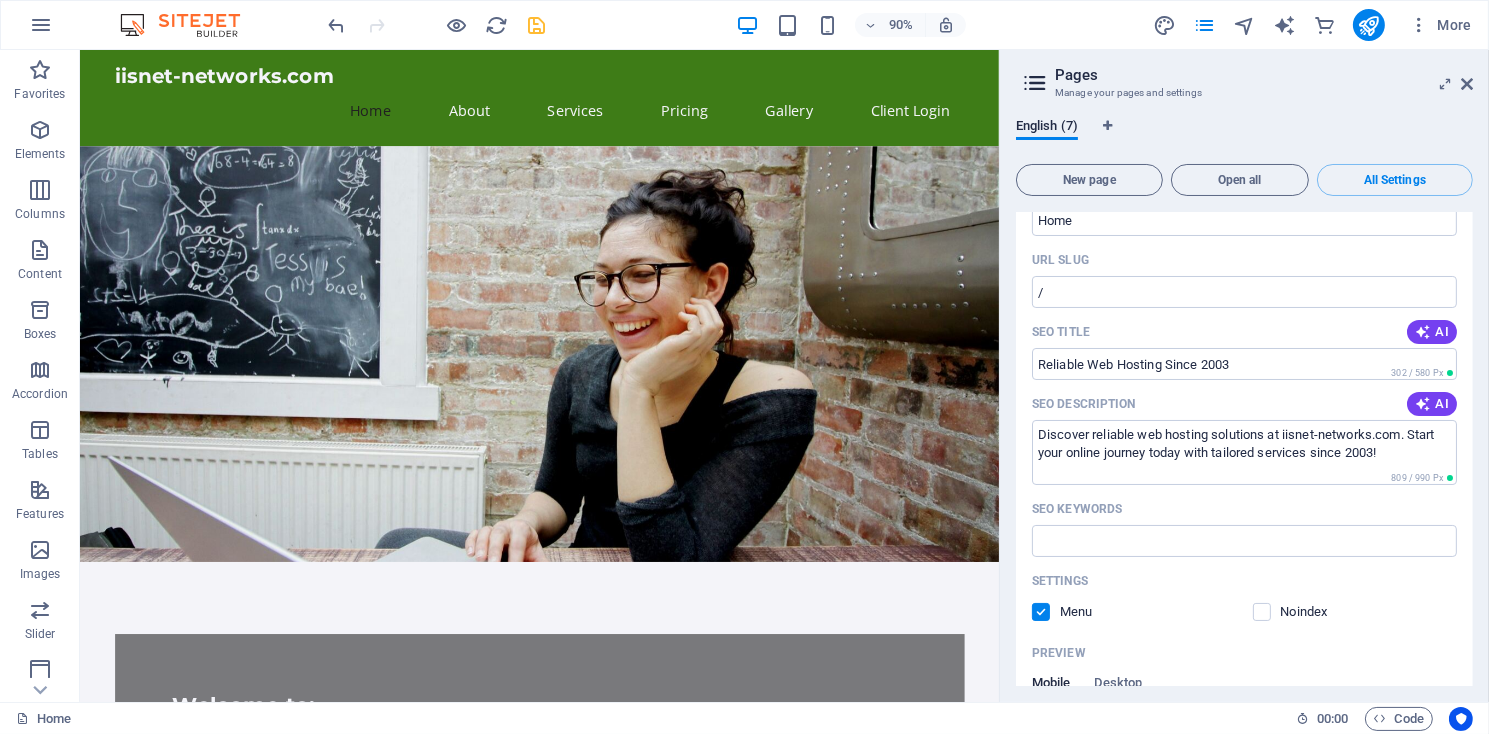 type on "web hosting, domain registration, e-commerce hosting, AI website builder, cPanel management, reliable hosting solutions" 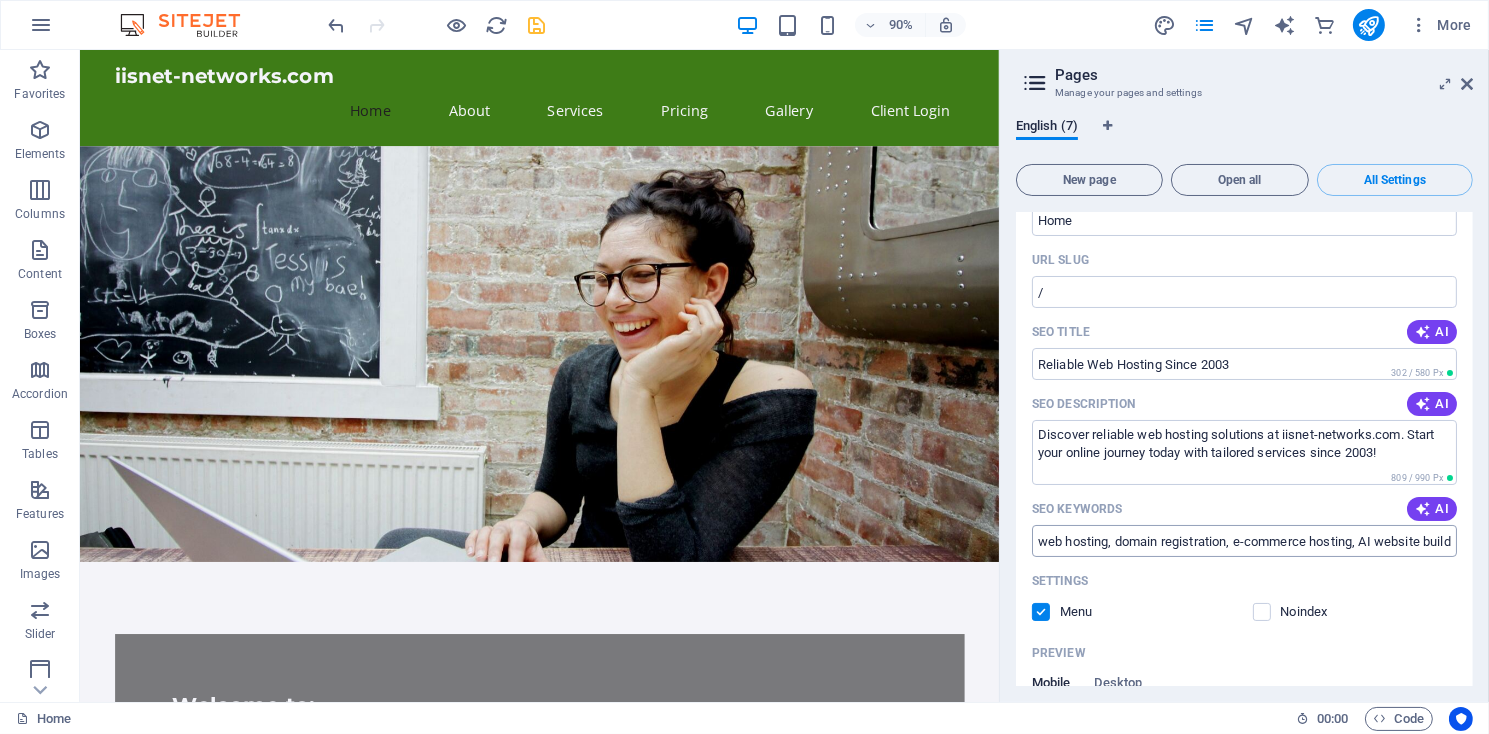 click on "web hosting, domain registration, e-commerce hosting, AI website builder, cPanel management, reliable hosting solutions" at bounding box center (1244, 541) 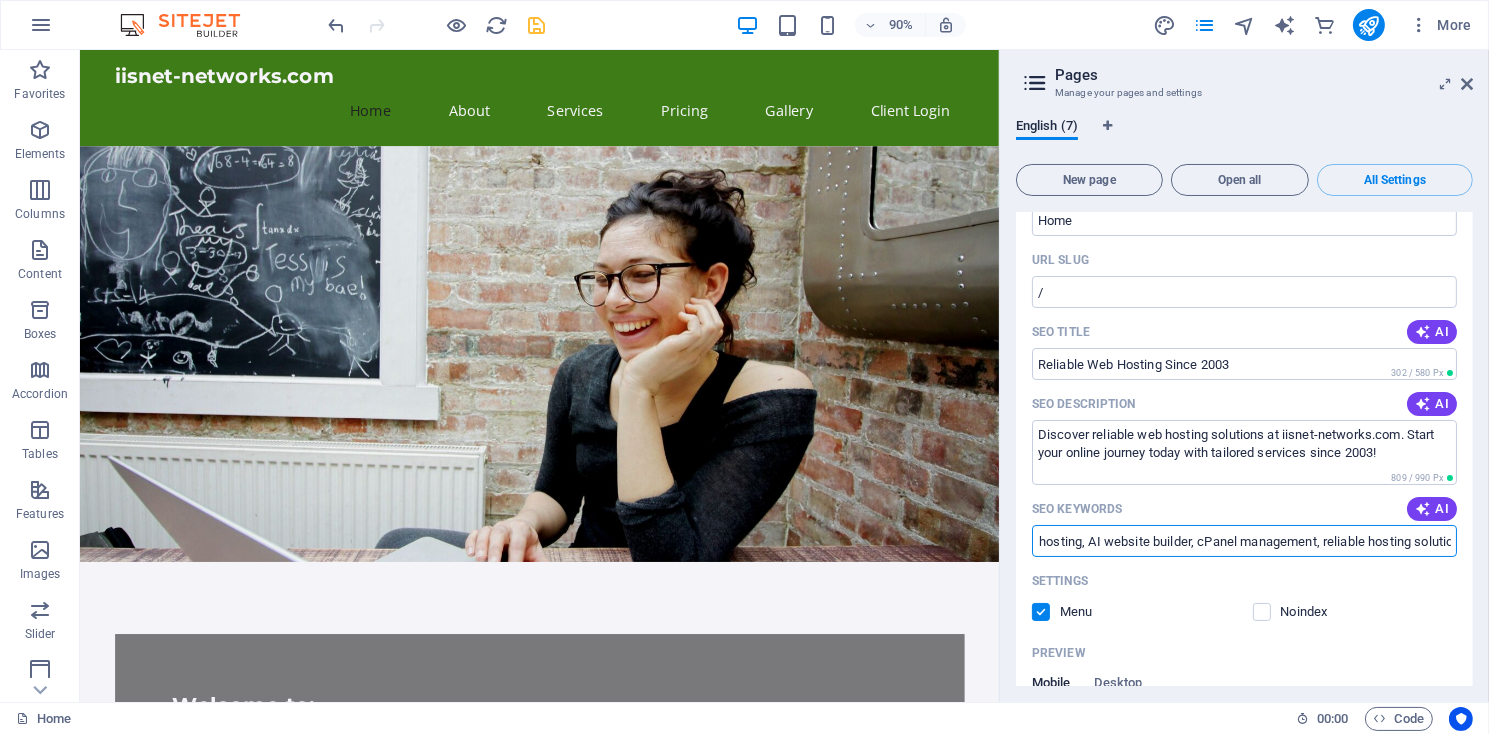 scroll, scrollTop: 0, scrollLeft: 298, axis: horizontal 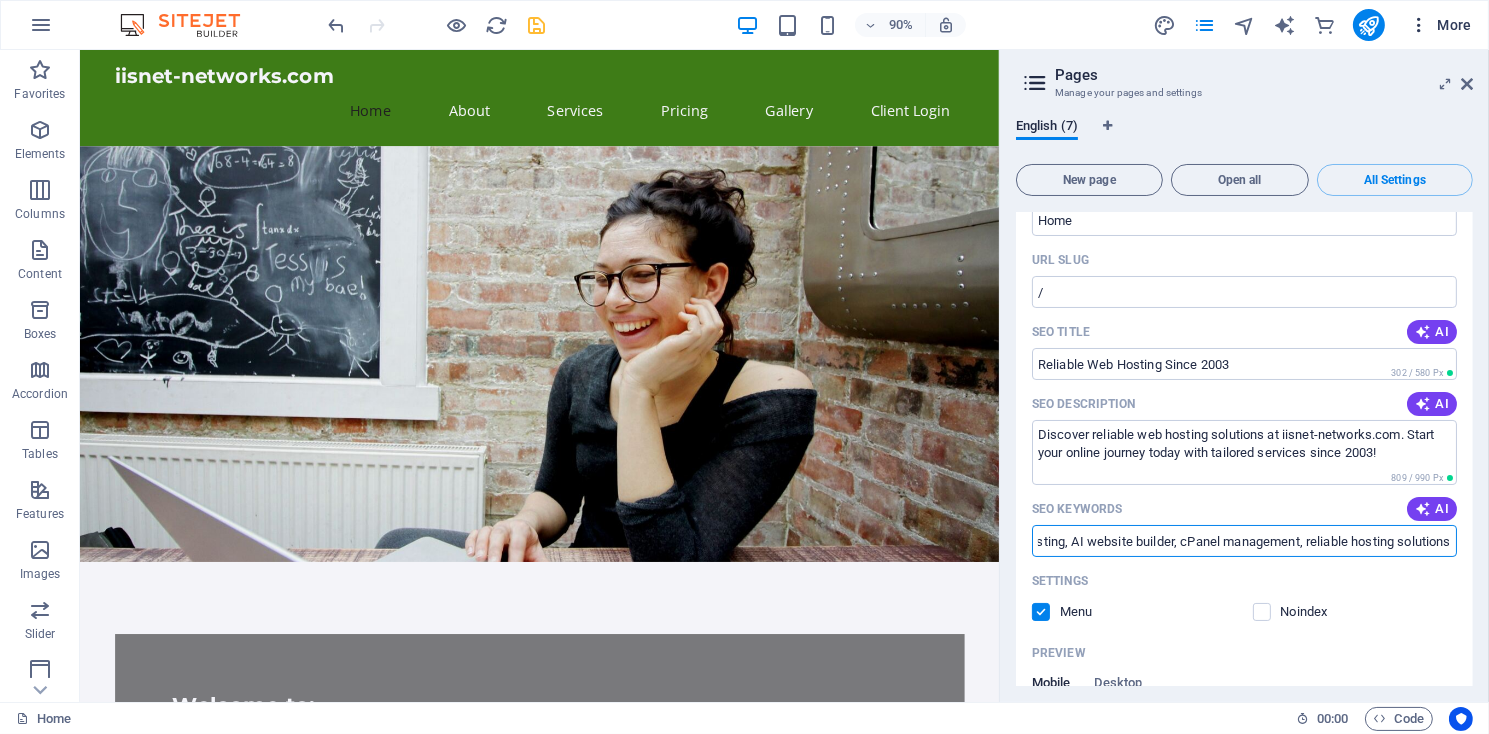 click on "More" at bounding box center [1440, 25] 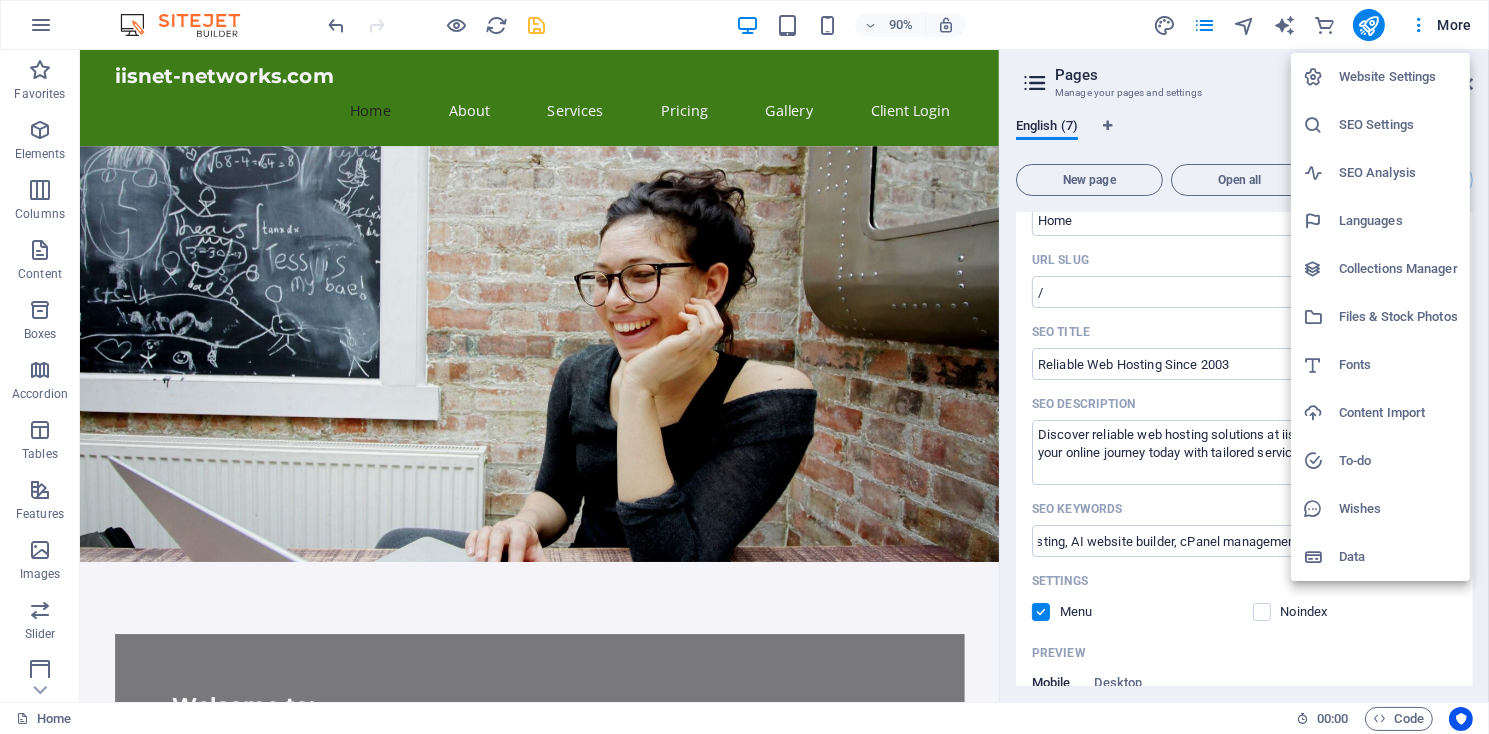 click on "Languages" at bounding box center [1398, 221] 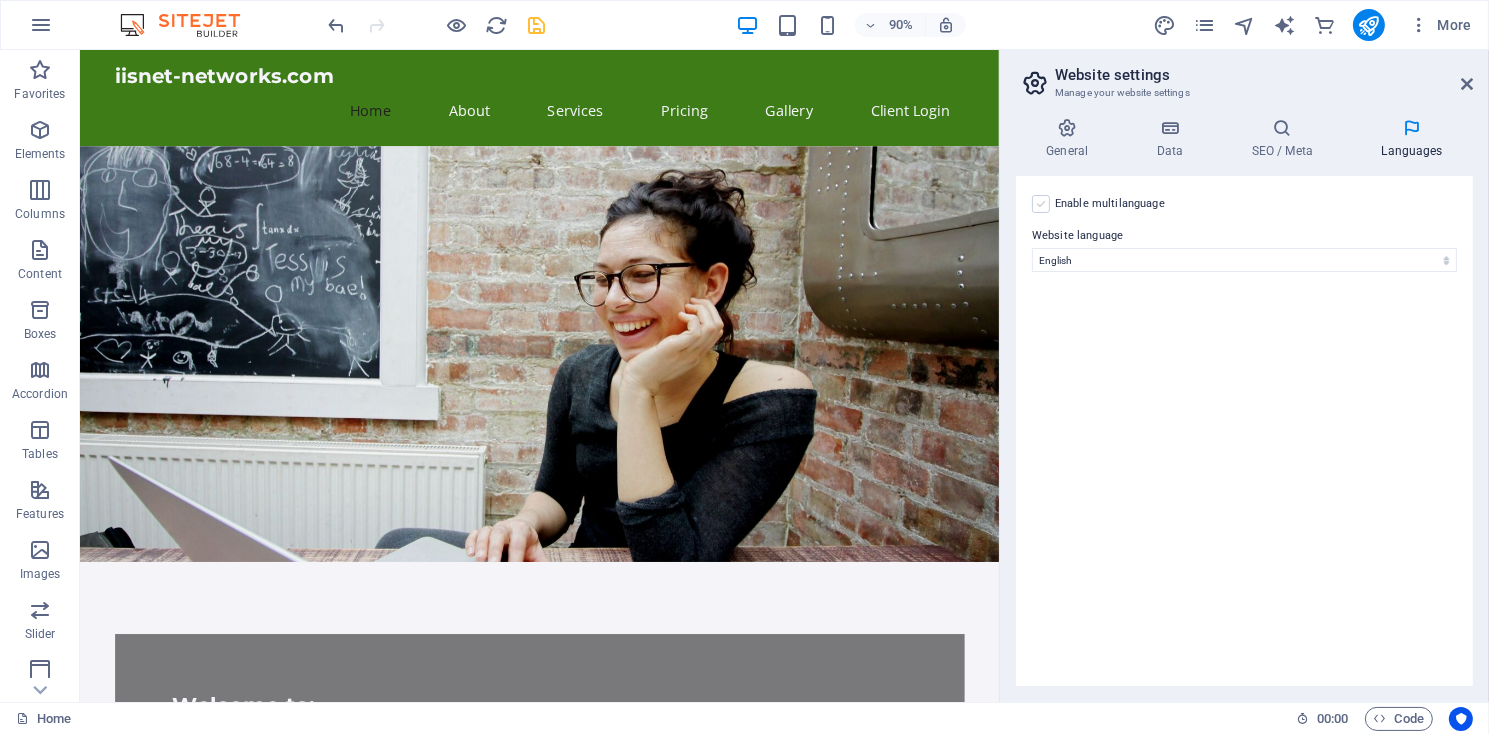 click at bounding box center (1041, 204) 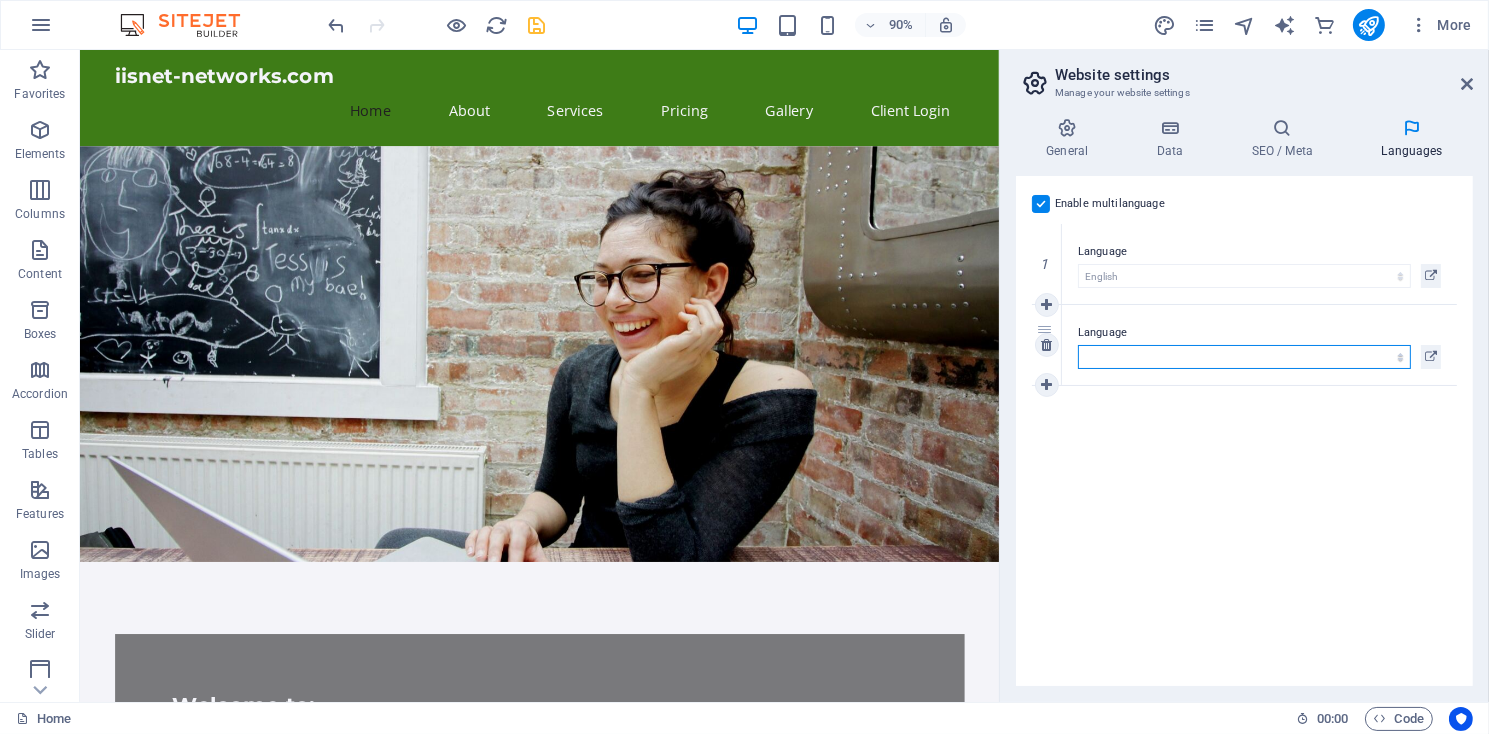 click on "Abkhazian Afar Afrikaans Akan Albanian Amharic Arabic Aragonese Armenian Assamese Avaric Avestan Aymara Azerbaijani Bambara Bashkir Basque Belarusian Bengali Bihari languages Bislama Bokmål Bosnian Breton Bulgarian Burmese Catalan Central Khmer Chamorro Chechen Chinese Church Slavic Chuvash Cornish Corsican Cree Croatian Czech Danish Dutch Dzongkha English Esperanto Estonian Ewe Faroese Farsi (Persian) Fijian Finnish French Fulah Gaelic Galician Ganda Georgian German Greek Greenlandic Guaraní Gujarati Haitian Creole Hausa Hebrew Herero Hindi Hiri Motu Hungarian Icelandic Ido Igbo Indonesian Interlingua Interlingue Inuktitut Inupiaq Irish Italian Japanese Javanese Kannada Kanuri Kashmiri Kazakh Kikuyu Kinyarwanda Komi Kongo Korean Kurdish Kwanyama Kyrgyz Lao Latin Latvian Limburgish Lingala Lithuanian Luba-Katanga Luxembourgish Macedonian Malagasy Malay Malayalam Maldivian Maltese Manx Maori Marathi Marshallese Mongolian Nauru Navajo Ndonga Nepali North Ndebele Northern Sami Norwegian Norwegian Nynorsk Nuosu" at bounding box center (1244, 357) 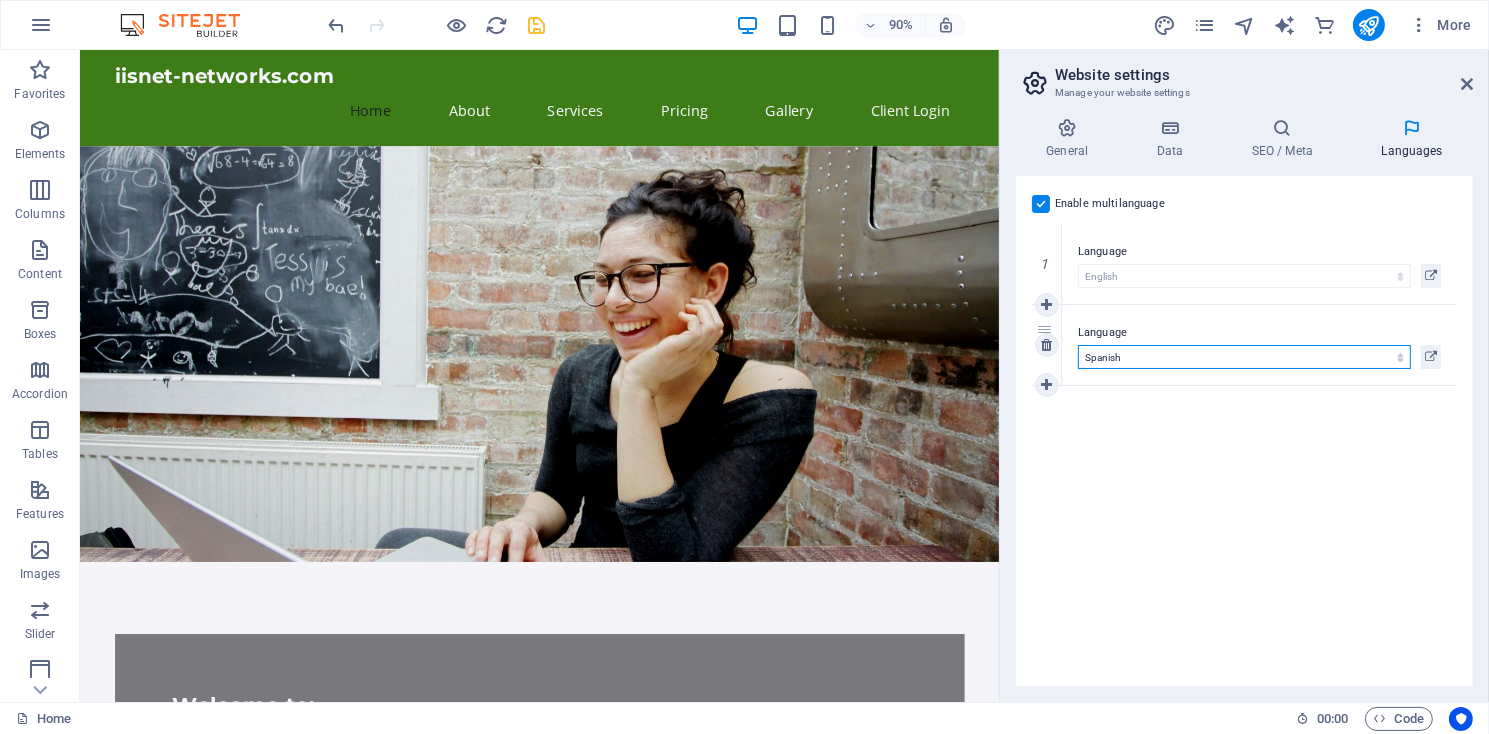click on "Spanish" at bounding box center [0, 0] 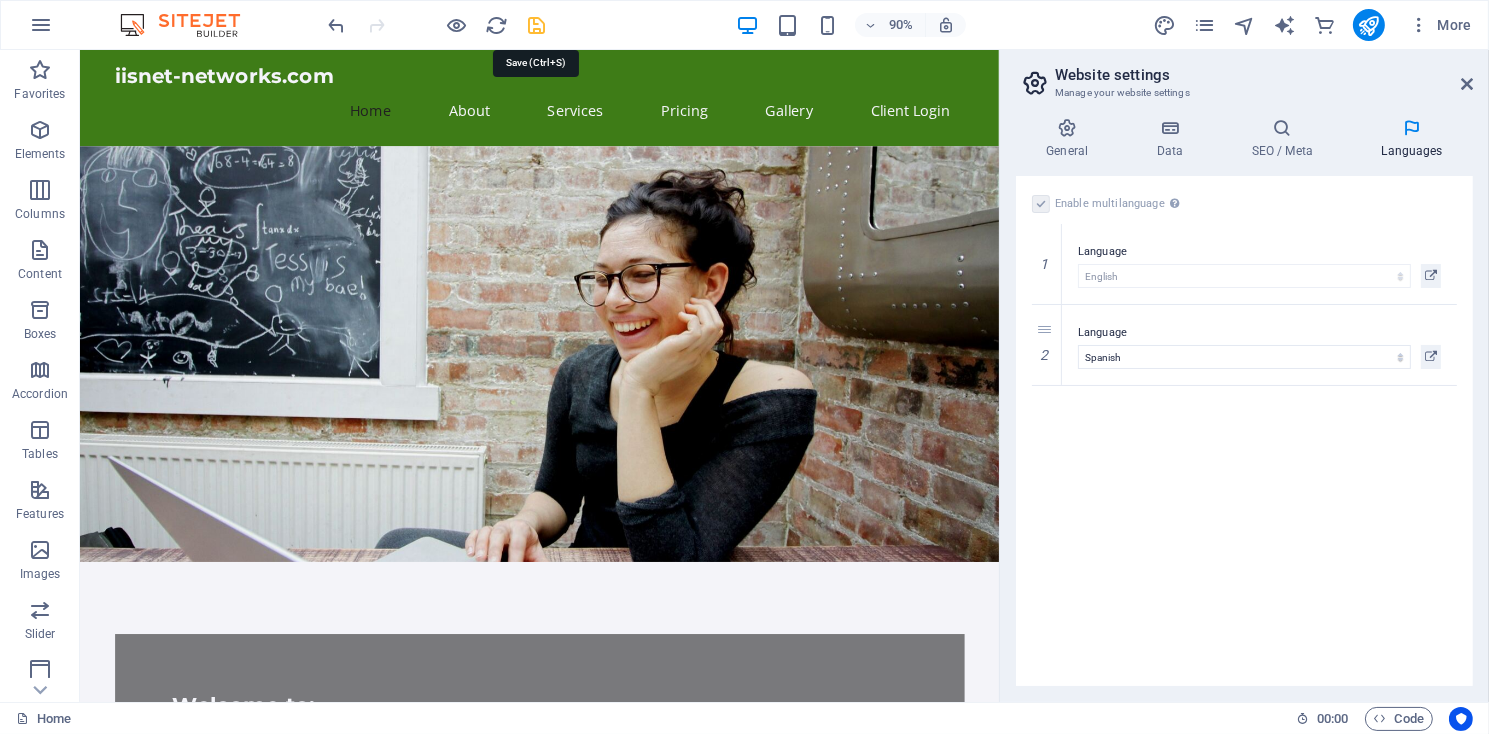 click at bounding box center [537, 25] 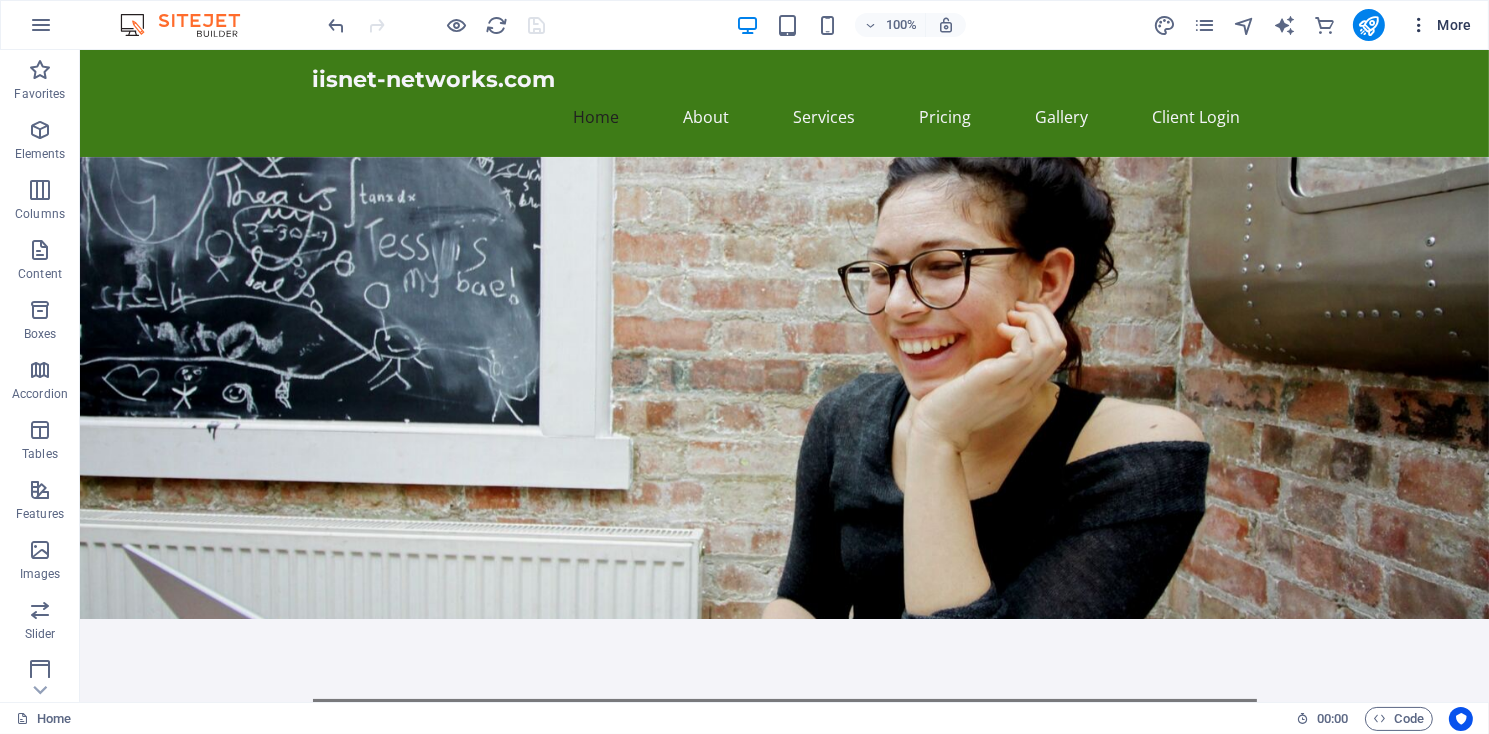 click at bounding box center (1419, 25) 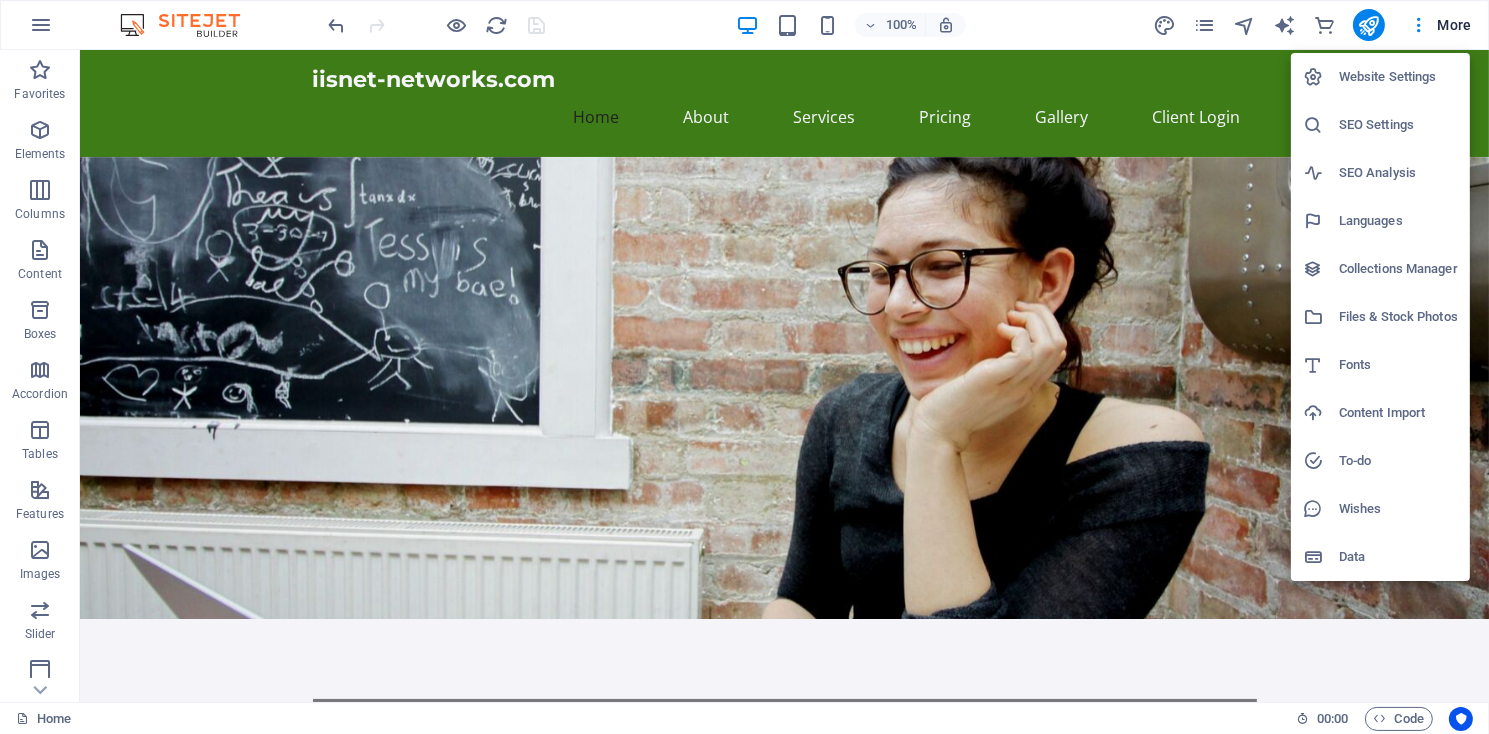 click on "Languages" at bounding box center [1398, 221] 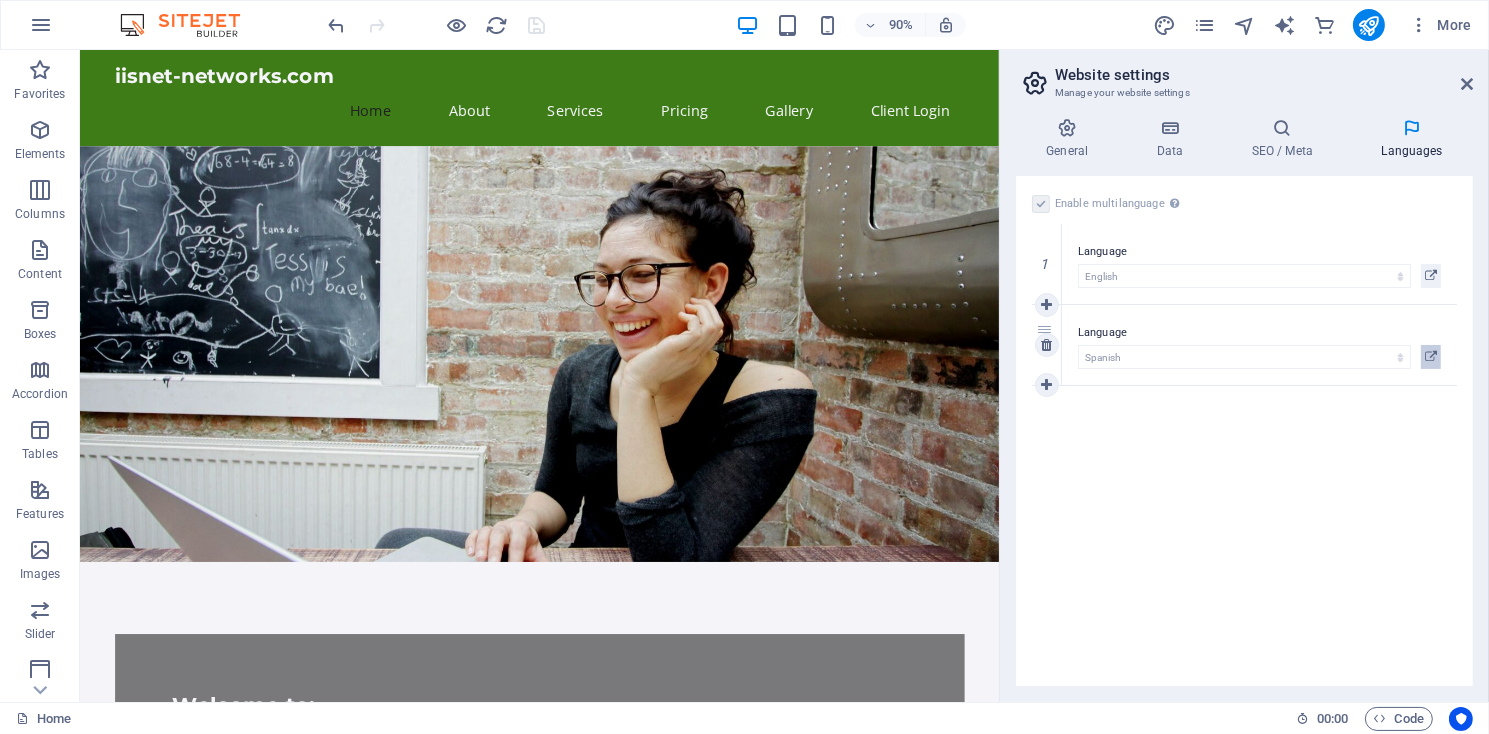 click at bounding box center [1431, 357] 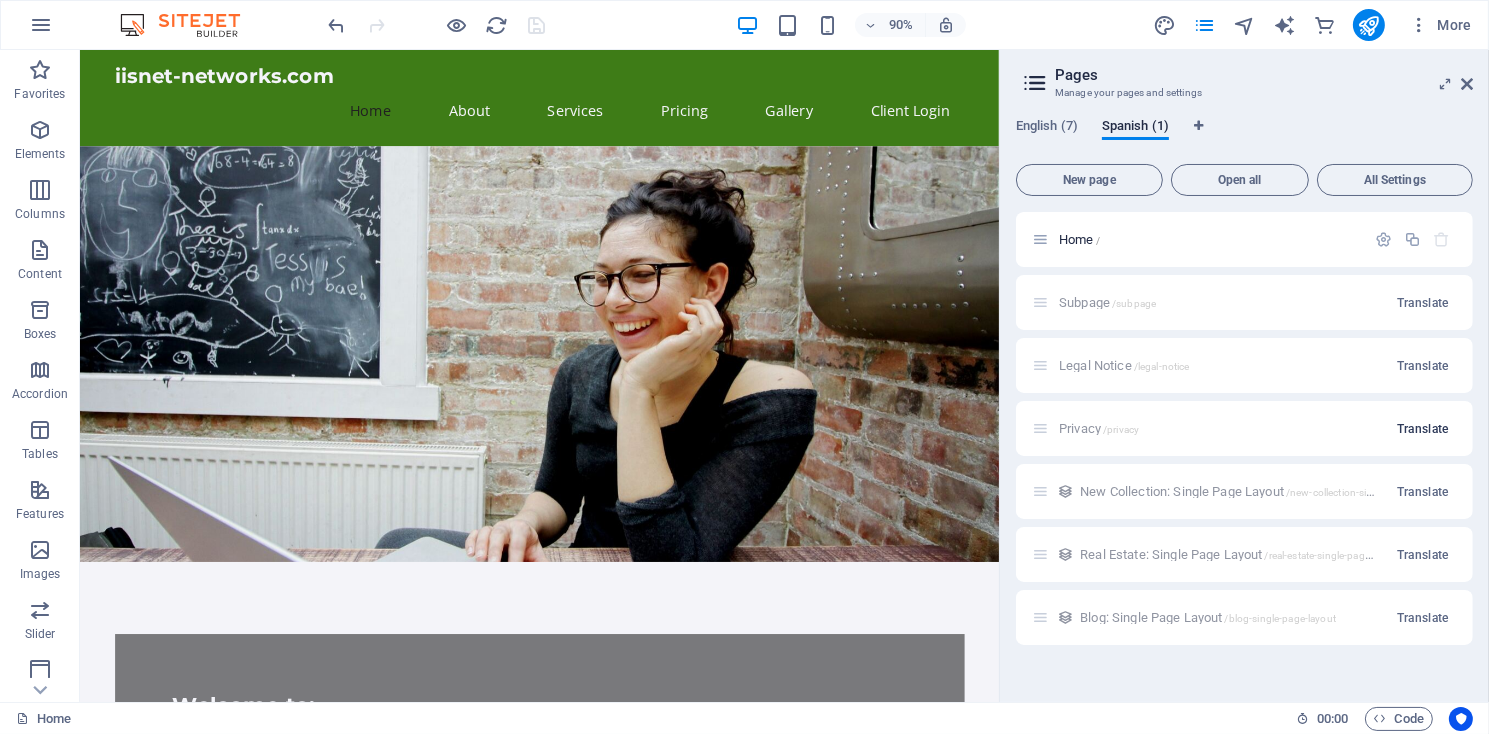 click on "Translate" at bounding box center (1423, 429) 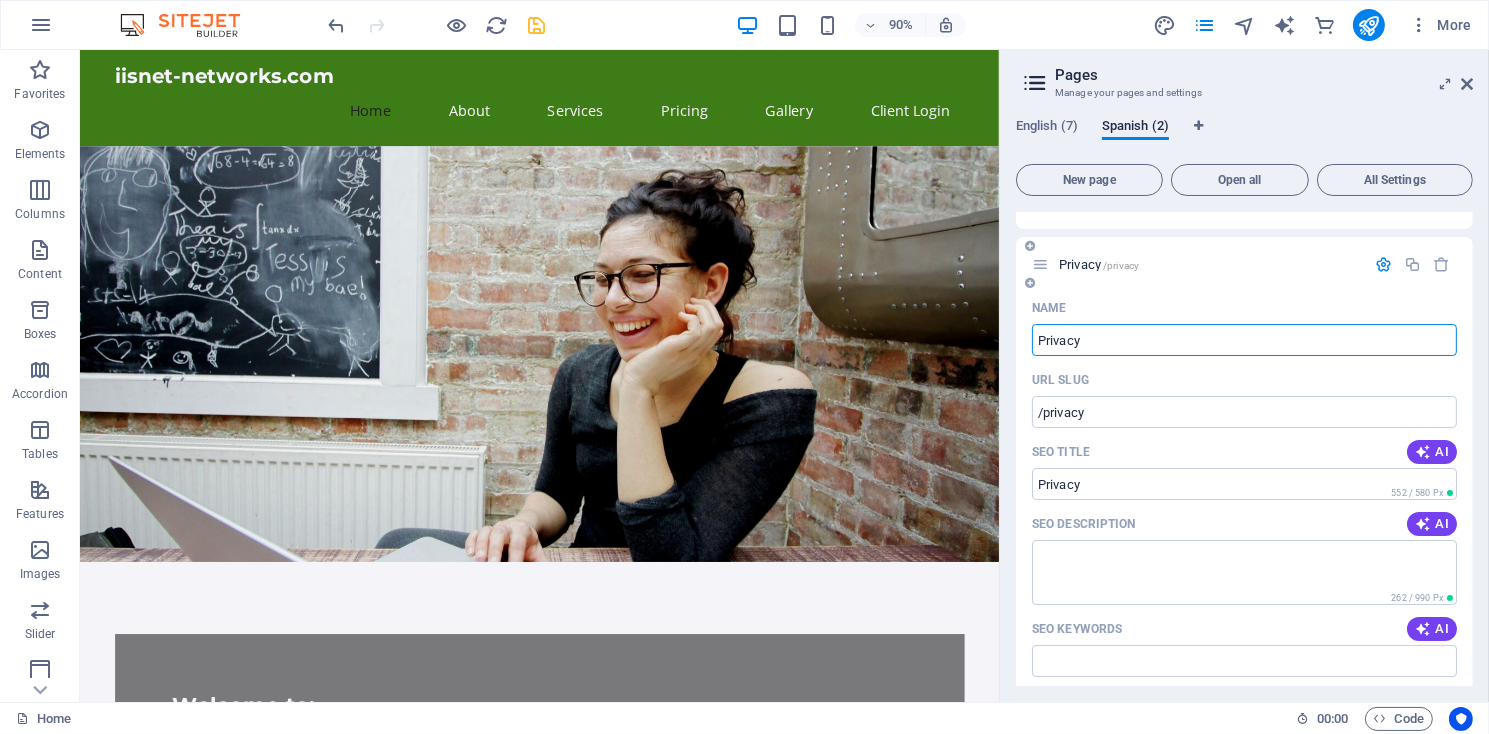 scroll, scrollTop: 0, scrollLeft: 0, axis: both 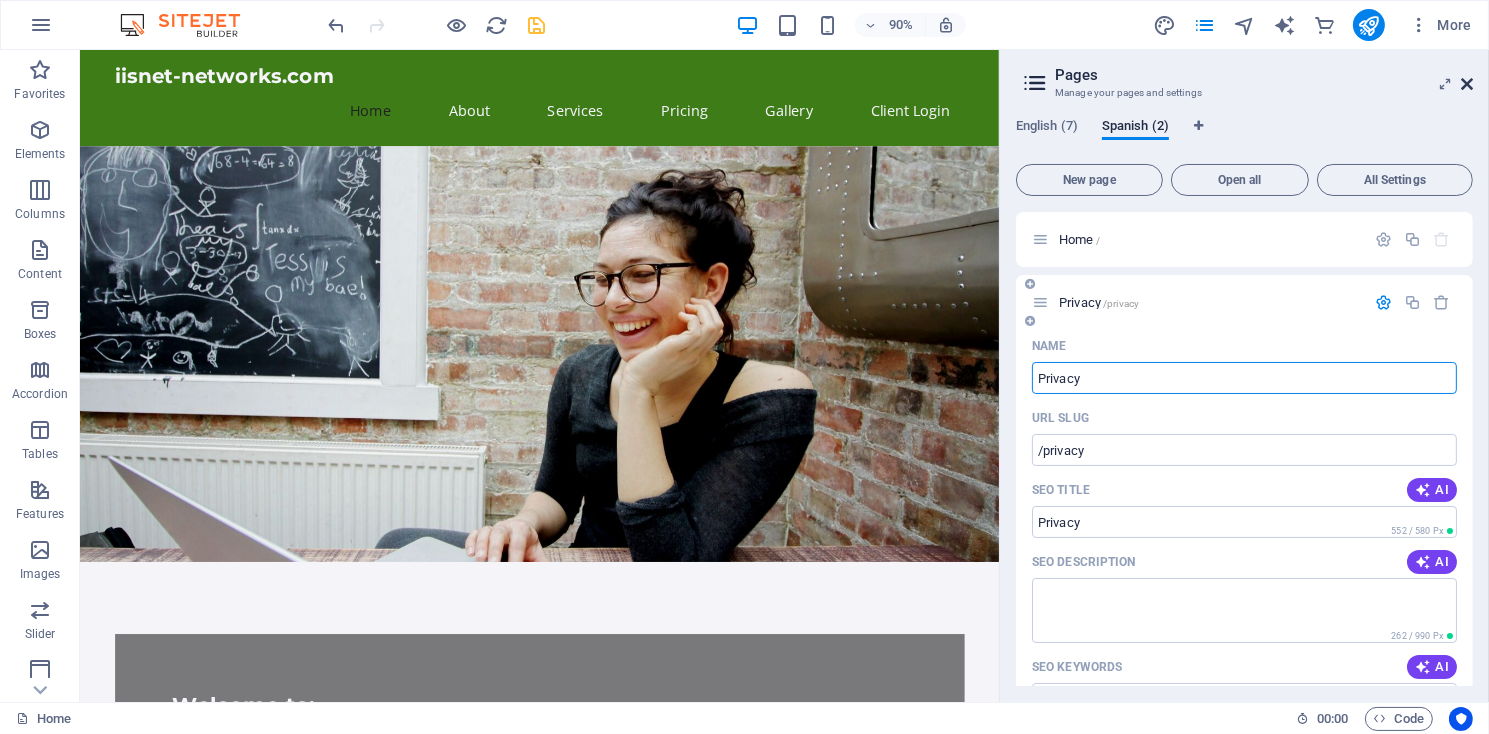 click at bounding box center [1467, 84] 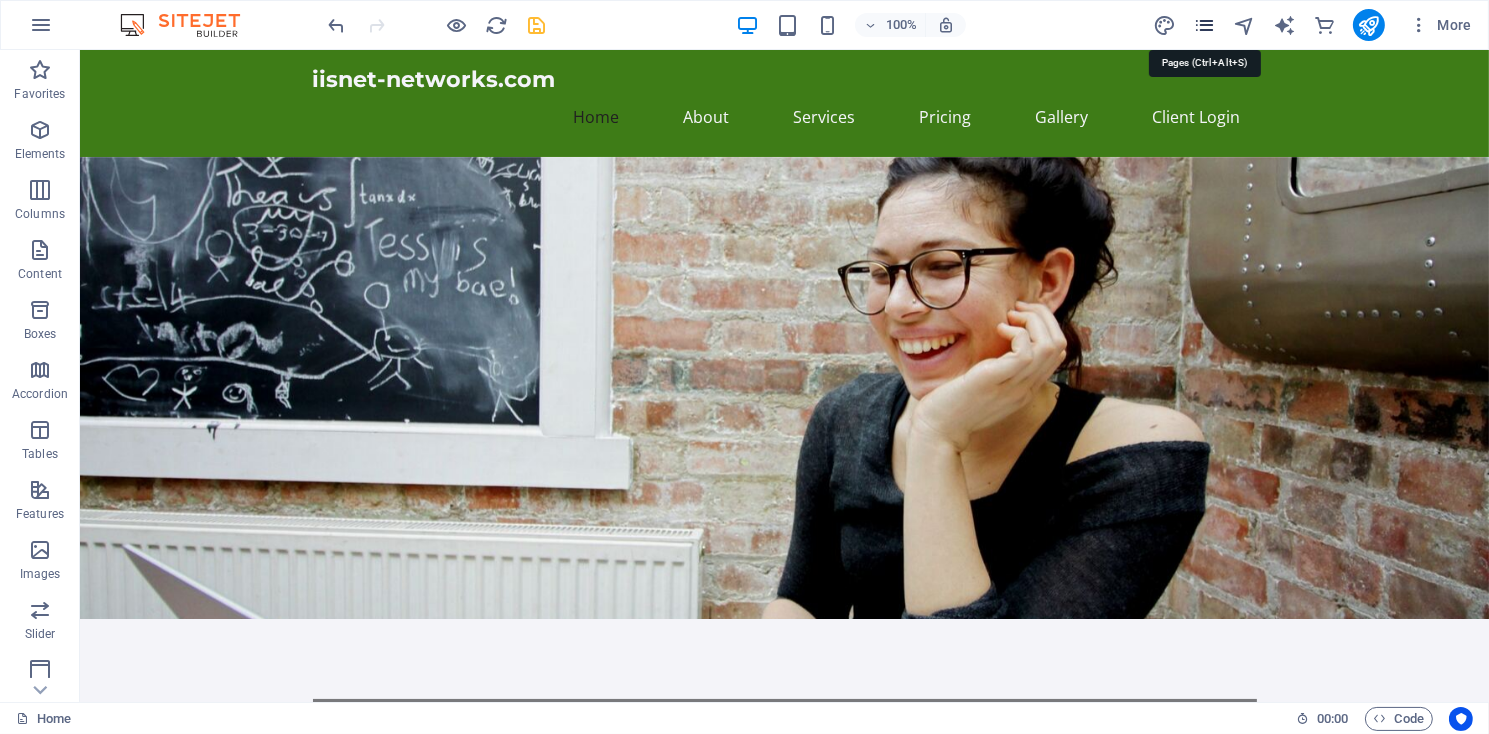 click at bounding box center (1204, 25) 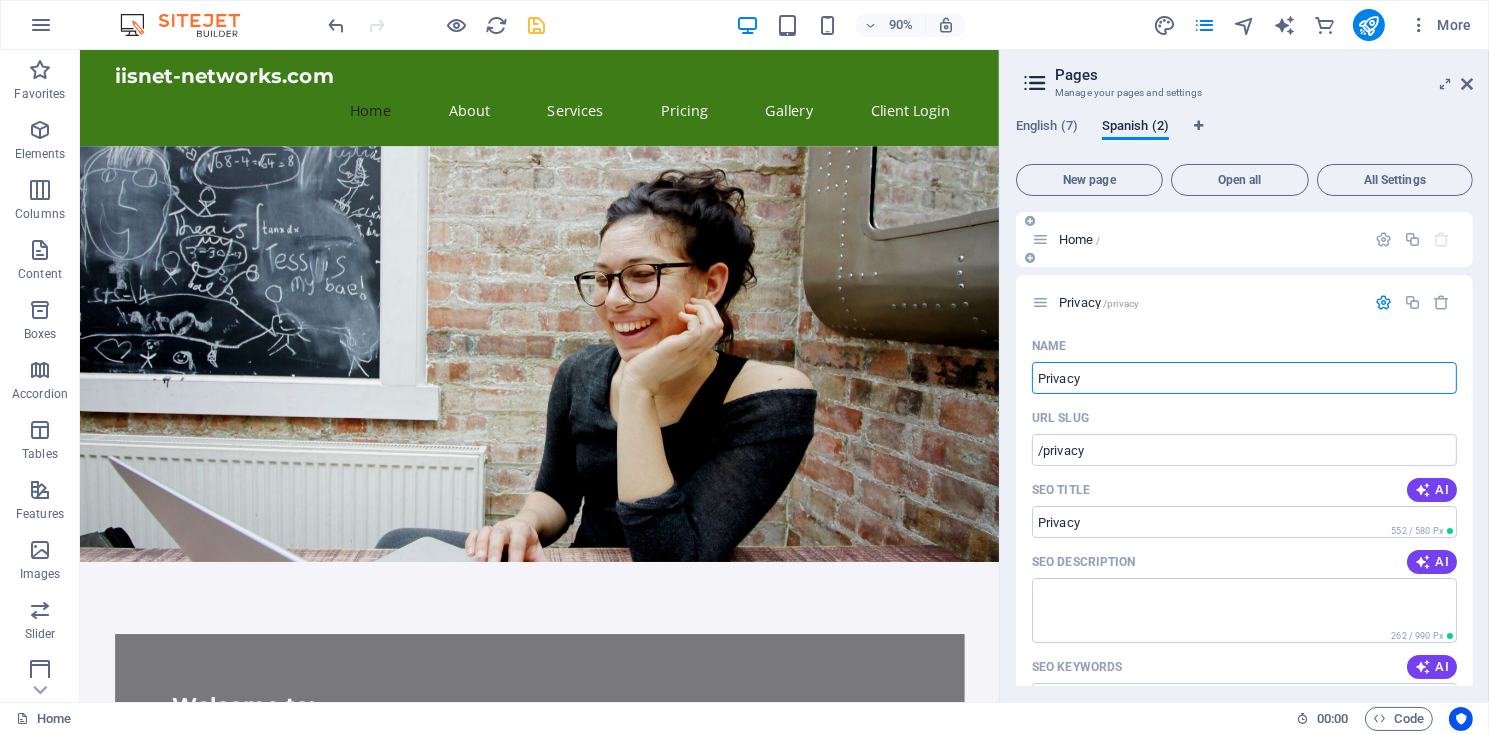 click on "Home /" at bounding box center [1079, 239] 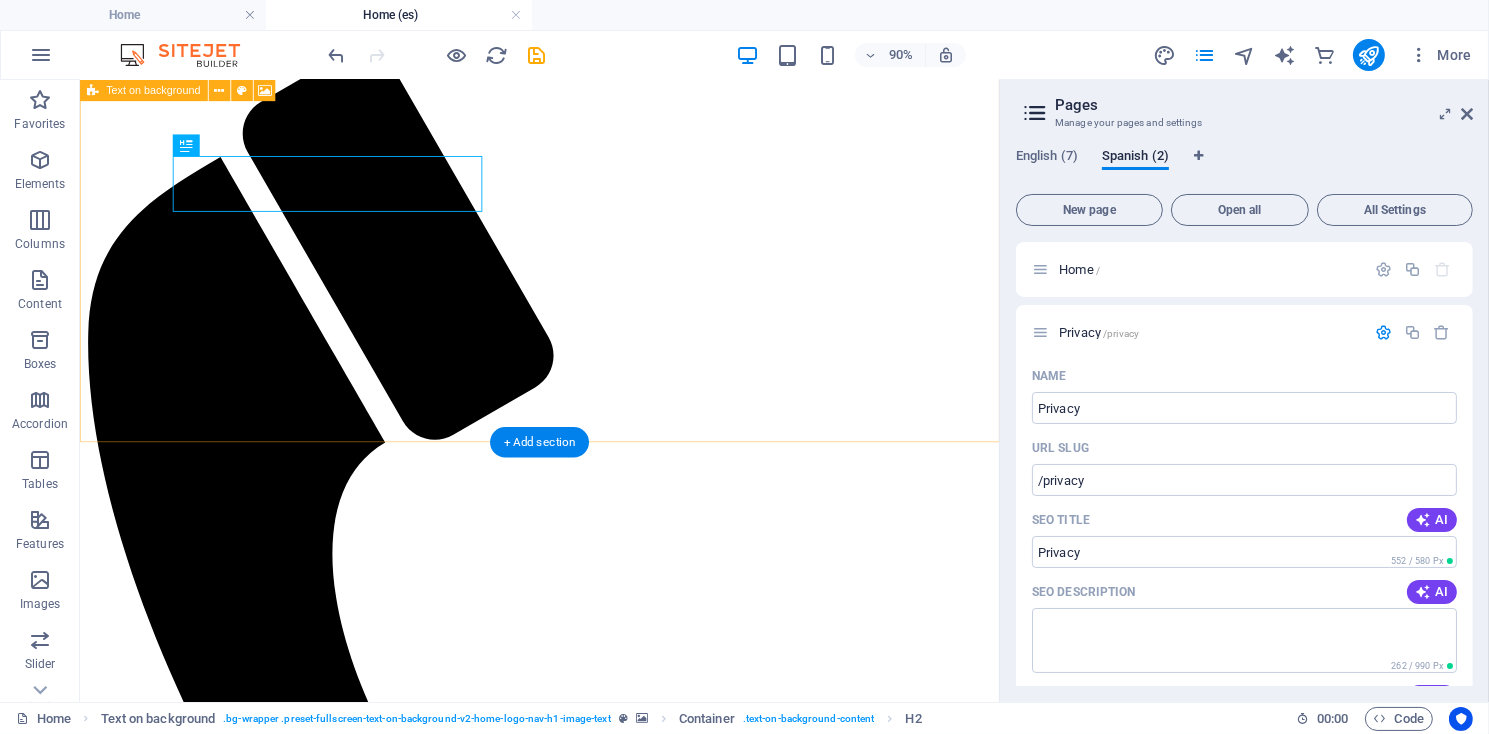 scroll, scrollTop: 0, scrollLeft: 0, axis: both 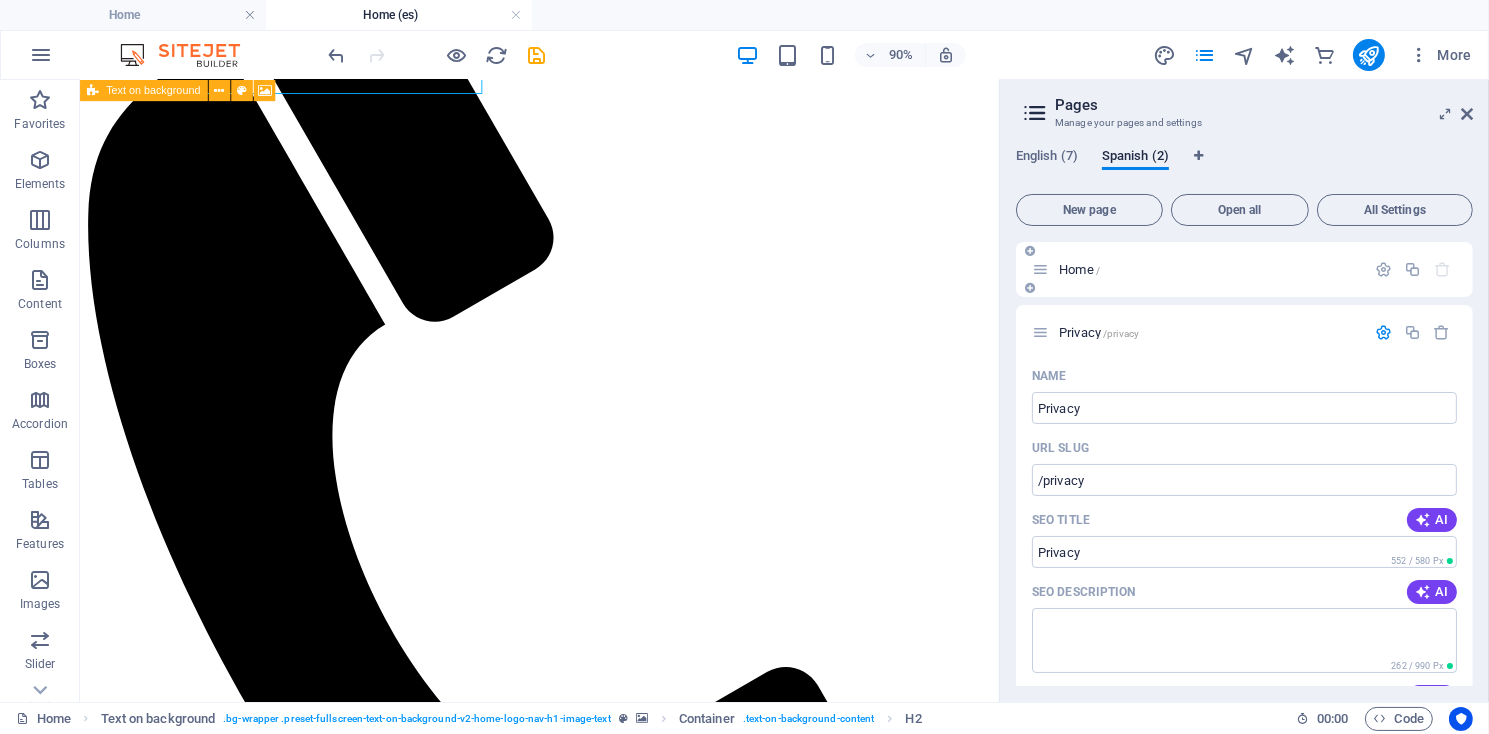 click at bounding box center [1040, 269] 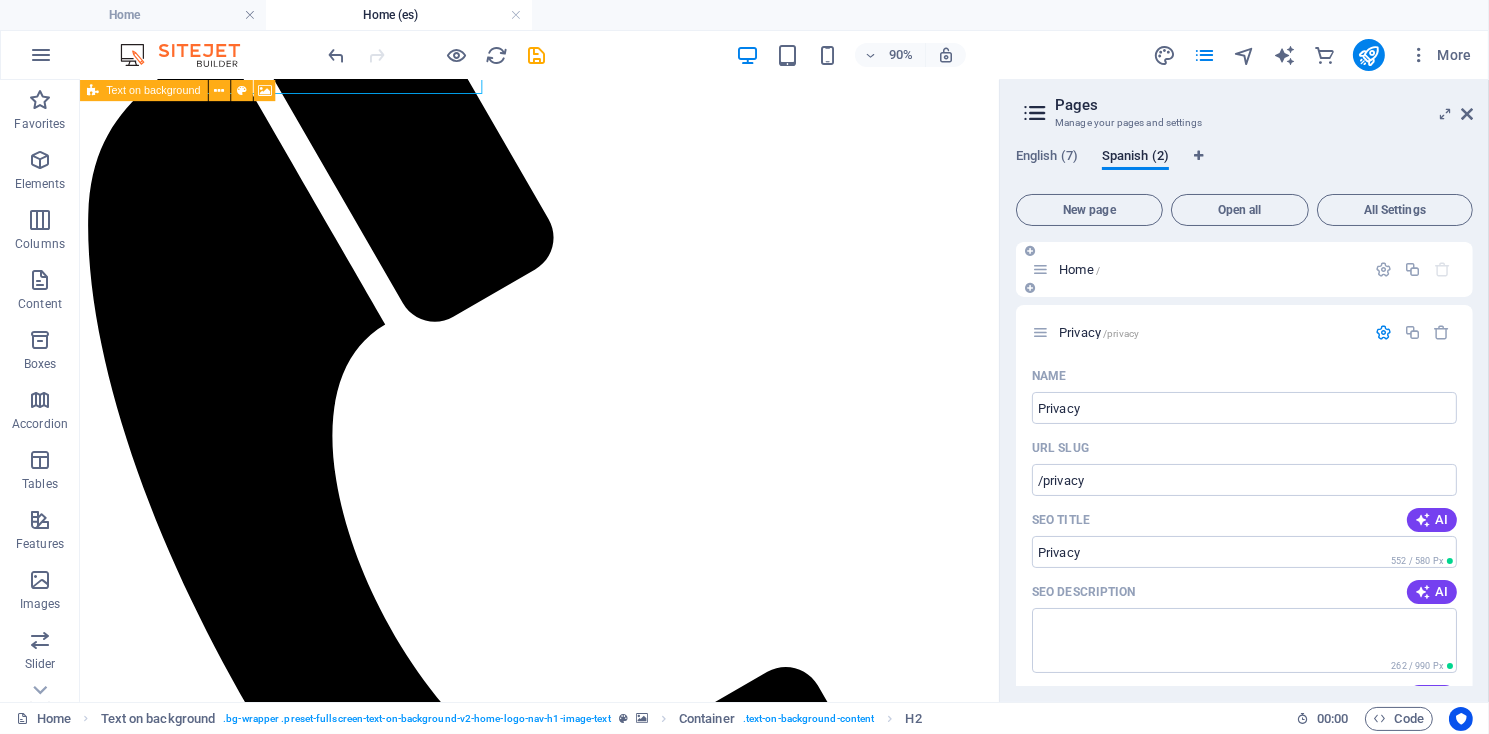 click on "Home /" at bounding box center [1079, 269] 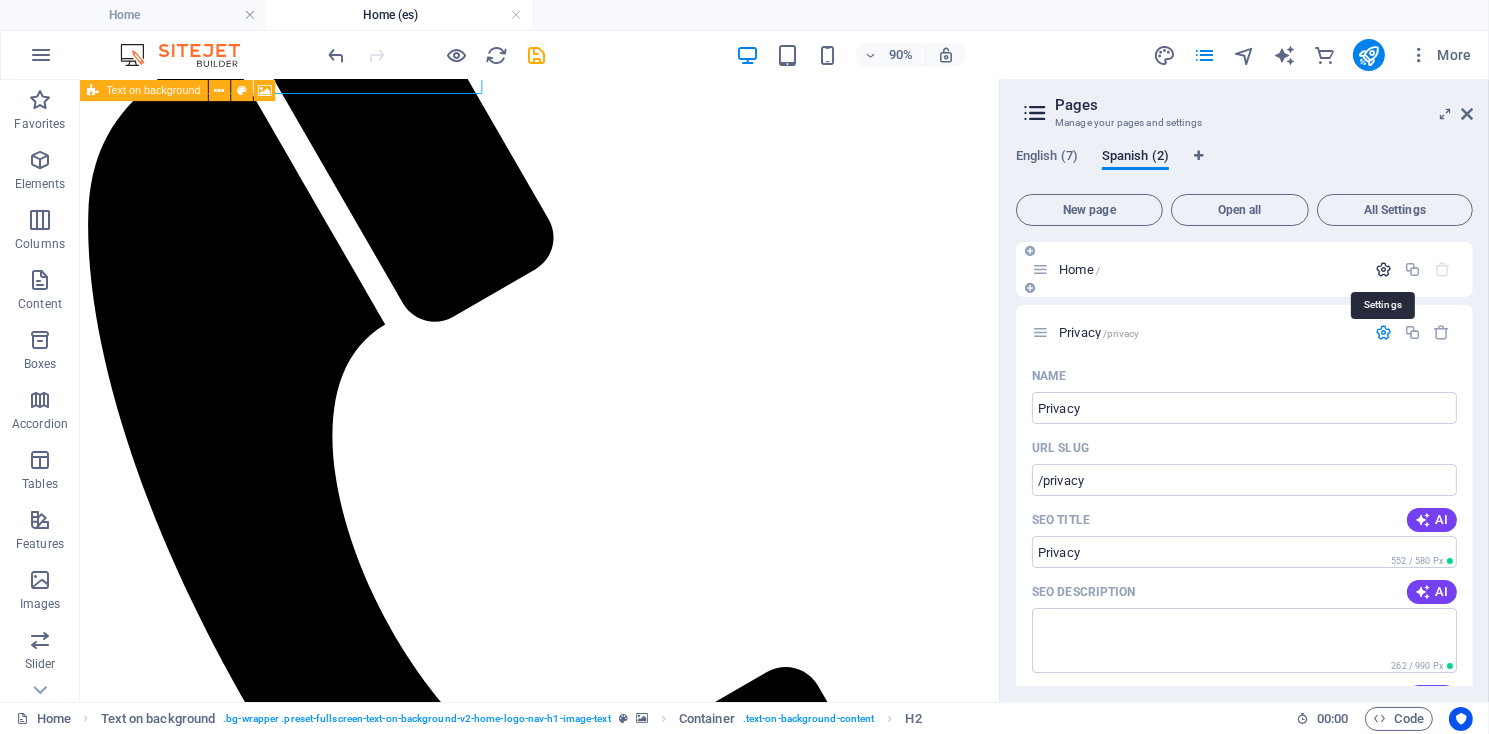 click at bounding box center (1383, 269) 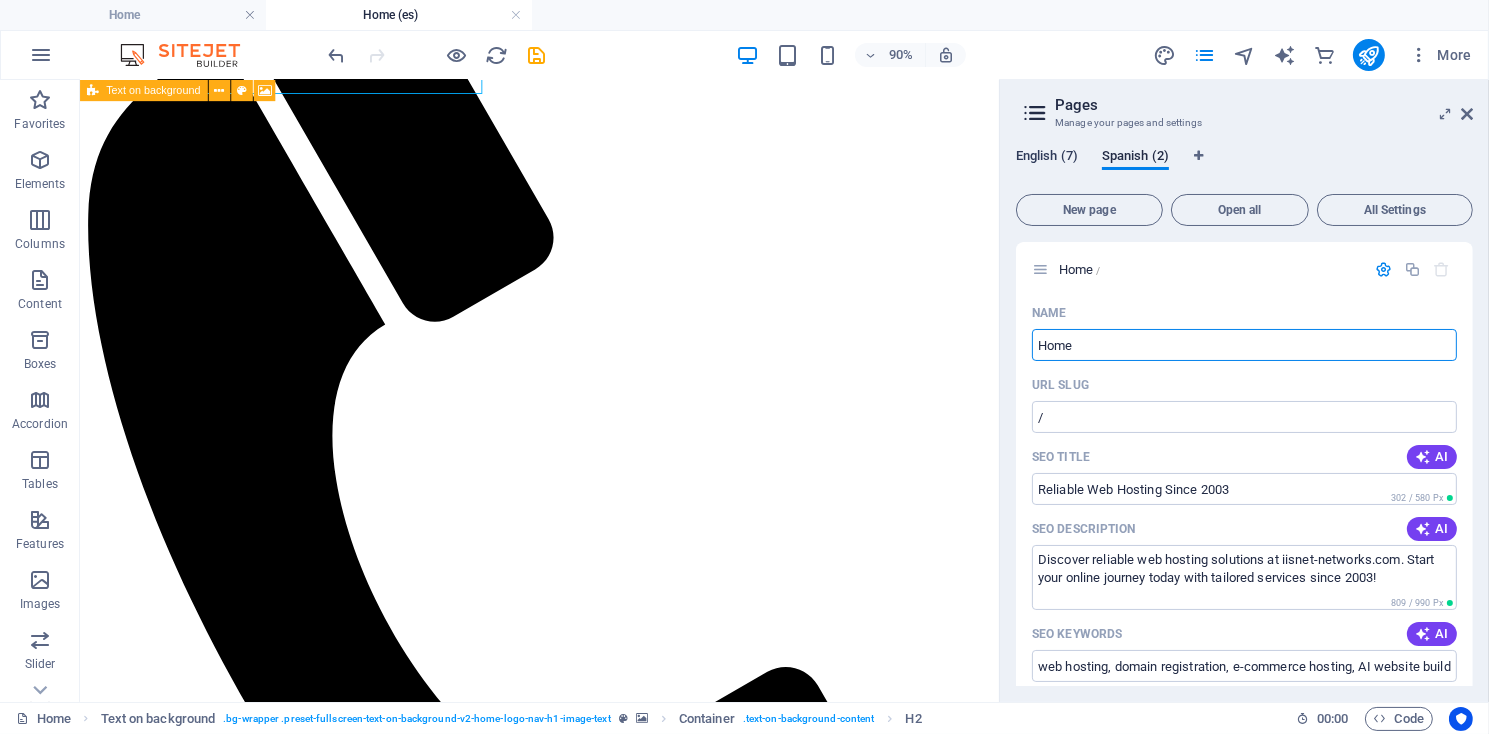 click on "English (7)" at bounding box center [1047, 158] 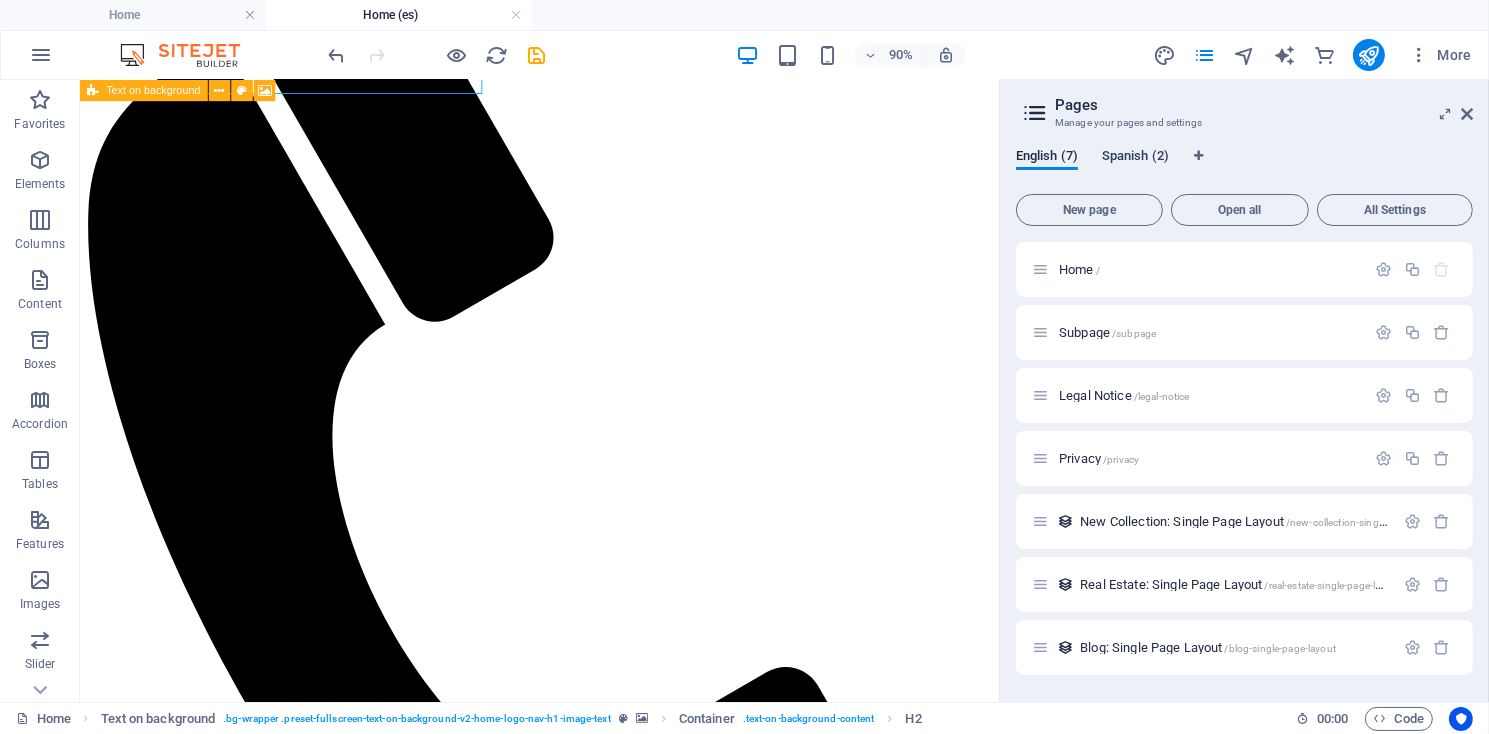 click on "Spanish (2)" at bounding box center [1135, 158] 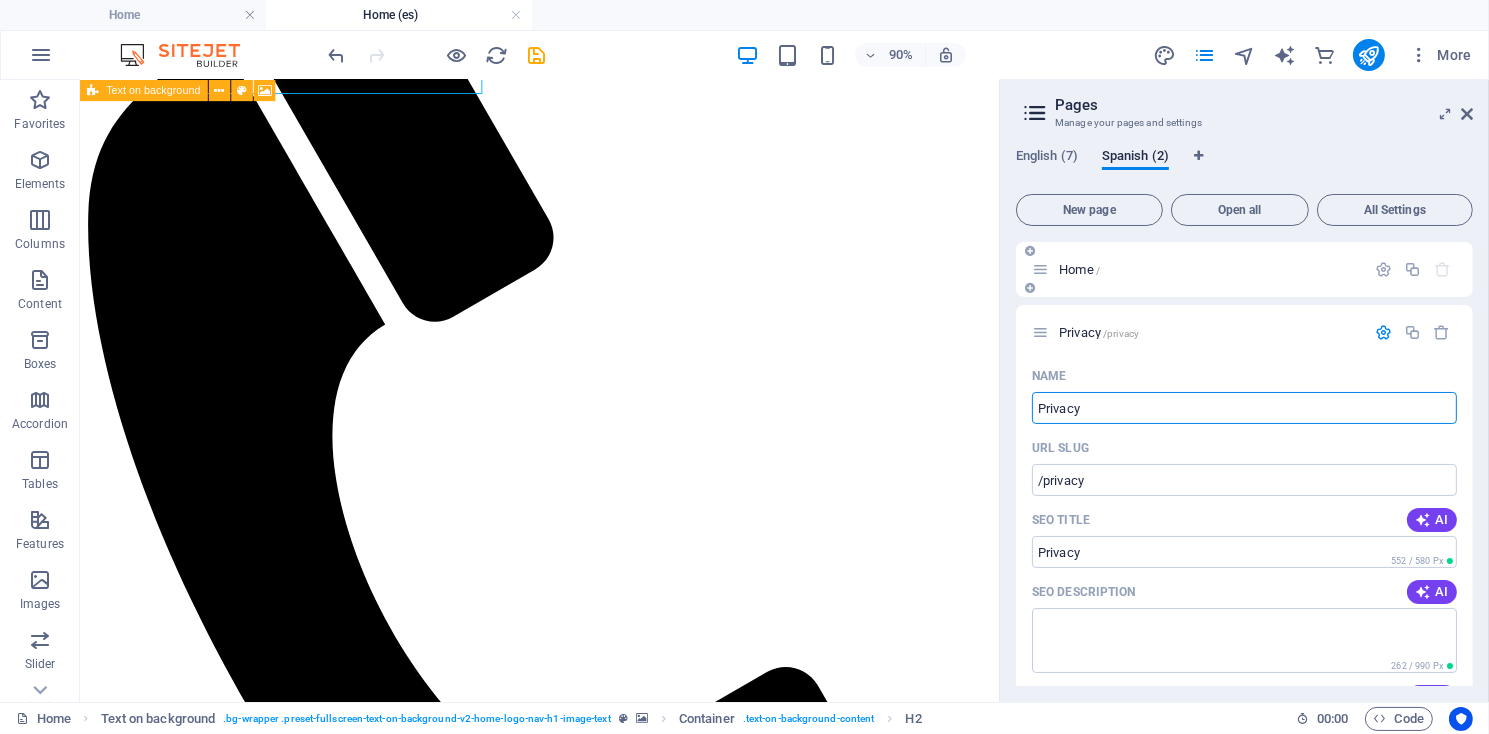 click on "Home /" at bounding box center [1079, 269] 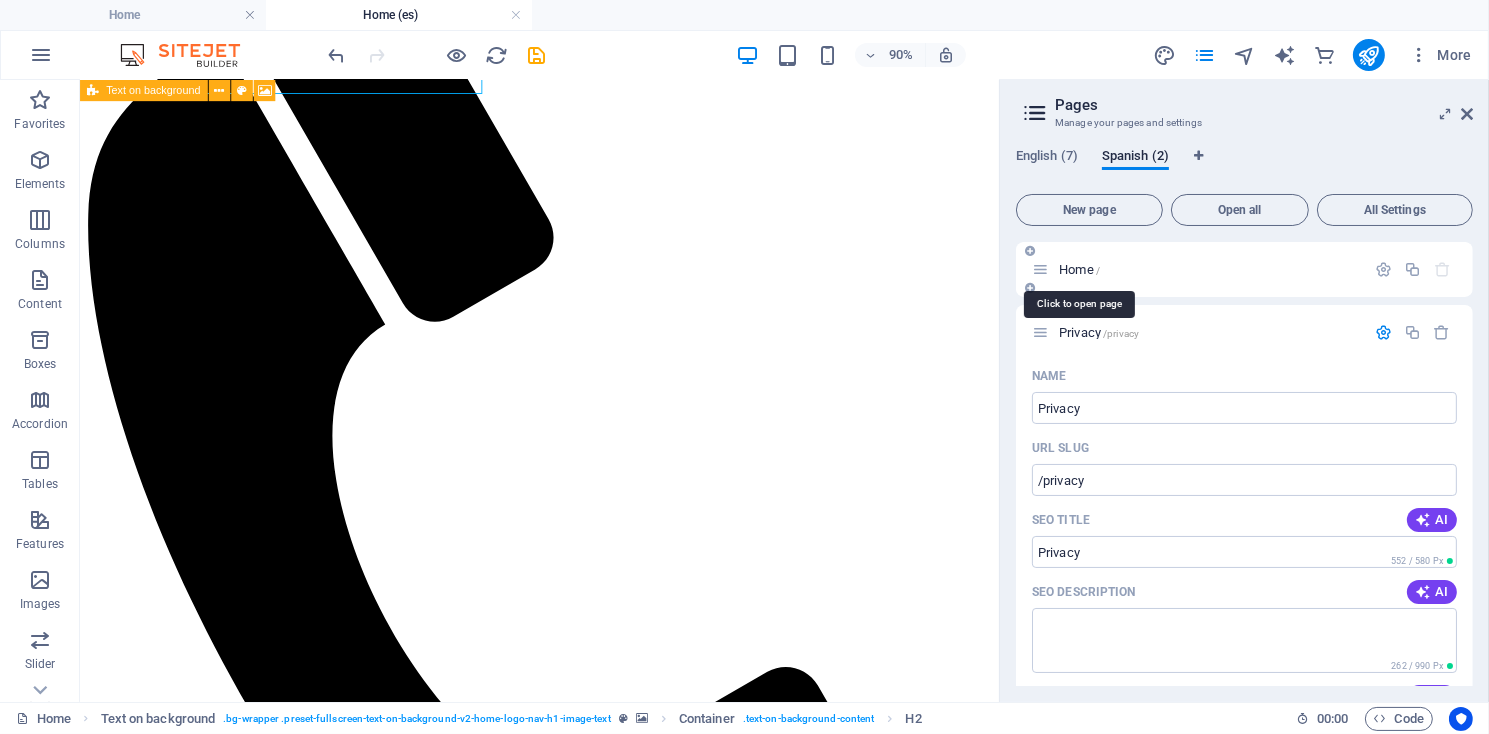 click on "Home /" at bounding box center (1079, 269) 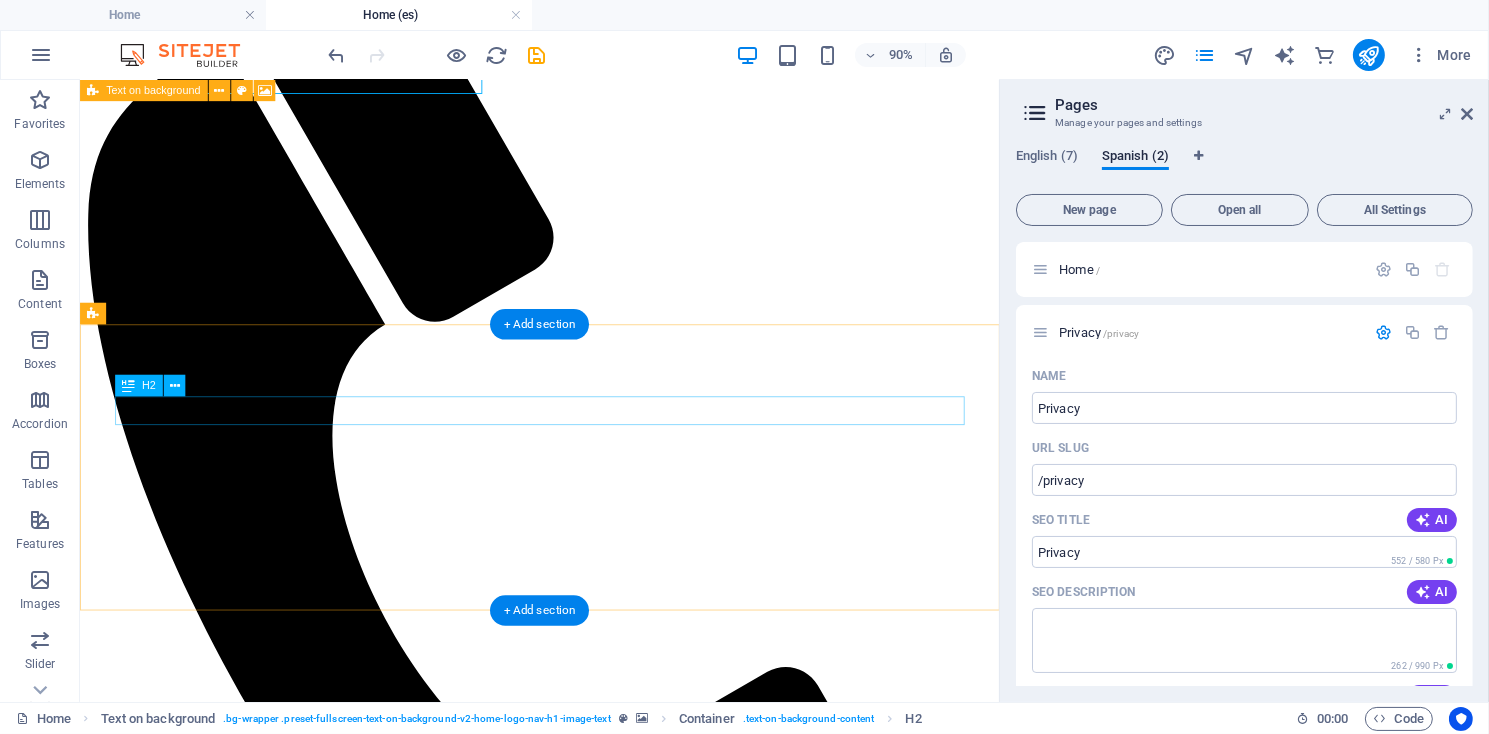 scroll, scrollTop: 0, scrollLeft: 0, axis: both 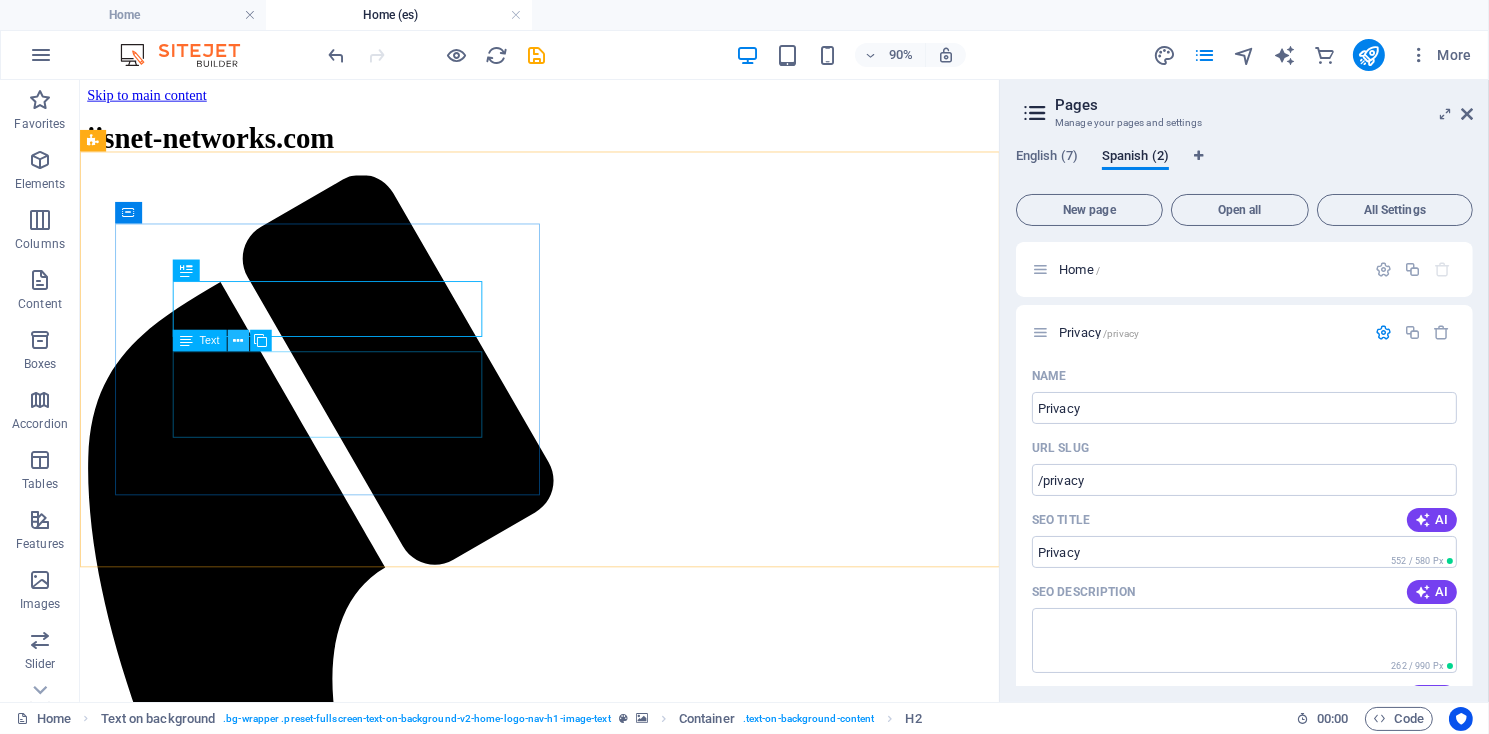 click at bounding box center [238, 341] 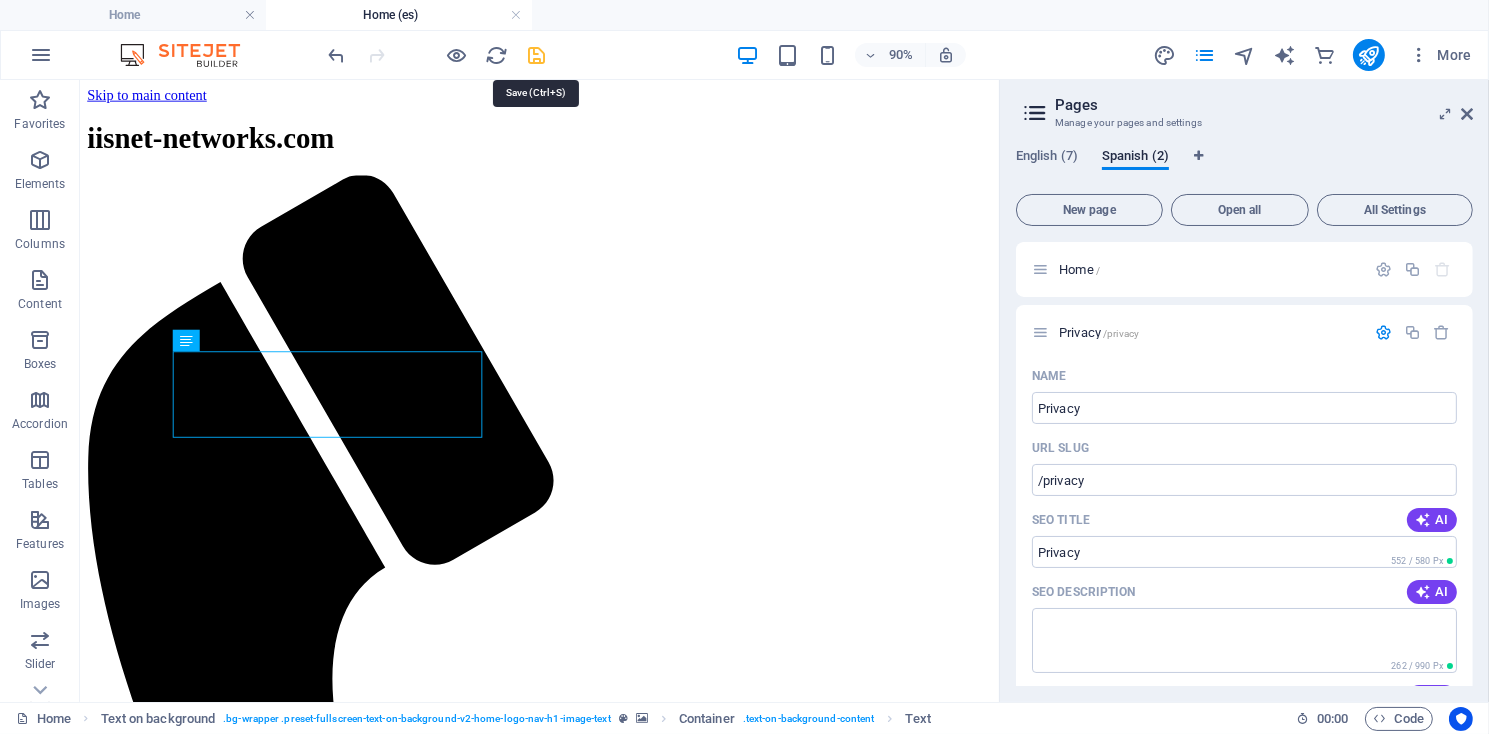 click at bounding box center (537, 55) 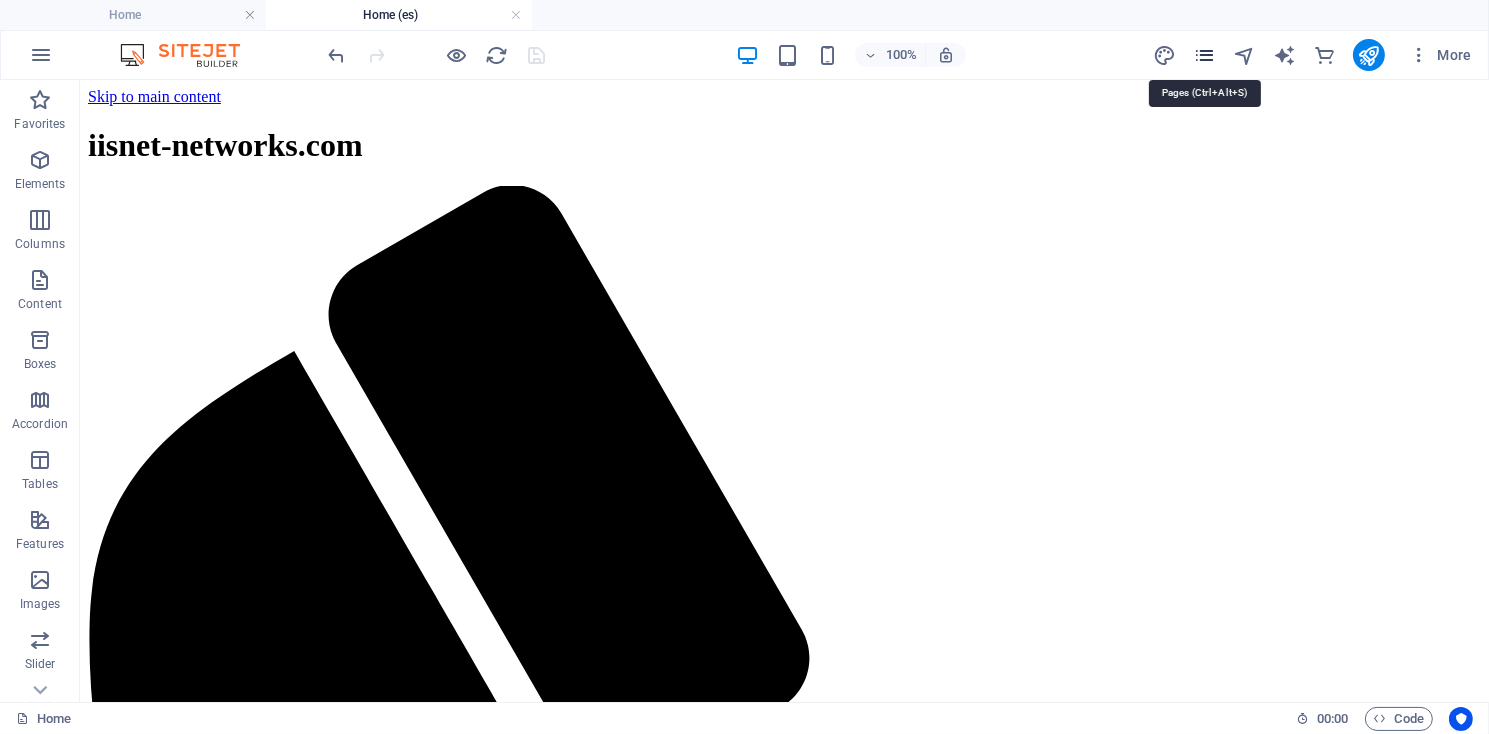 click at bounding box center [1204, 55] 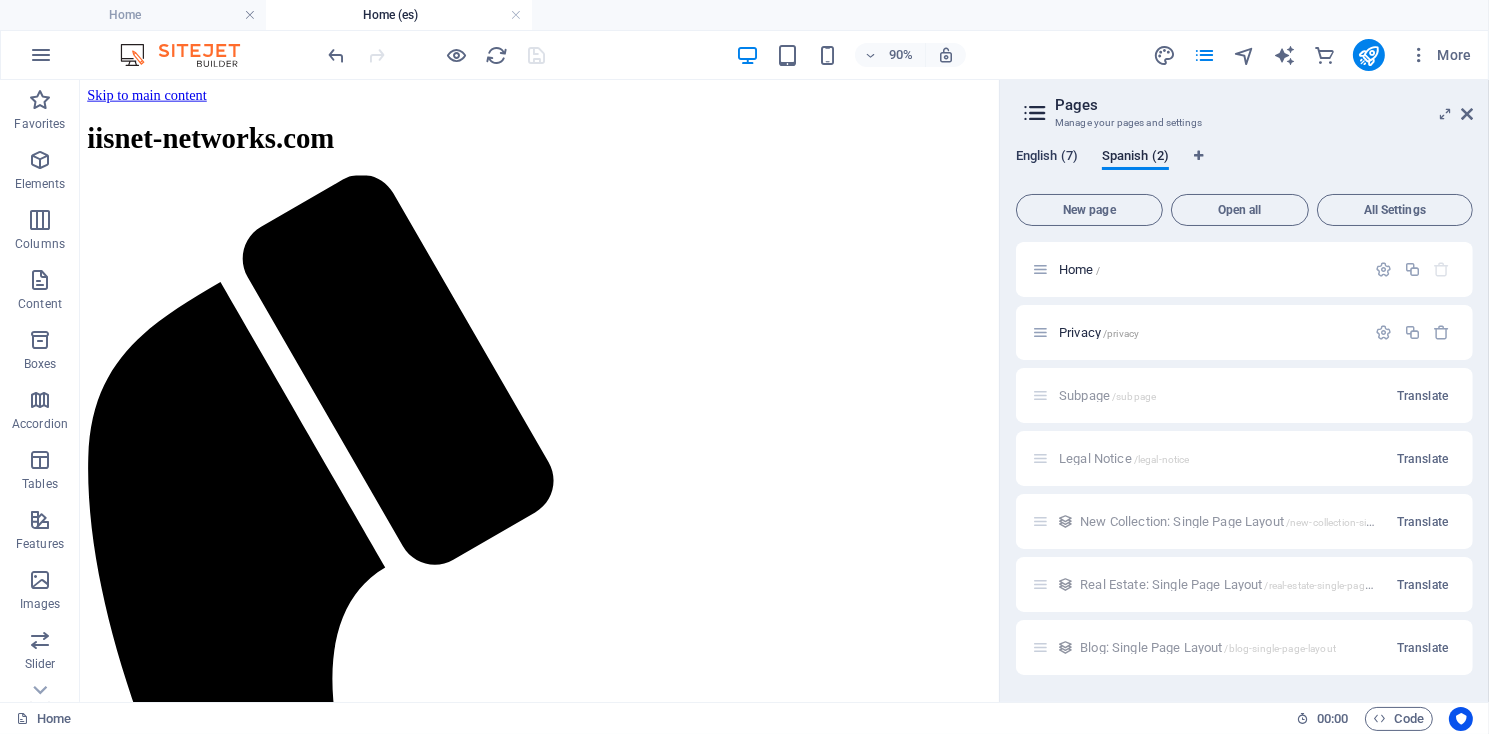 click on "English (7)" at bounding box center (1047, 158) 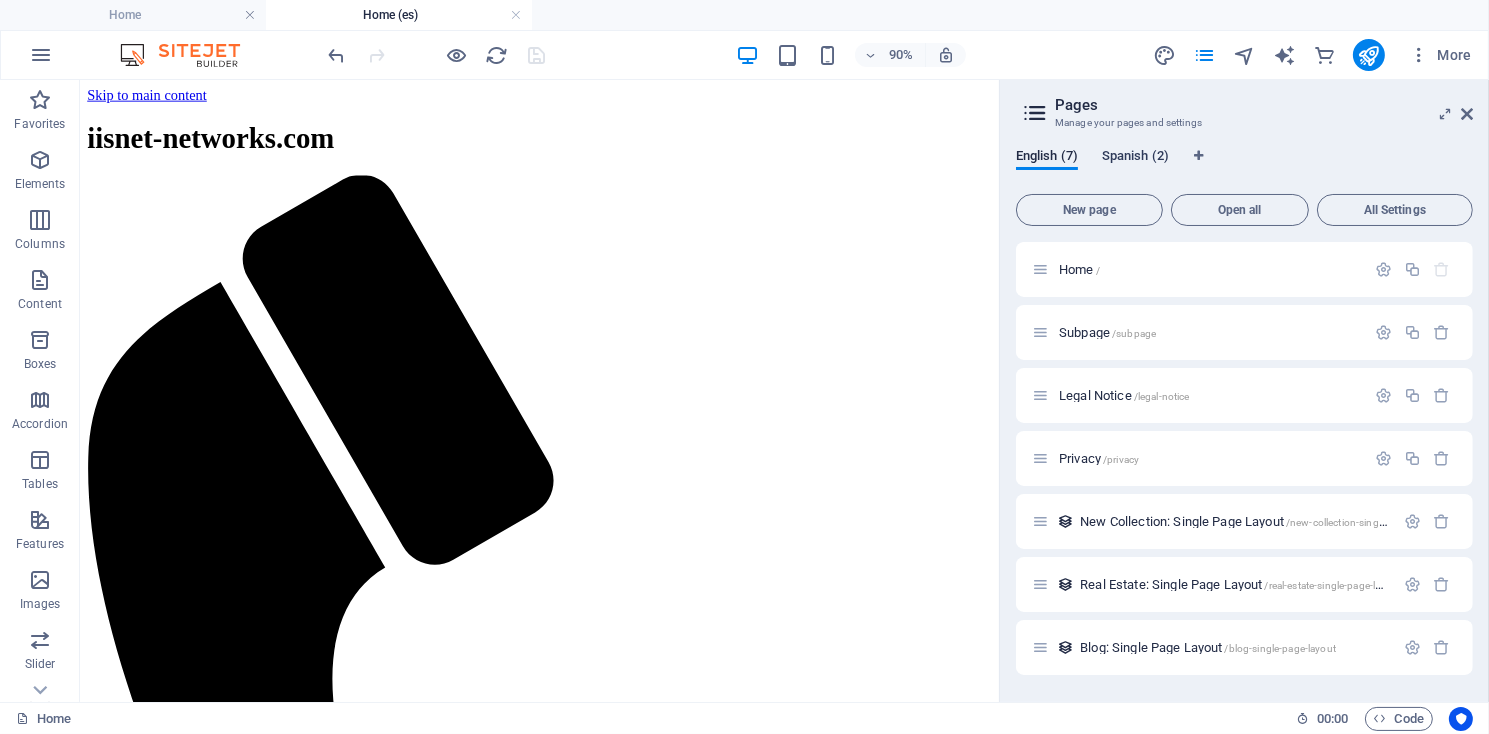 click on "Spanish (2)" at bounding box center [1135, 158] 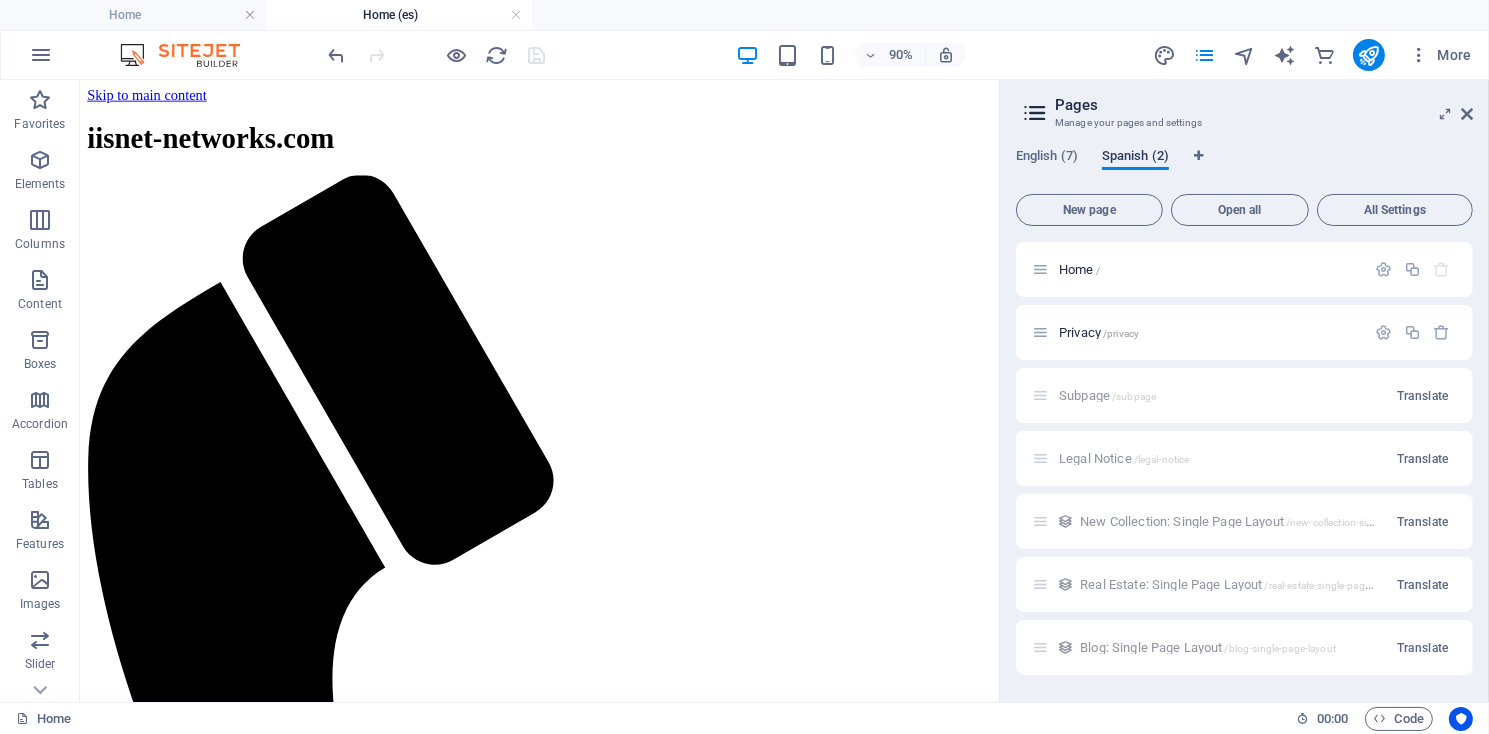 click on "Spanish (2)" at bounding box center (1135, 158) 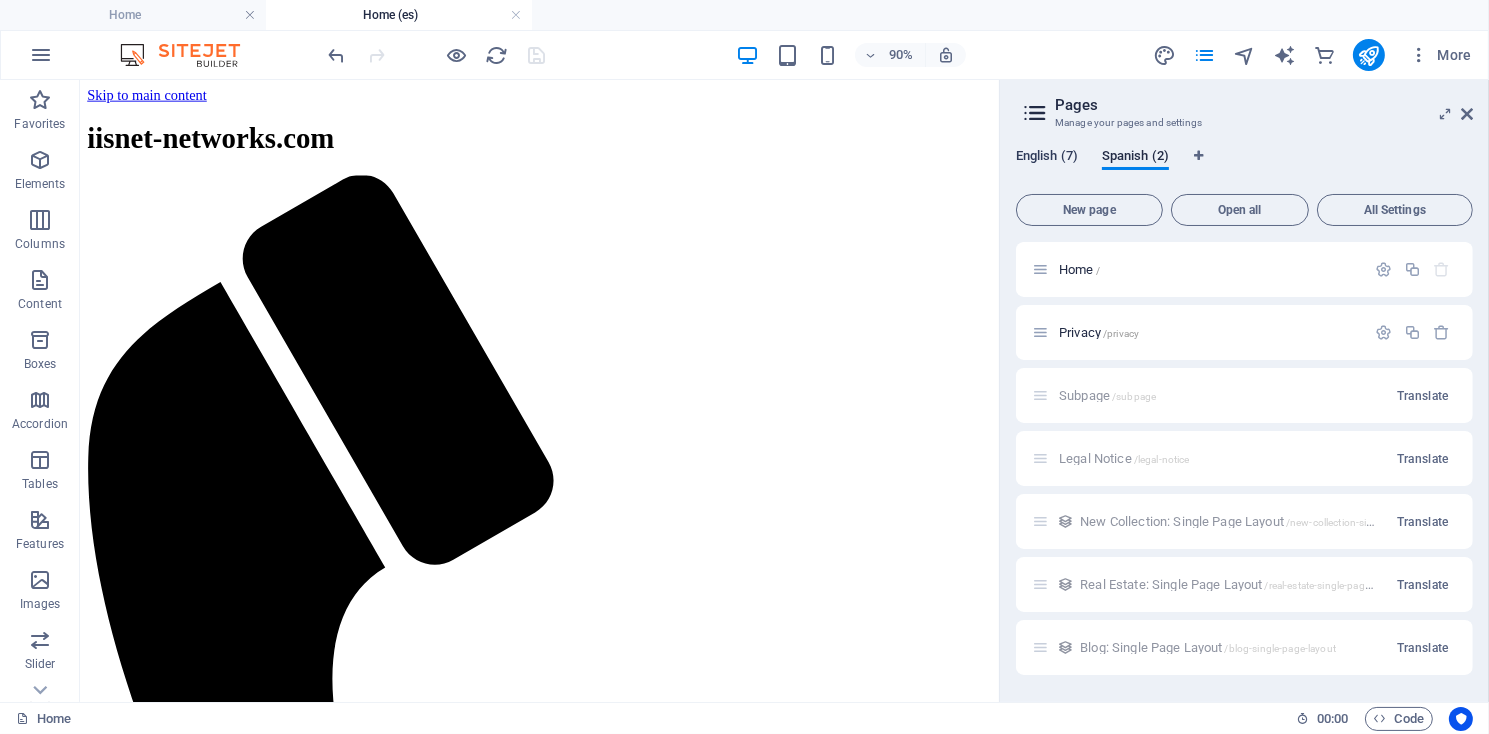 click on "English (7)" at bounding box center (1047, 158) 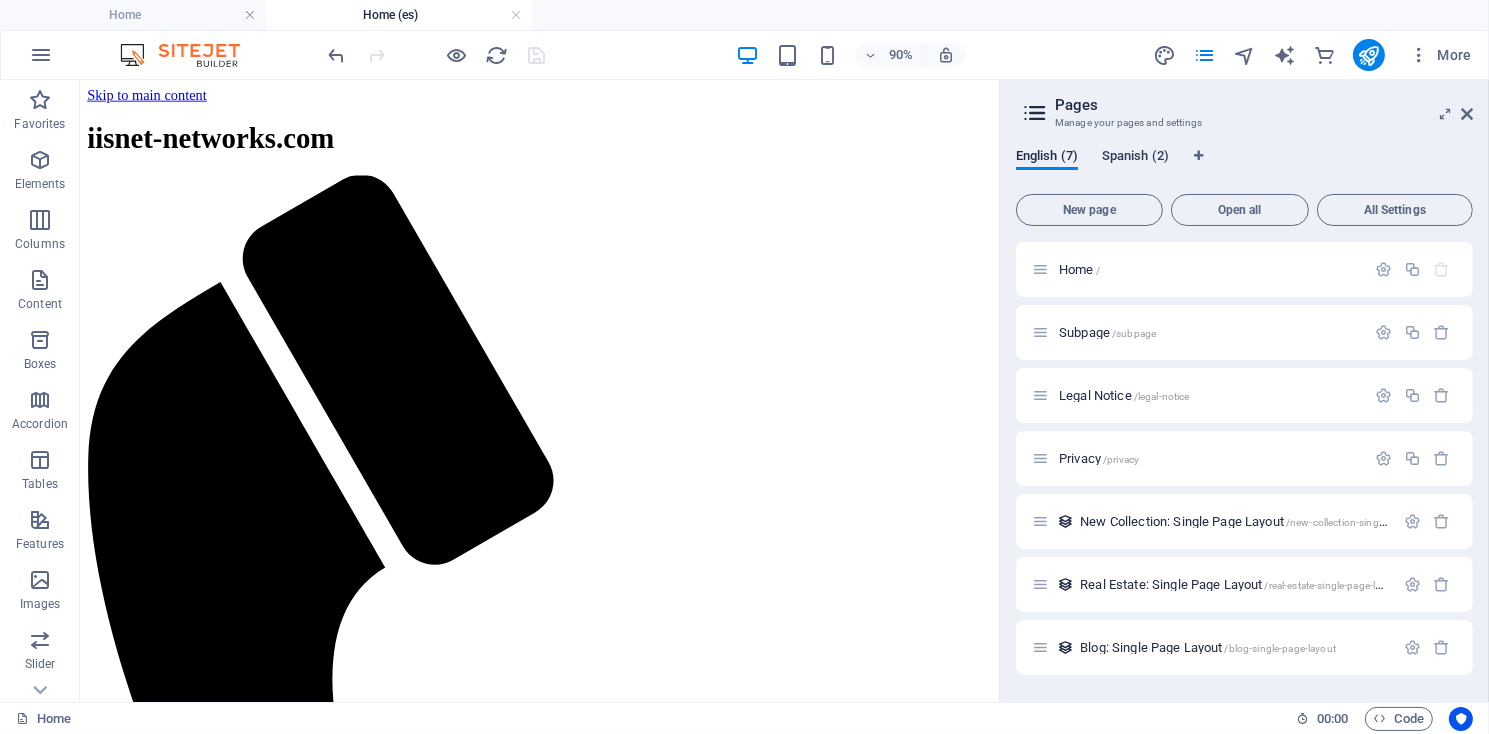 click on "Spanish (2)" at bounding box center [1135, 158] 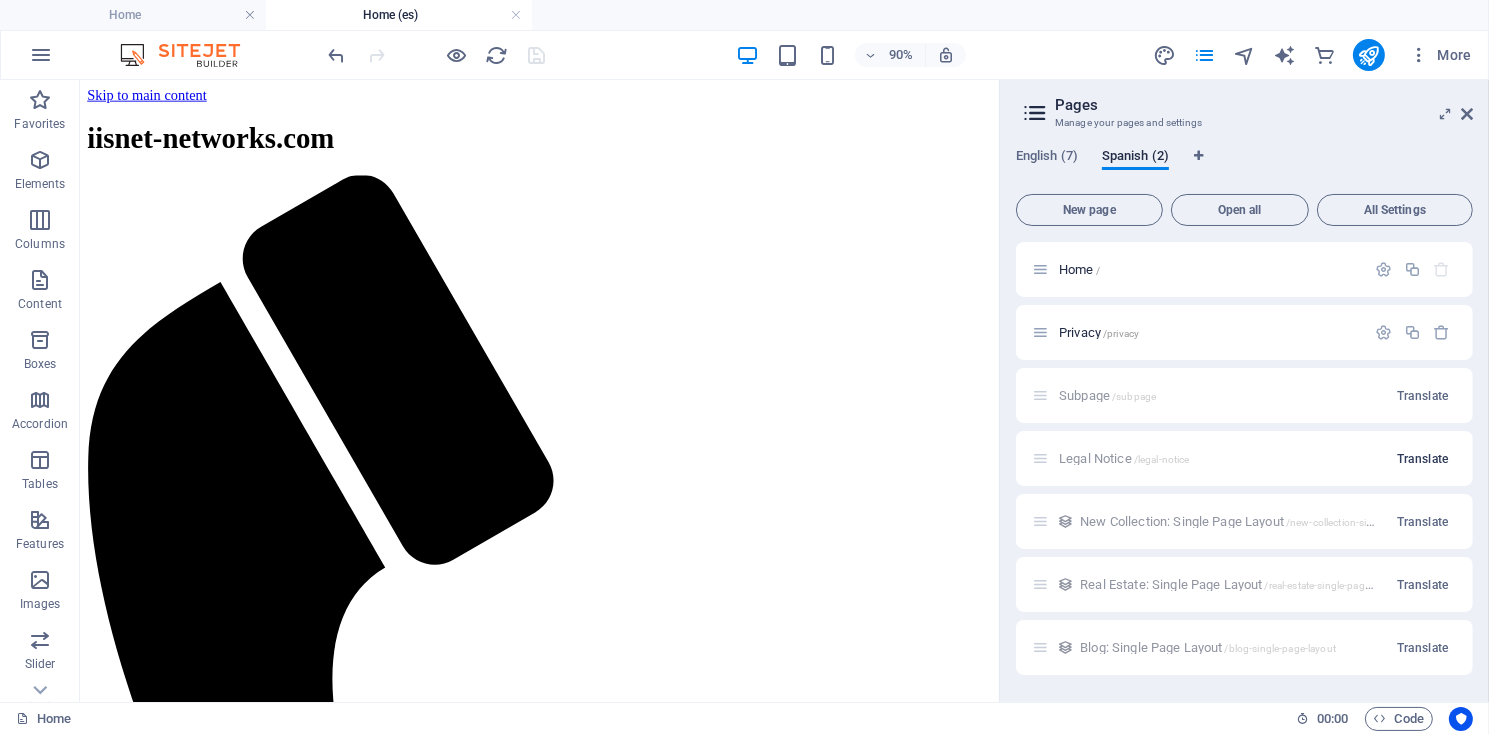click on "Translate" at bounding box center [1423, 459] 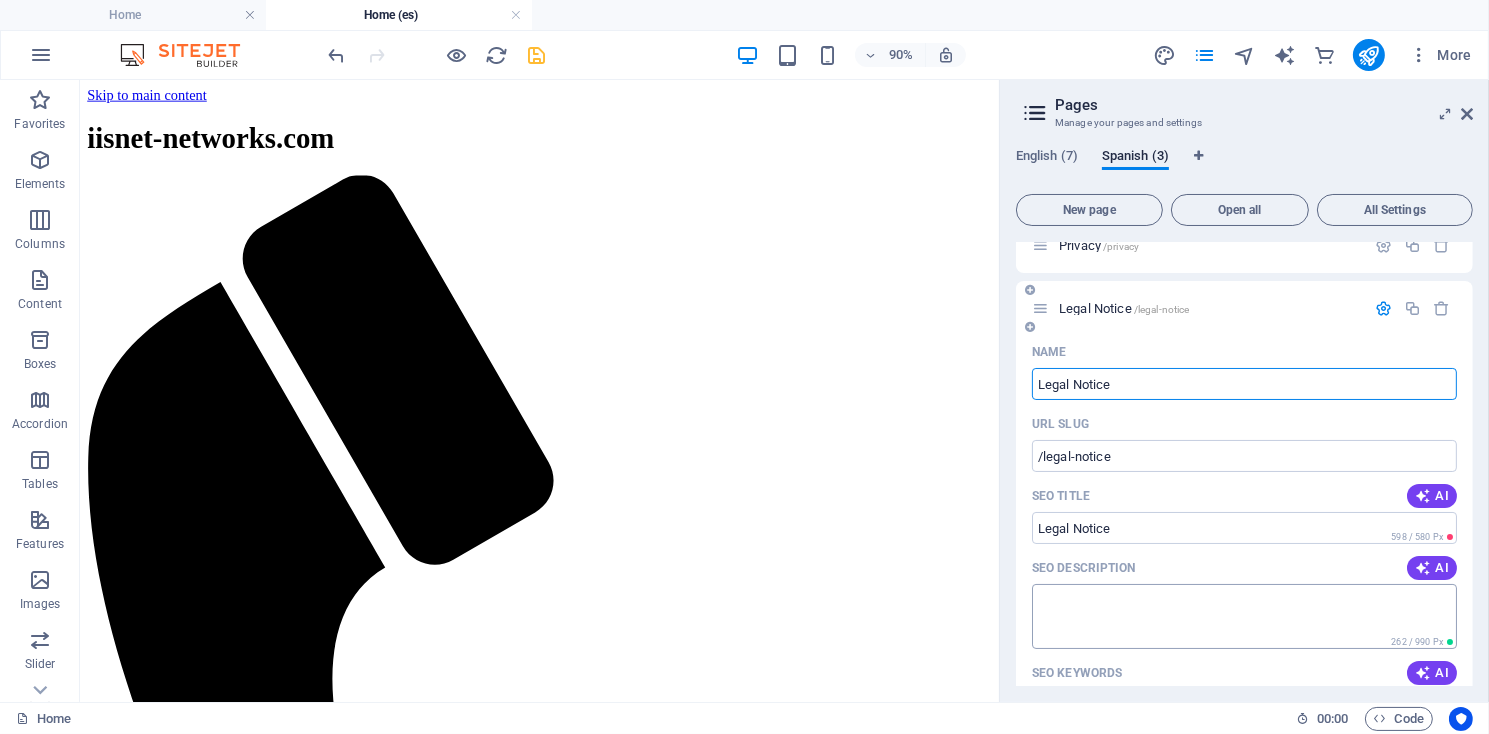 scroll, scrollTop: 0, scrollLeft: 0, axis: both 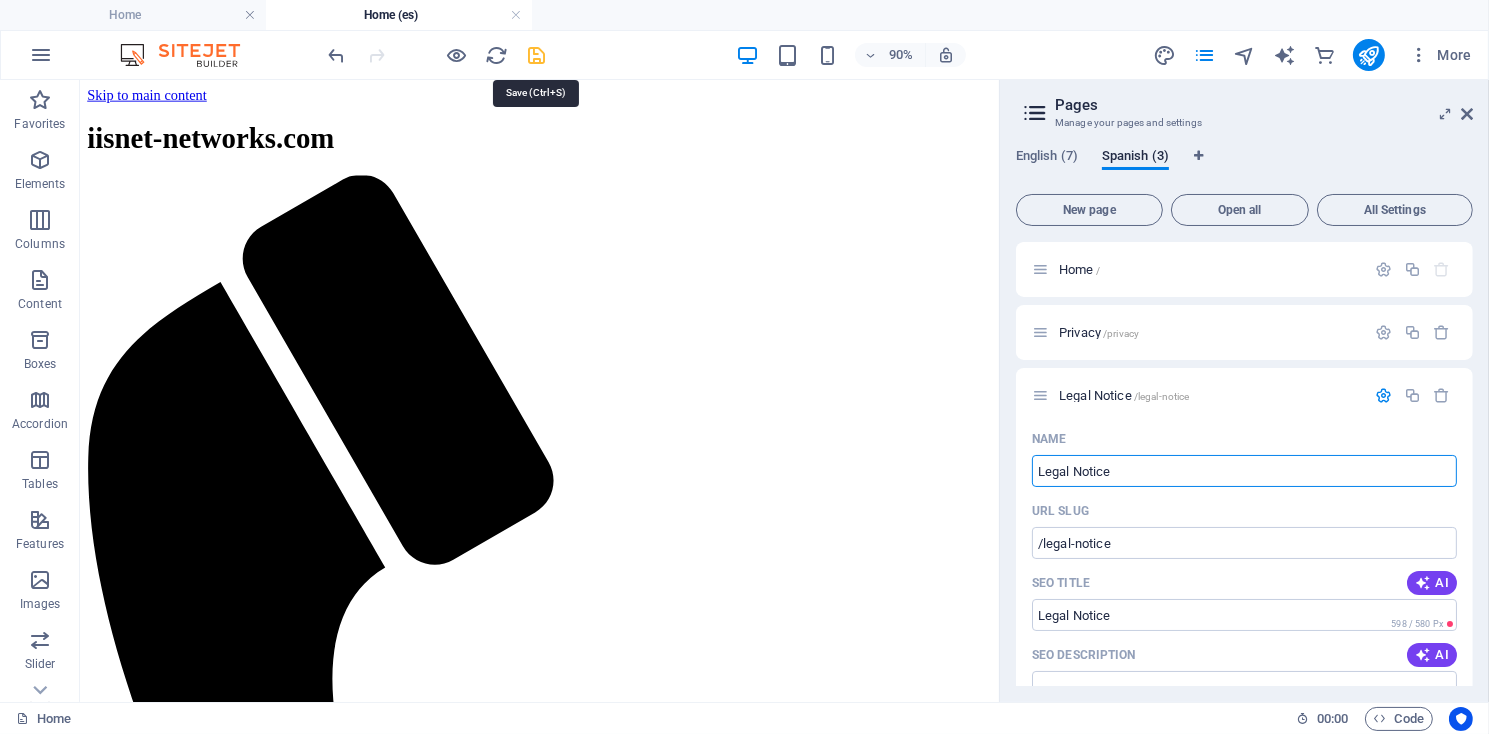 click at bounding box center (537, 55) 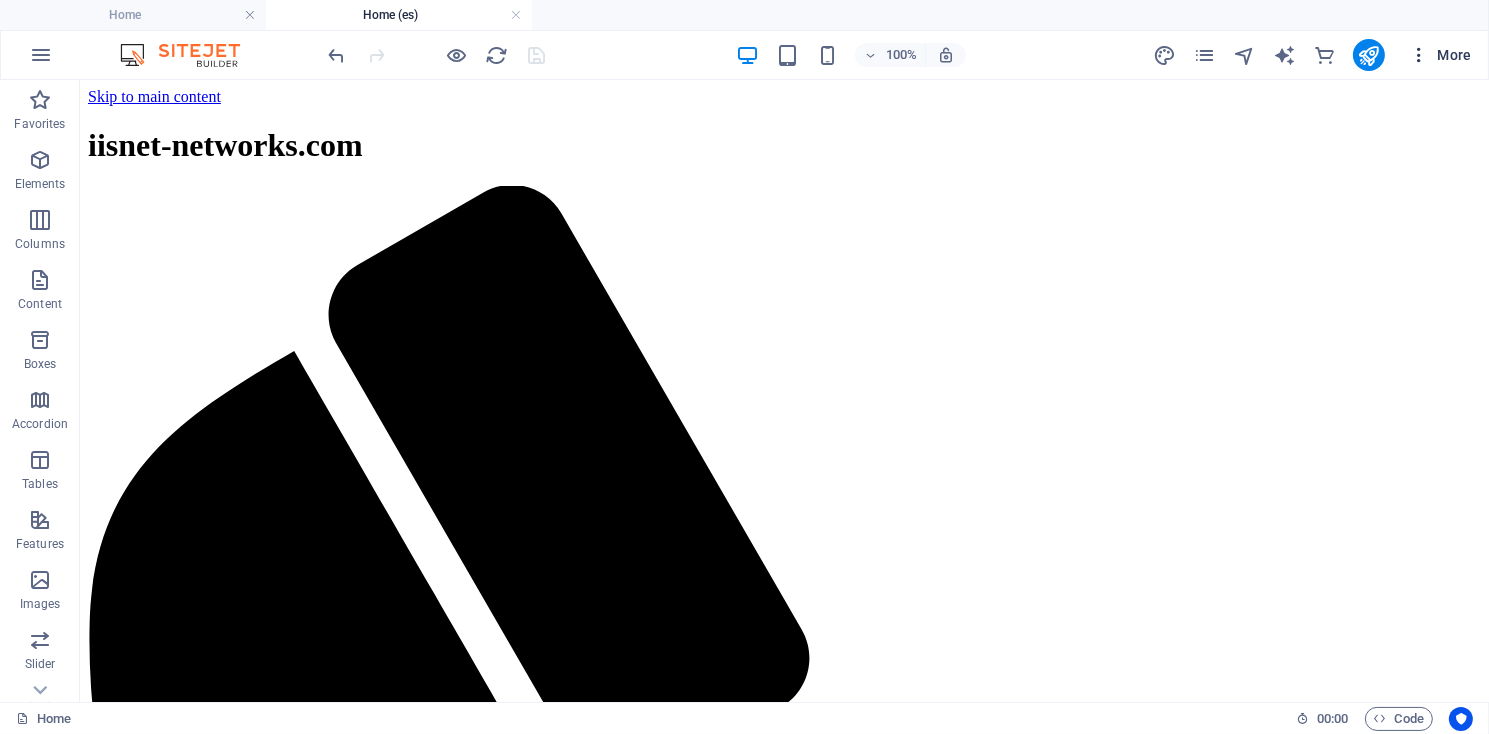 click on "More" at bounding box center [1440, 55] 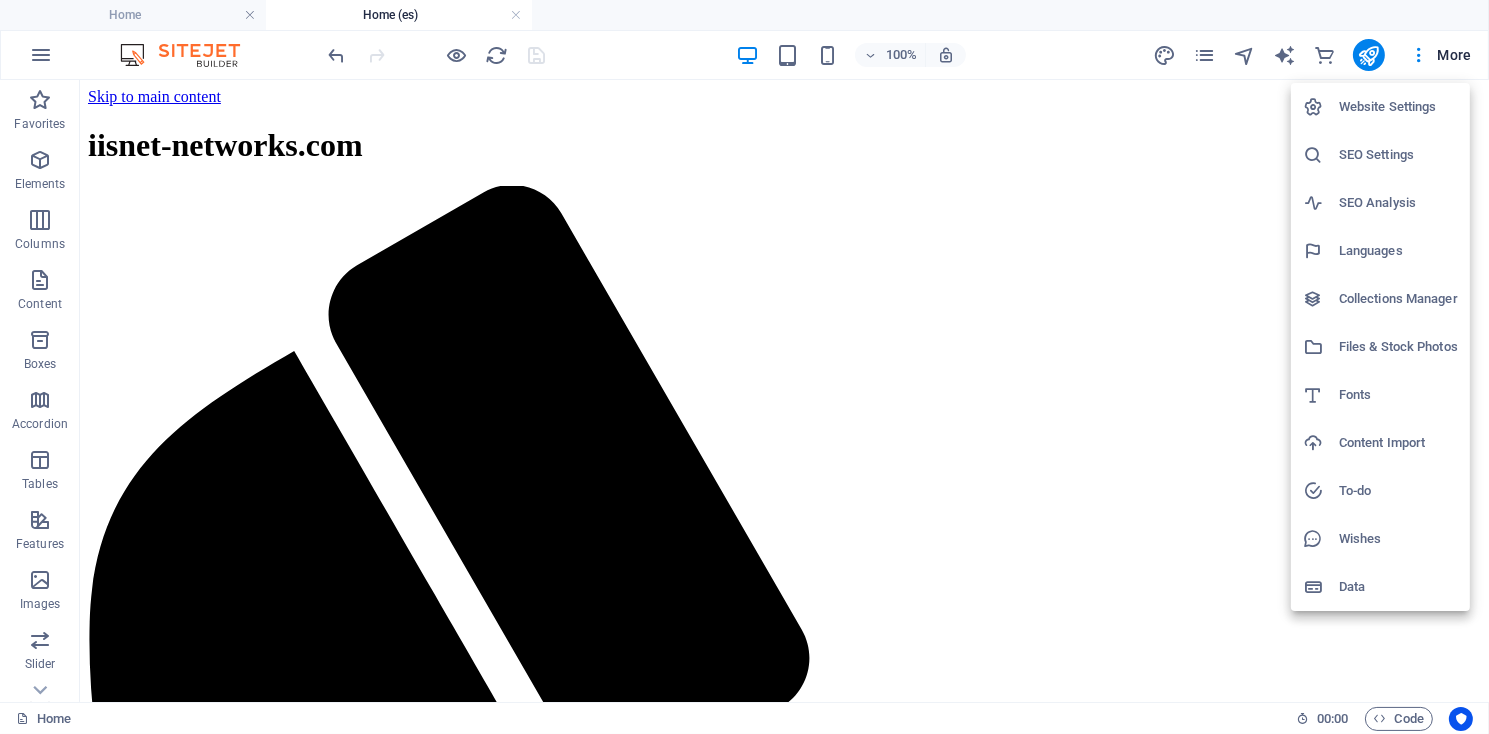 click on "Languages" at bounding box center [1398, 251] 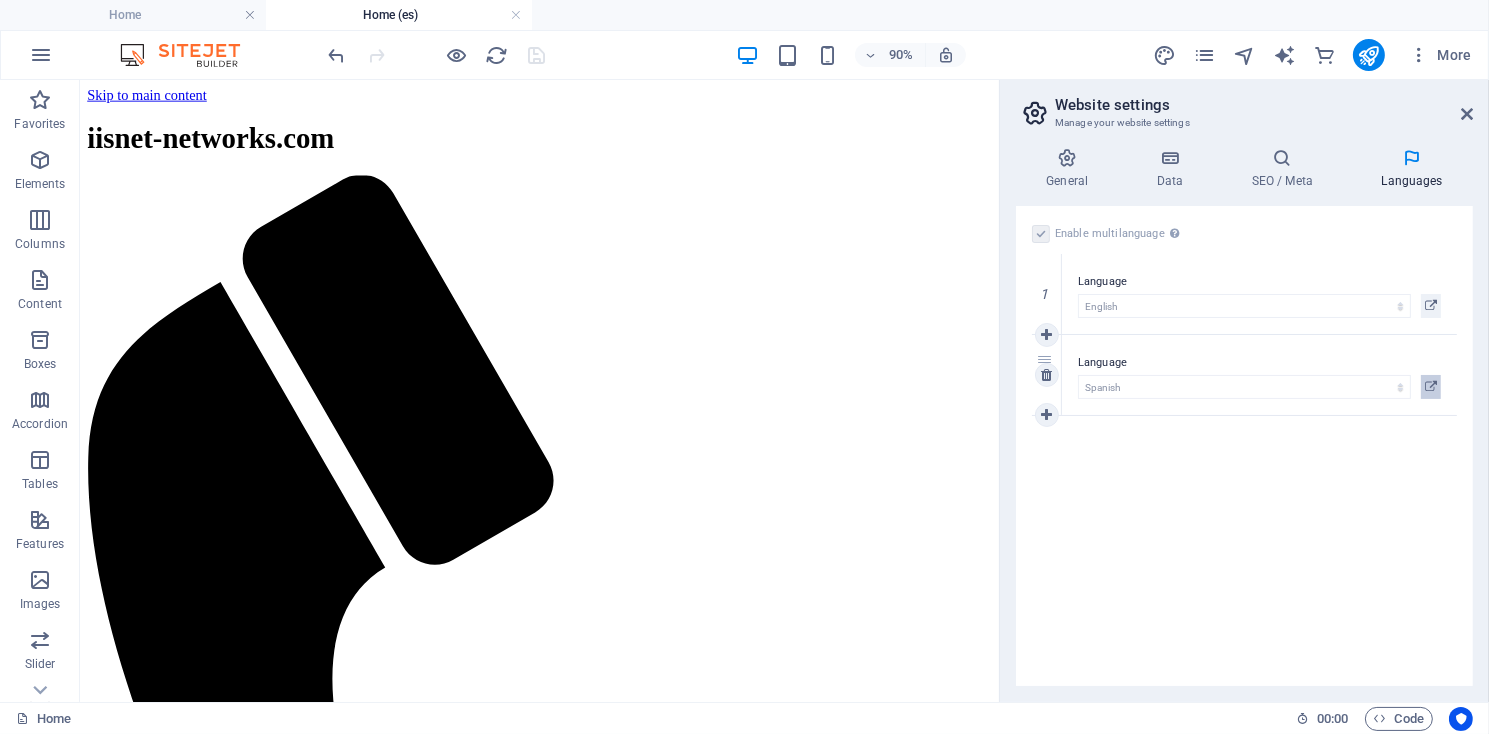 click at bounding box center [1431, 387] 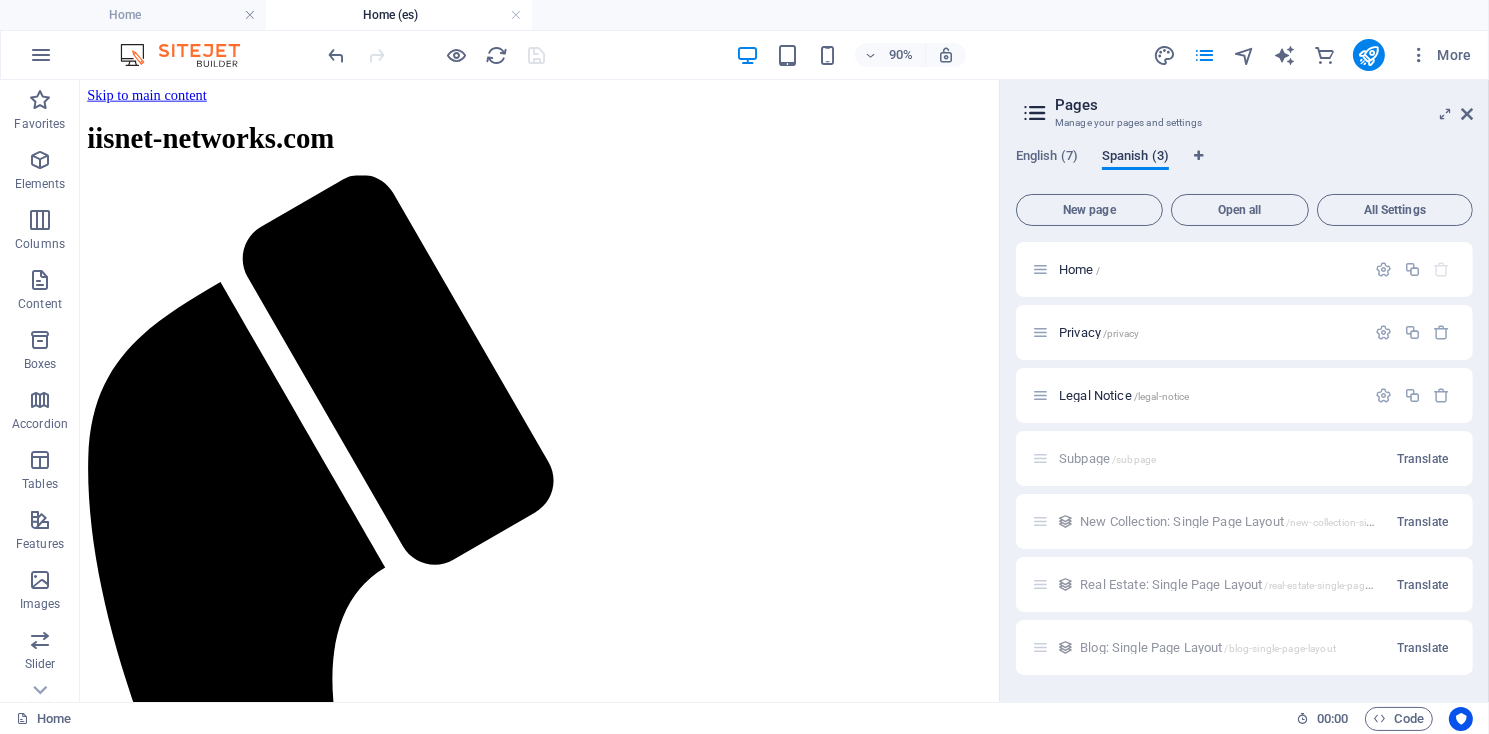 click on "Spanish (3)" at bounding box center (1135, 158) 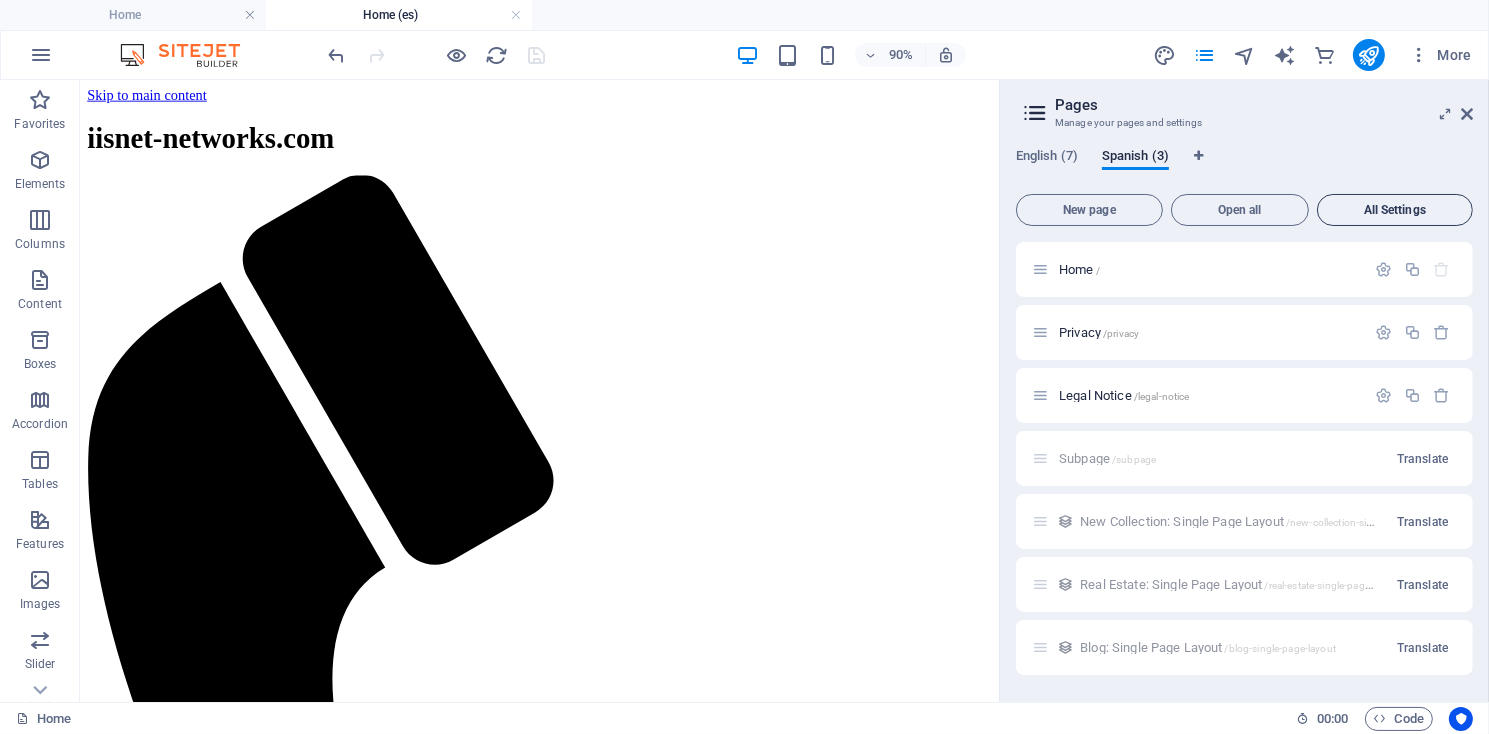 click on "All Settings" at bounding box center (1395, 210) 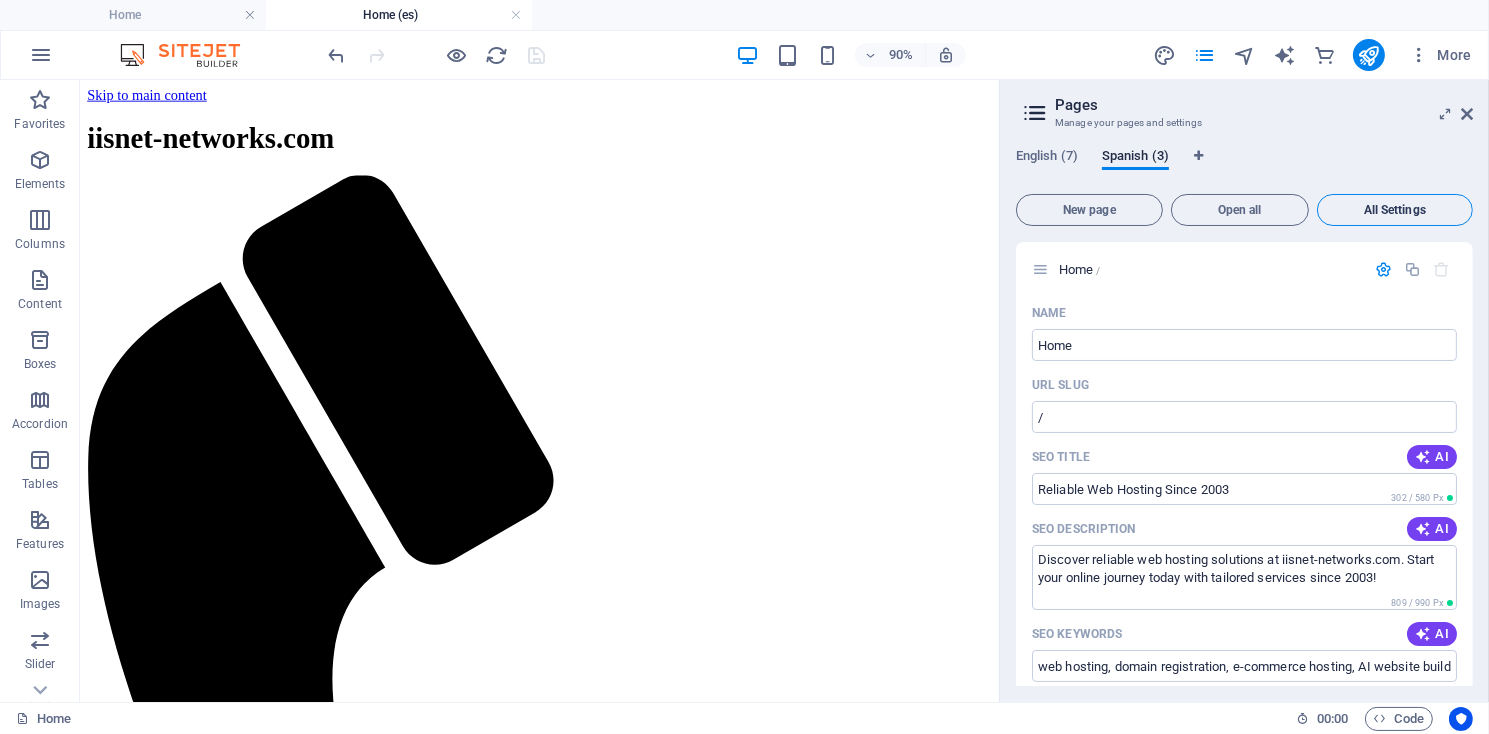 scroll, scrollTop: 1613, scrollLeft: 0, axis: vertical 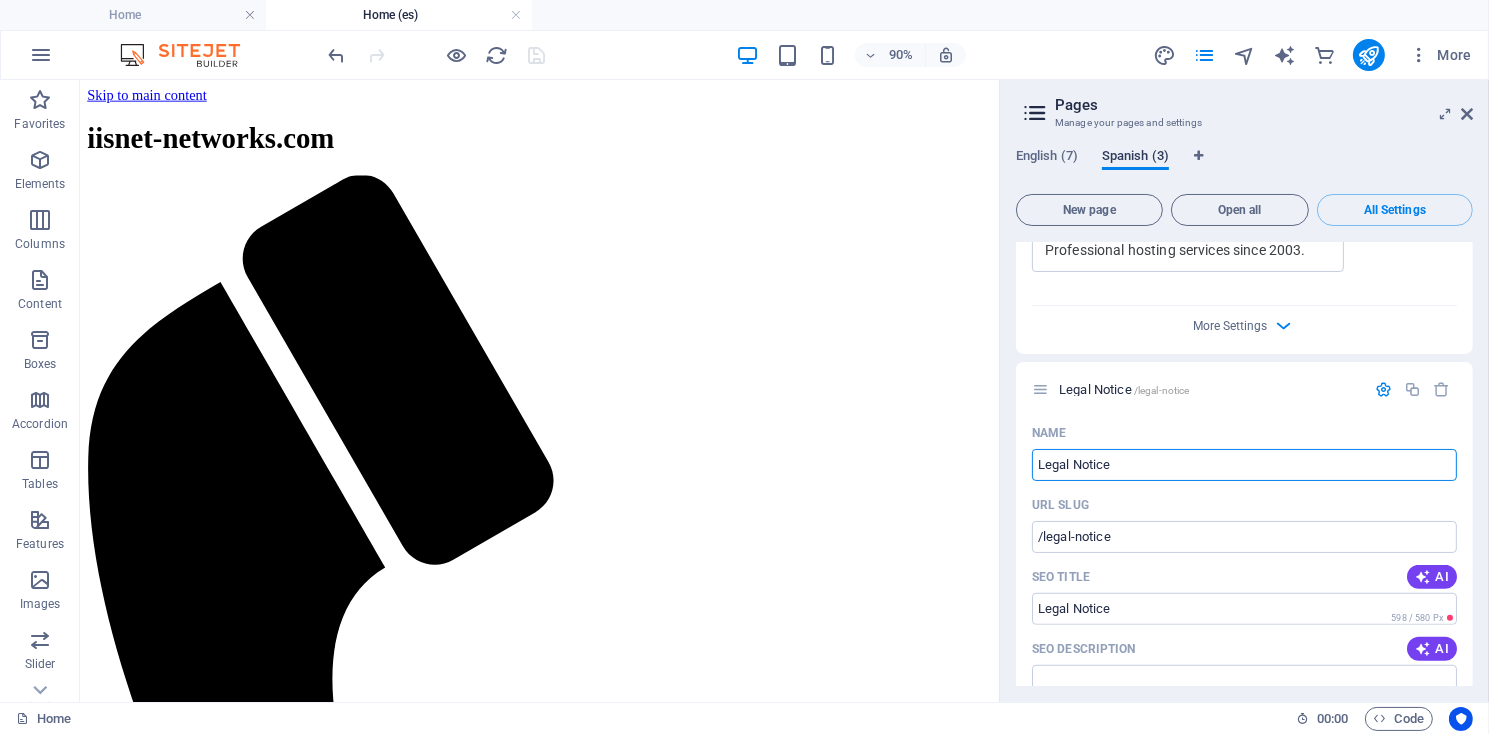 click on "Spanish (3)" at bounding box center (1135, 158) 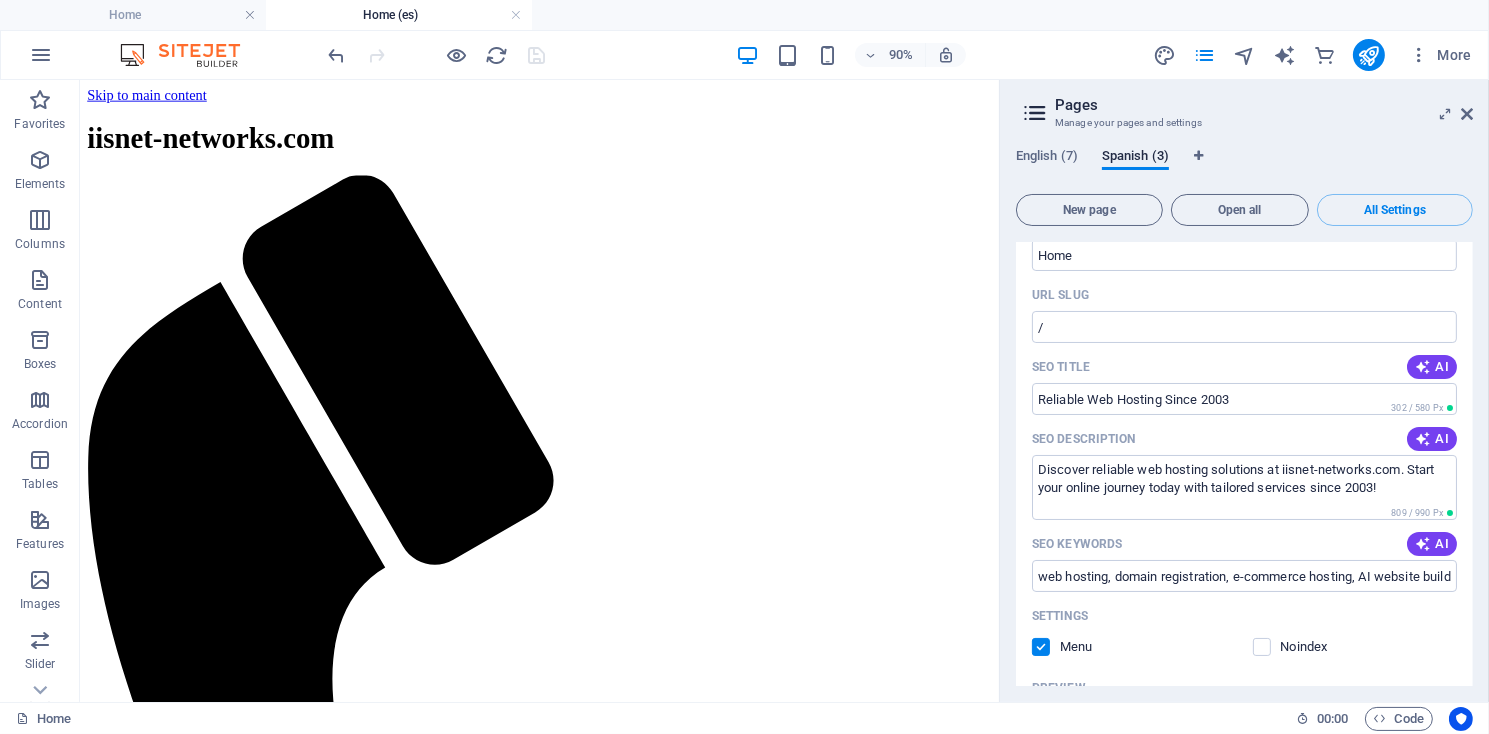 scroll, scrollTop: 0, scrollLeft: 0, axis: both 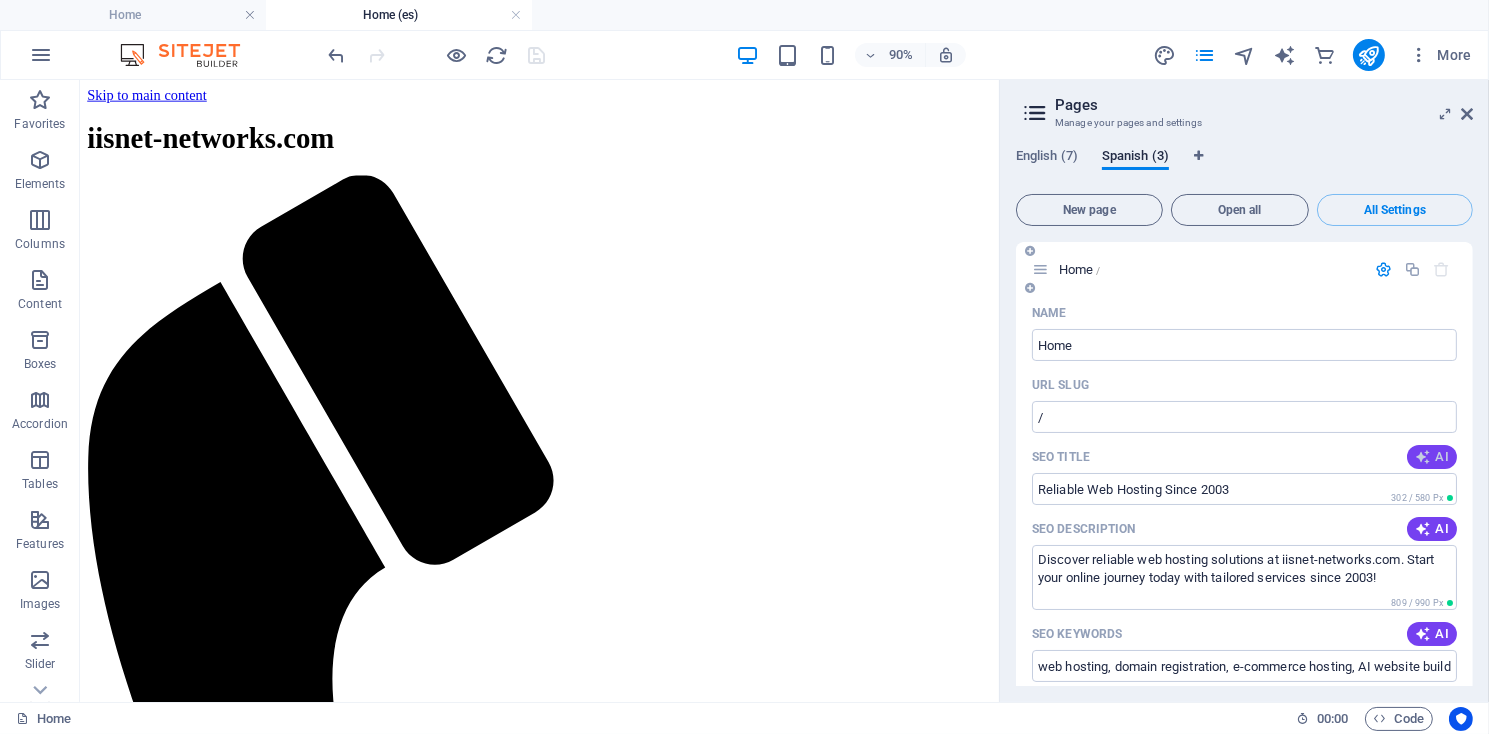 click on "AI" at bounding box center [1432, 457] 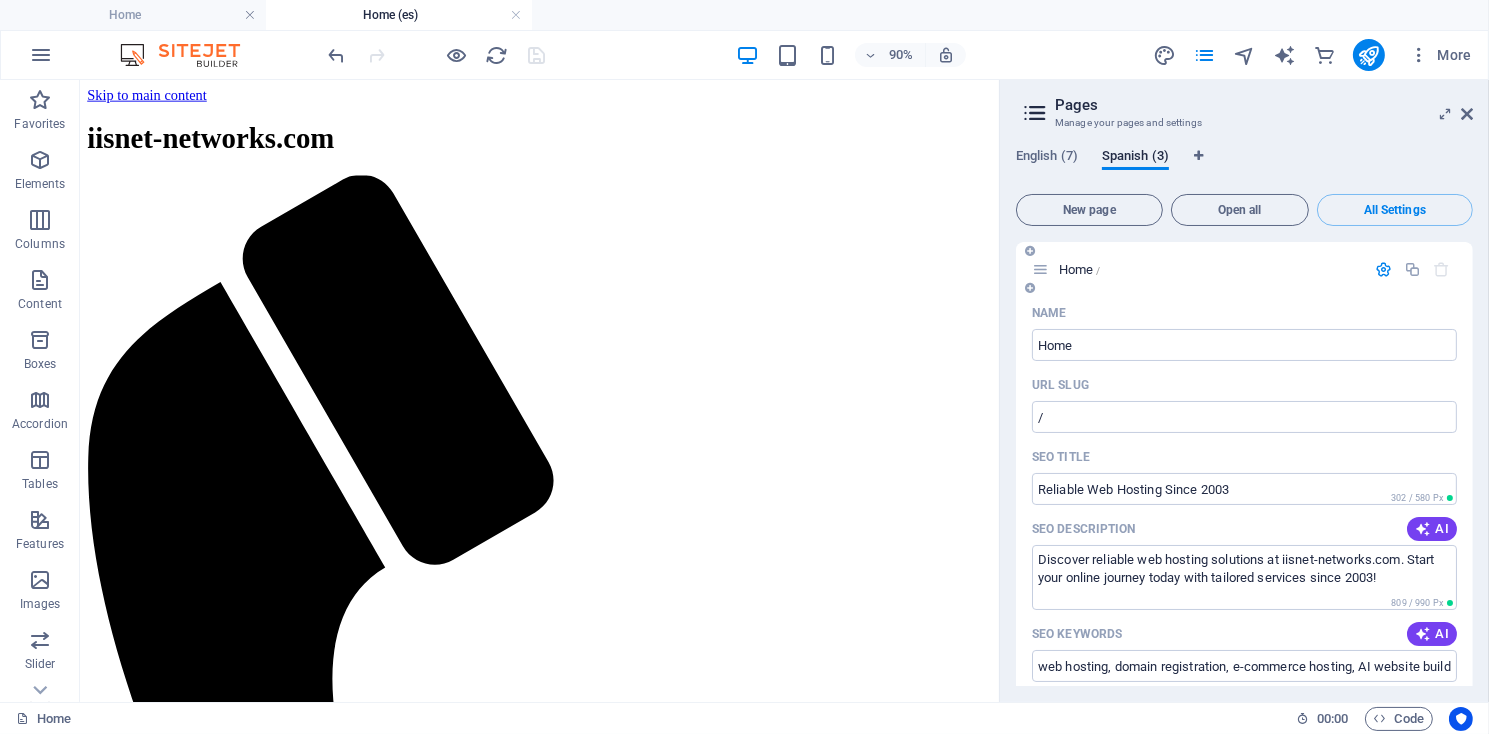 type on "Hosting Confiable desde [YEAR]" 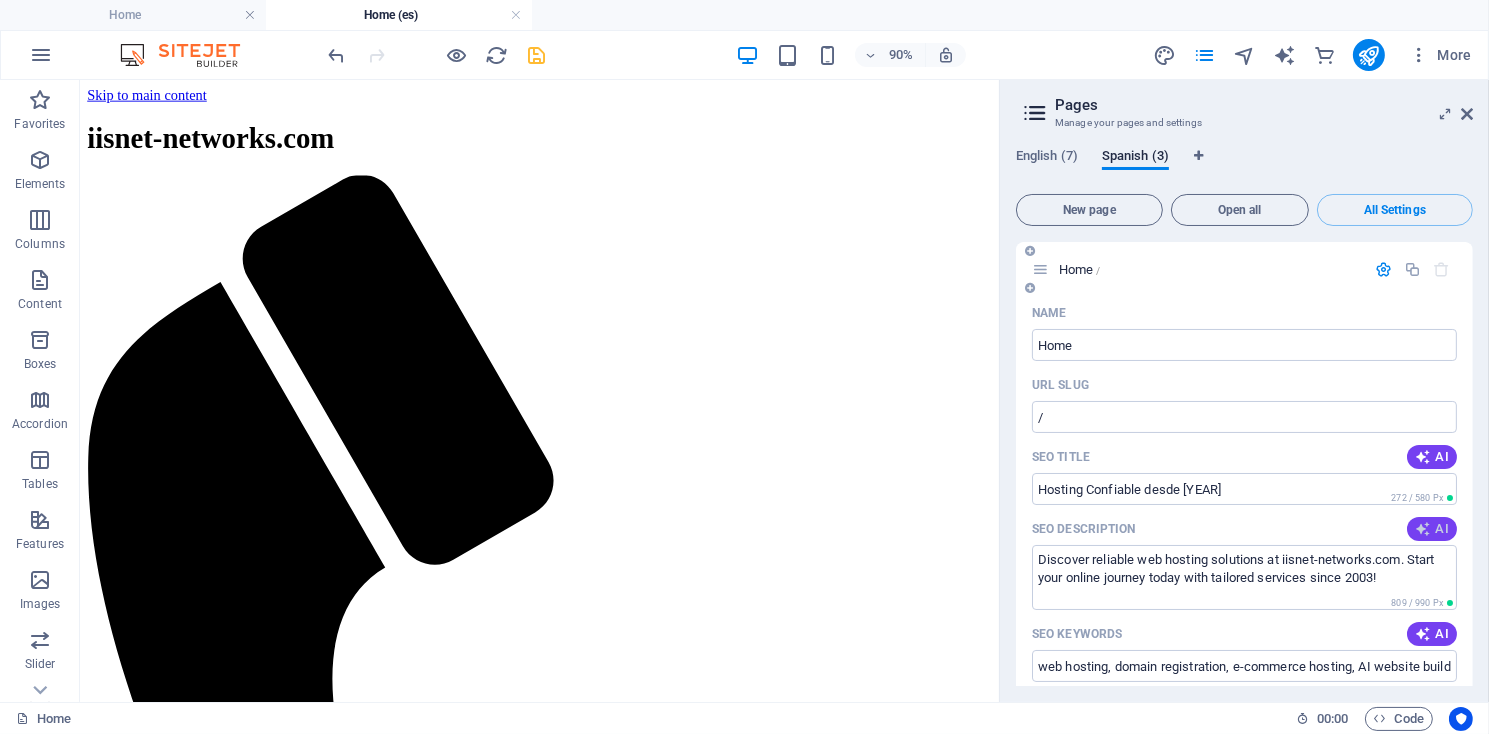 click on "AI" at bounding box center (1432, 529) 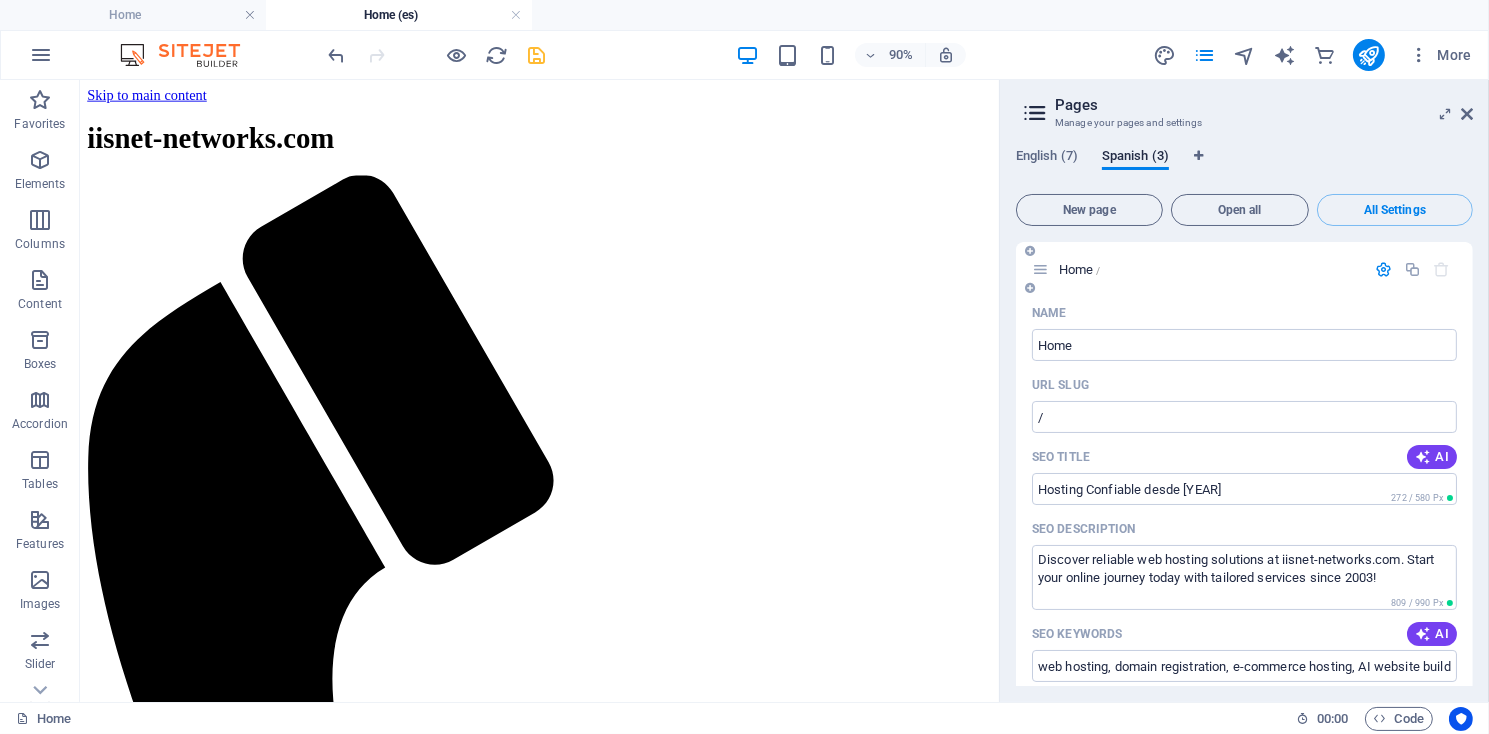 type on "¡Descubre soluciones de hosting fiables desde [YEAR] en iisnet-networks.com! Registra tu dominio y crea tu sitio web hoy." 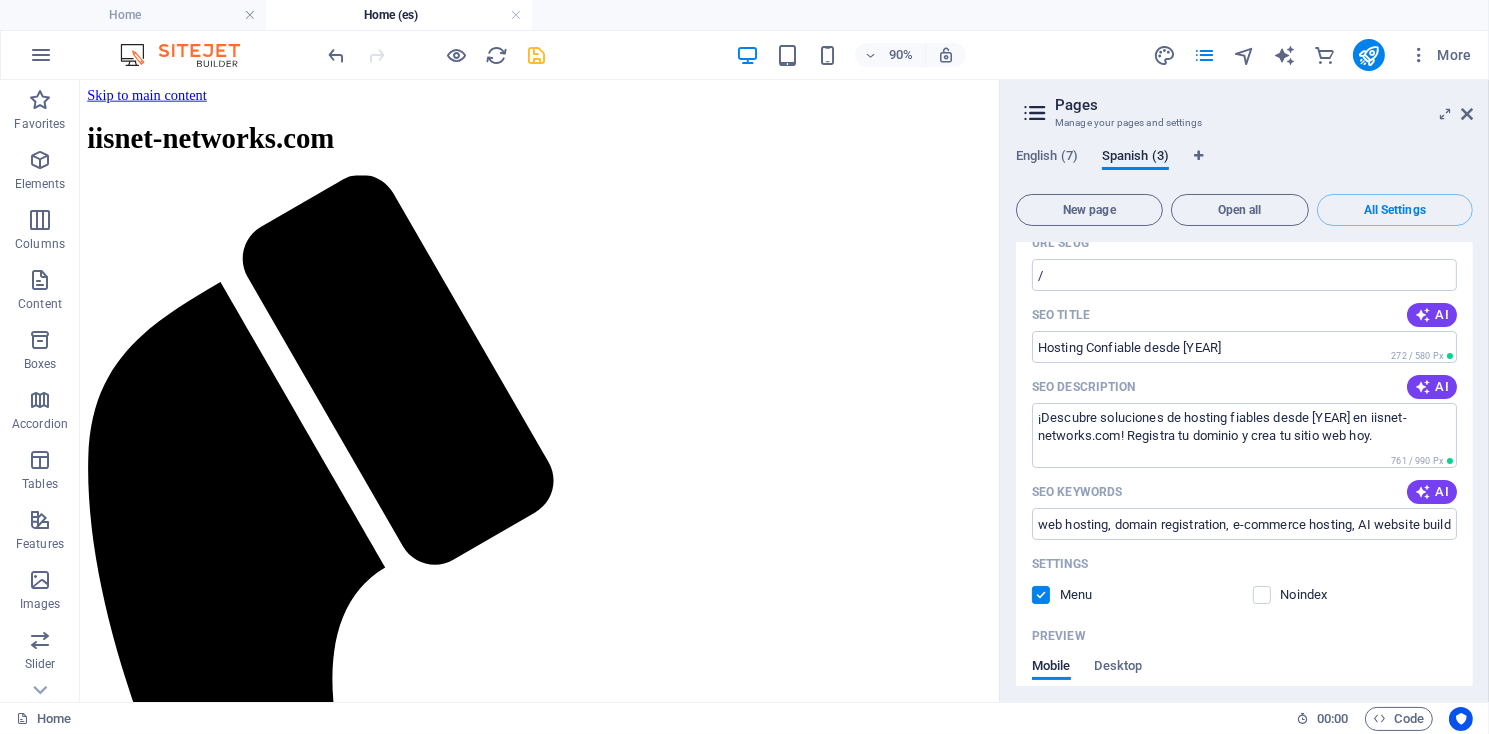 scroll, scrollTop: 190, scrollLeft: 0, axis: vertical 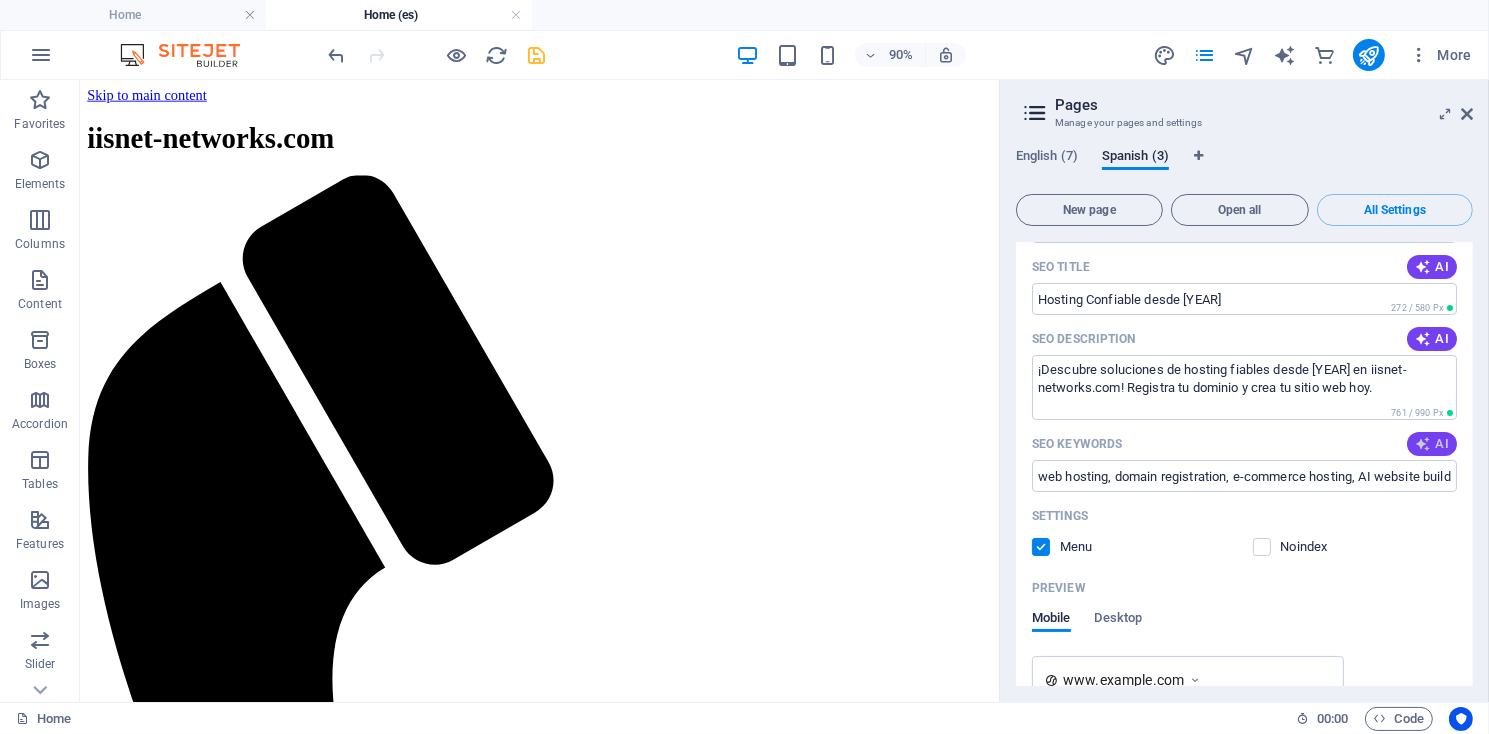 click on "AI" at bounding box center [1432, 444] 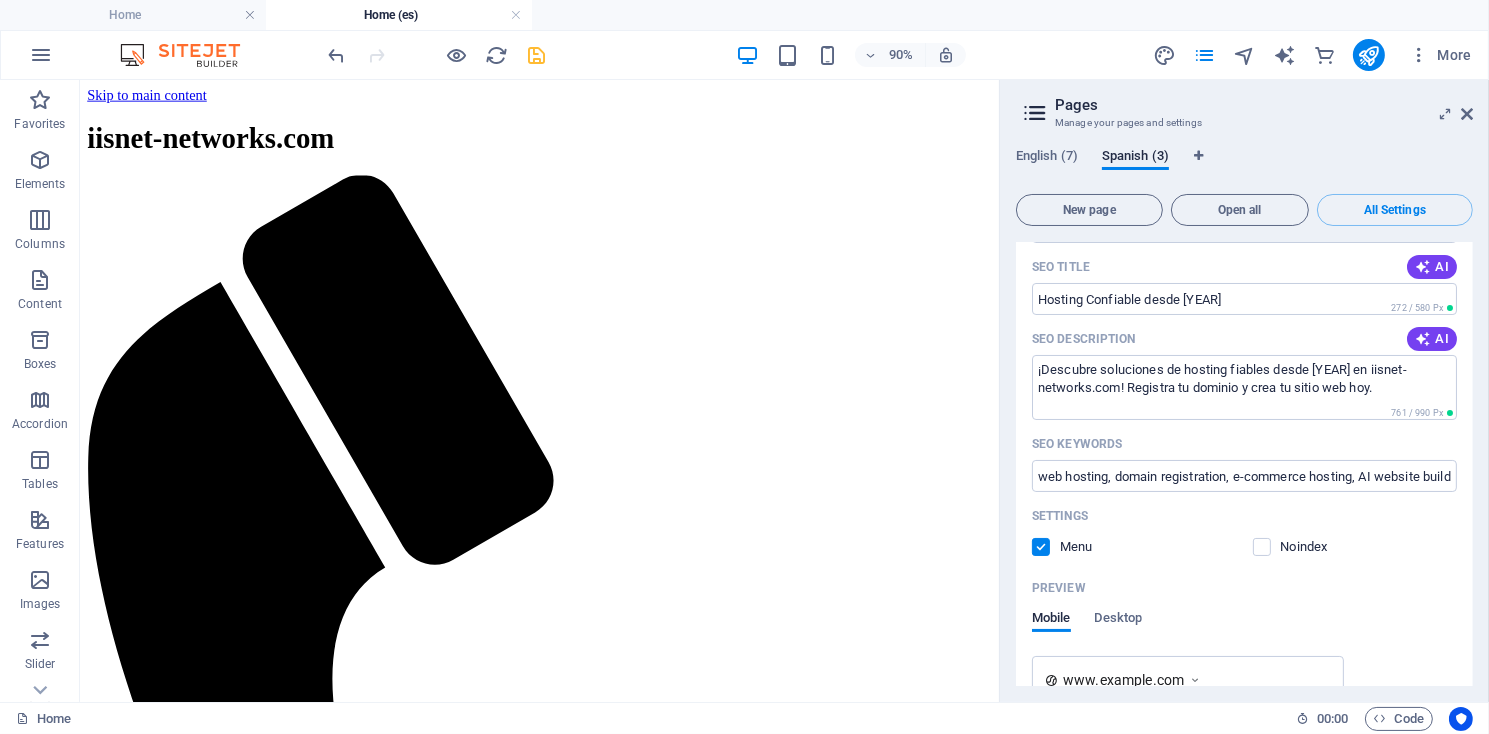 type on "hosting web, registro de dominios, soluciones de comercio electrónico, generación de sitios web con IA, certificados TLS gratuitos, gestión de DNS" 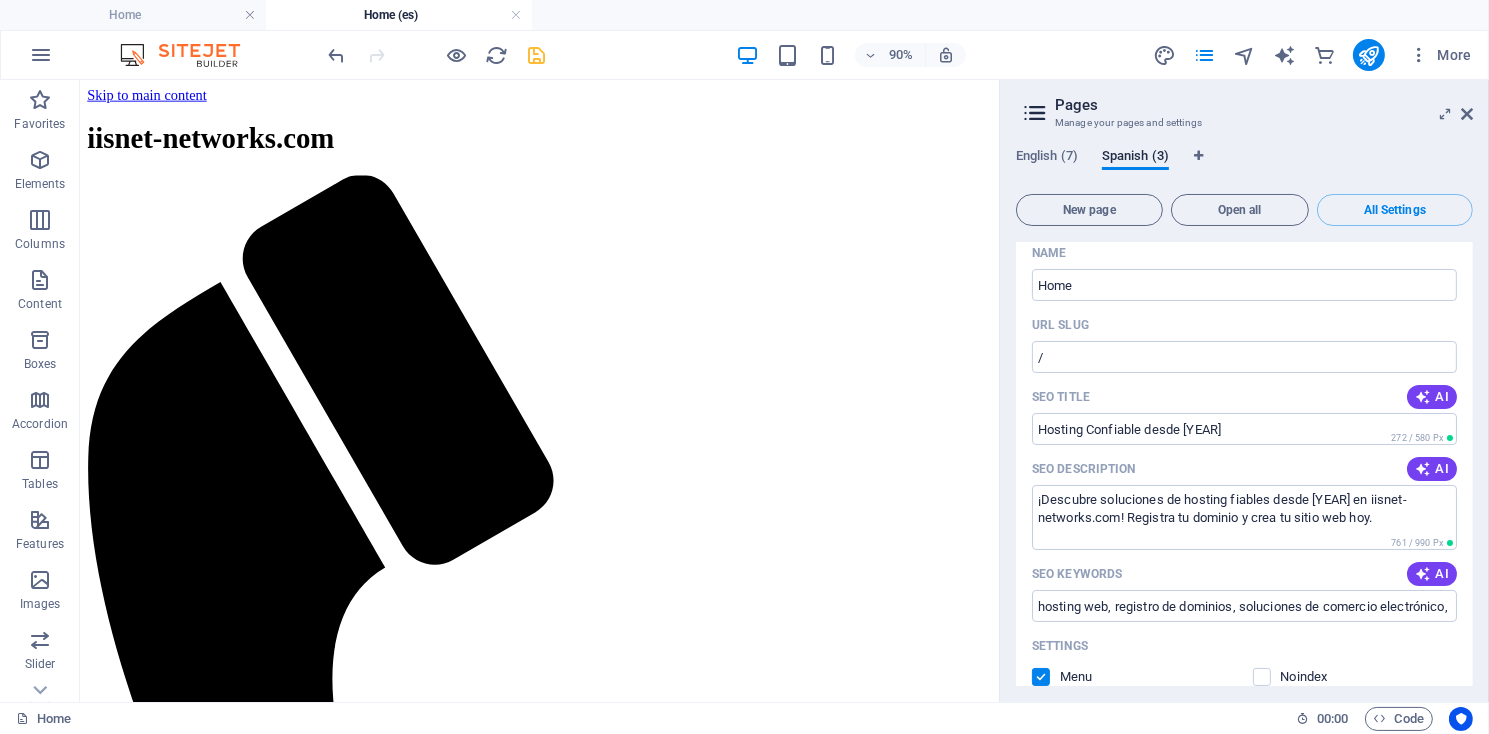 scroll, scrollTop: 0, scrollLeft: 0, axis: both 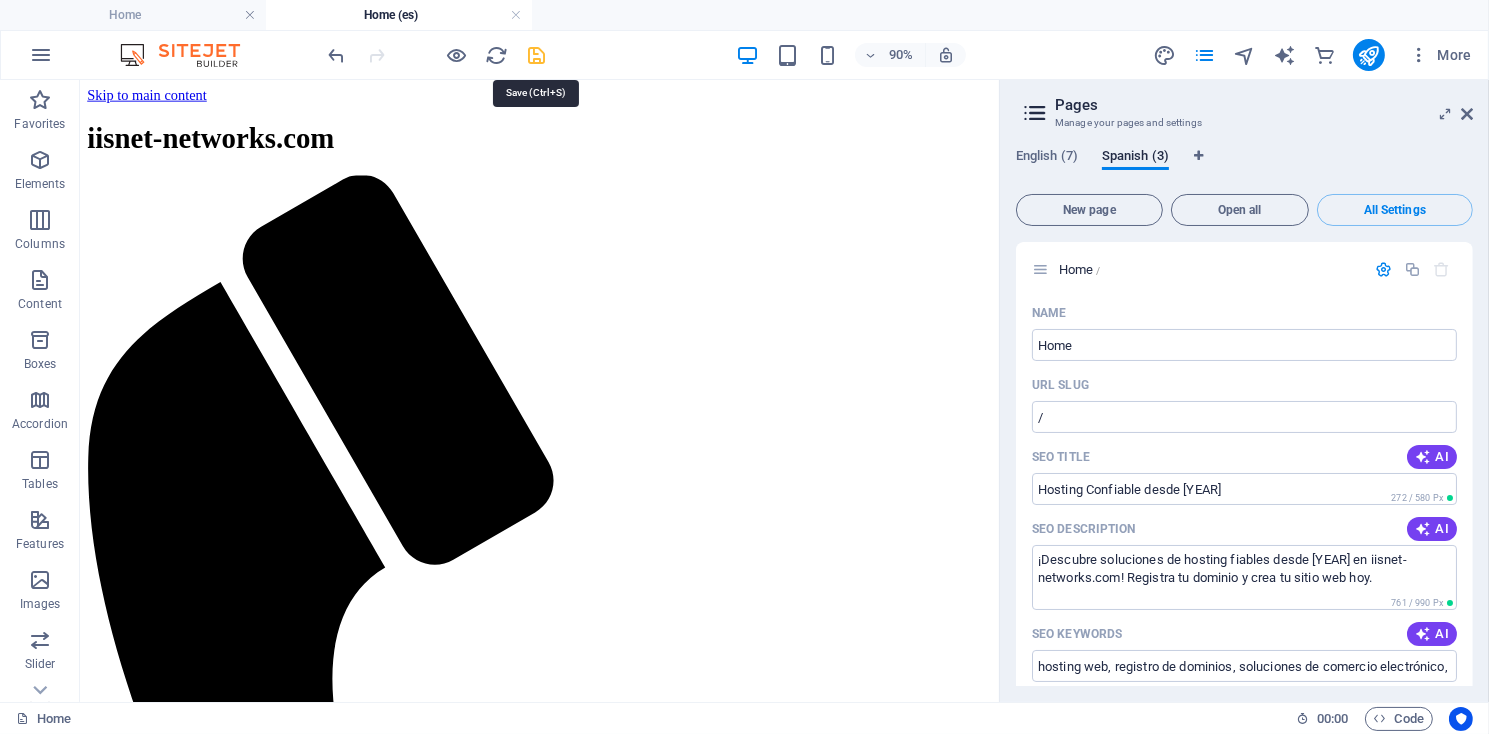 click at bounding box center (537, 55) 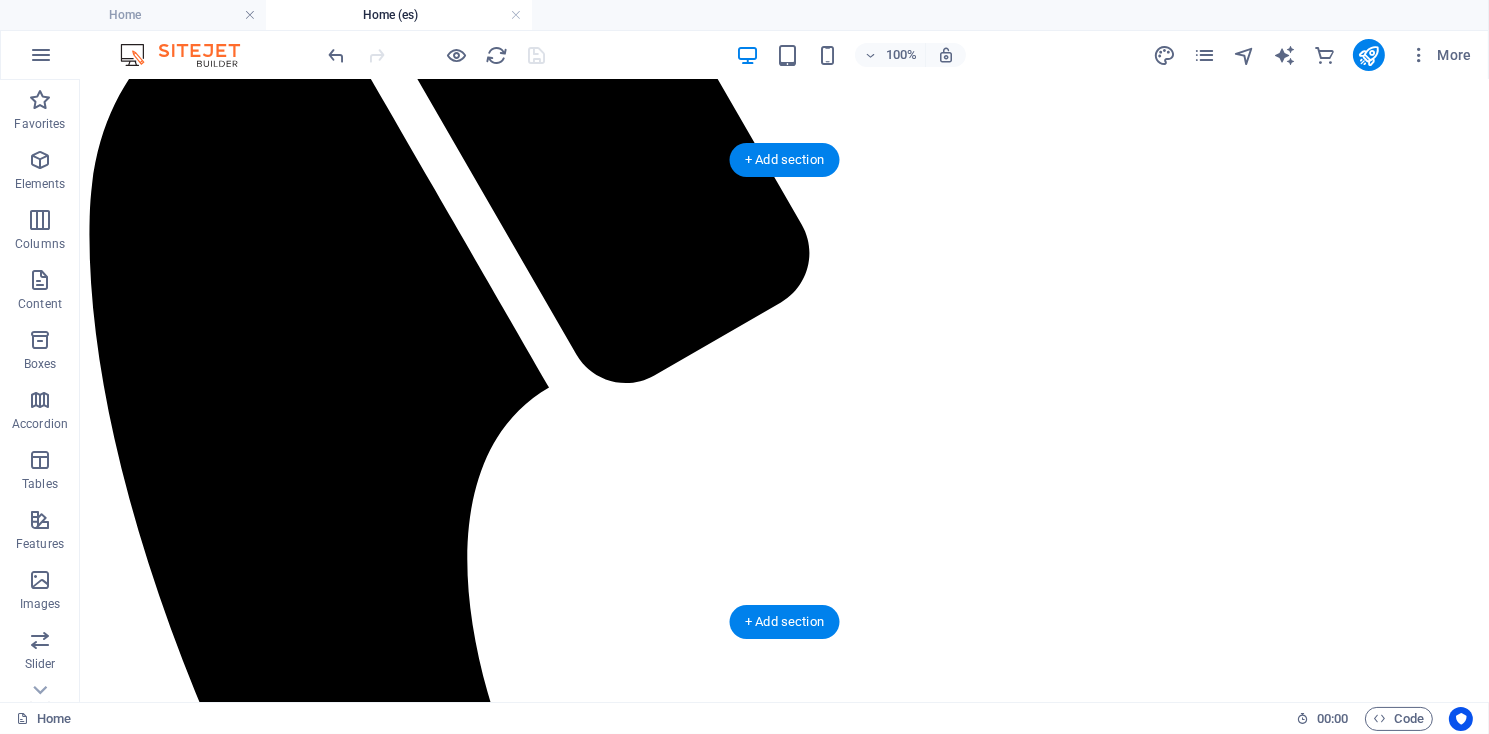 scroll, scrollTop: 0, scrollLeft: 0, axis: both 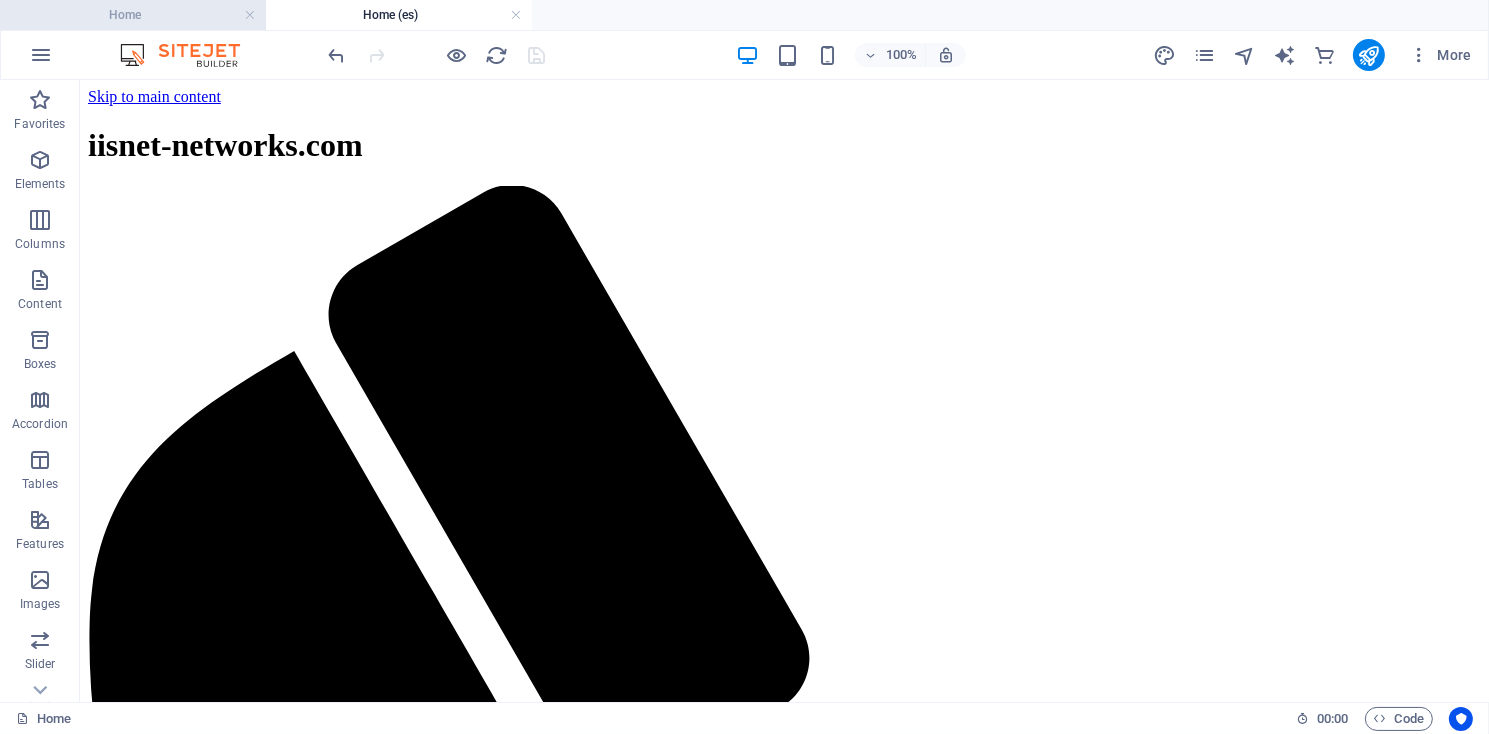 click on "Home" at bounding box center (133, 15) 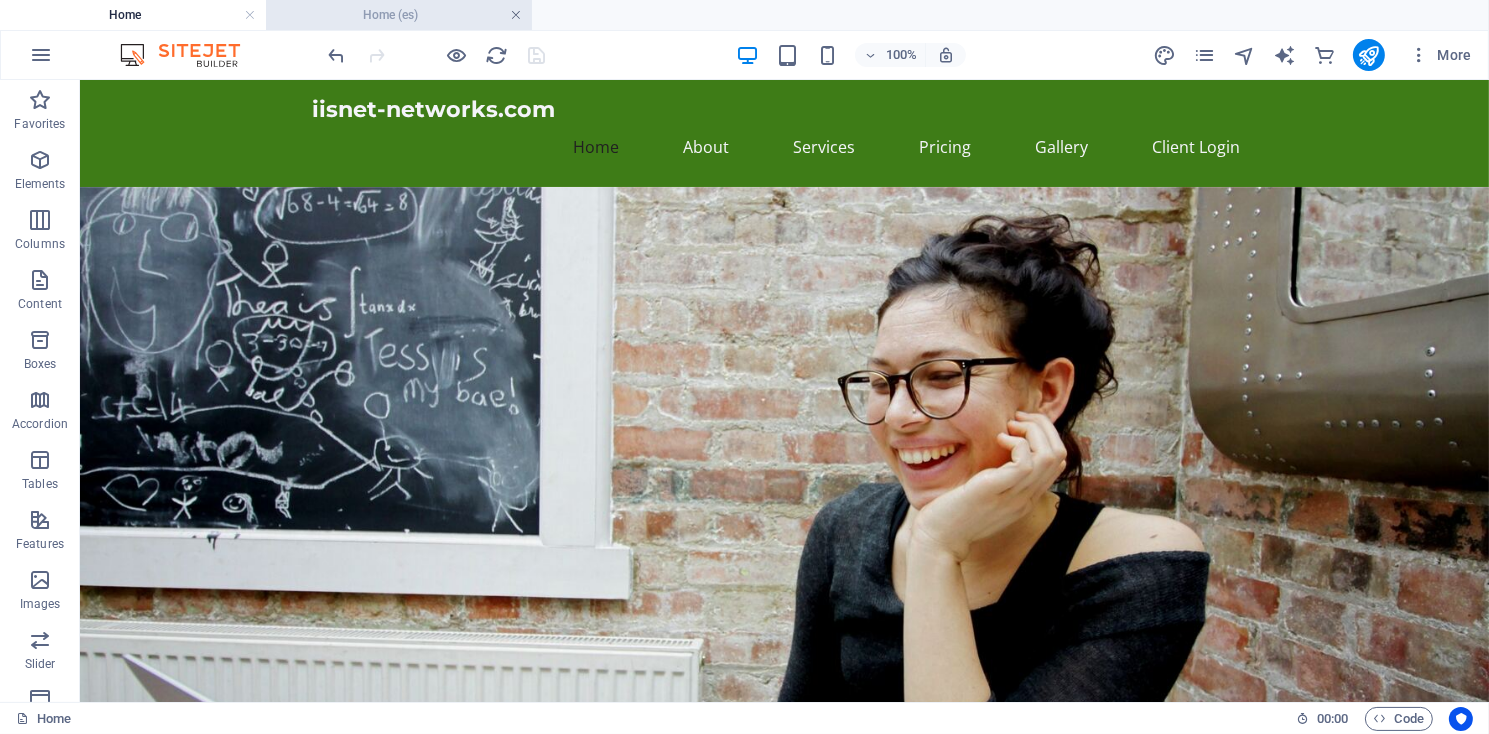 click at bounding box center [516, 15] 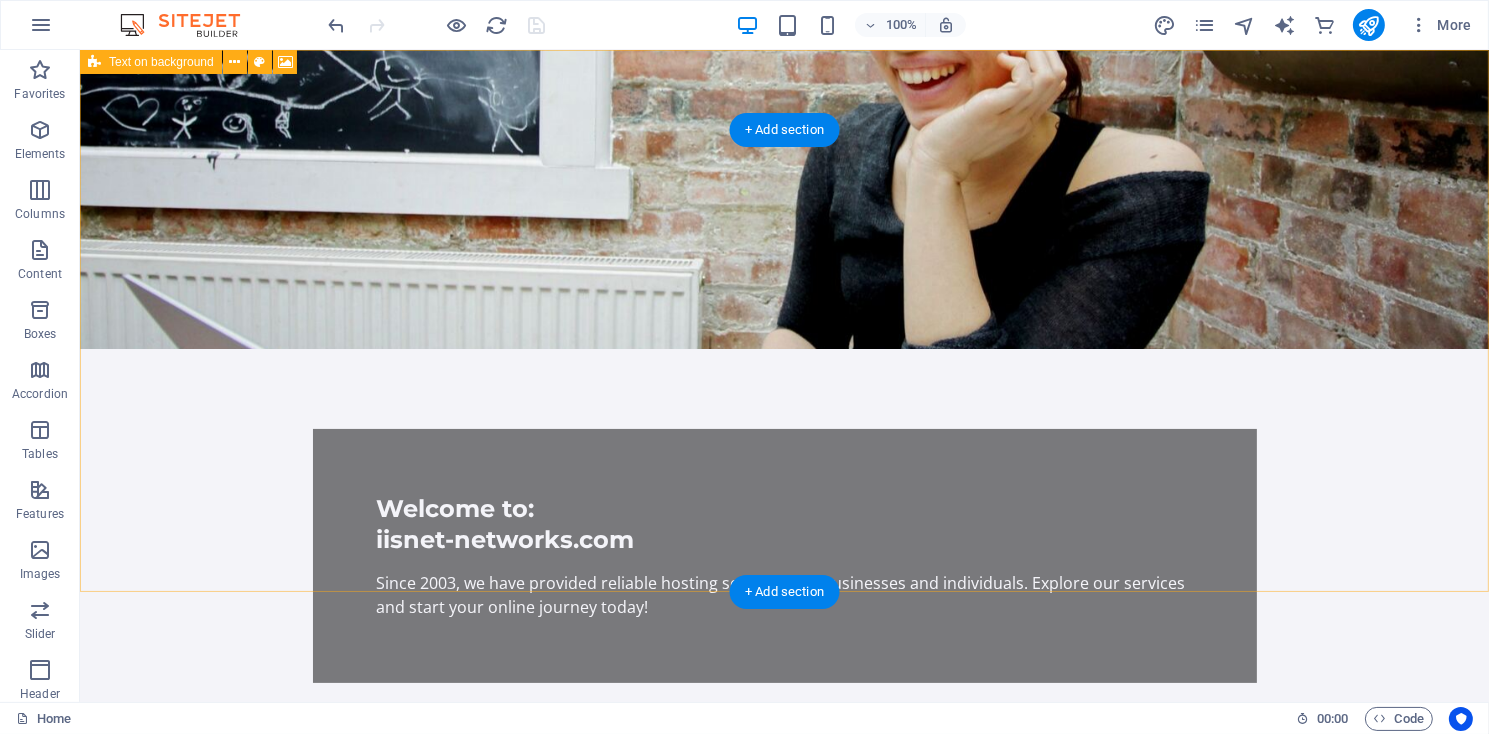 scroll, scrollTop: 0, scrollLeft: 0, axis: both 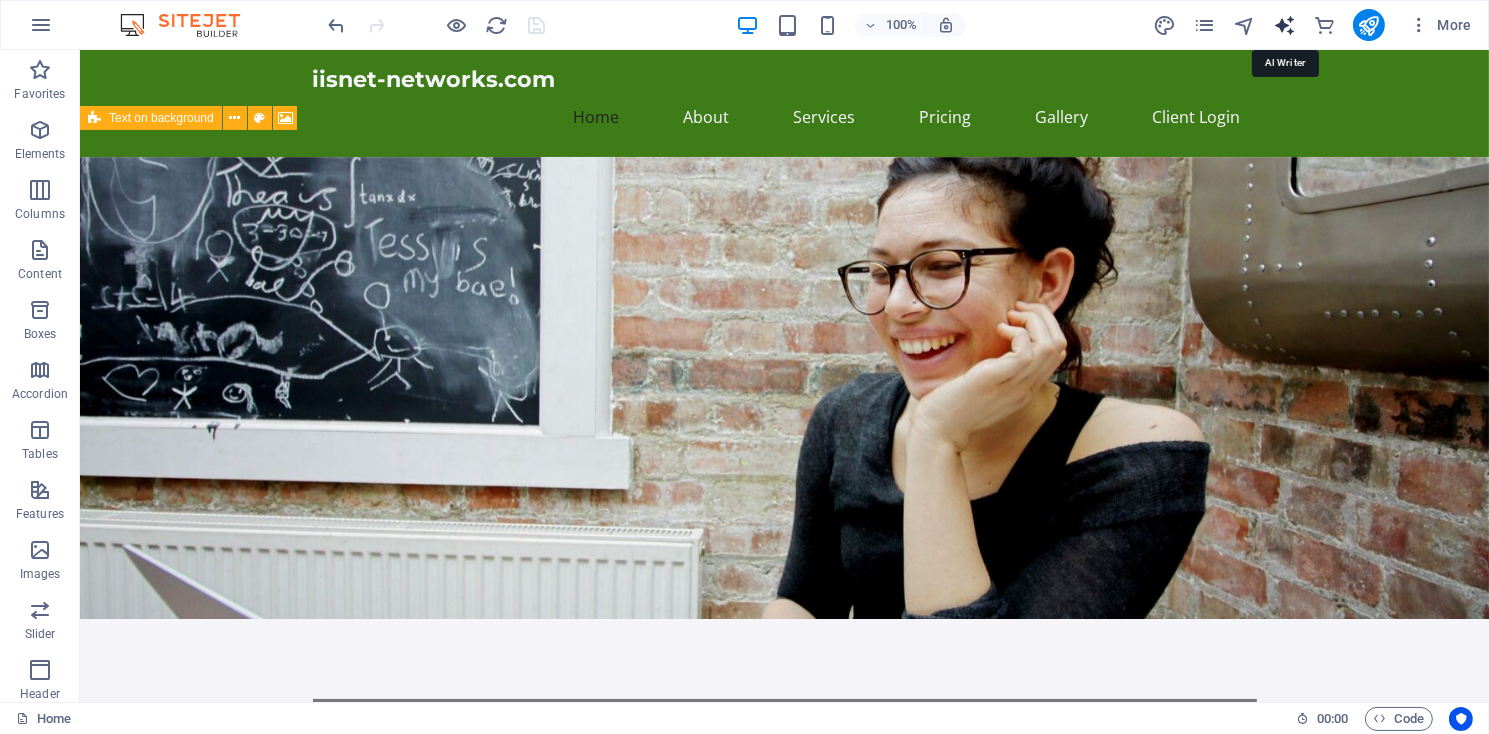 click at bounding box center (1284, 25) 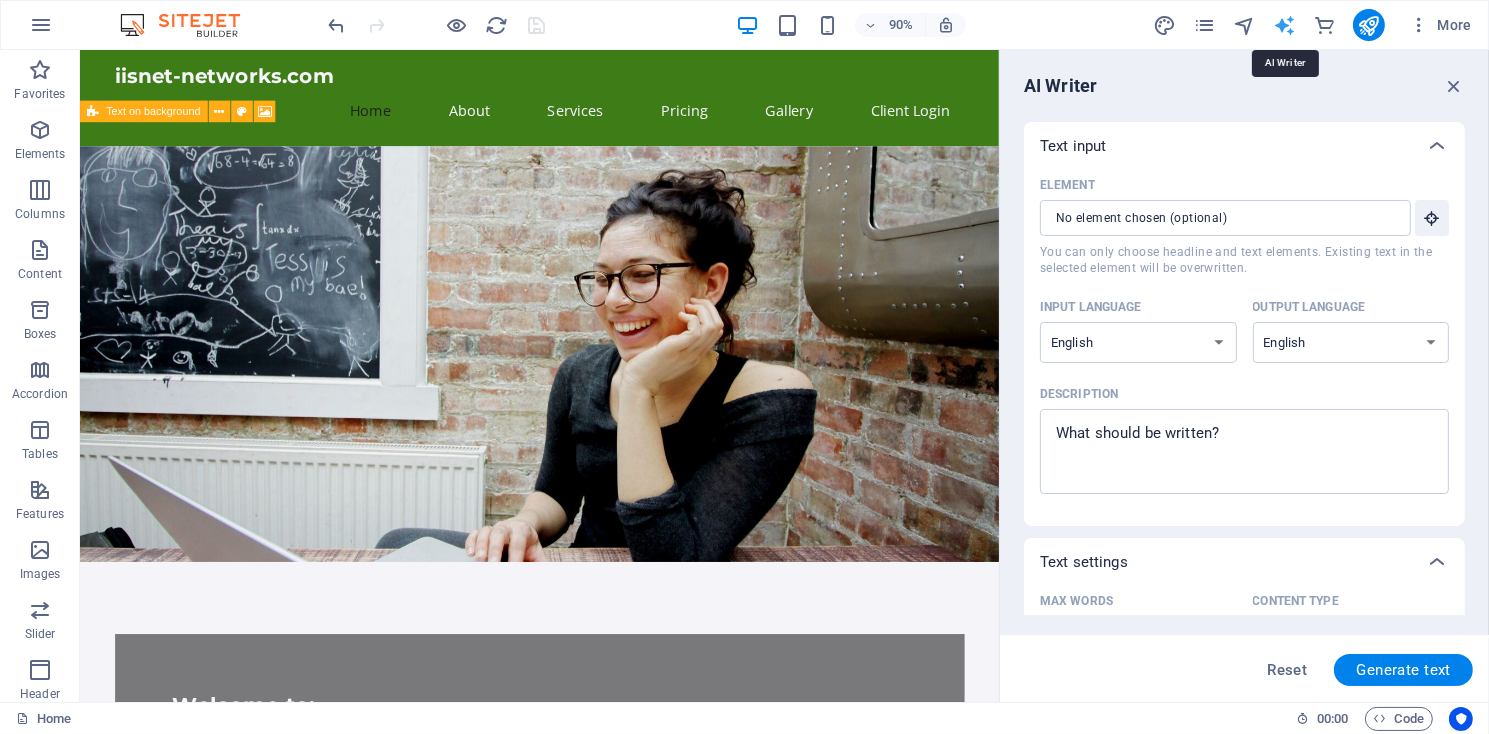 scroll, scrollTop: 0, scrollLeft: 0, axis: both 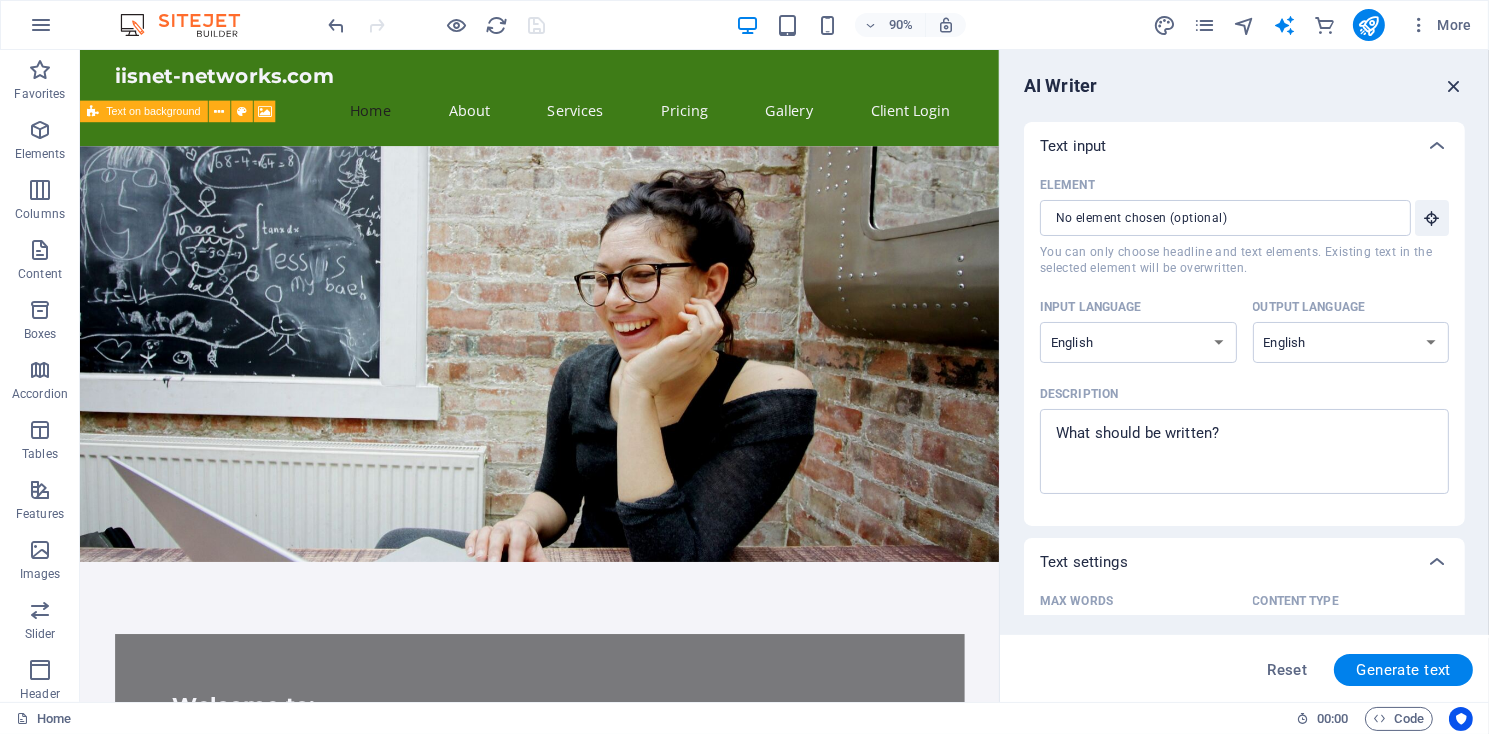 click at bounding box center (1454, 86) 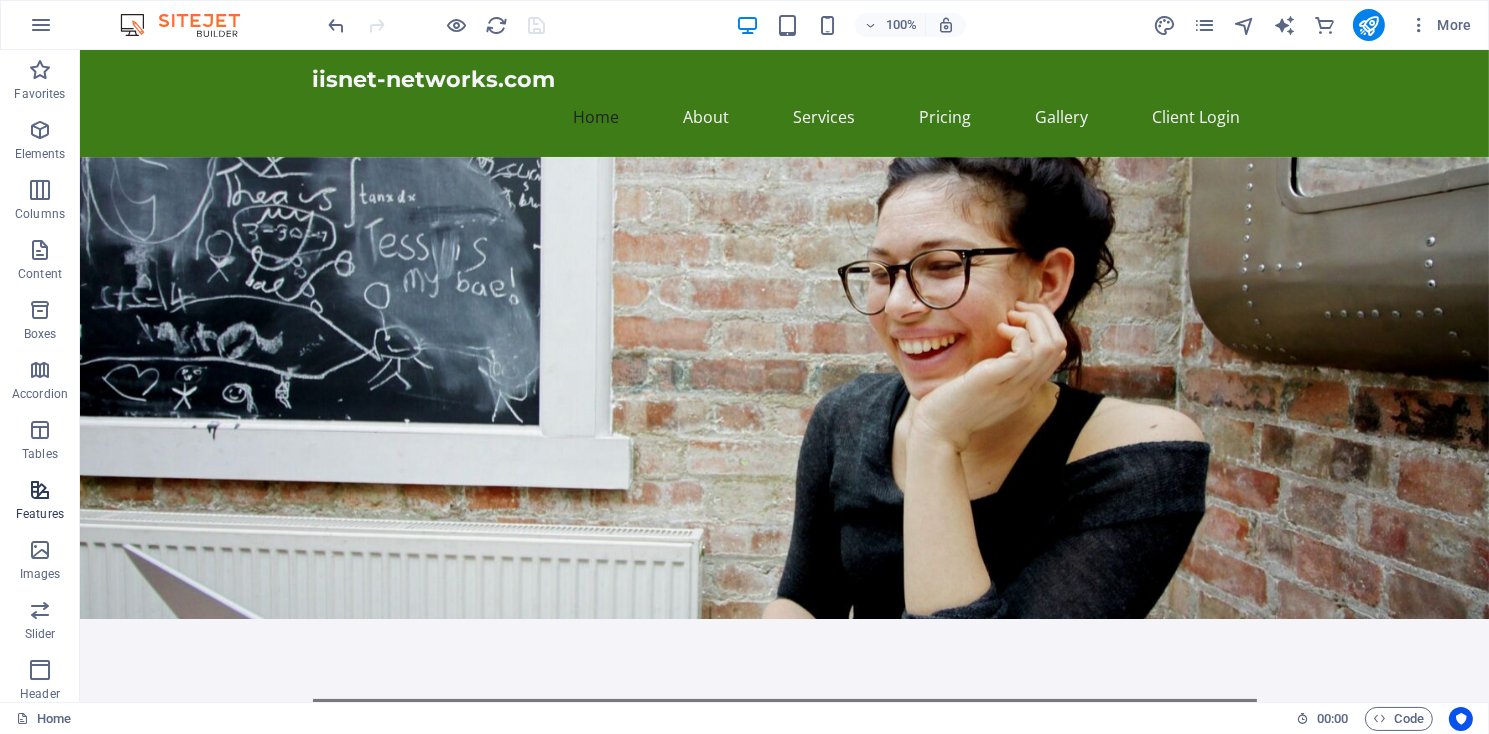 click at bounding box center (40, 490) 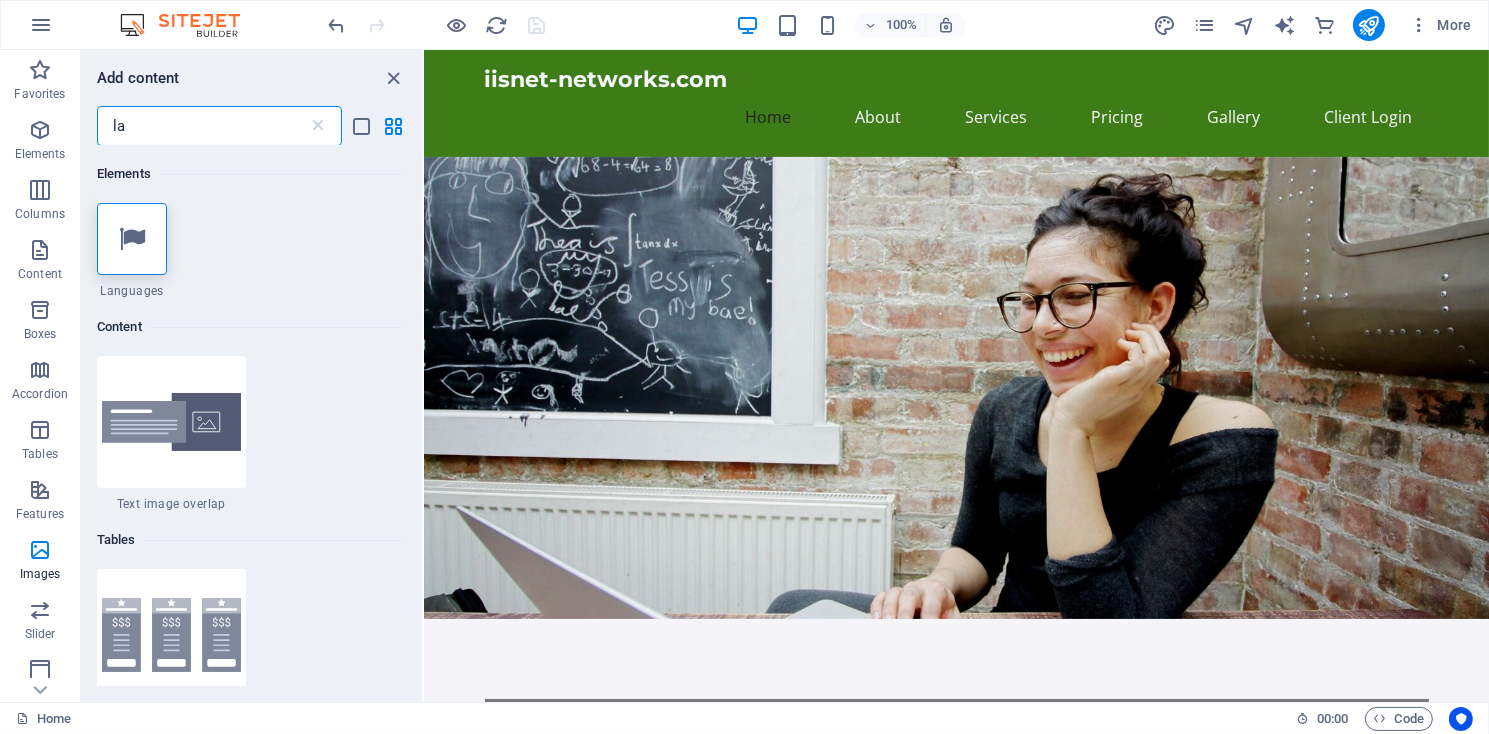 scroll, scrollTop: 0, scrollLeft: 0, axis: both 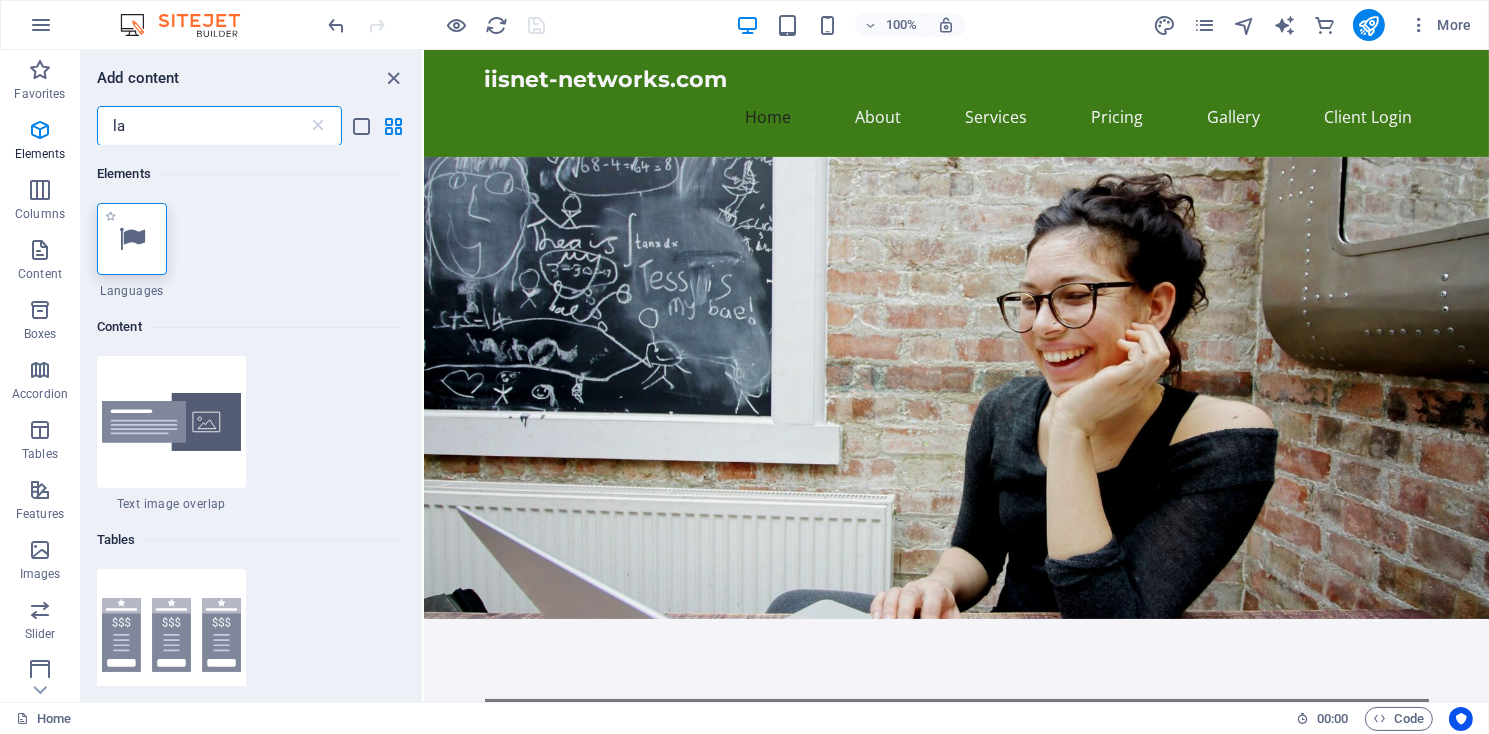 type on "la" 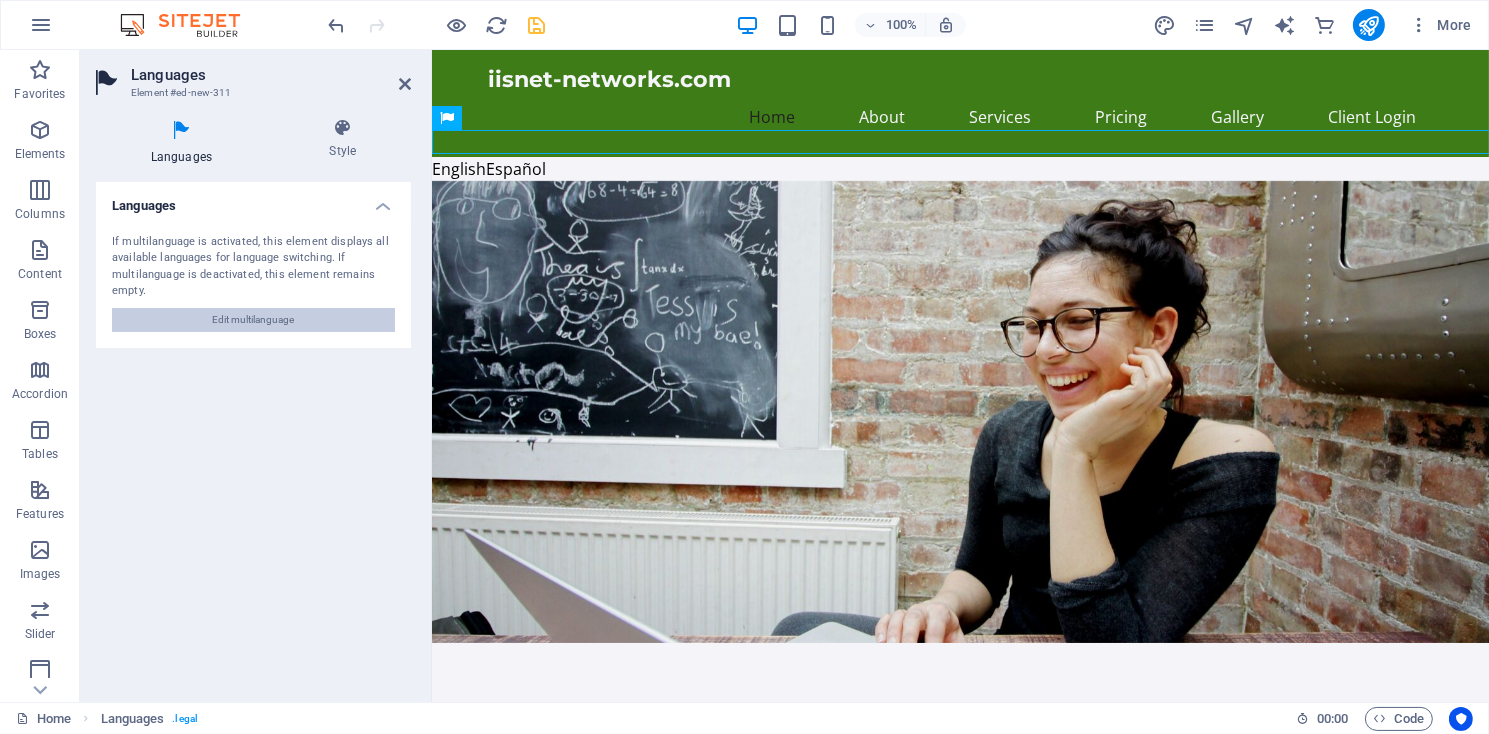 click on "Edit multilanguage" at bounding box center [254, 320] 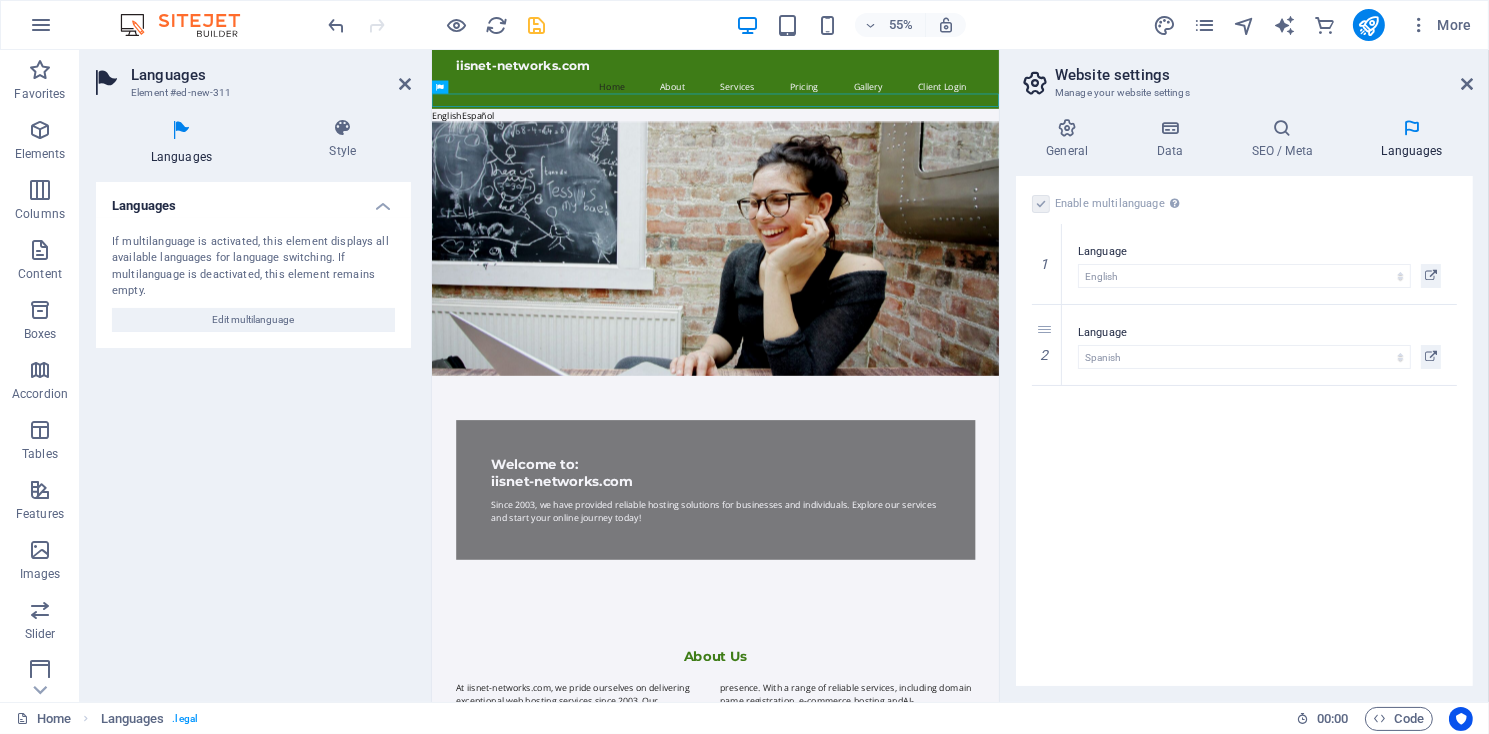 click on "Languages" at bounding box center (1412, 139) 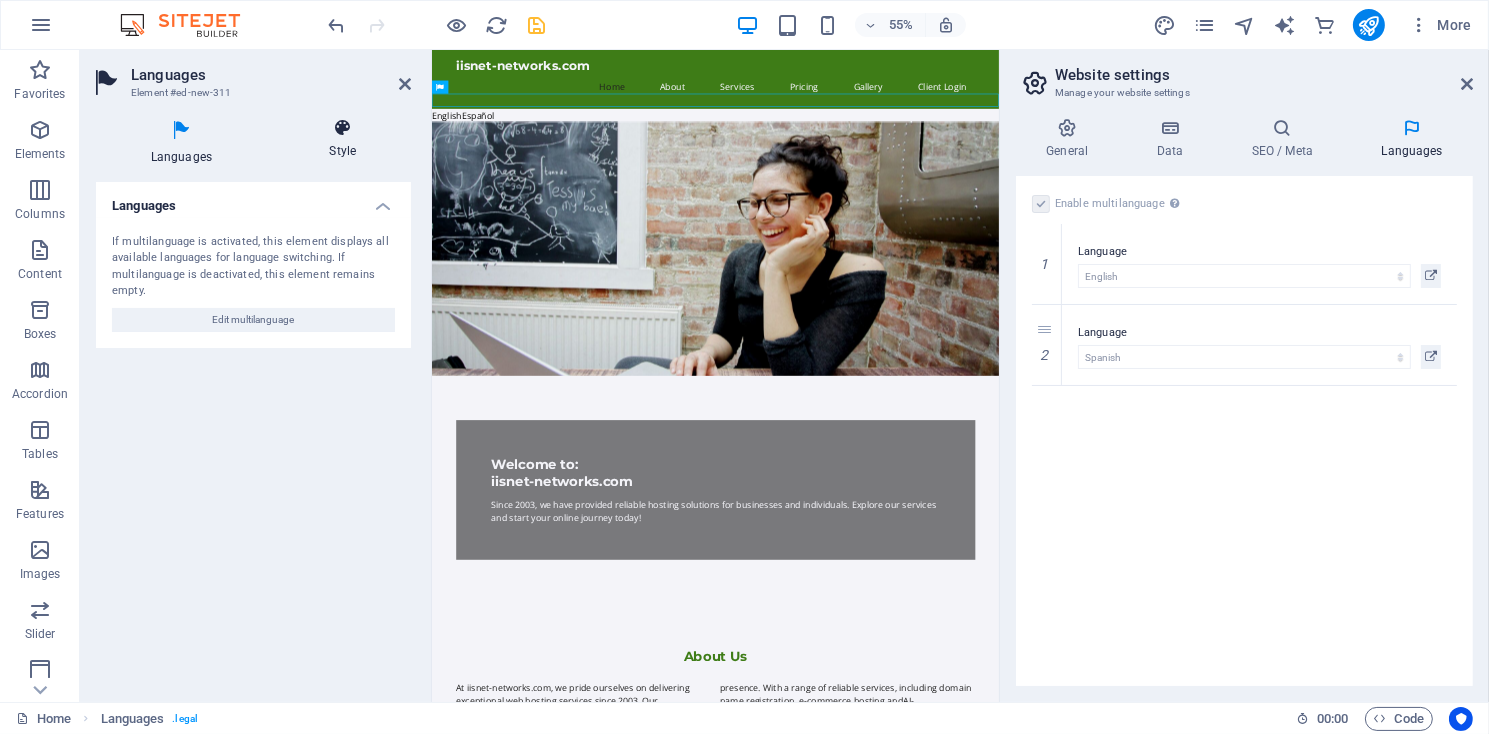 click at bounding box center (343, 128) 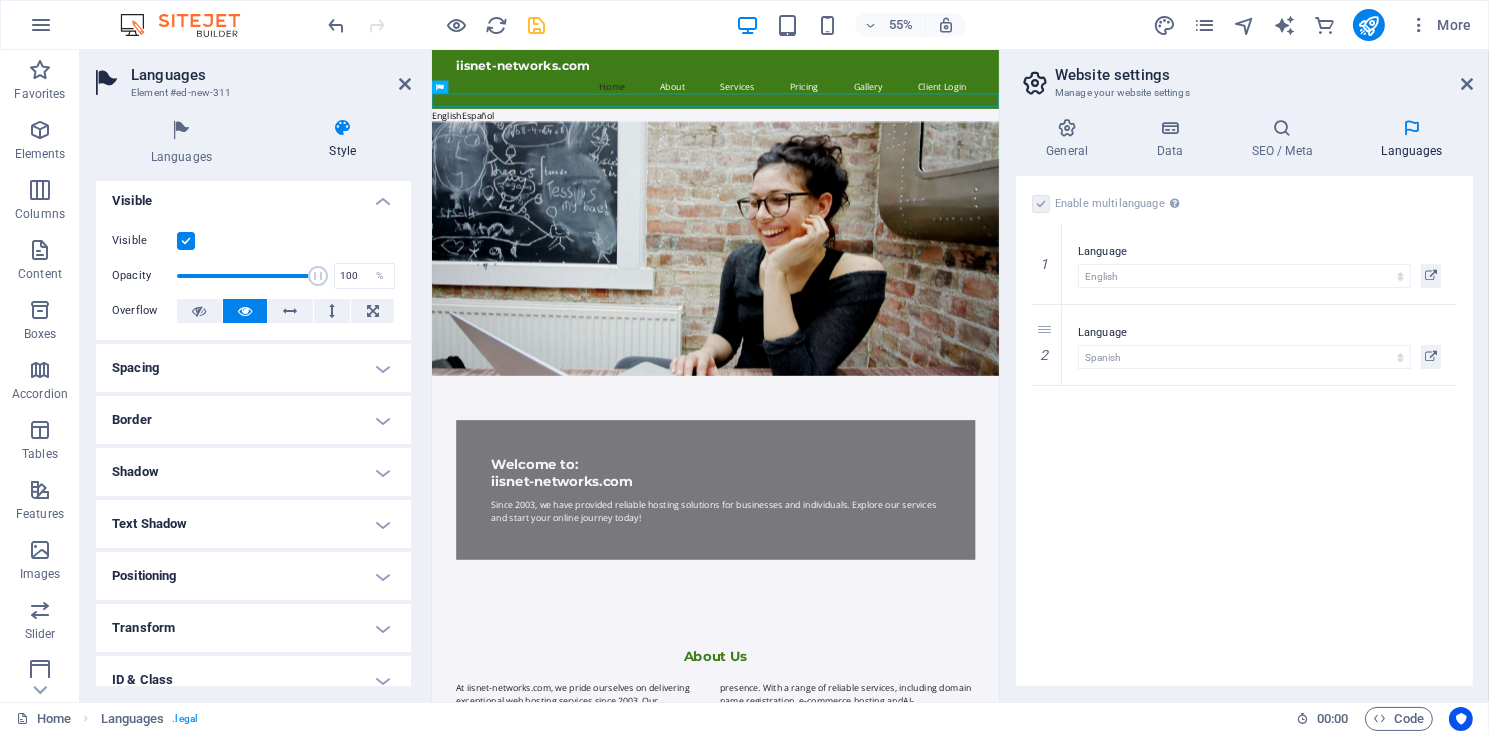 scroll, scrollTop: 0, scrollLeft: 0, axis: both 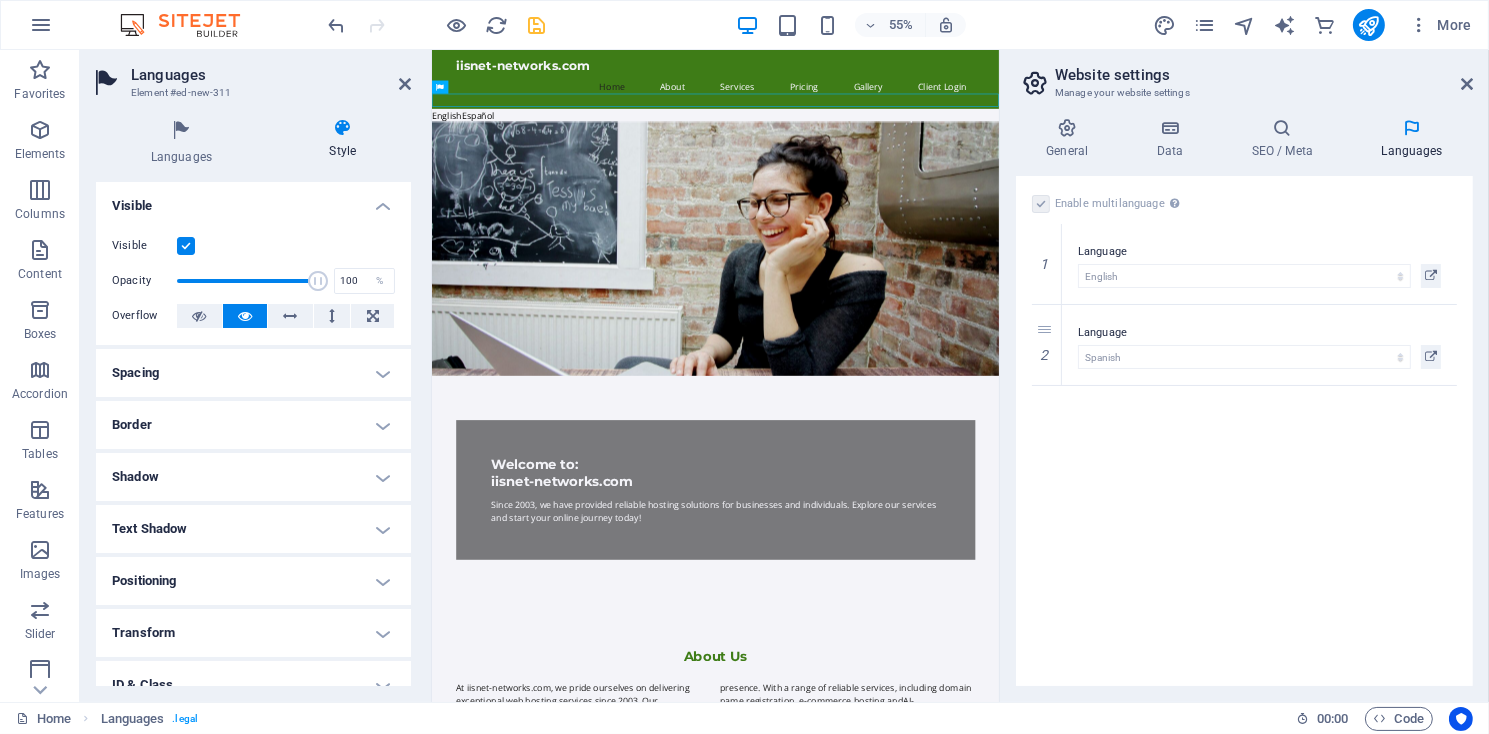 click on "Positioning" at bounding box center [253, 581] 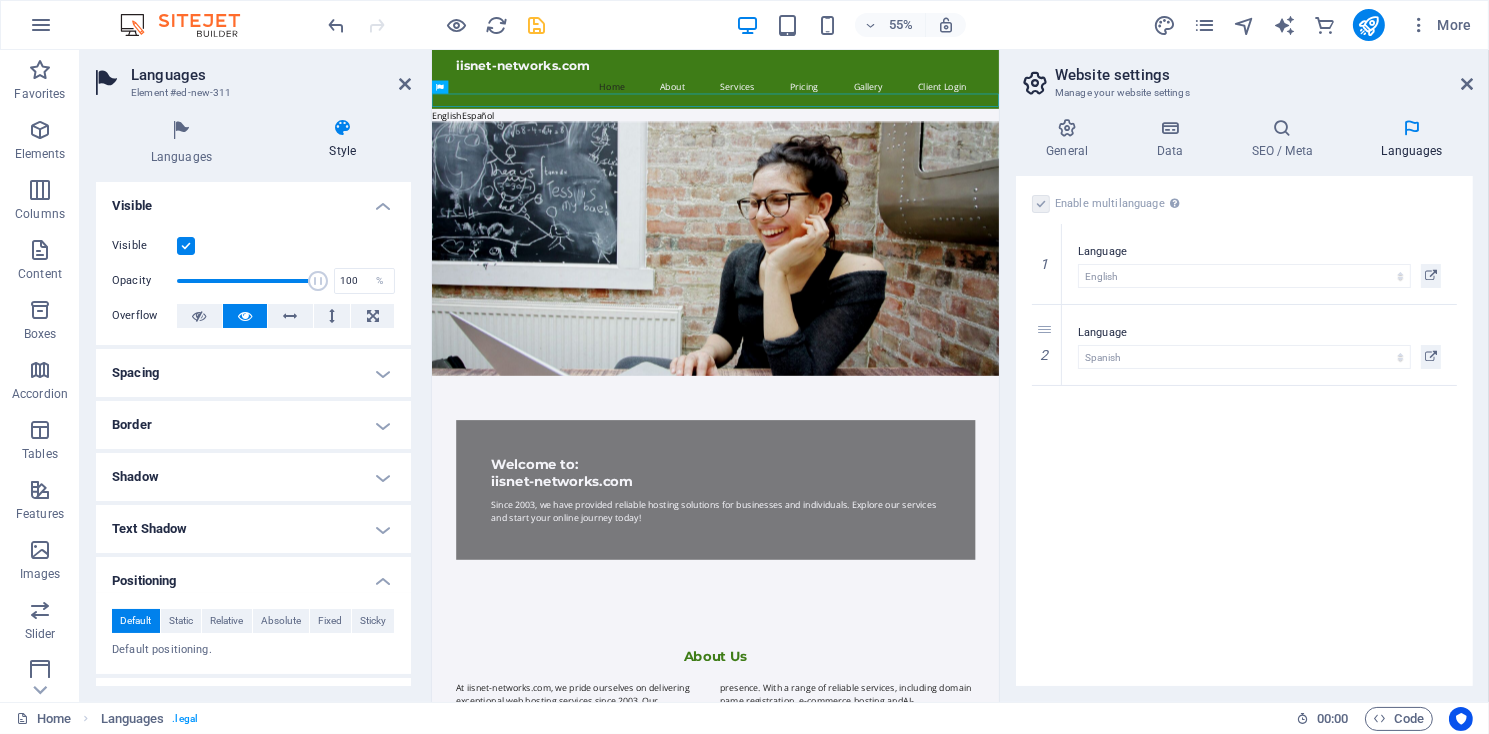 click on "Positioning" at bounding box center (253, 575) 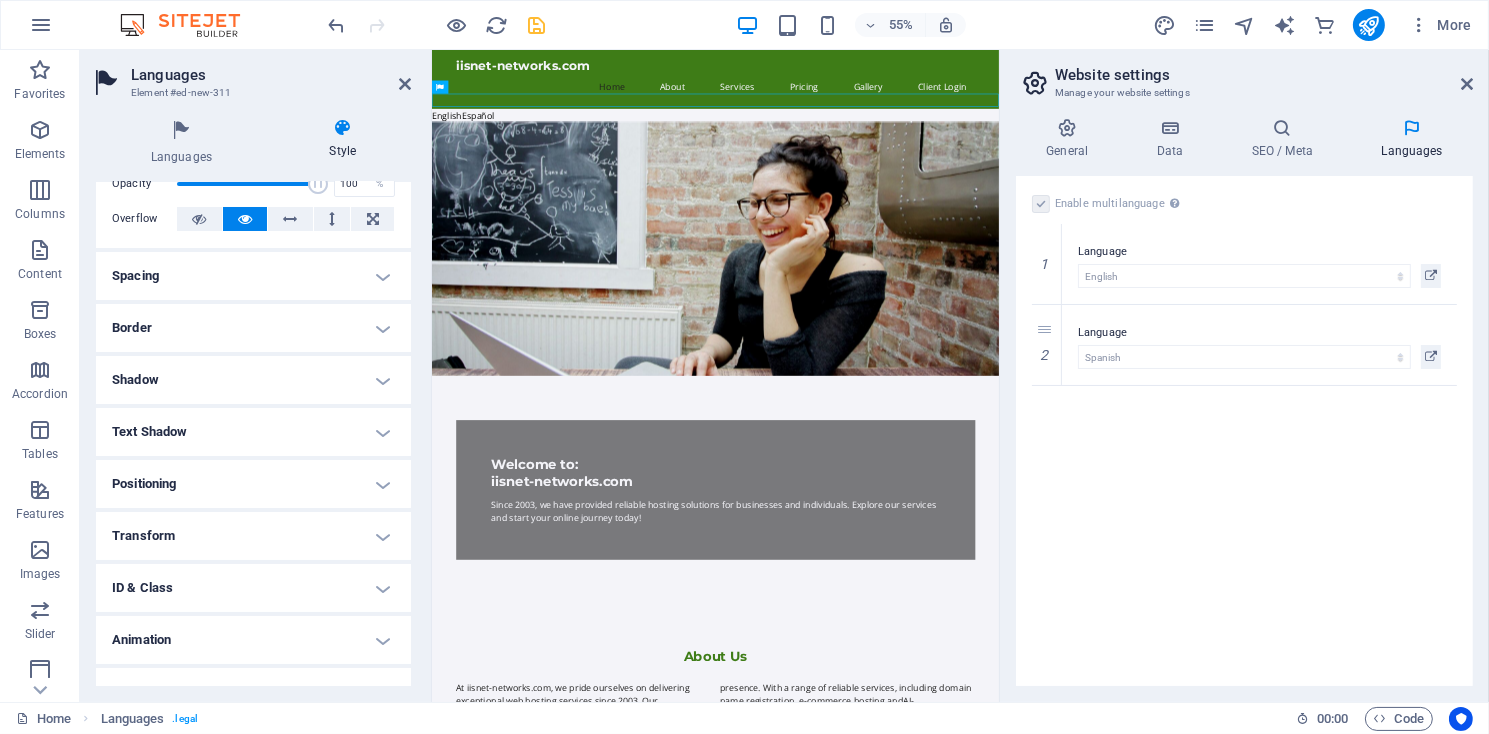 scroll, scrollTop: 126, scrollLeft: 0, axis: vertical 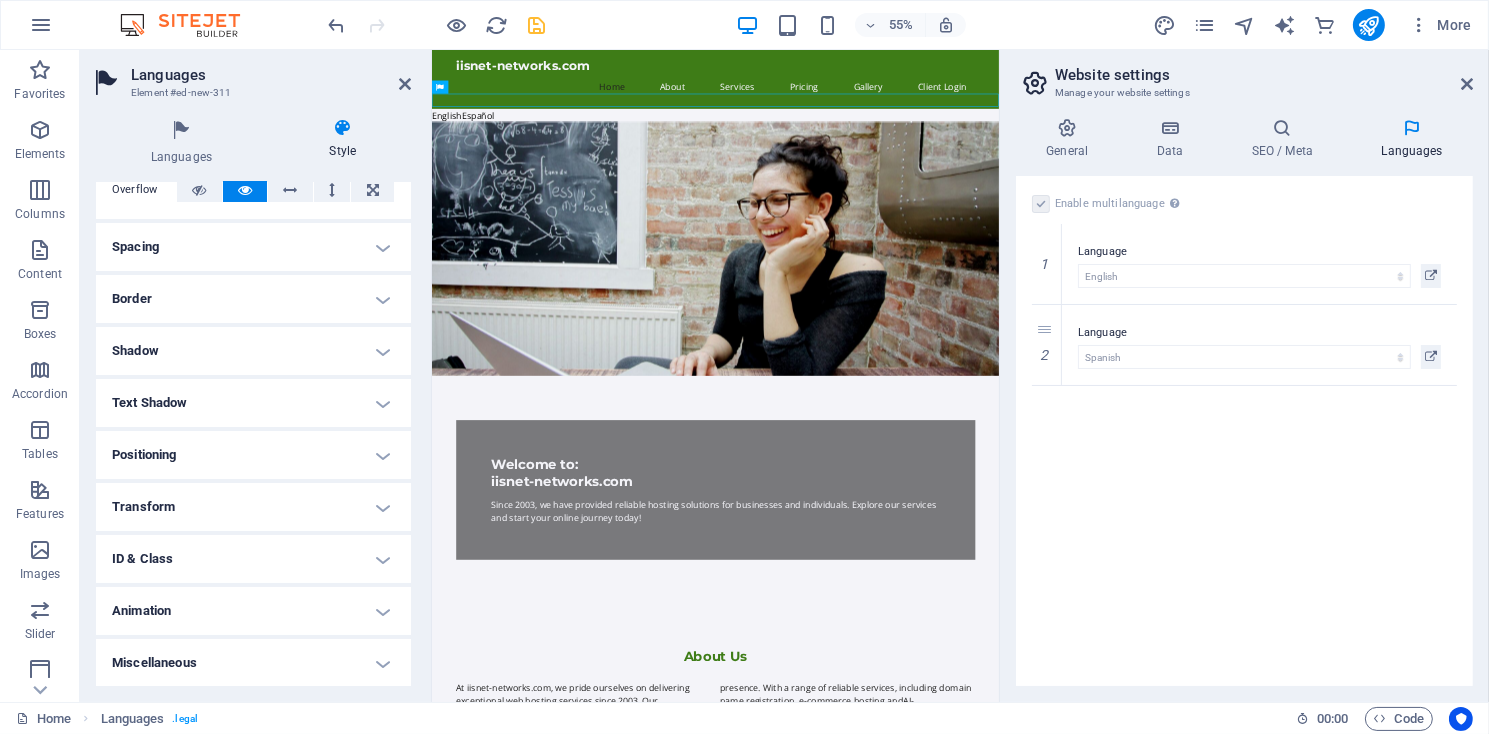 click on "Miscellaneous" at bounding box center [253, 663] 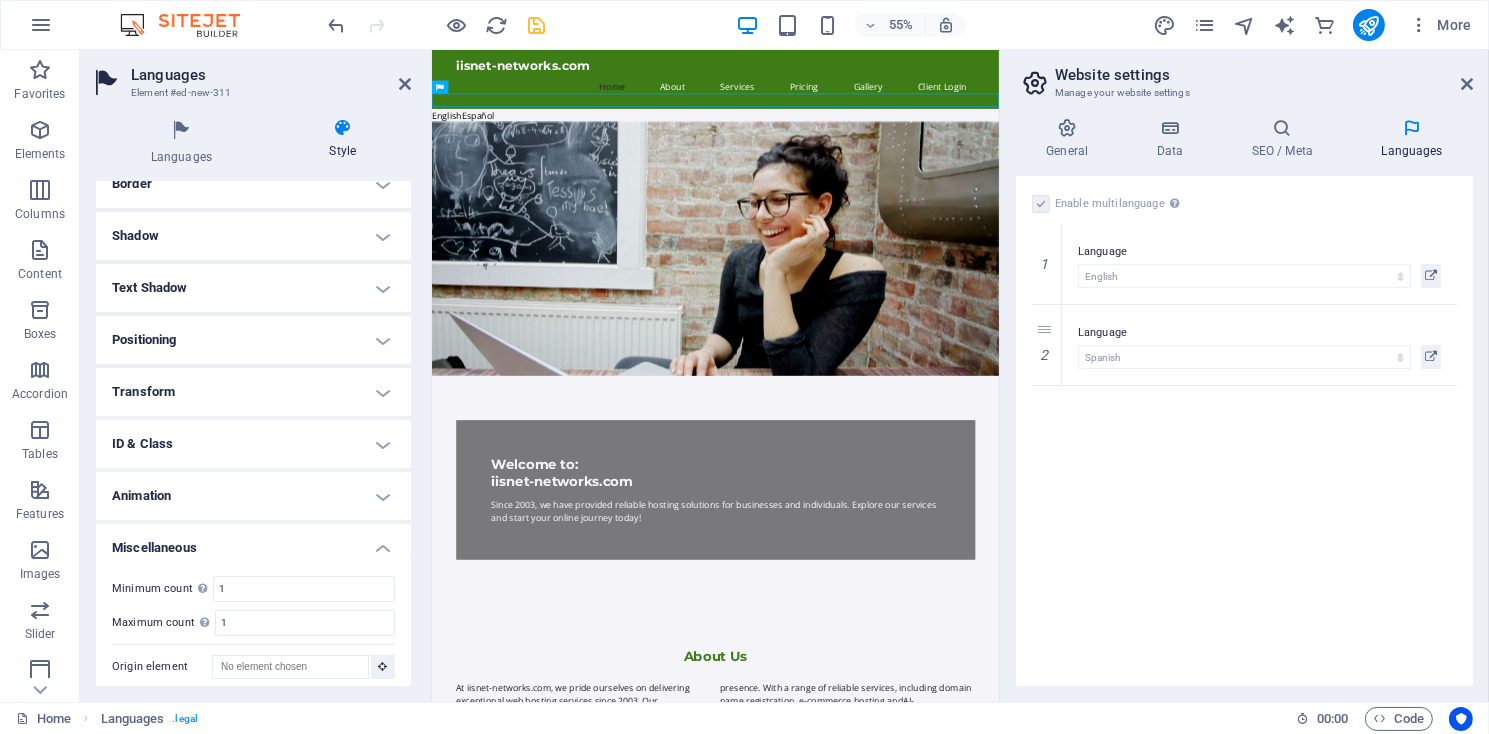 scroll, scrollTop: 250, scrollLeft: 0, axis: vertical 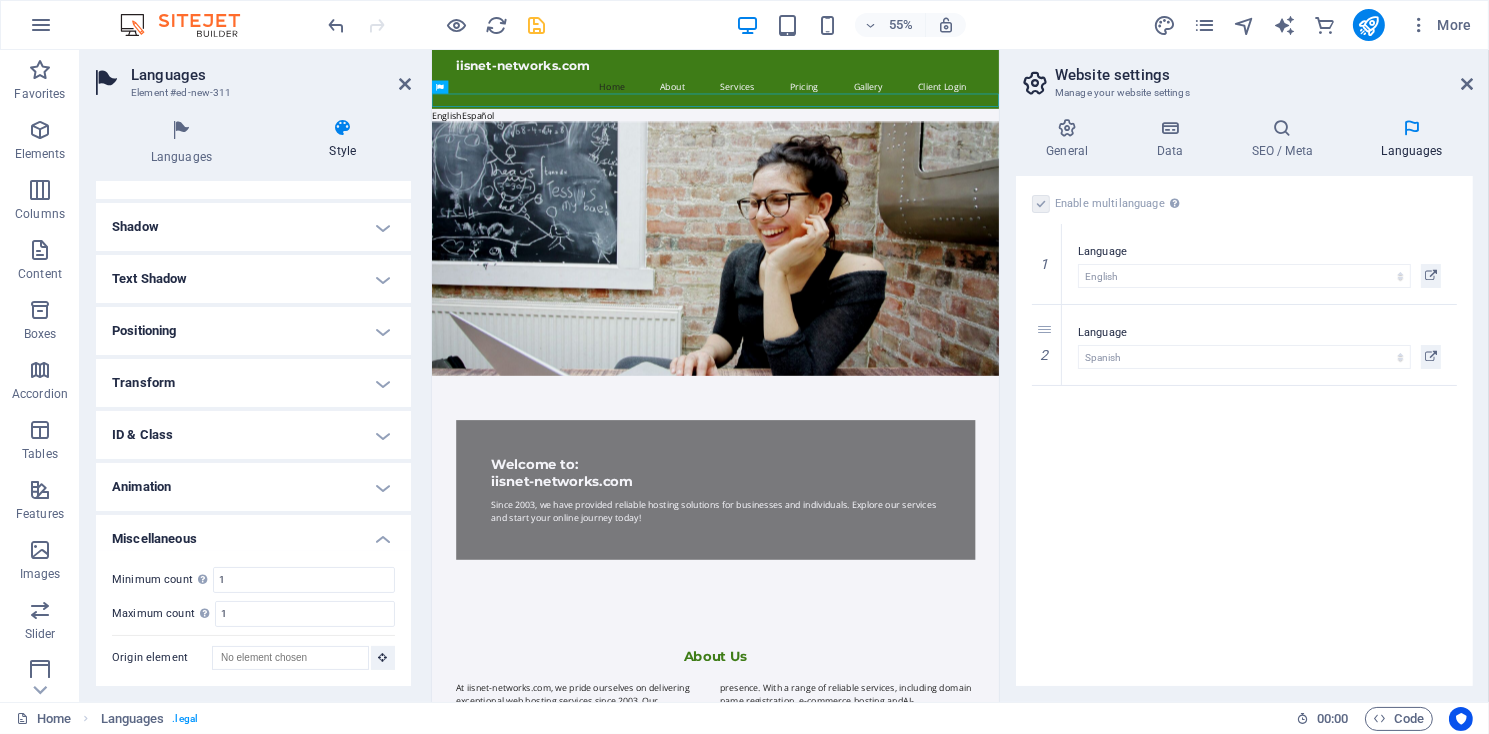 click on "Miscellaneous" at bounding box center (253, 533) 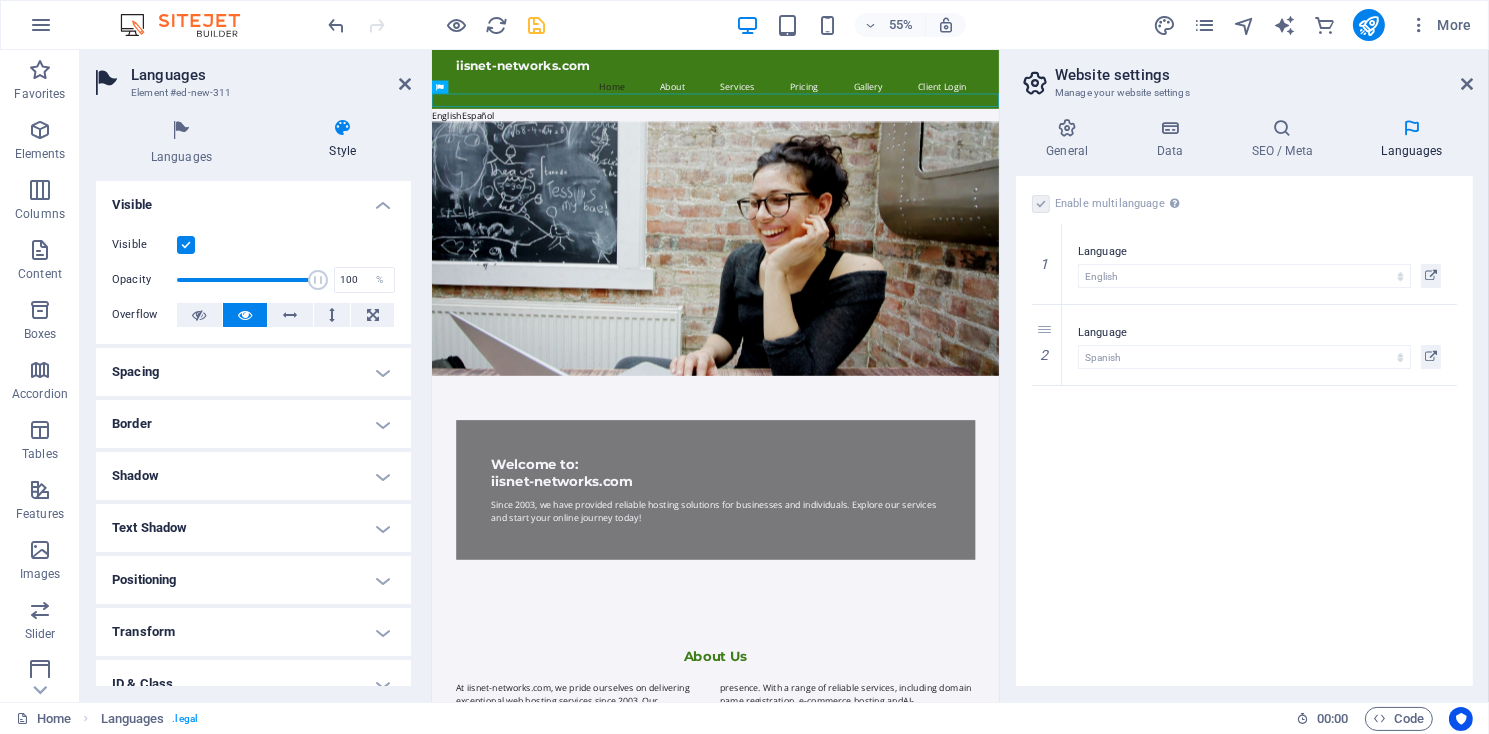 scroll, scrollTop: 0, scrollLeft: 0, axis: both 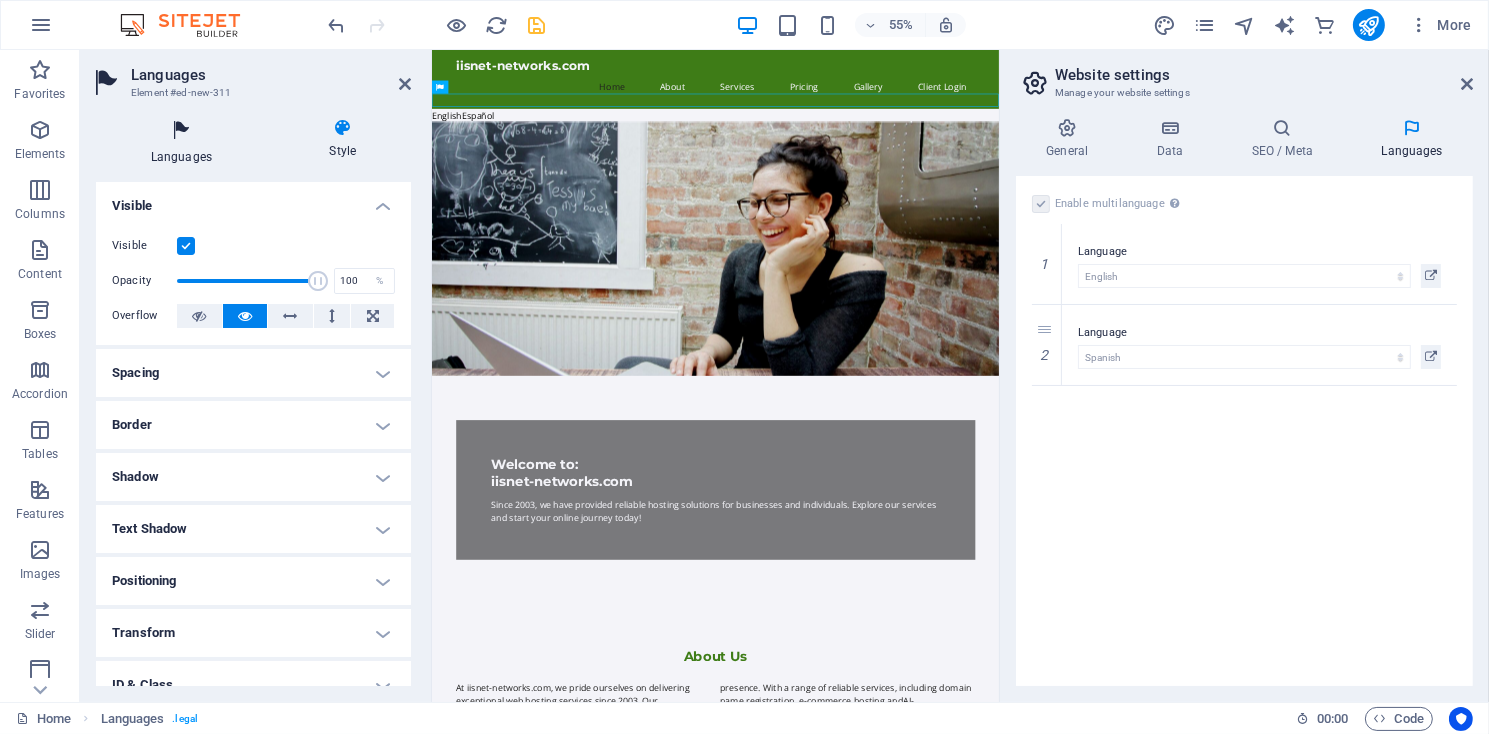 click on "Languages" at bounding box center [185, 142] 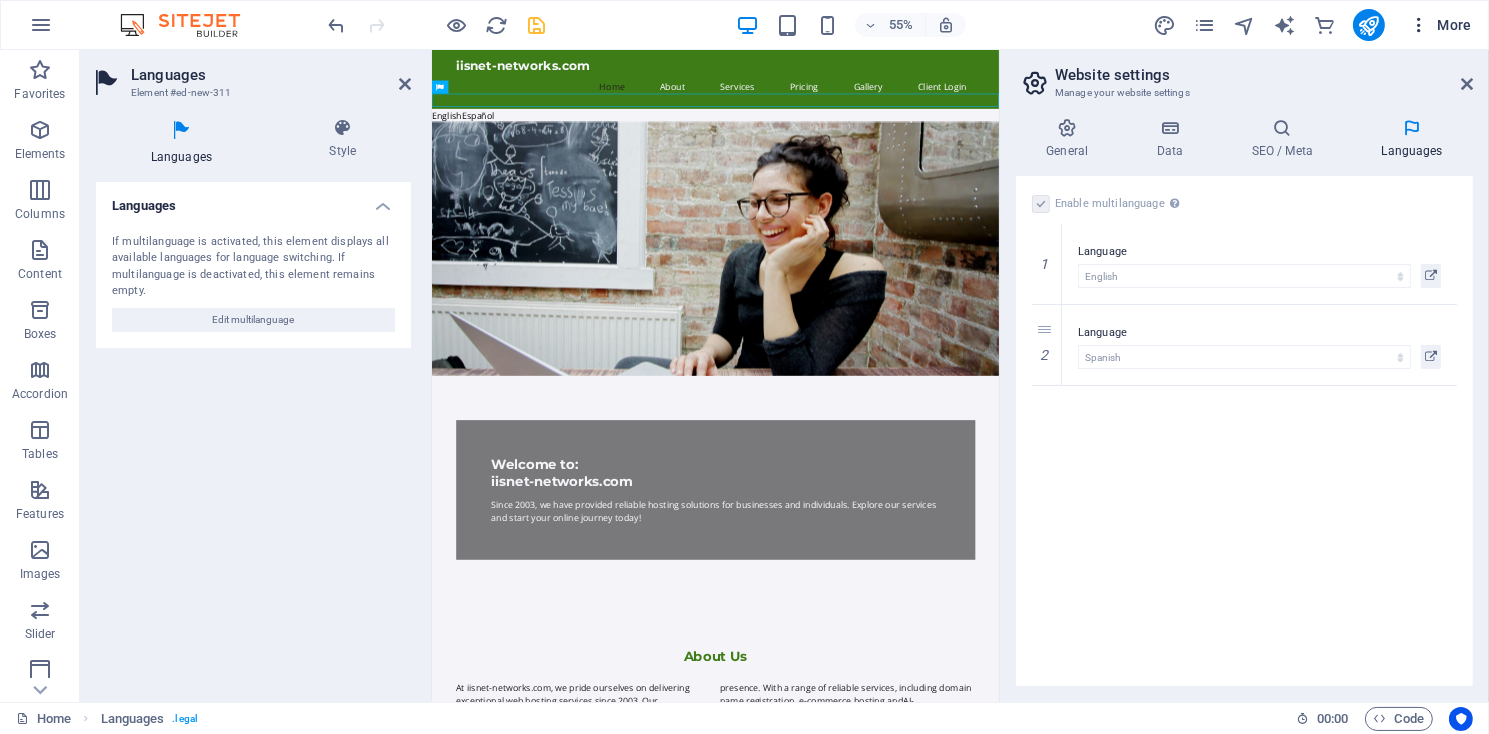 click at bounding box center (1419, 25) 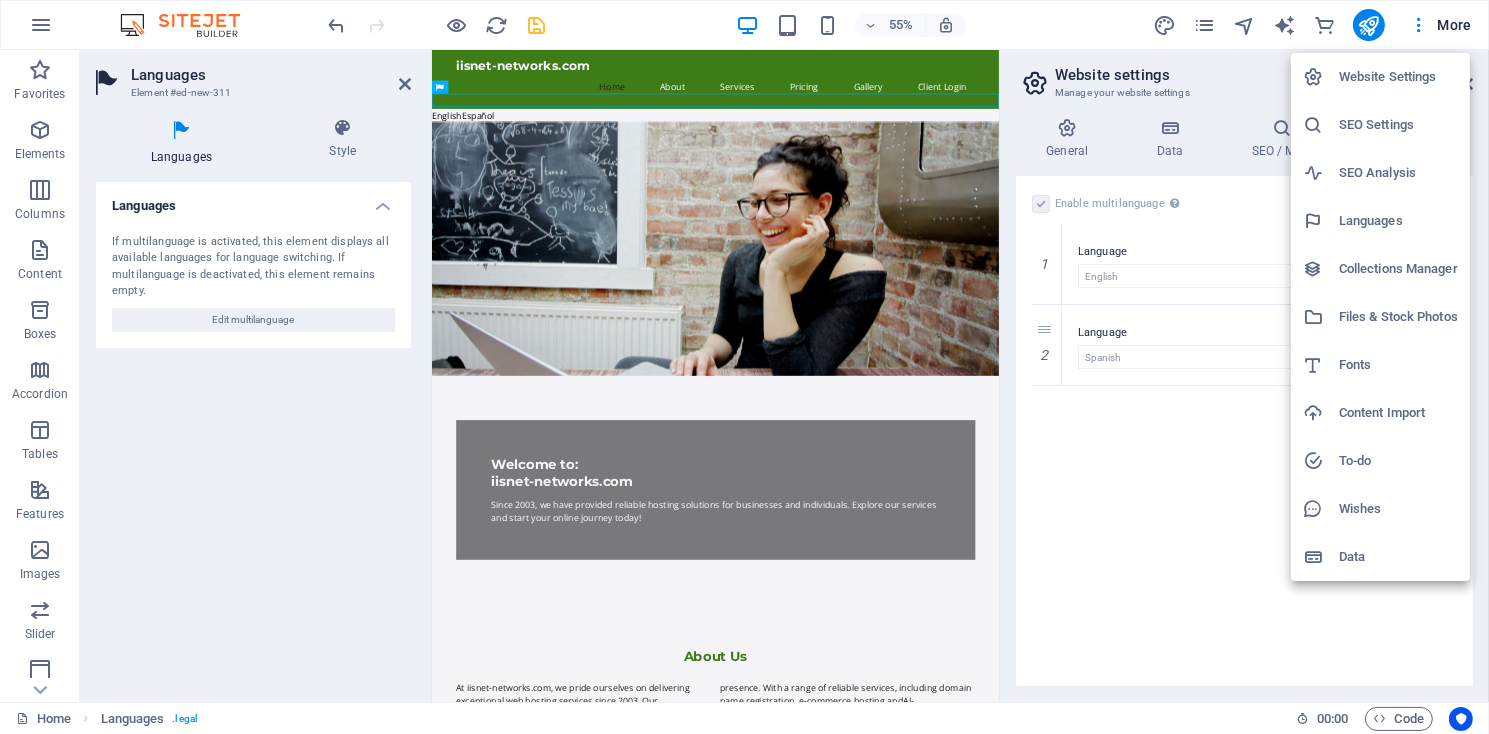 click on "Languages" at bounding box center [1398, 221] 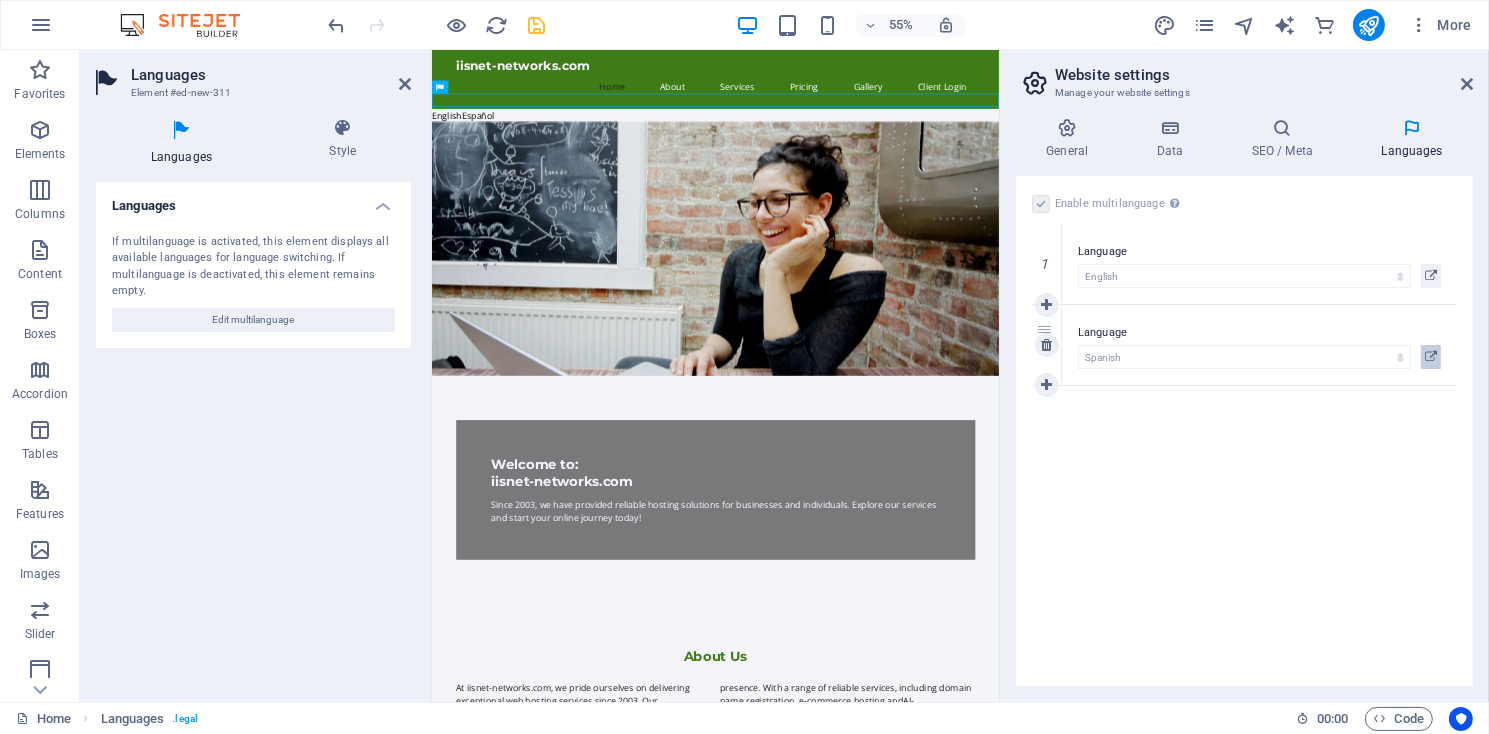 click at bounding box center (1431, 357) 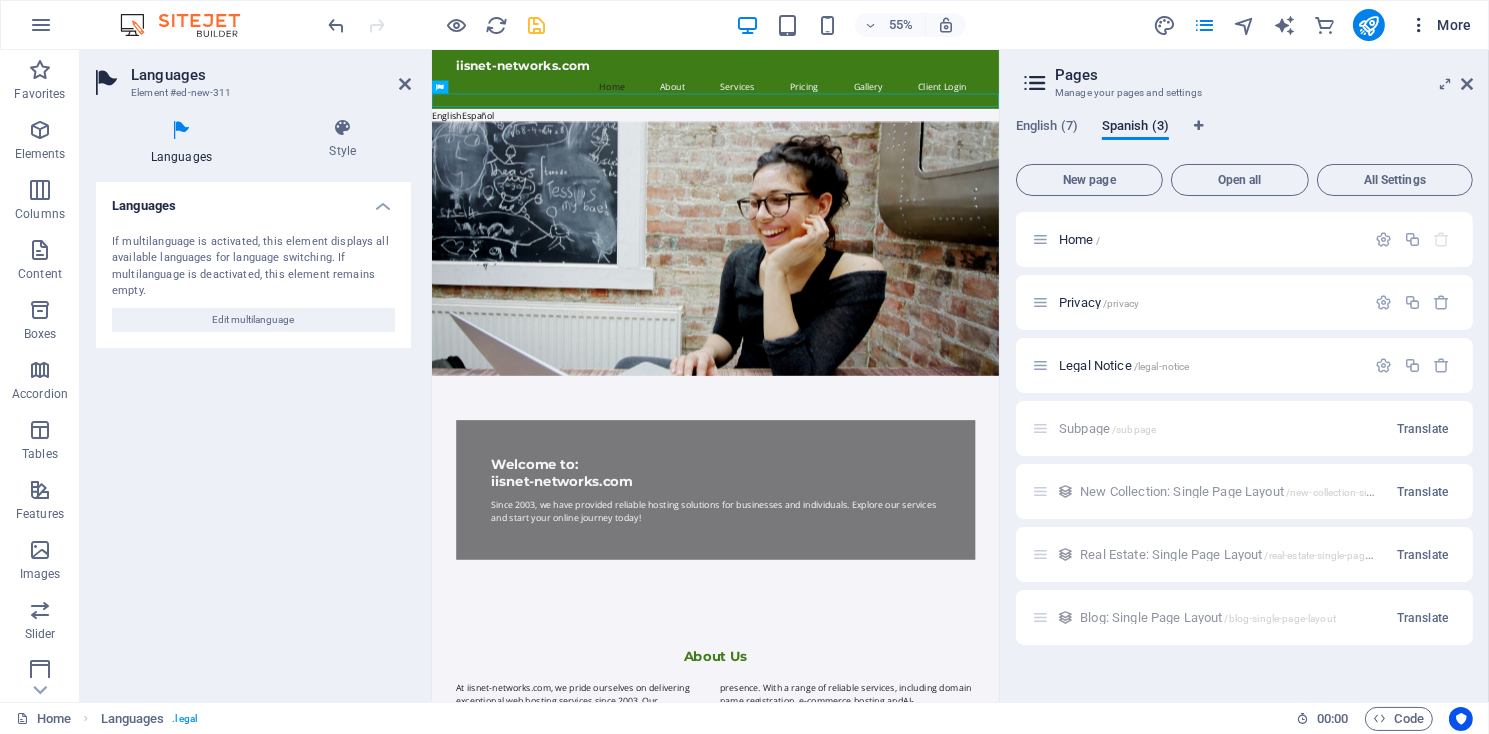 click on "More" at bounding box center (1440, 25) 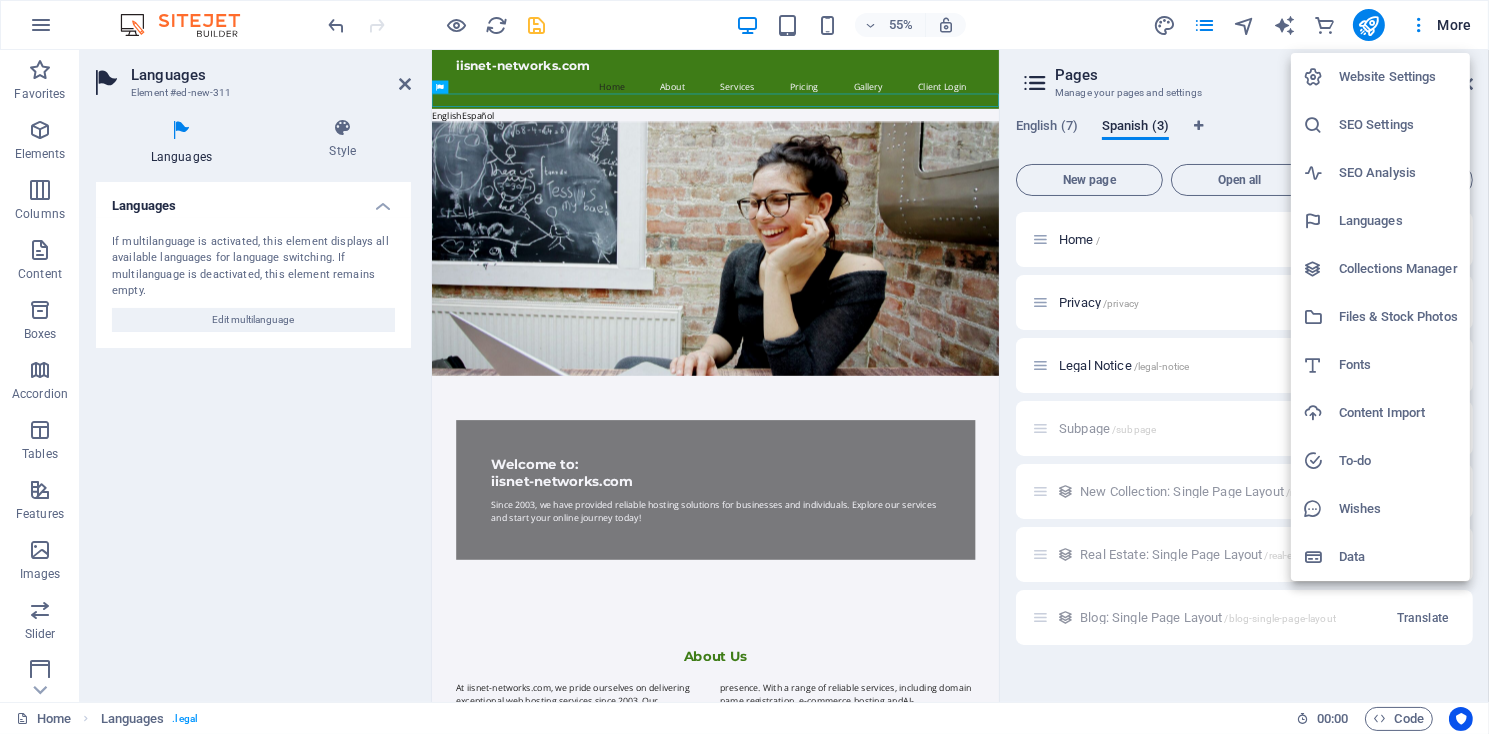 click on "Languages" at bounding box center (1398, 221) 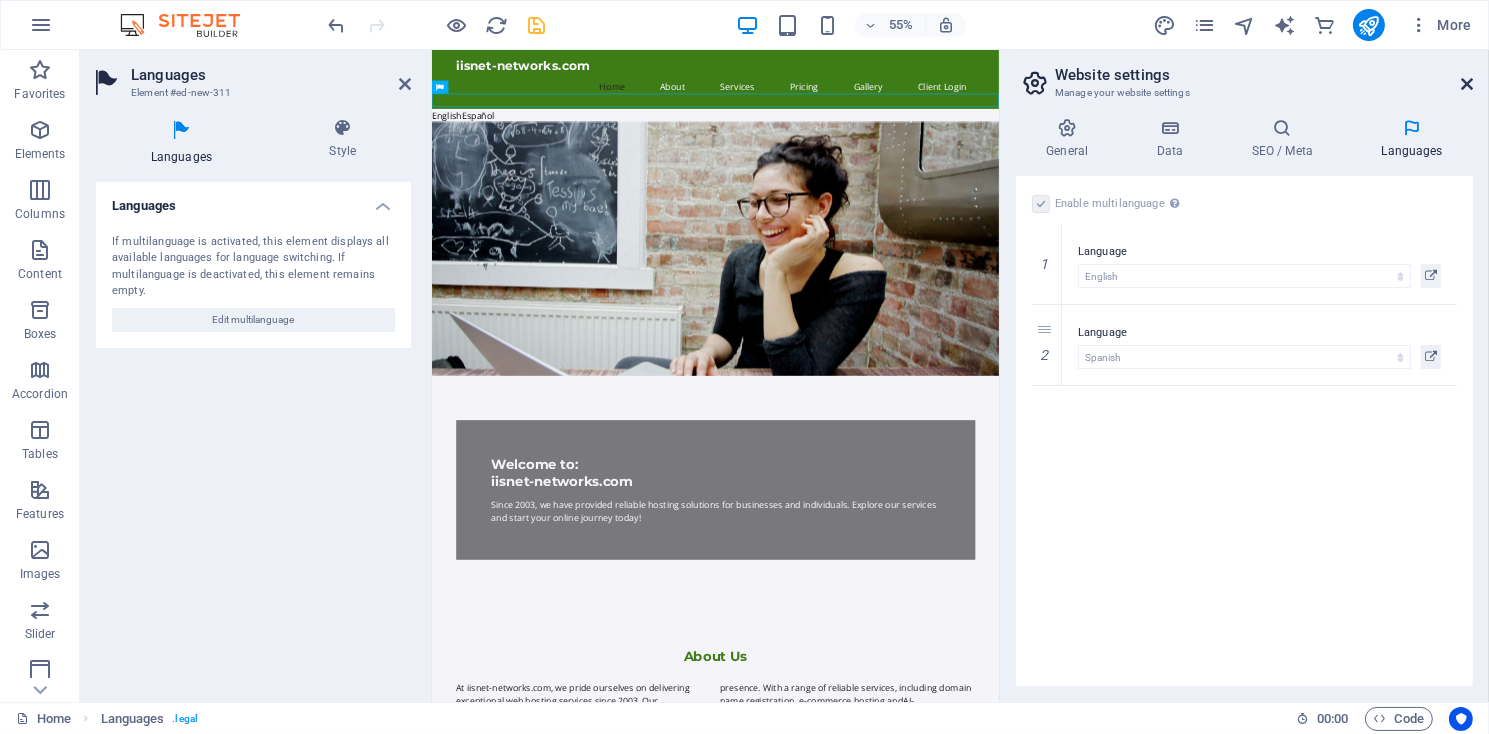 click at bounding box center (1467, 84) 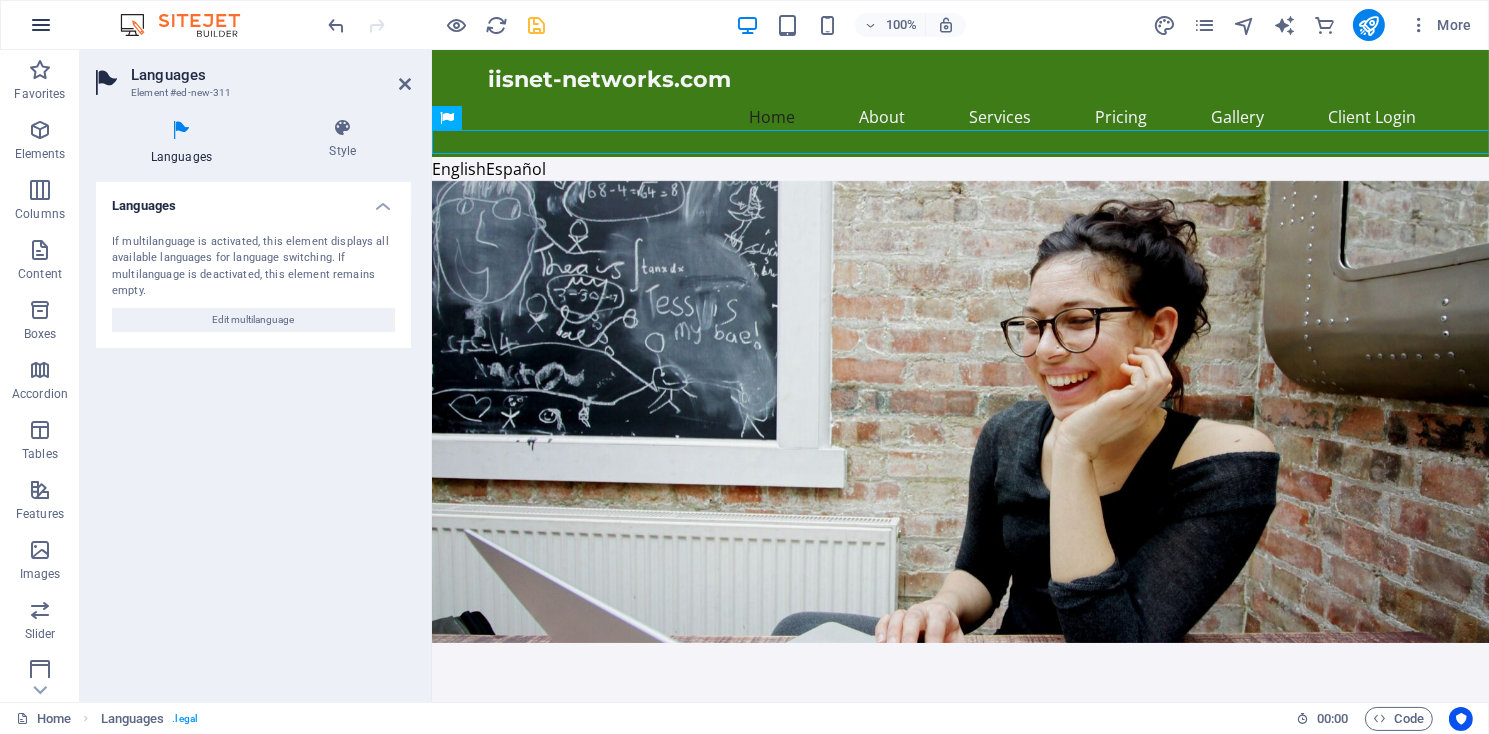 click at bounding box center [41, 25] 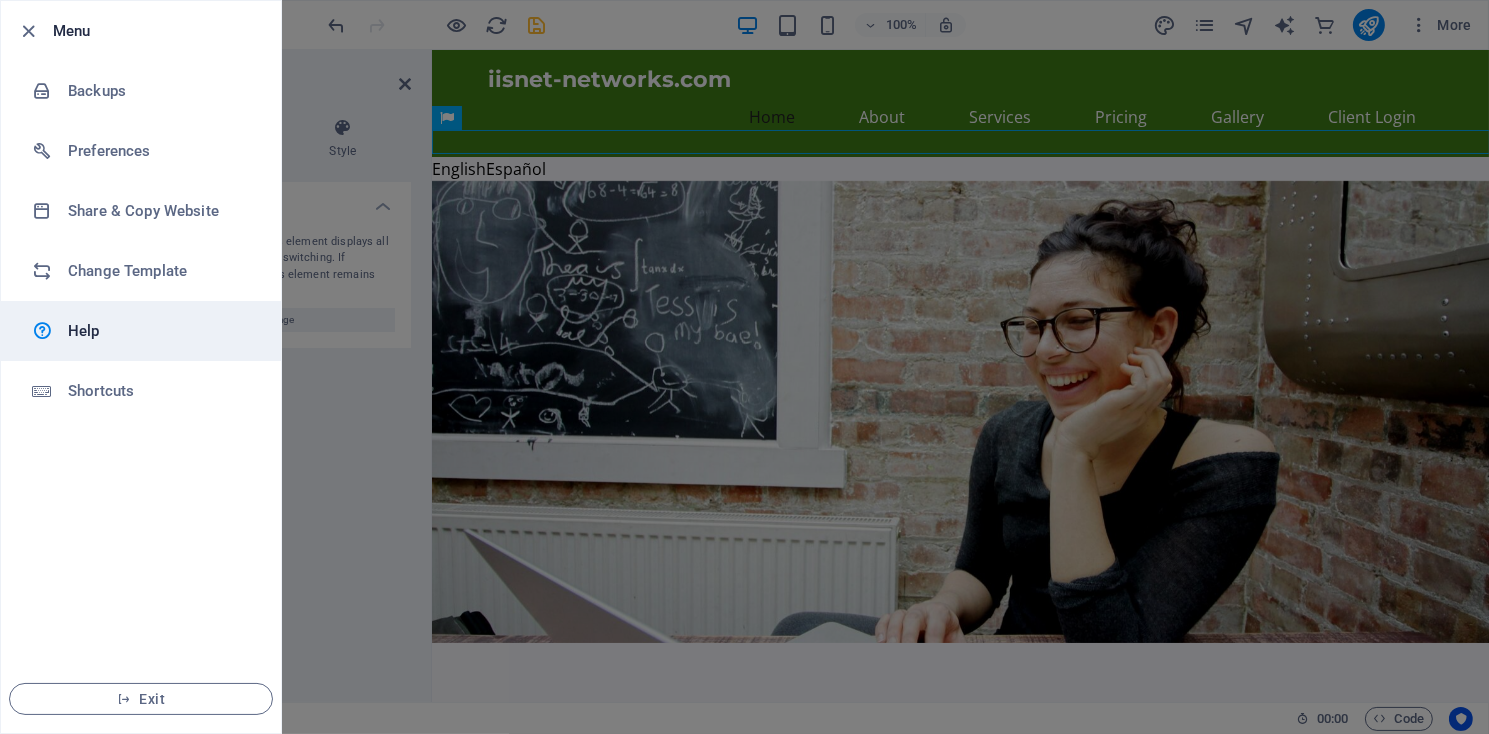 click on "Help" at bounding box center (160, 331) 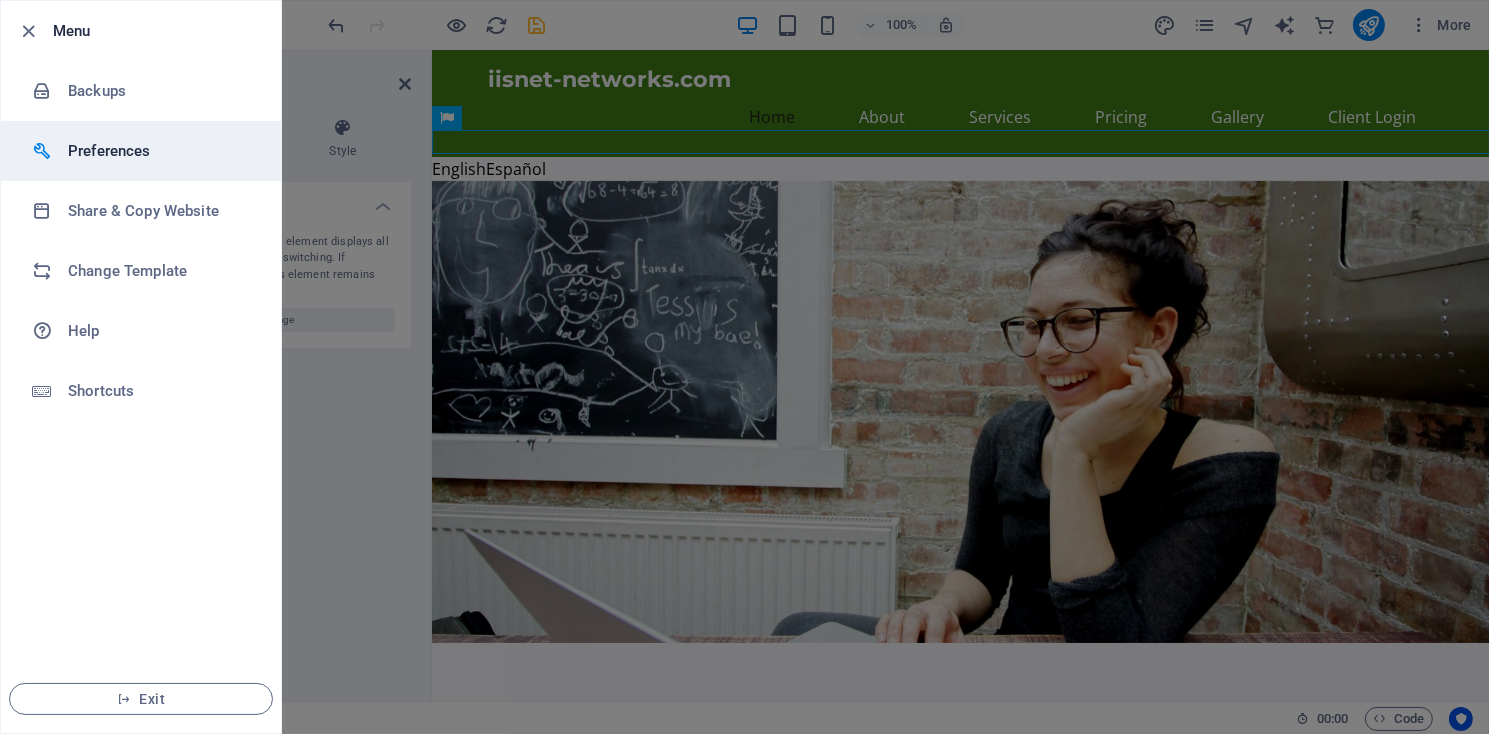 click on "Preferences" at bounding box center (160, 151) 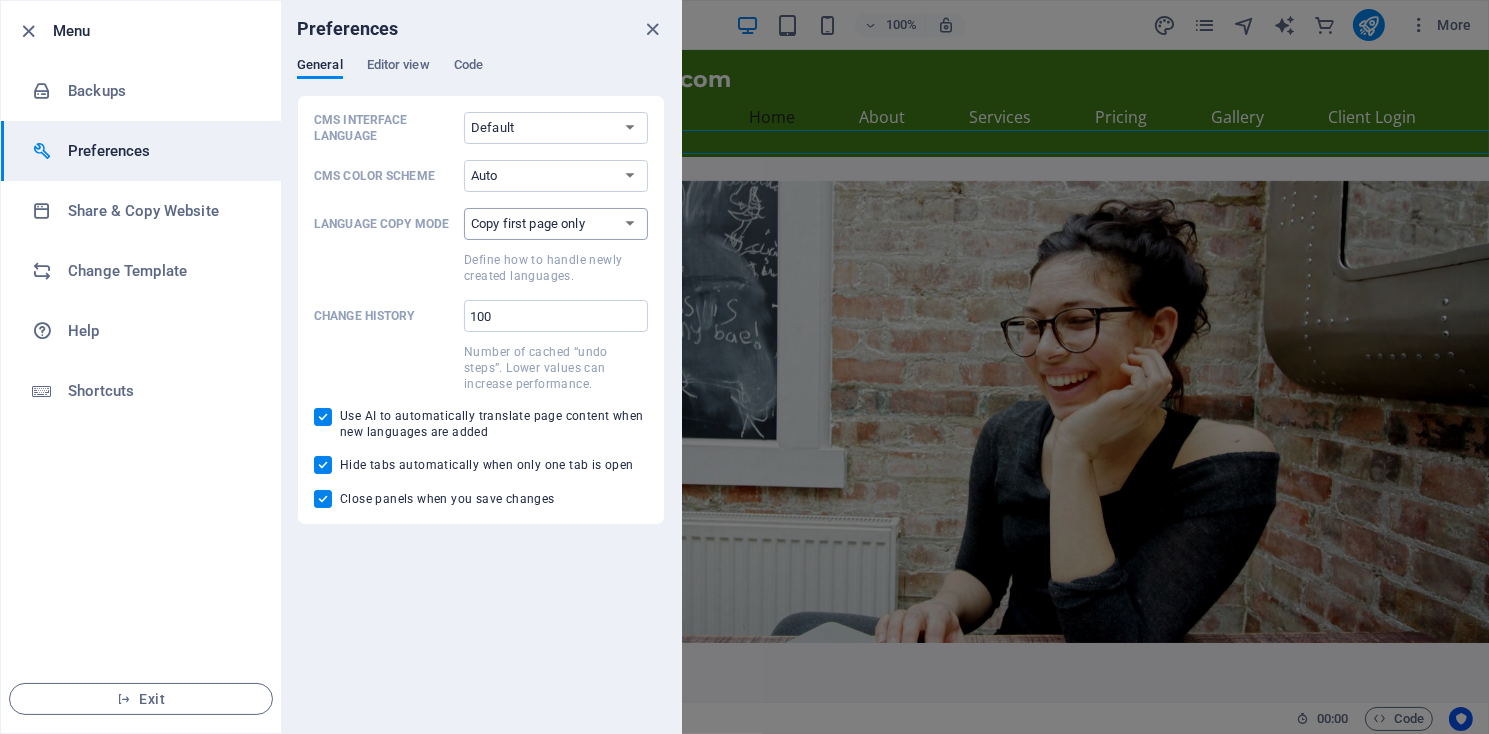 click on "Copy first page only Copy all pages" at bounding box center (556, 224) 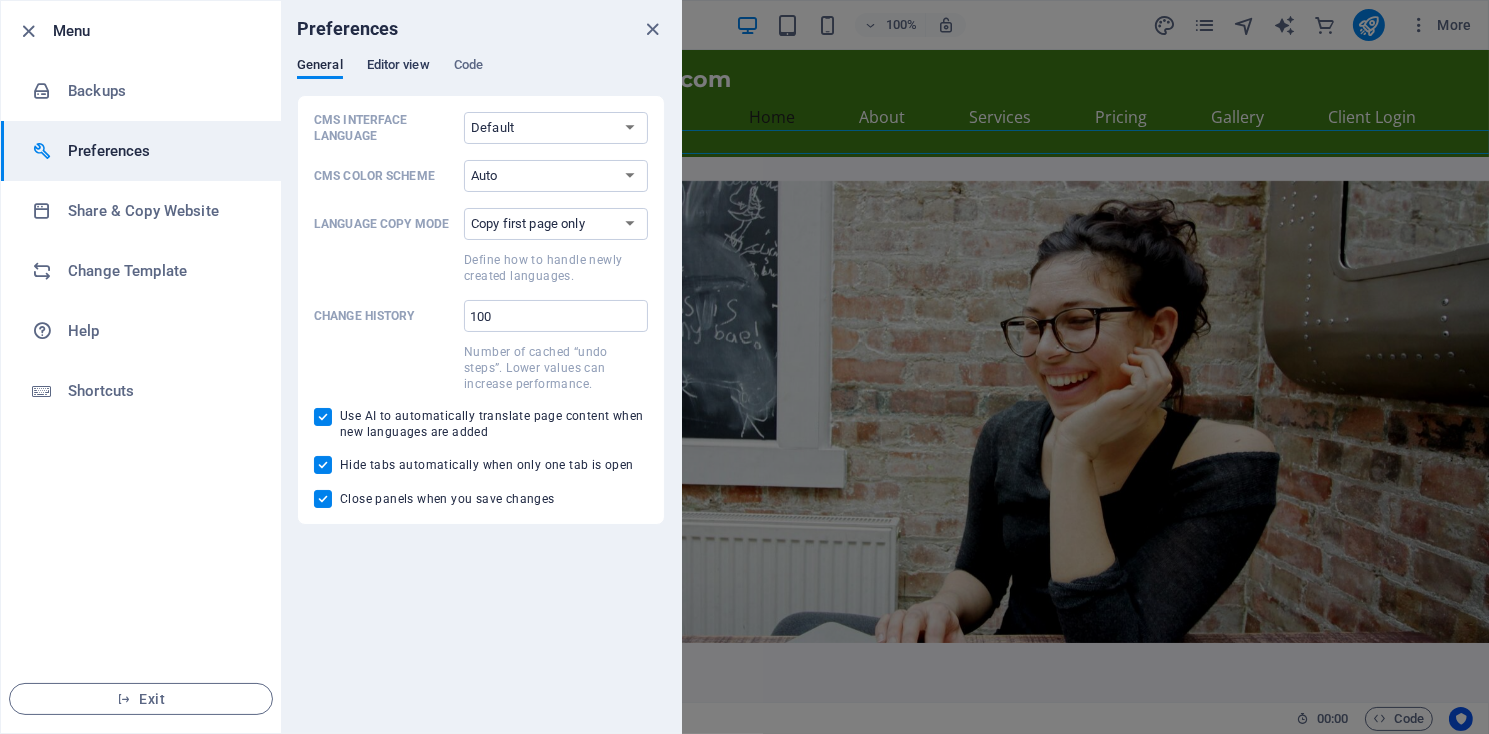 click on "Editor view" at bounding box center (398, 67) 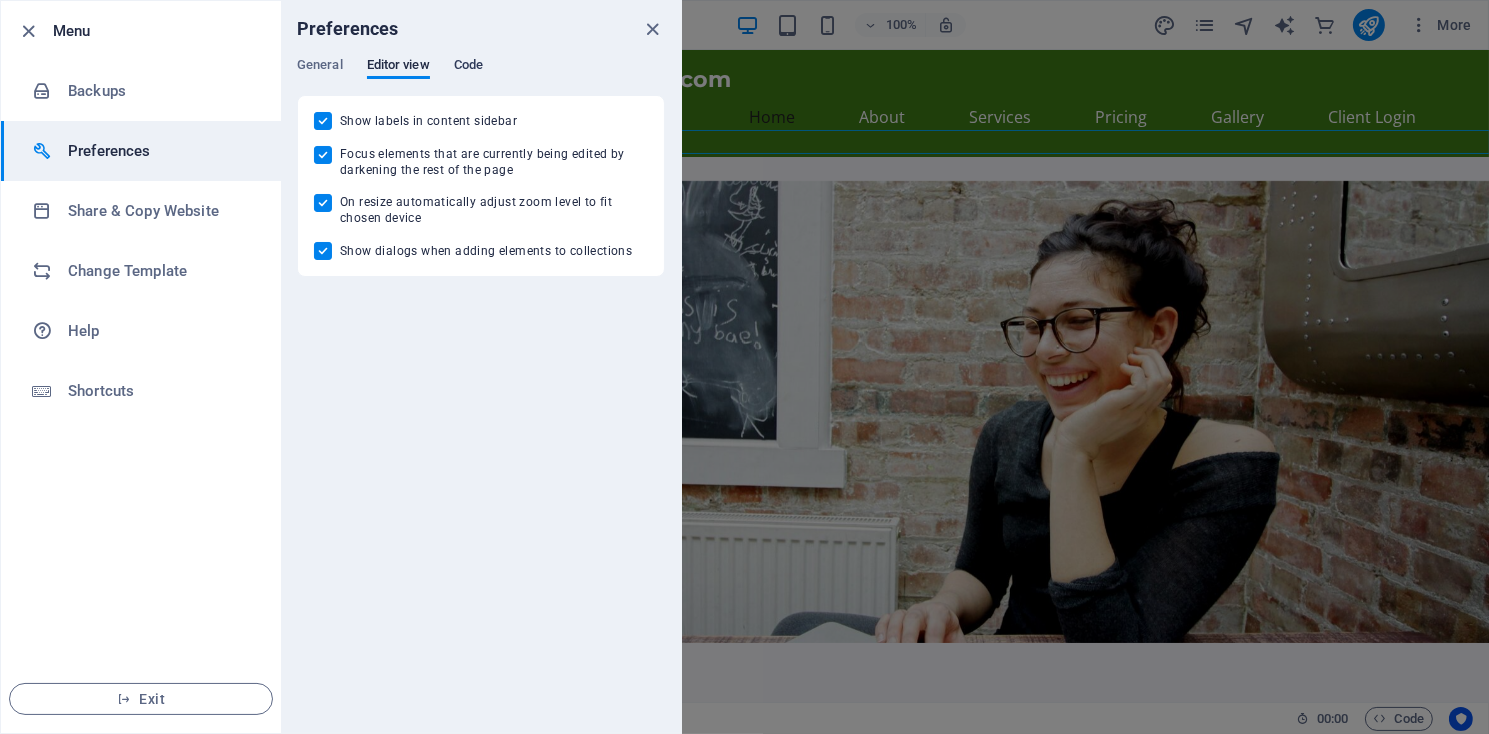 click on "Code" at bounding box center (468, 67) 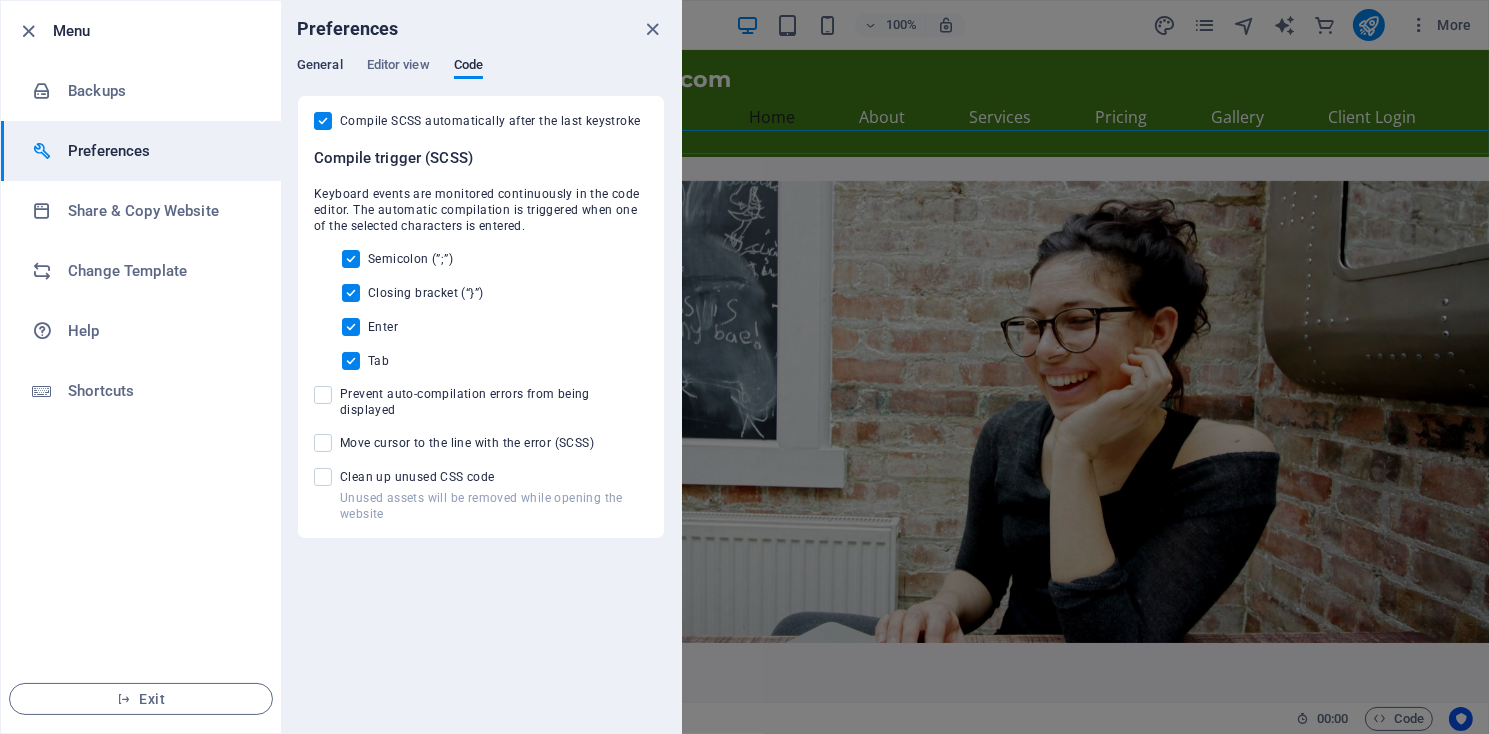 click on "General" at bounding box center (320, 67) 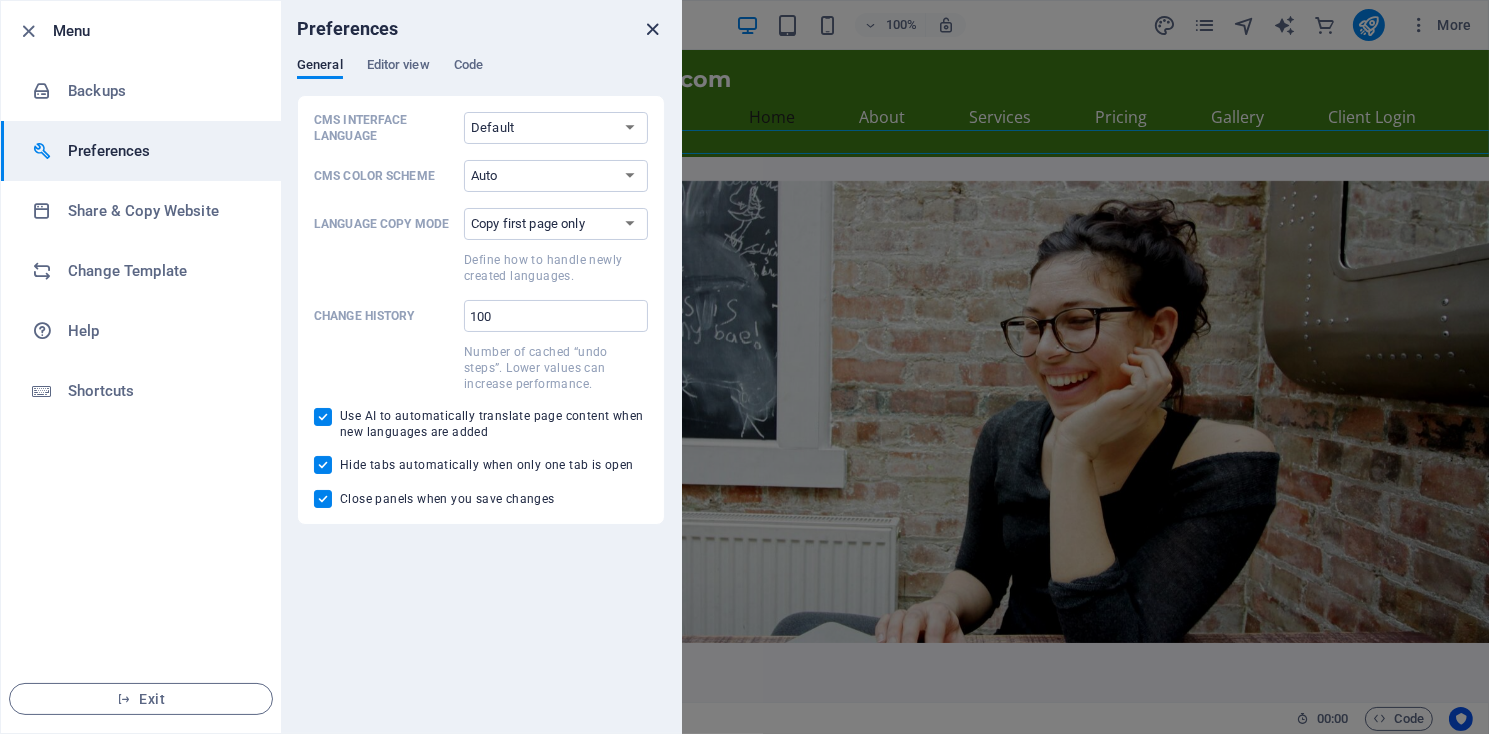click at bounding box center (653, 29) 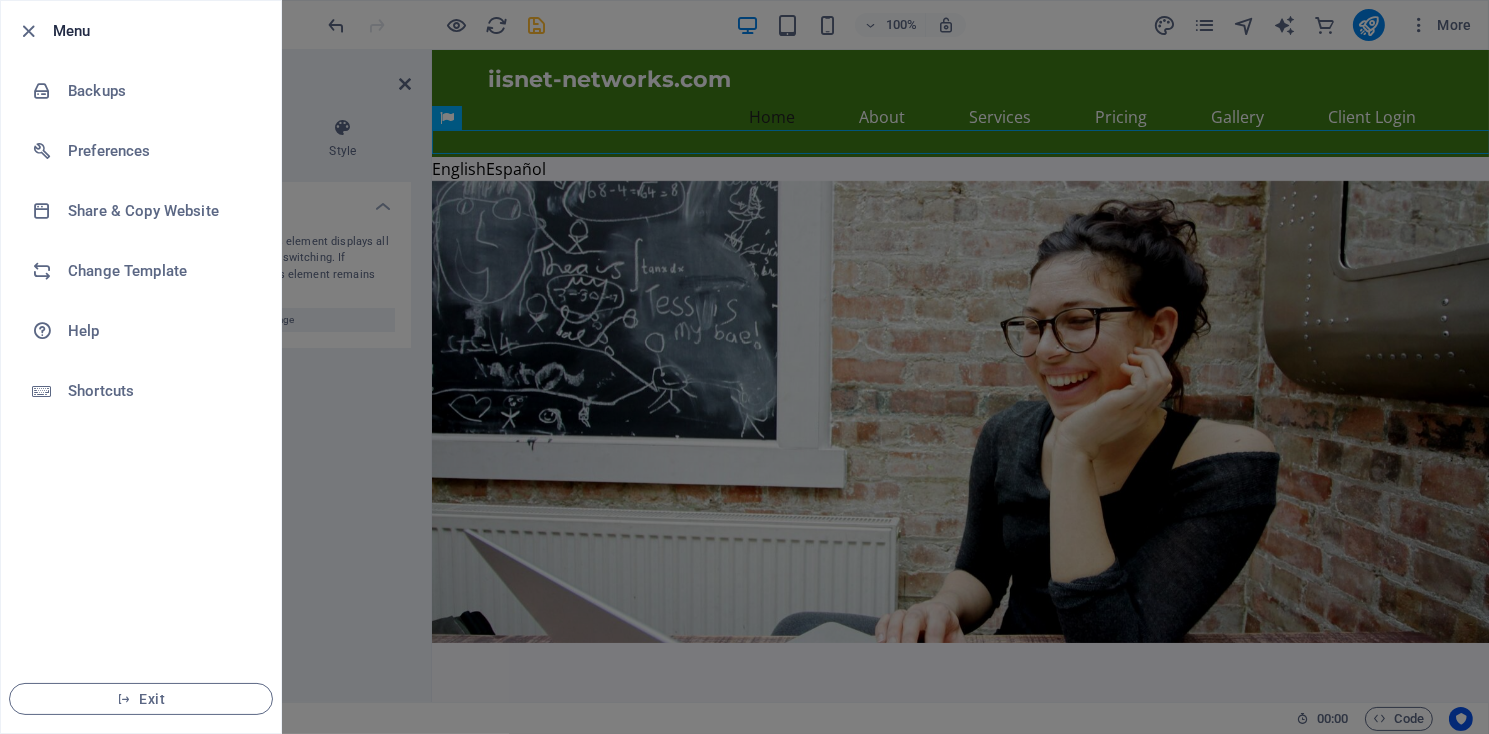 click at bounding box center (744, 367) 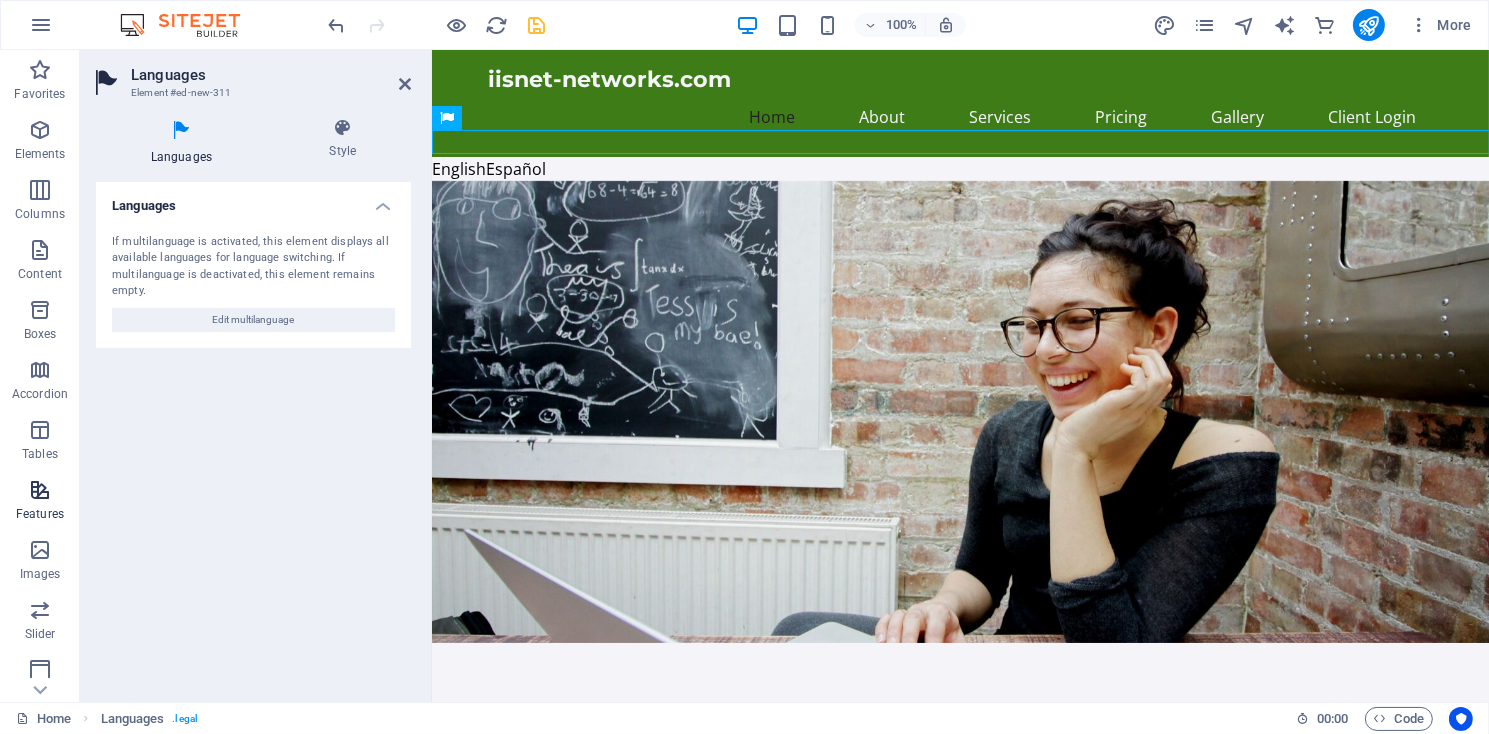 click on "Features" at bounding box center [40, 502] 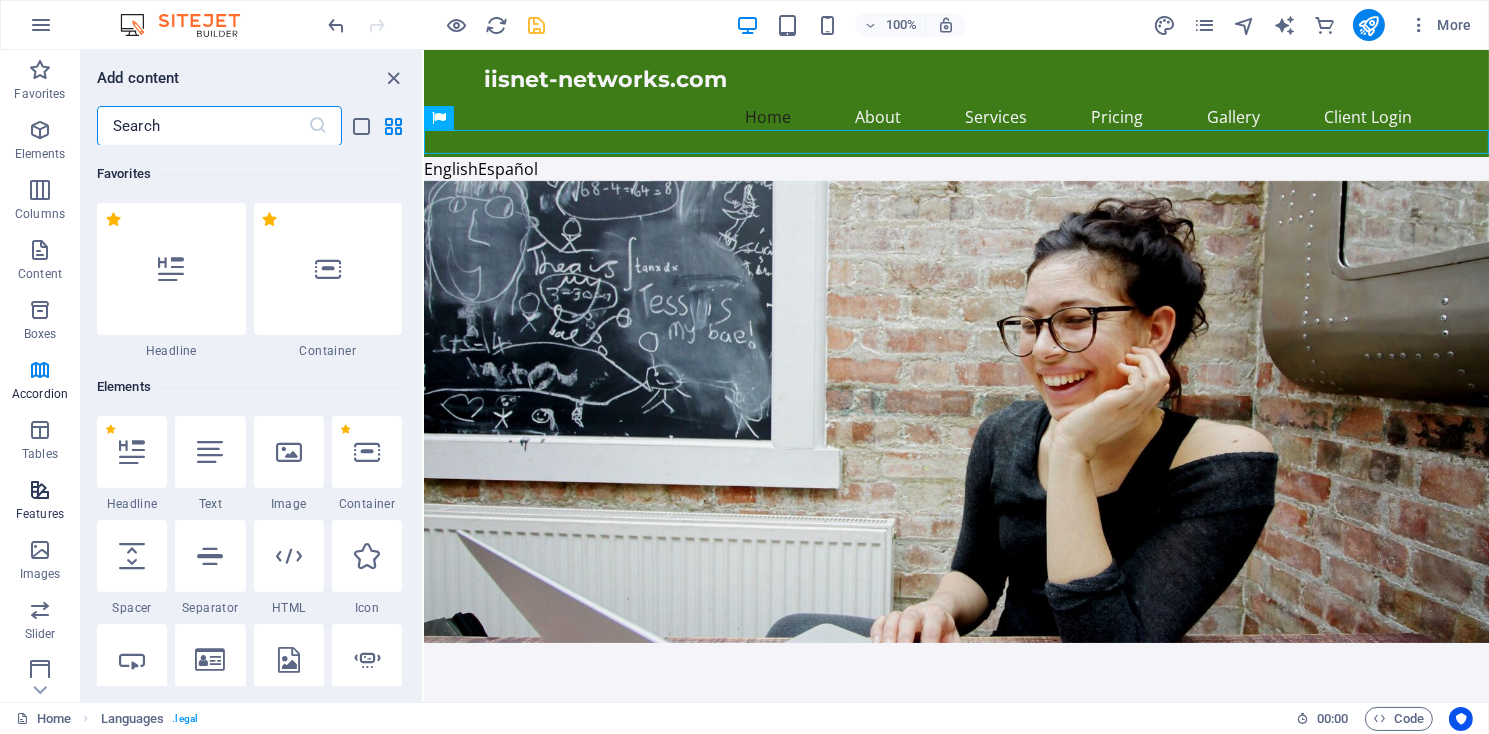 scroll, scrollTop: 7795, scrollLeft: 0, axis: vertical 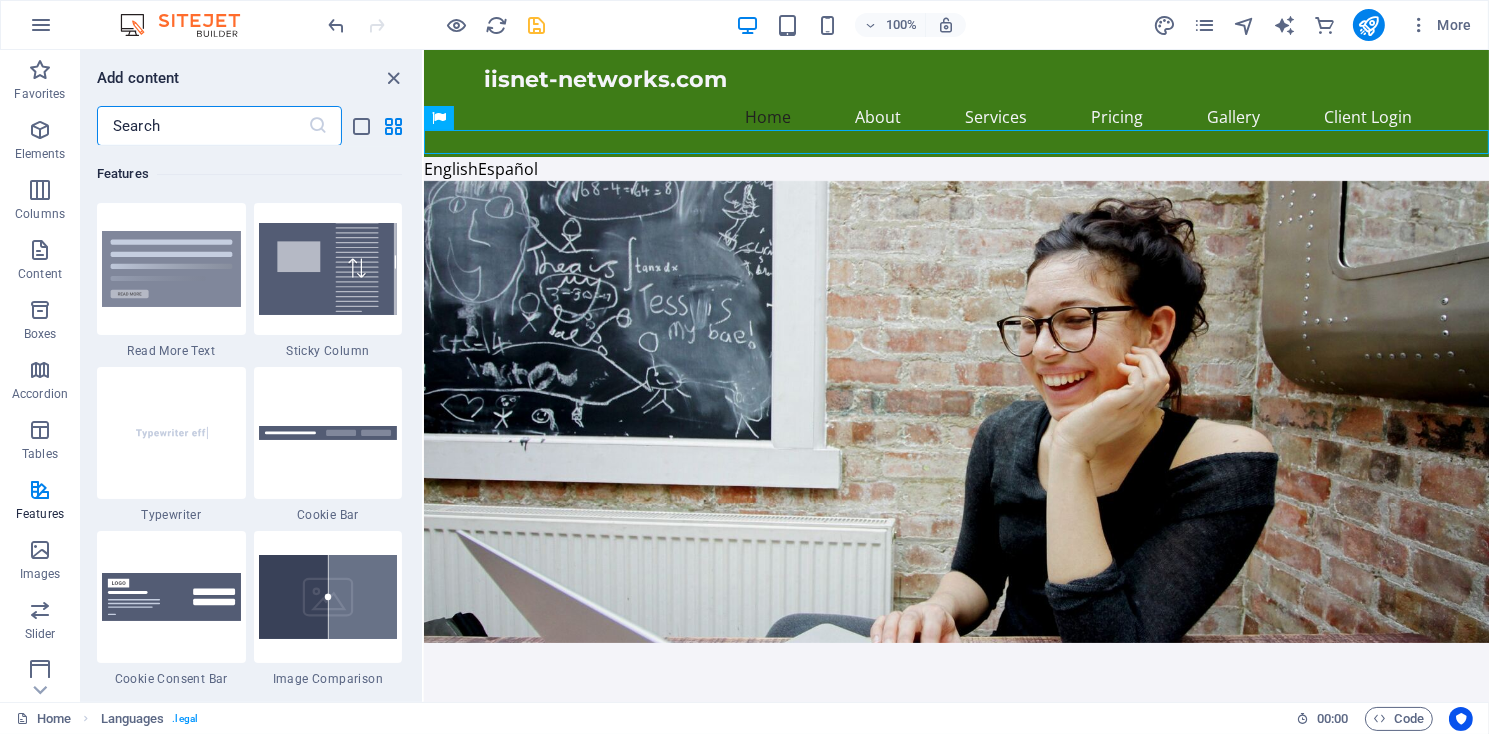 click at bounding box center (202, 126) 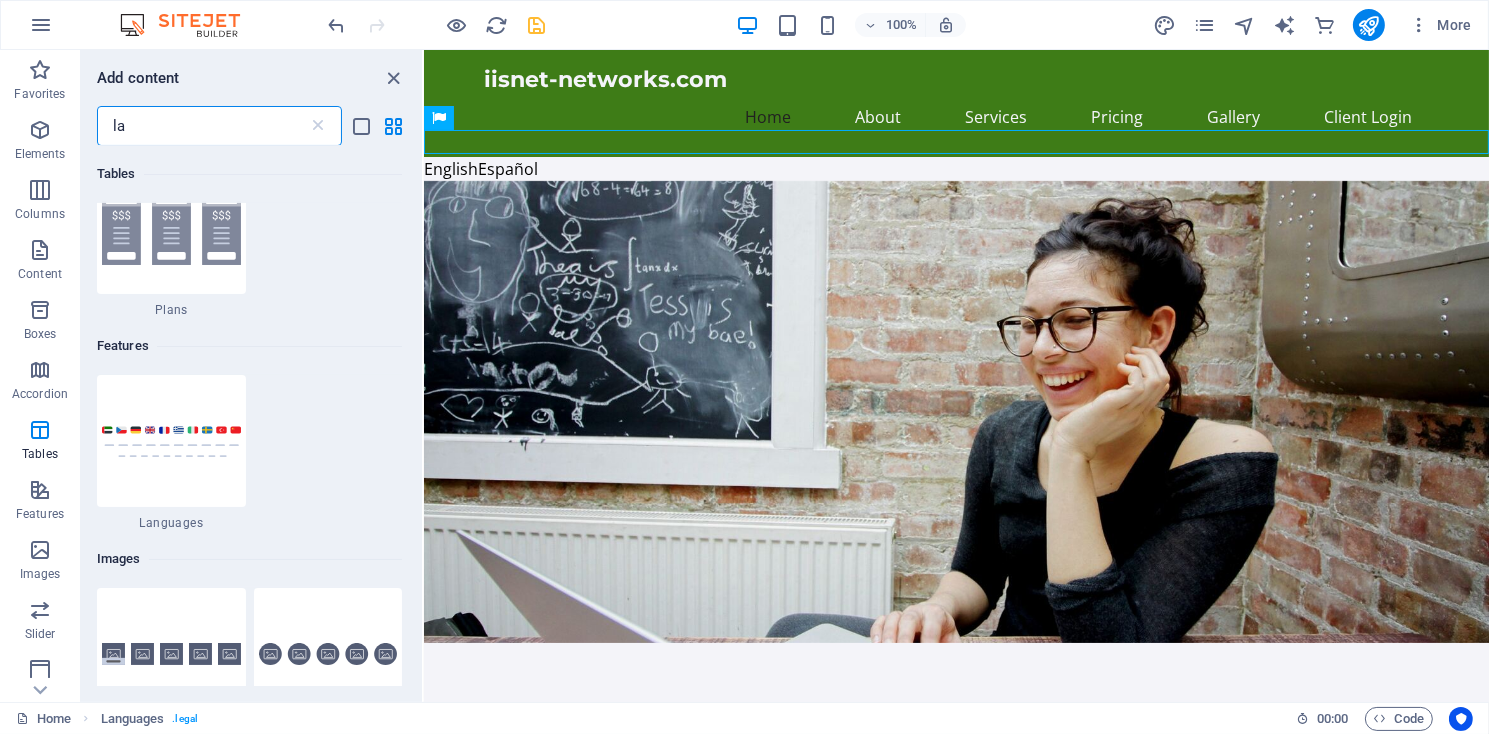 scroll, scrollTop: 285, scrollLeft: 0, axis: vertical 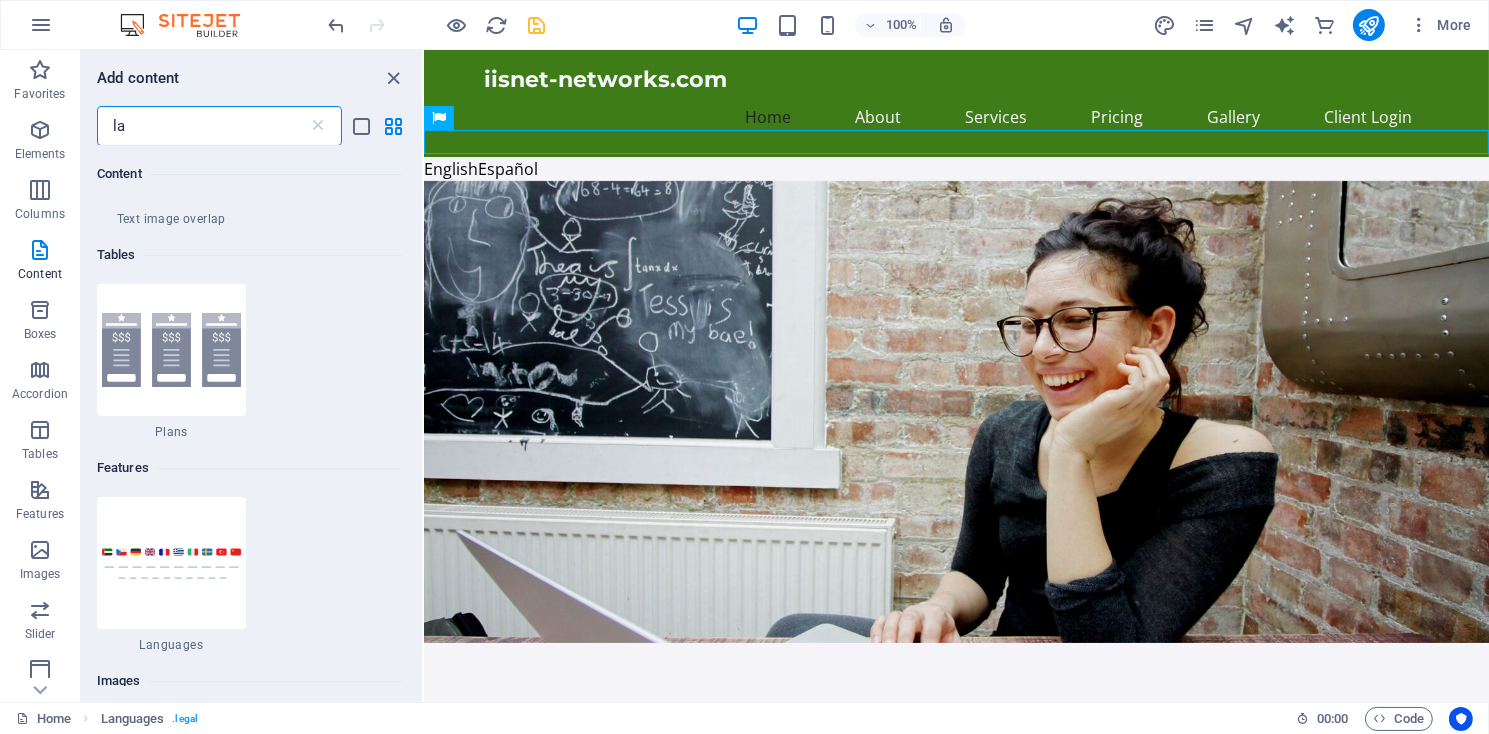 type on "la" 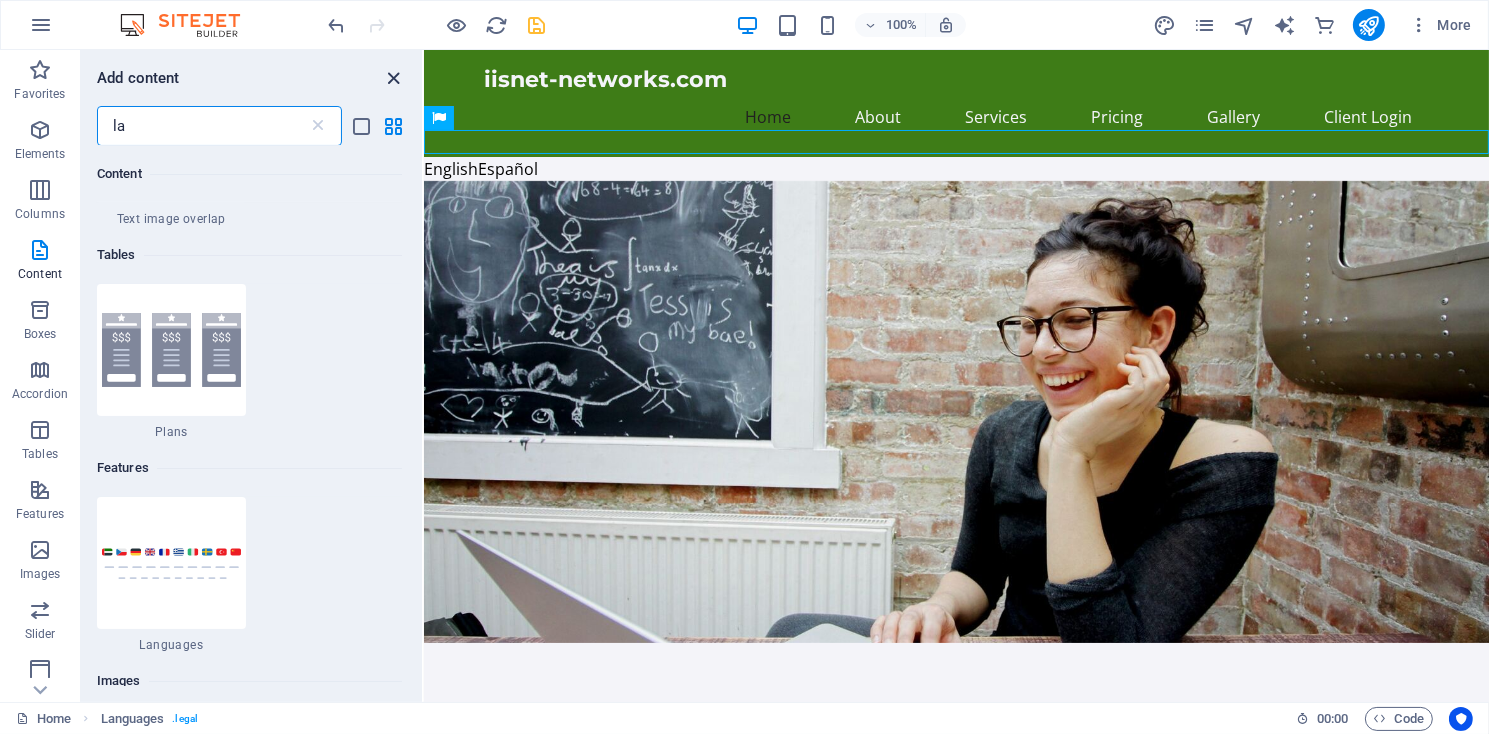 click at bounding box center [394, 78] 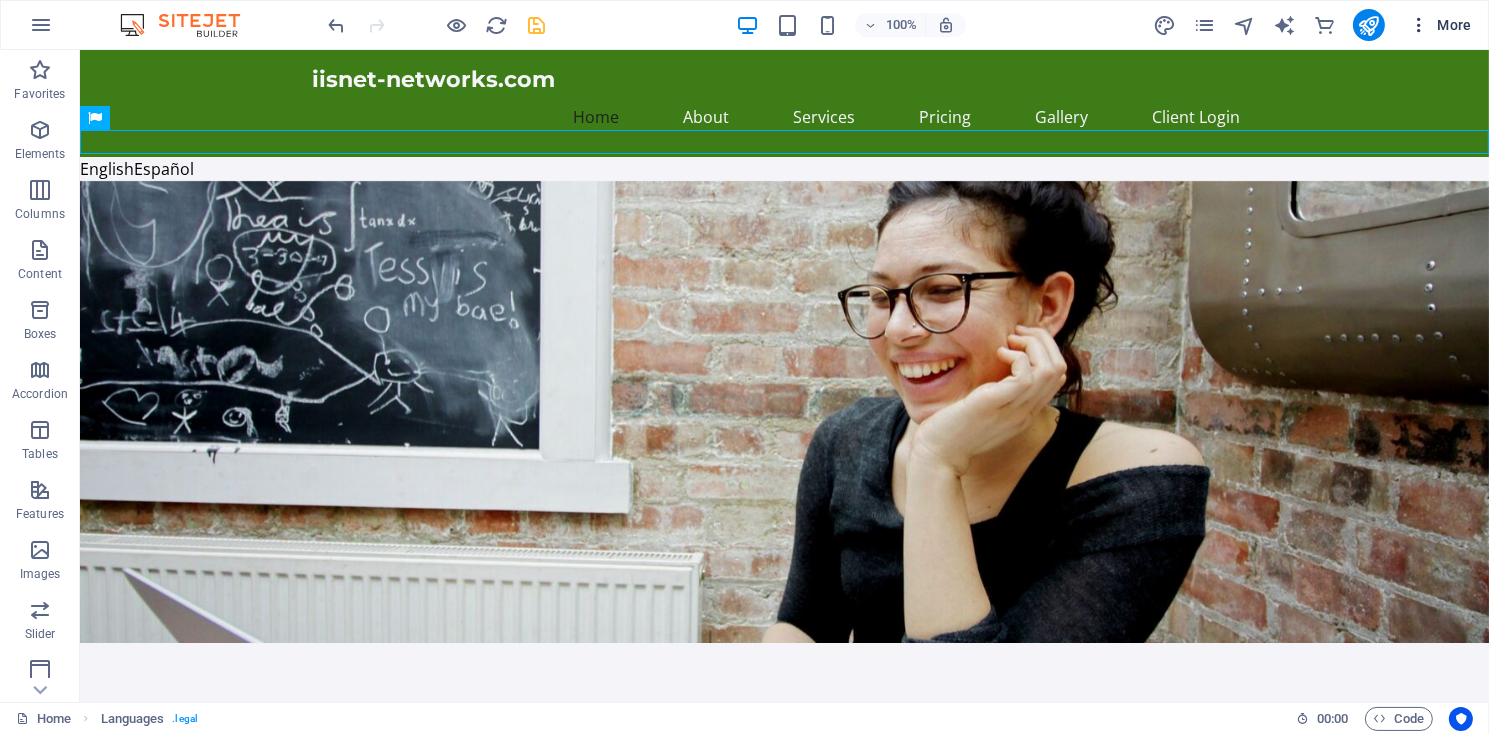 click on "More" at bounding box center (1440, 25) 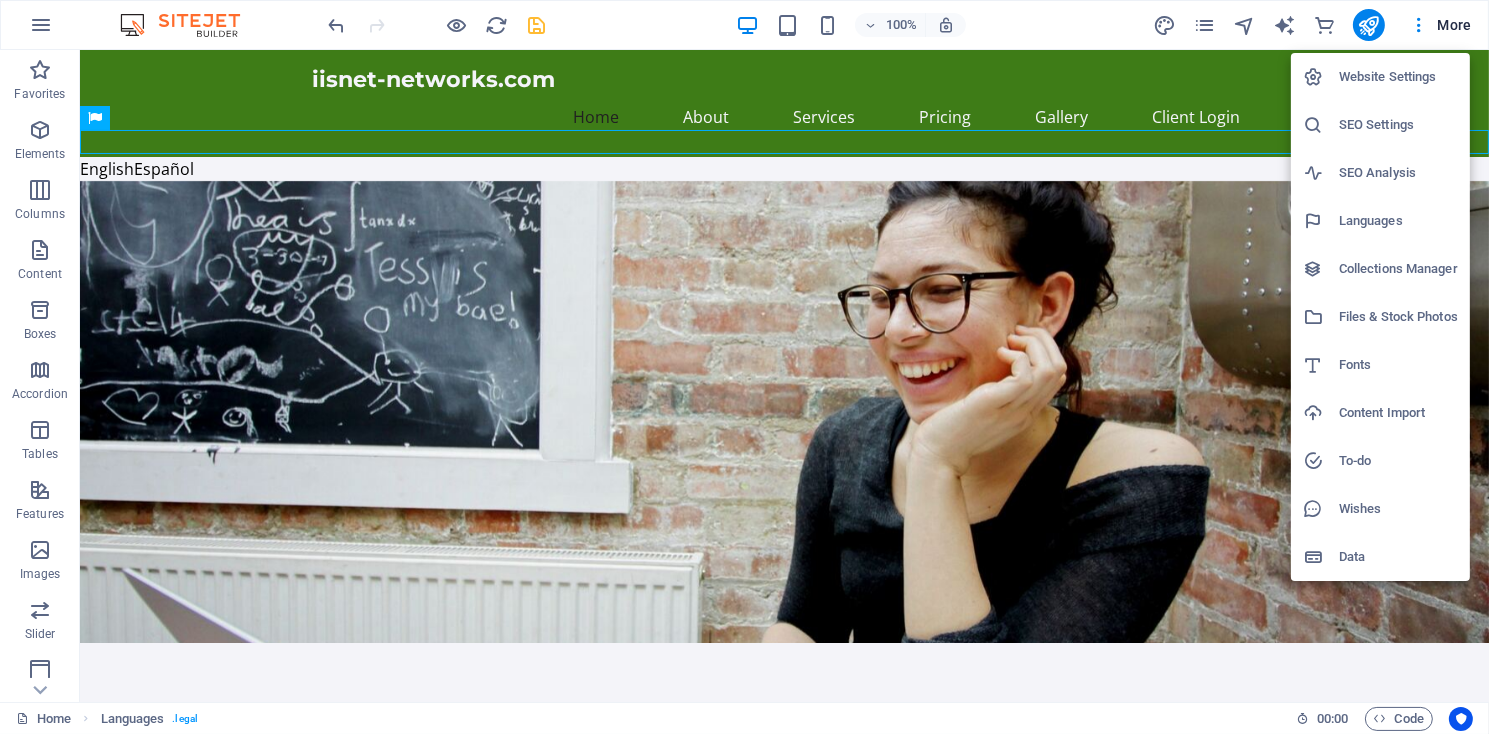 click on "Languages" at bounding box center [1398, 221] 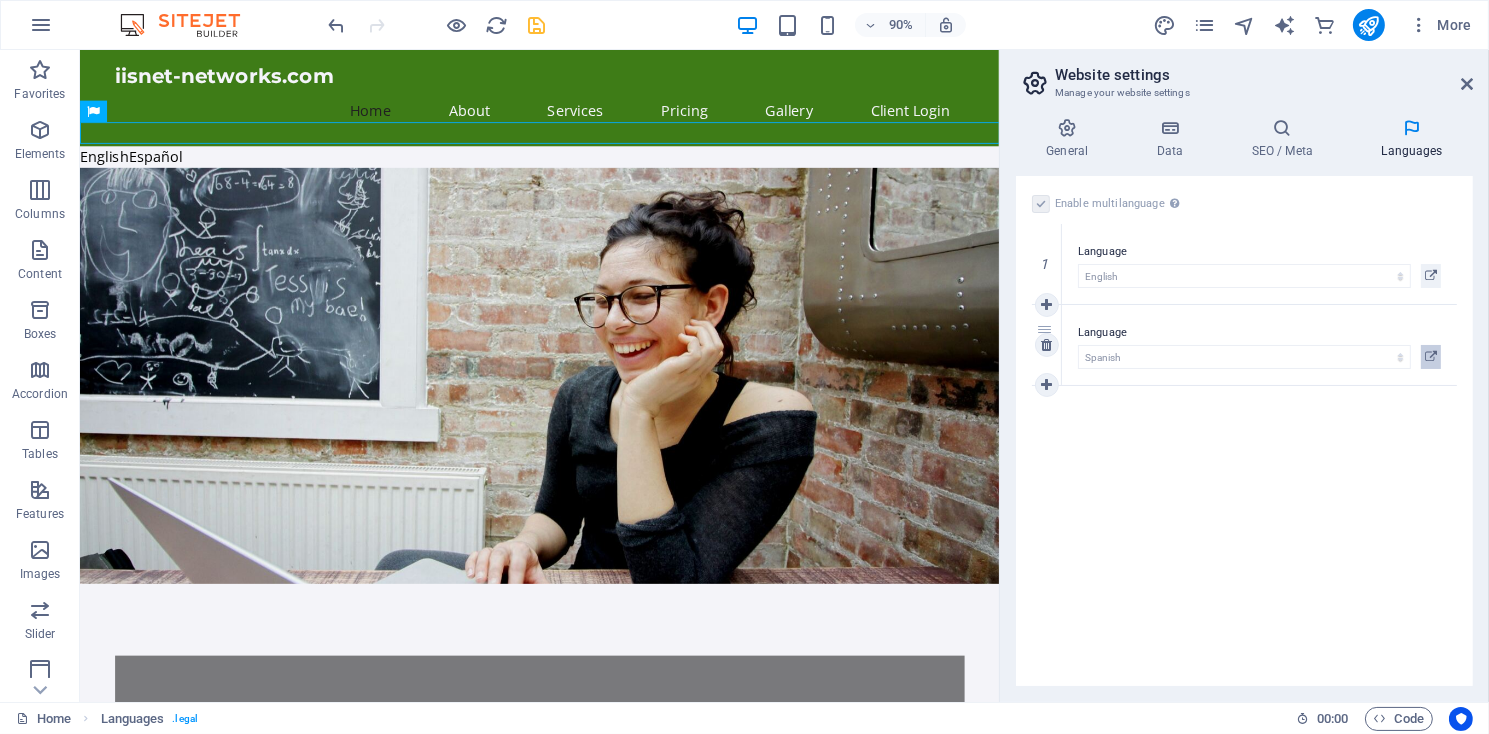 click at bounding box center (1431, 357) 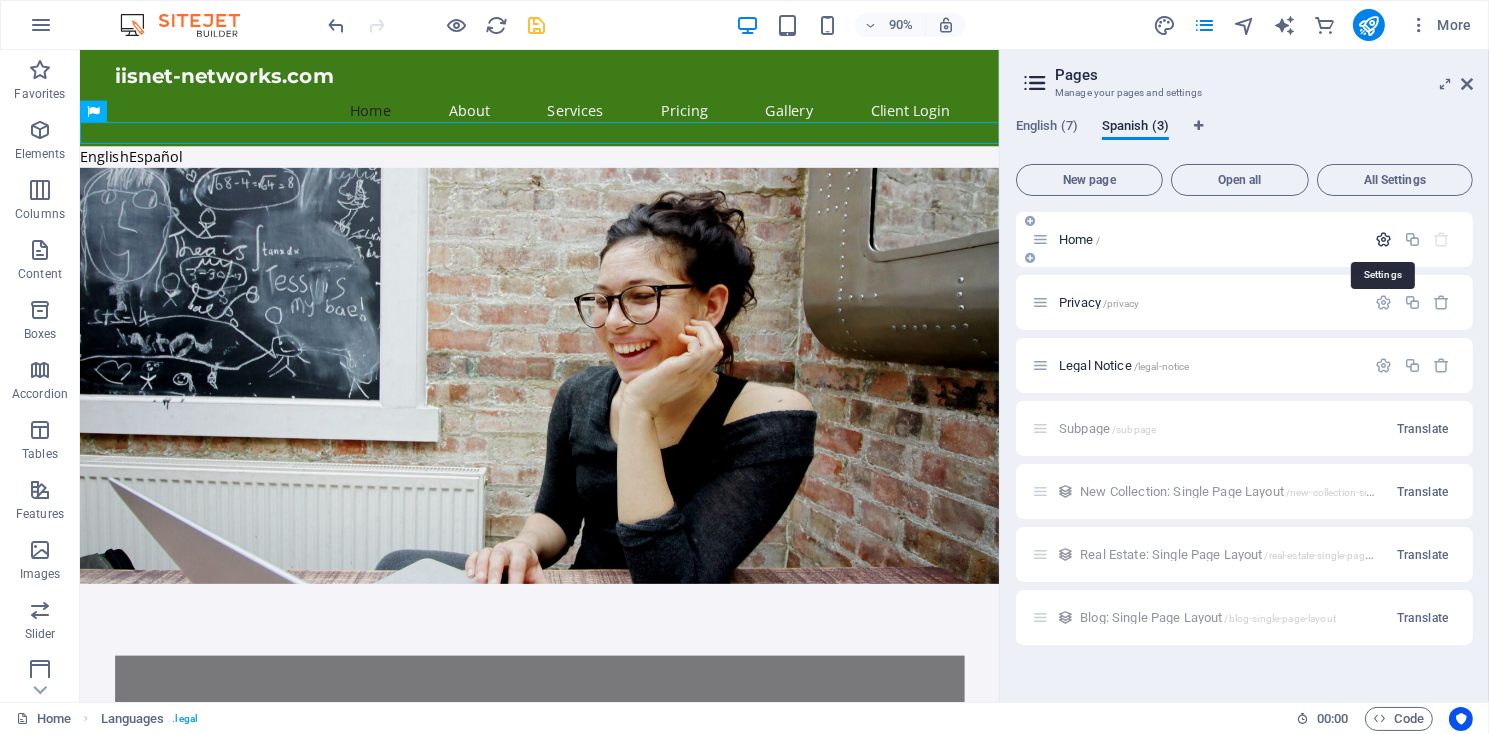 click at bounding box center (1383, 239) 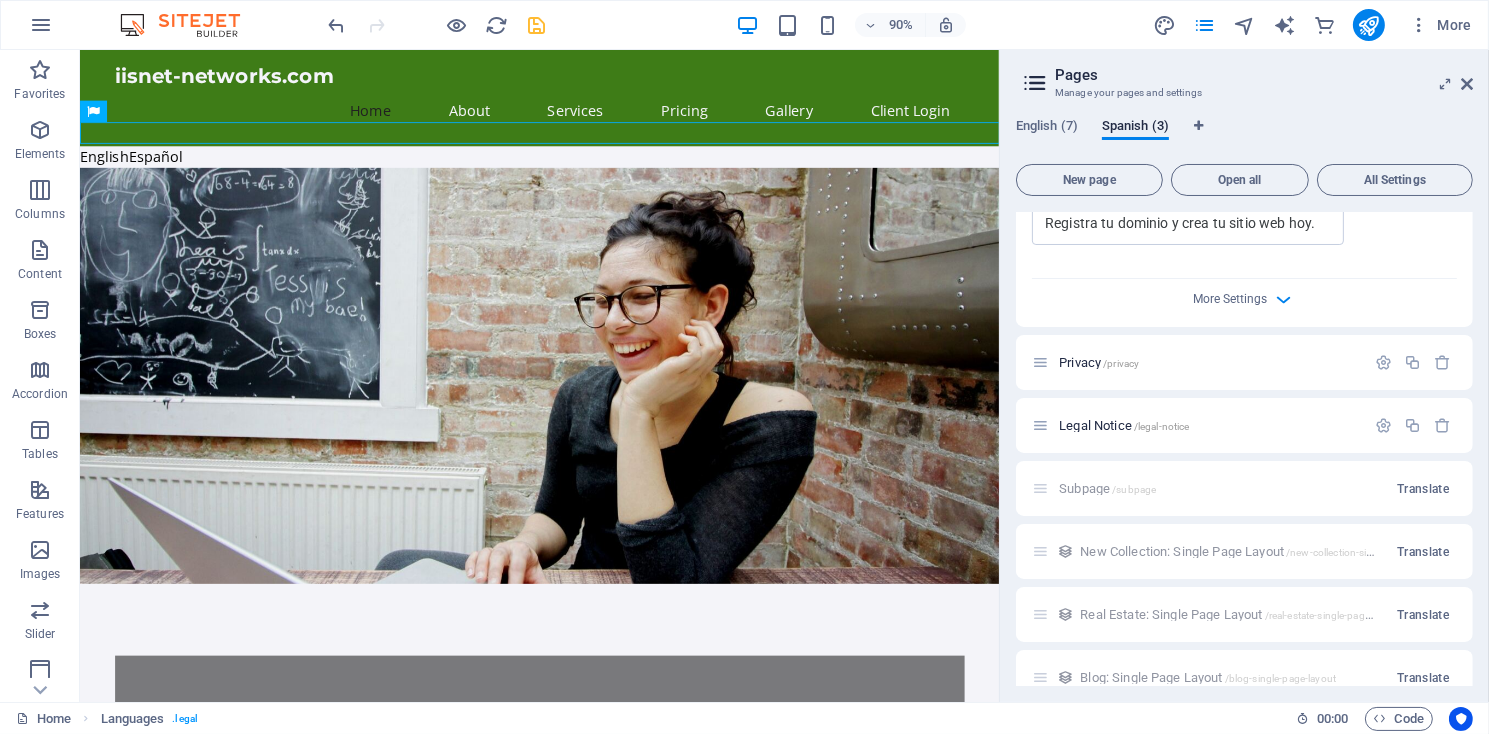 scroll, scrollTop: 752, scrollLeft: 0, axis: vertical 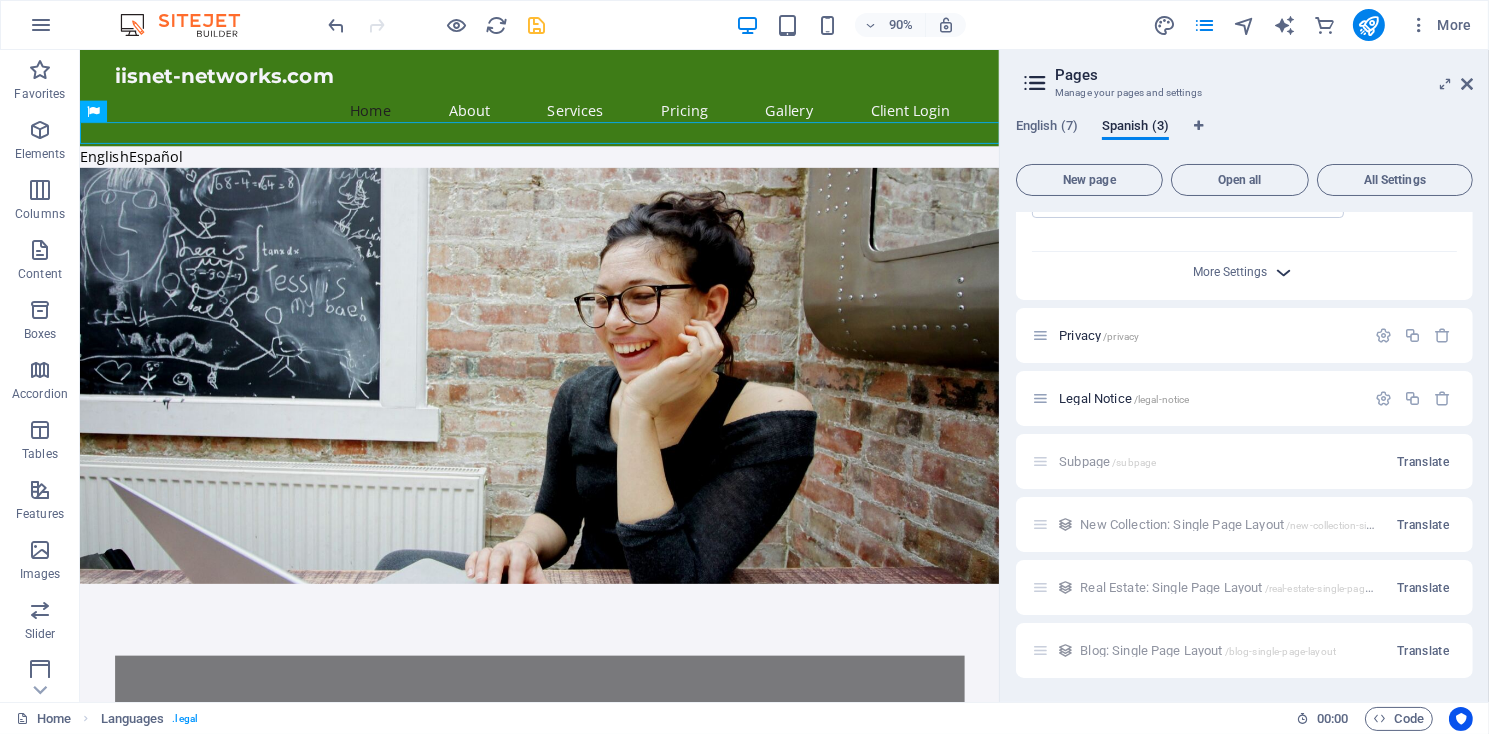 click at bounding box center (1284, 272) 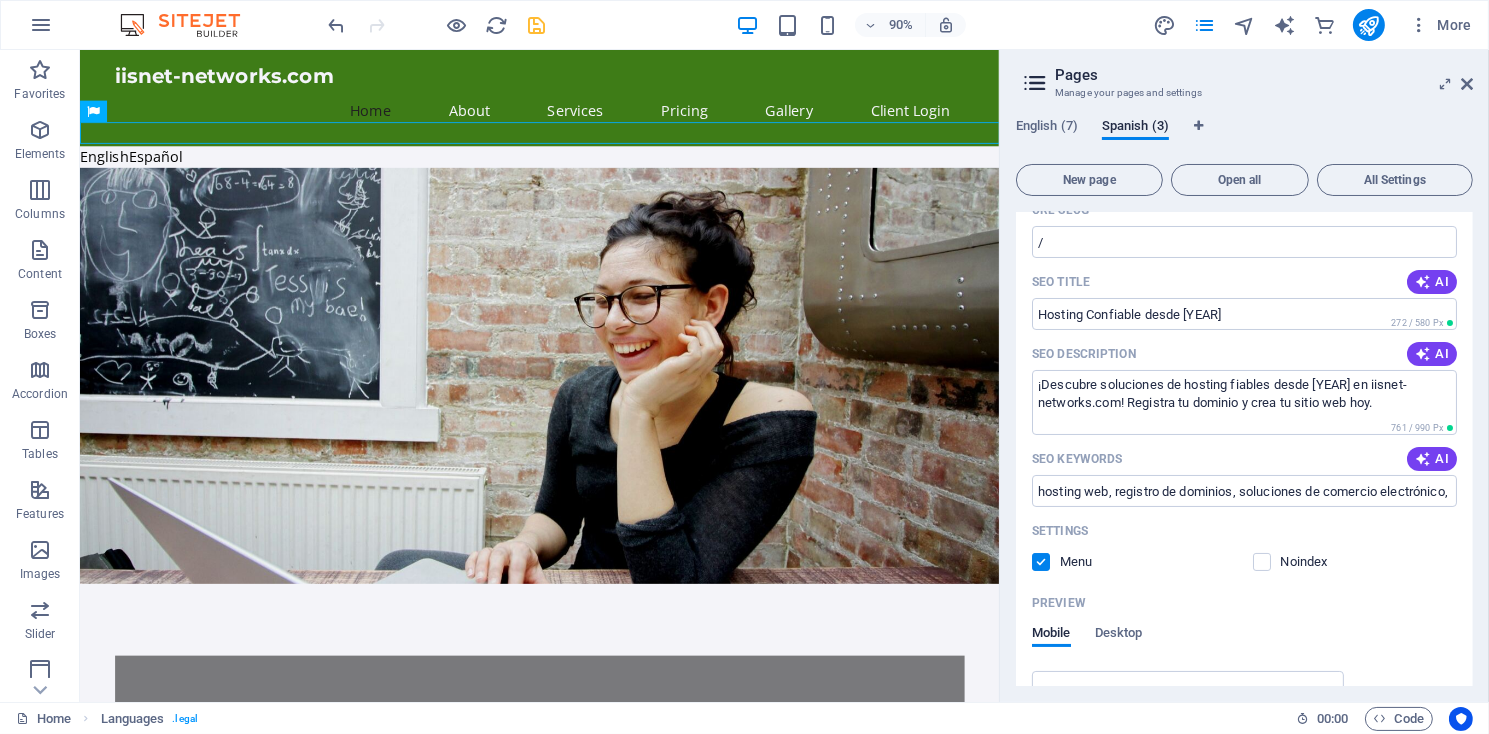 scroll, scrollTop: 0, scrollLeft: 0, axis: both 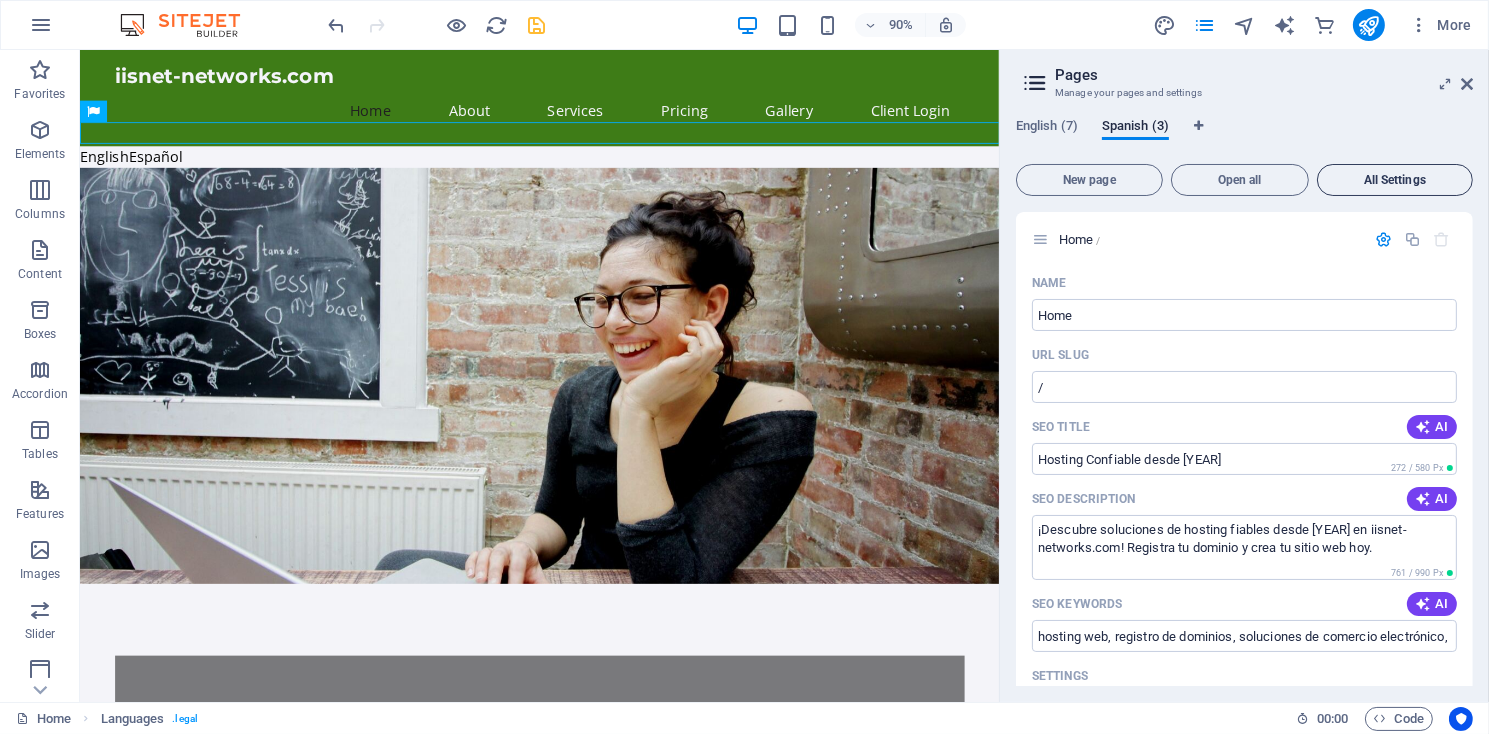 click on "All Settings" at bounding box center [1395, 180] 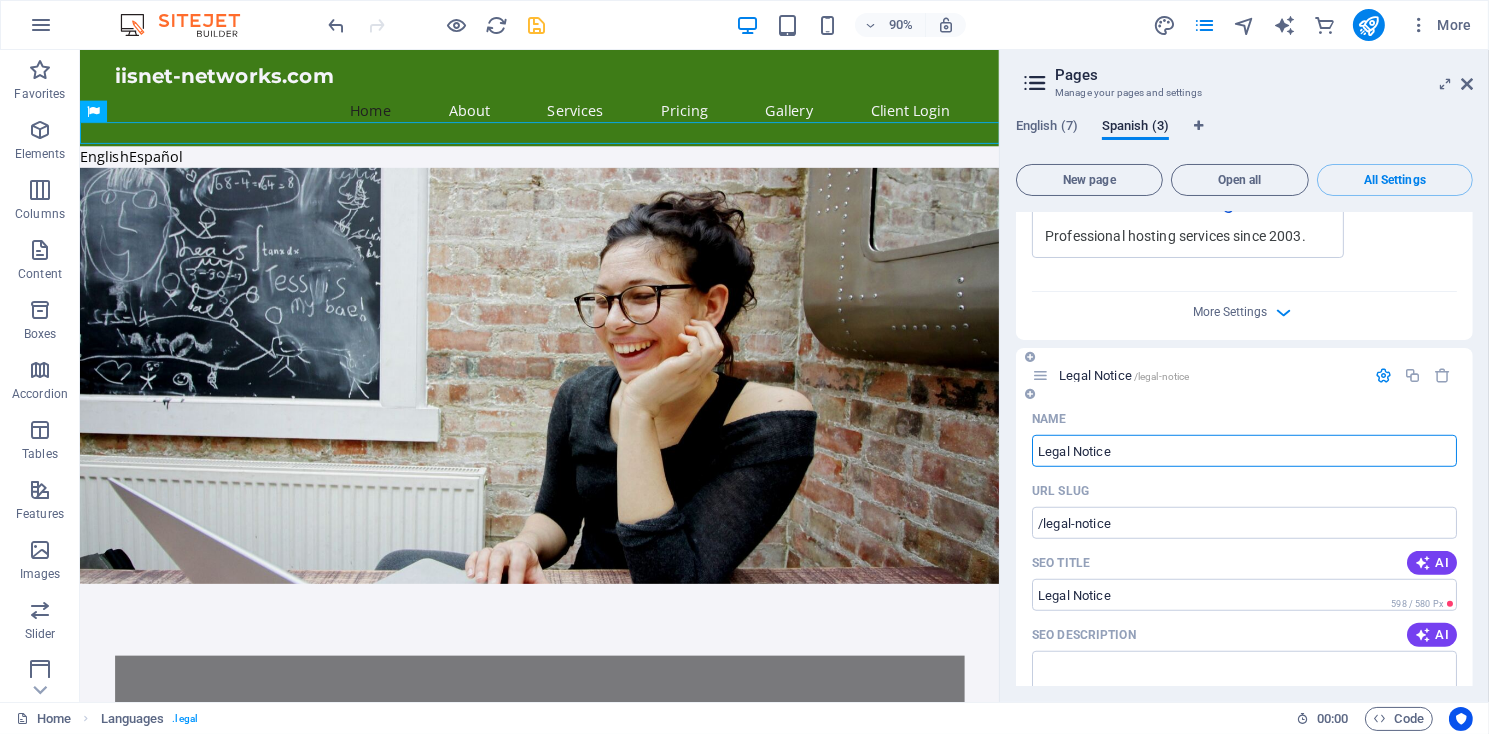 scroll, scrollTop: 1456, scrollLeft: 0, axis: vertical 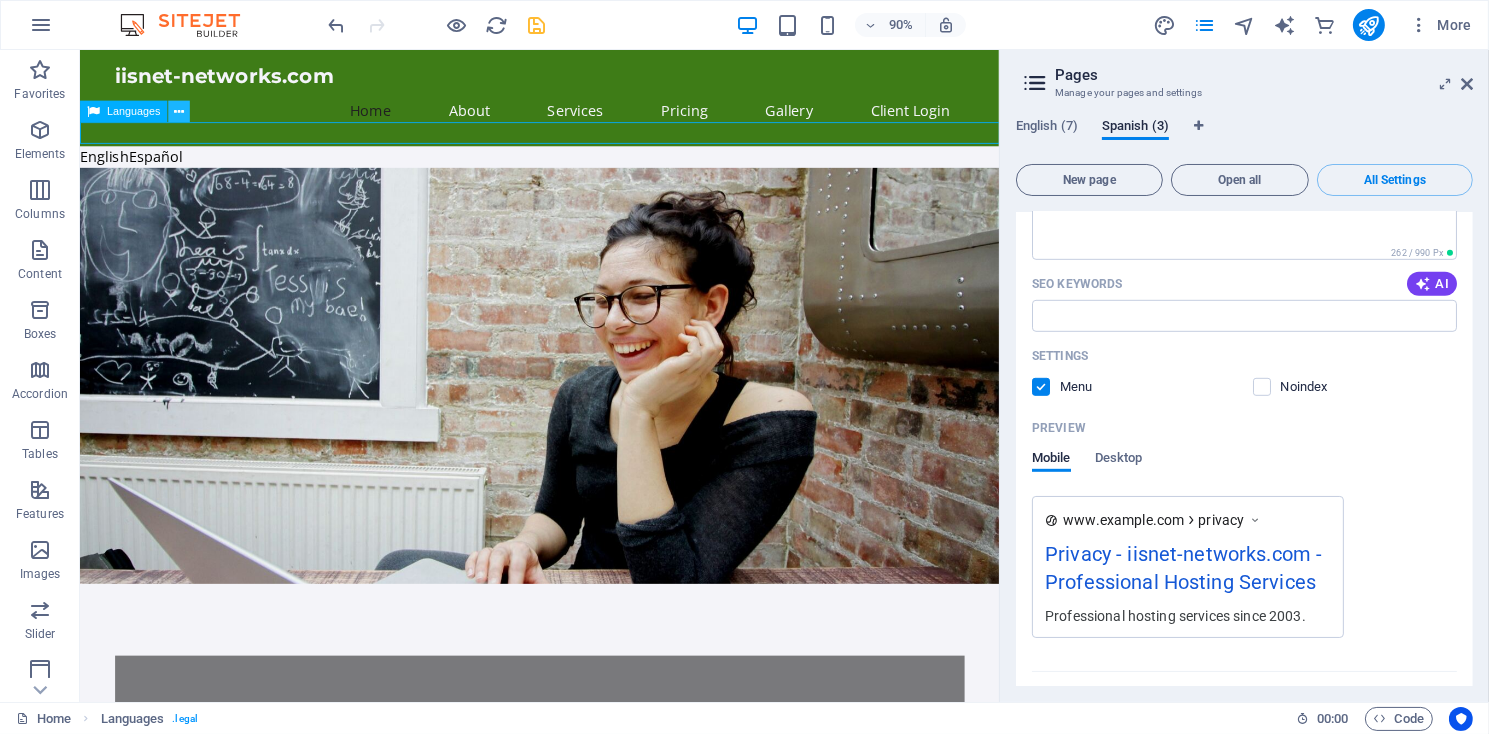 click at bounding box center (179, 111) 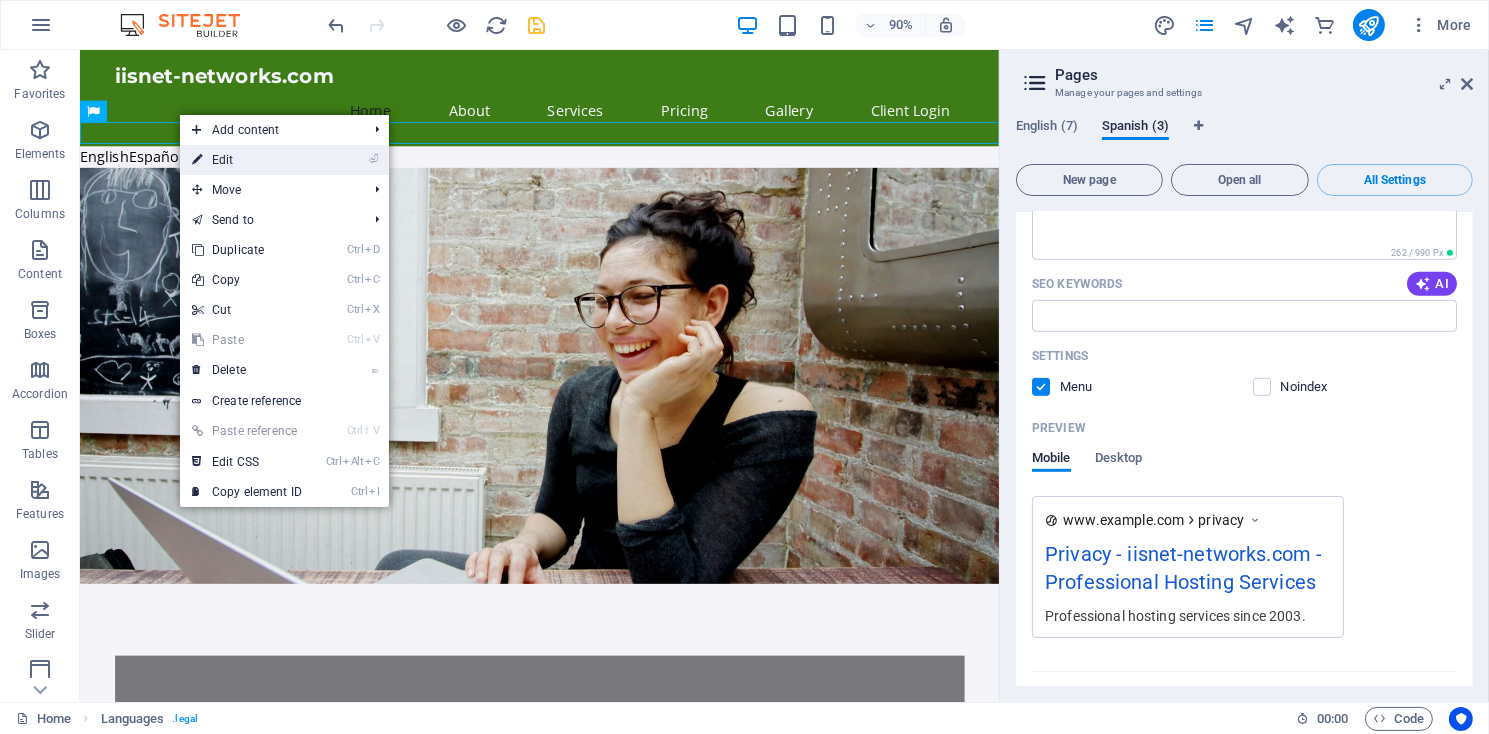 click on "⏎  Edit" at bounding box center [247, 160] 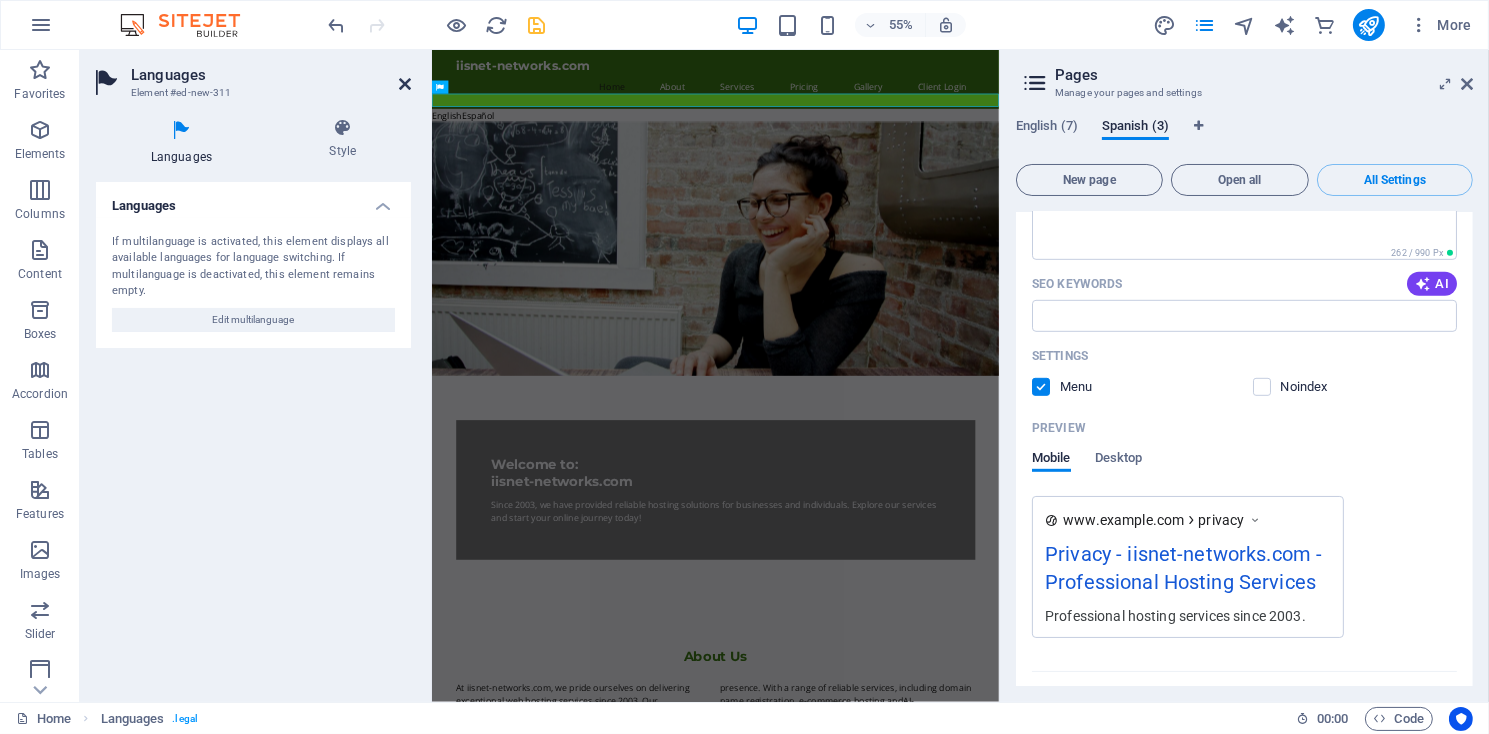 click at bounding box center (405, 84) 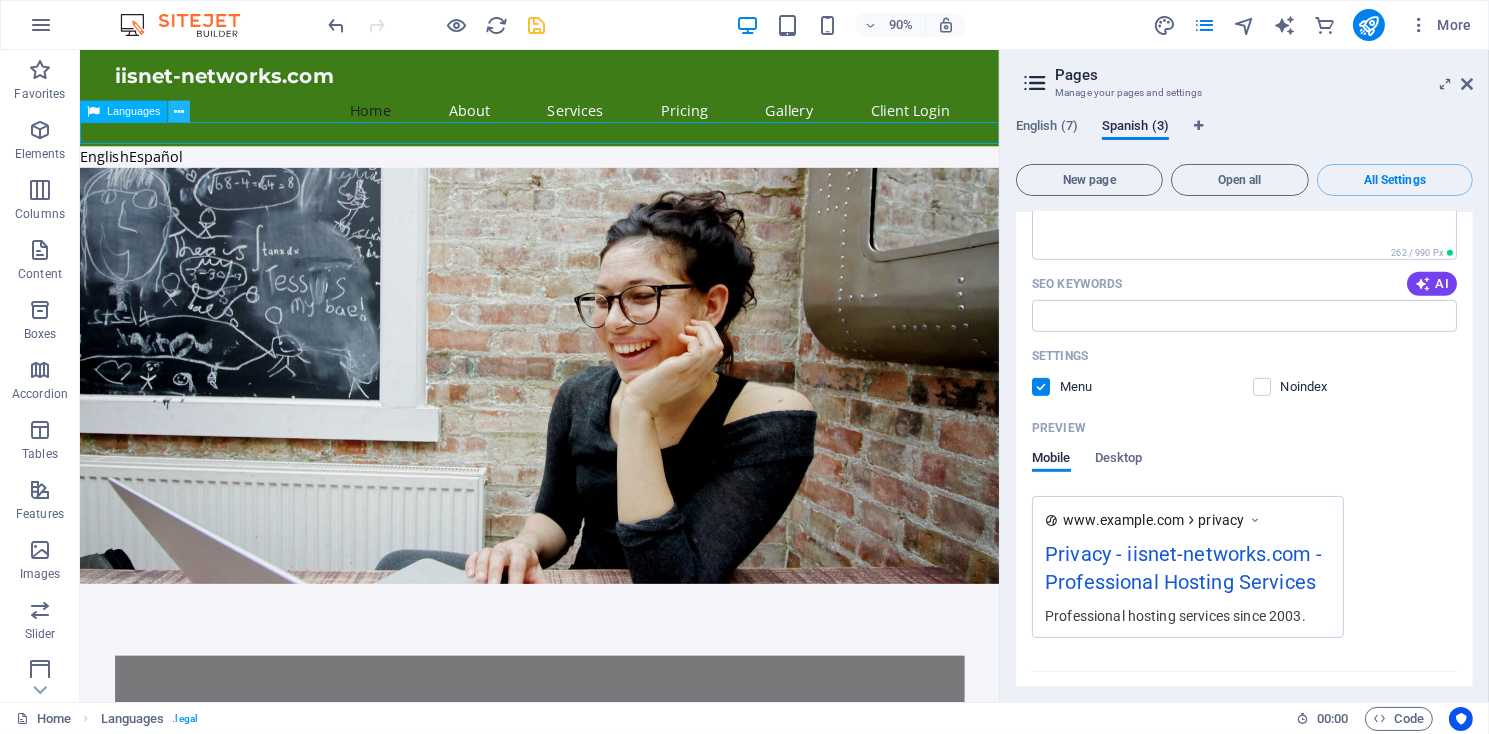 click at bounding box center [179, 111] 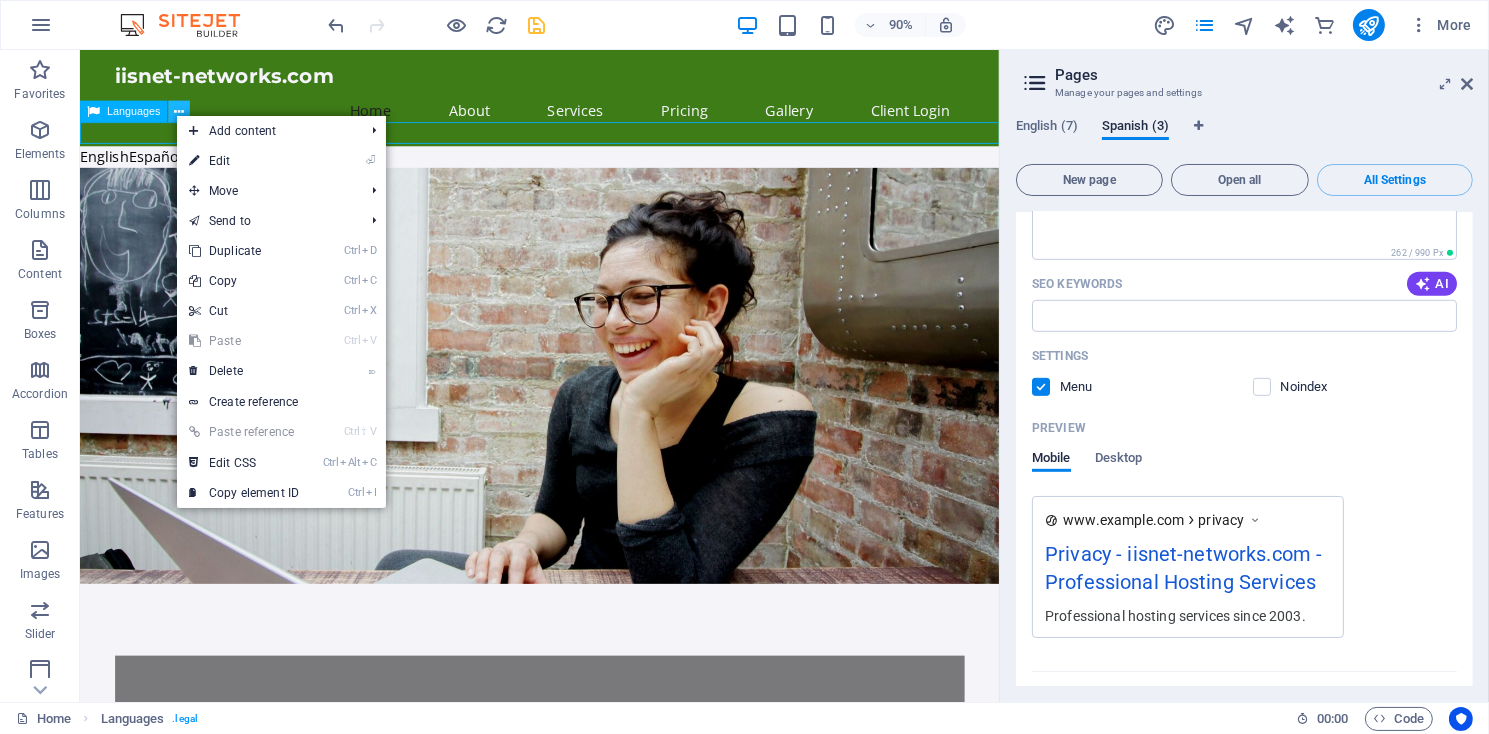 click at bounding box center [179, 111] 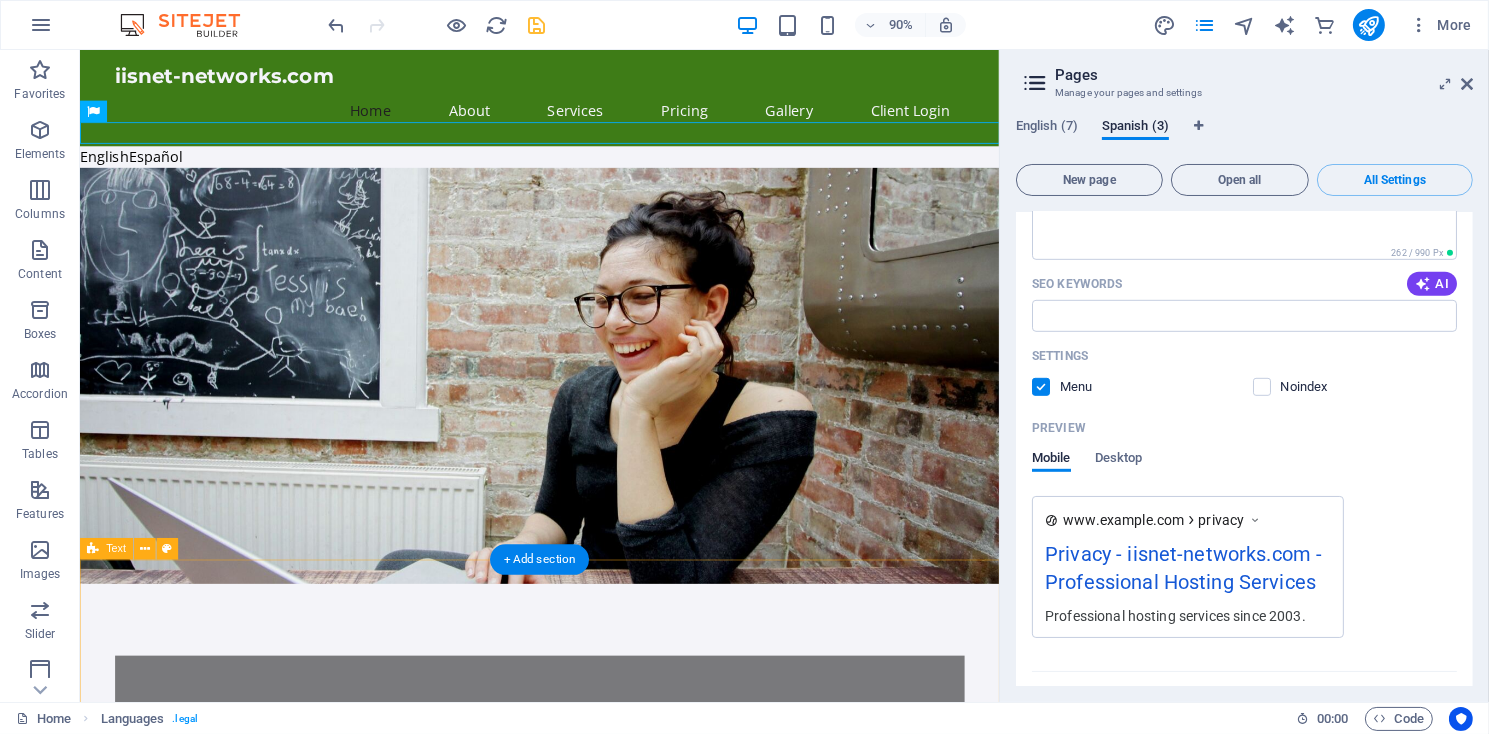 drag, startPoint x: 363, startPoint y: 679, endPoint x: 369, endPoint y: 660, distance: 19.924858 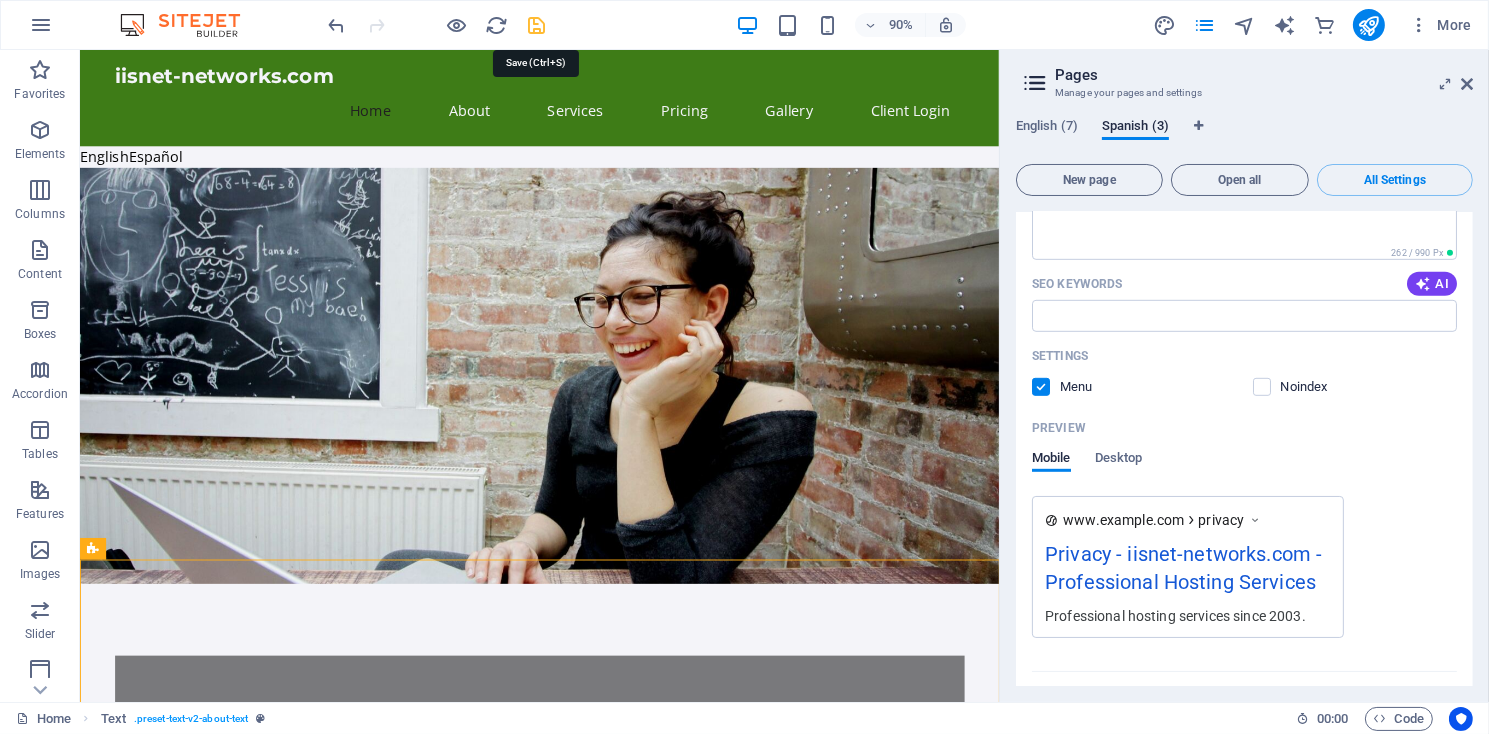 click at bounding box center (537, 25) 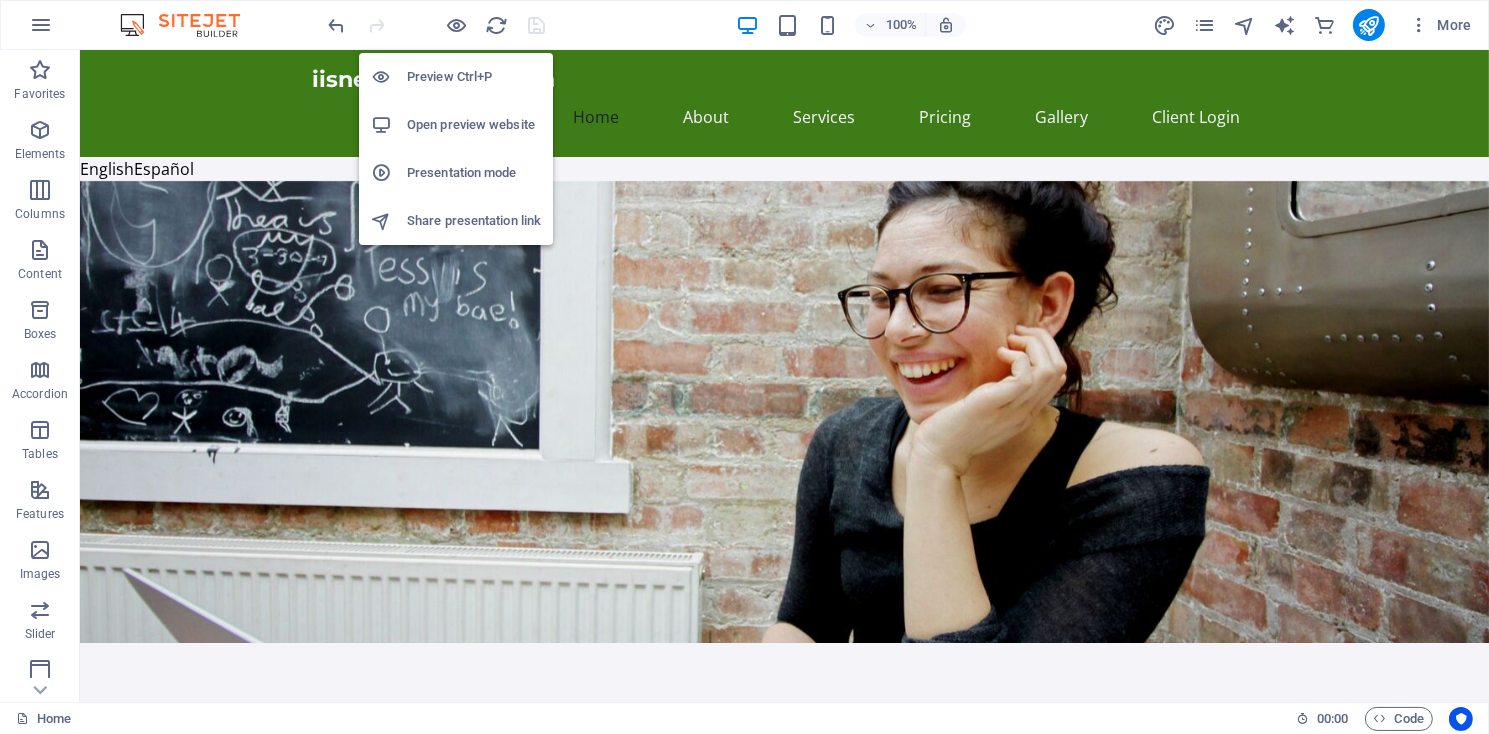 click on "Open preview website" at bounding box center (474, 125) 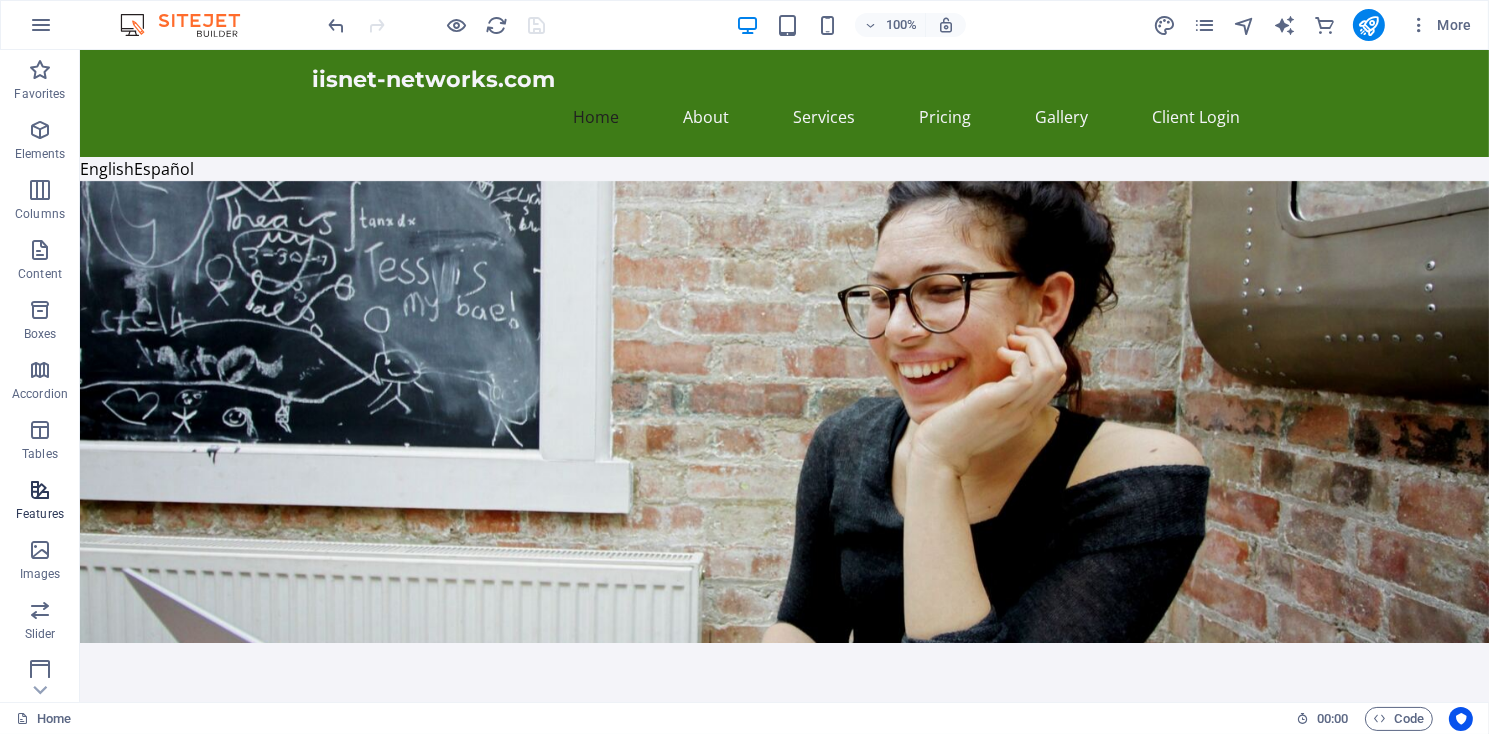 click at bounding box center (40, 490) 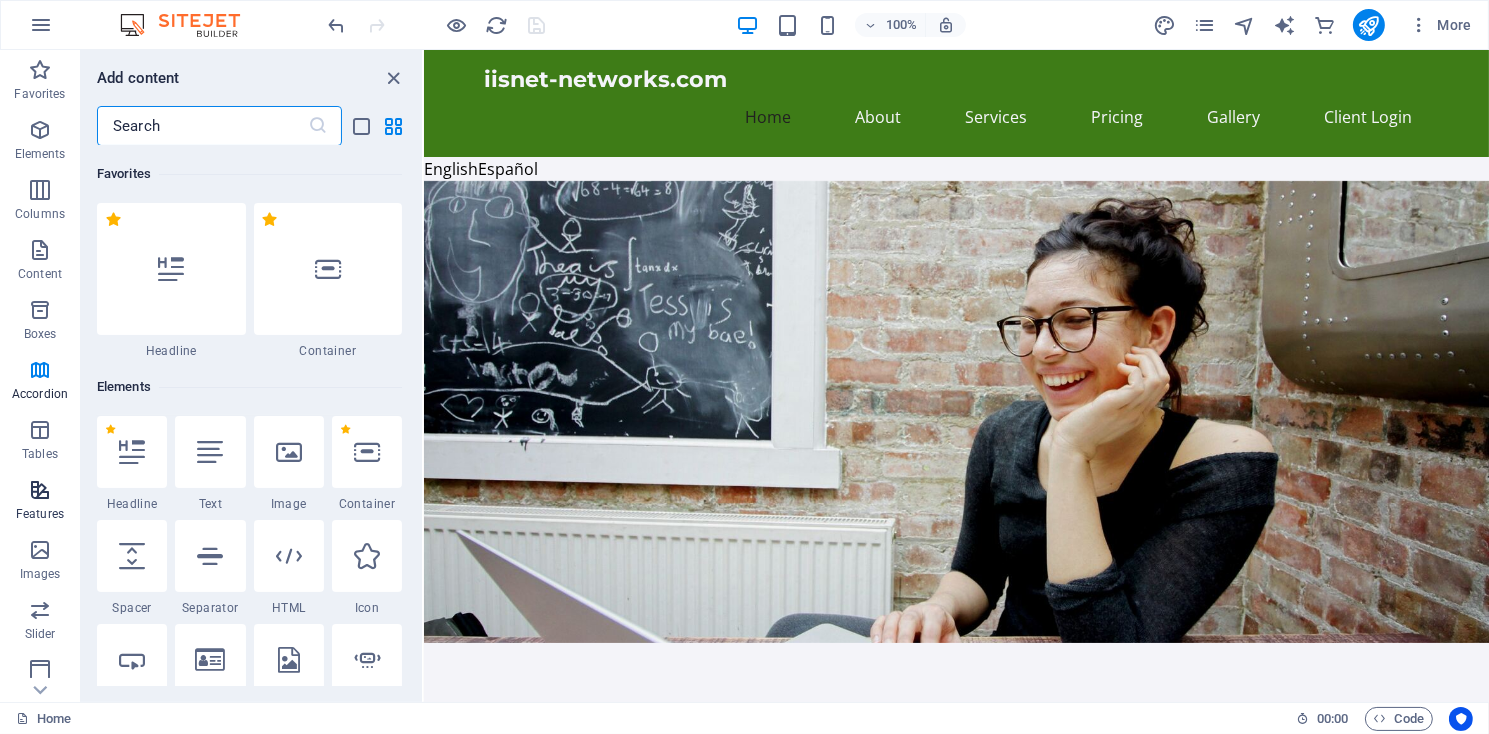 scroll, scrollTop: 7795, scrollLeft: 0, axis: vertical 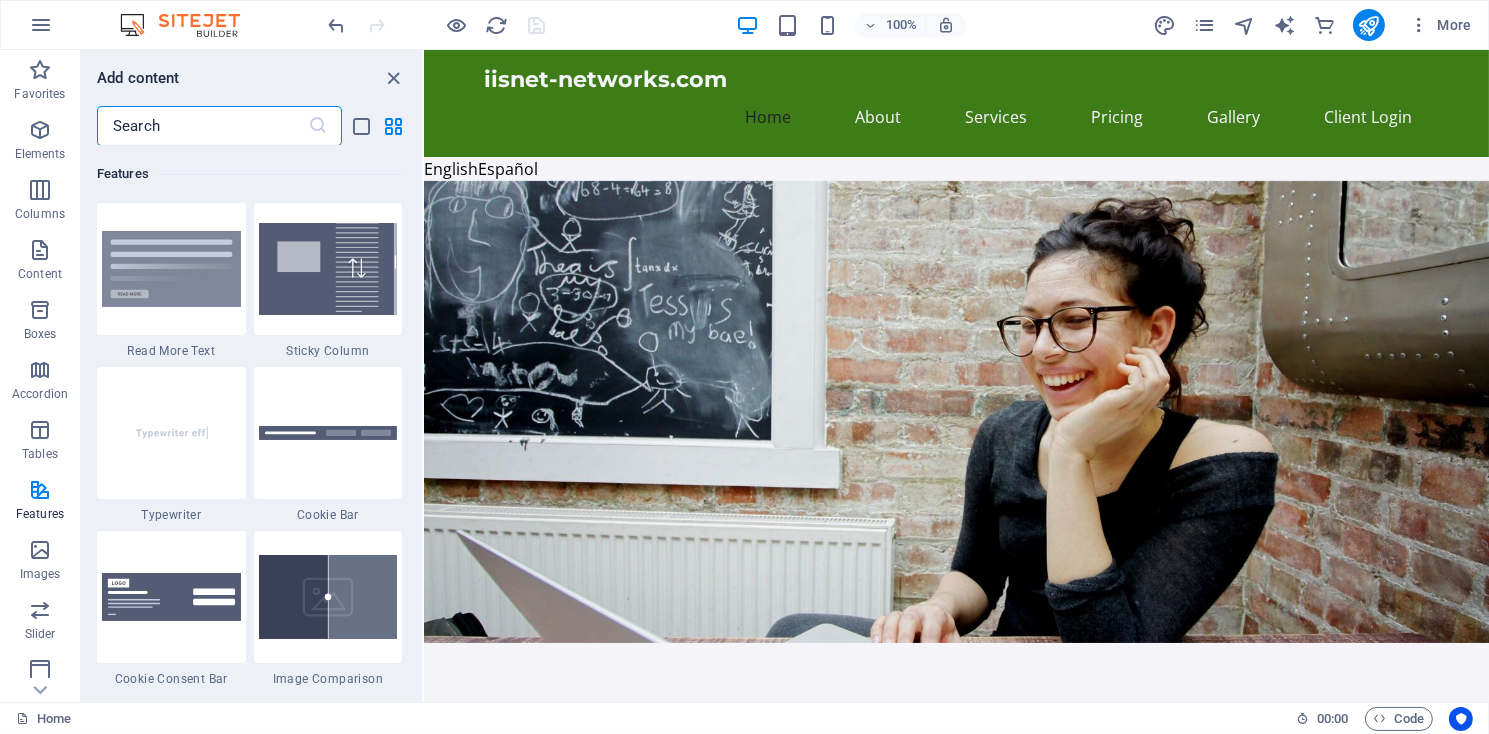 click at bounding box center [202, 126] 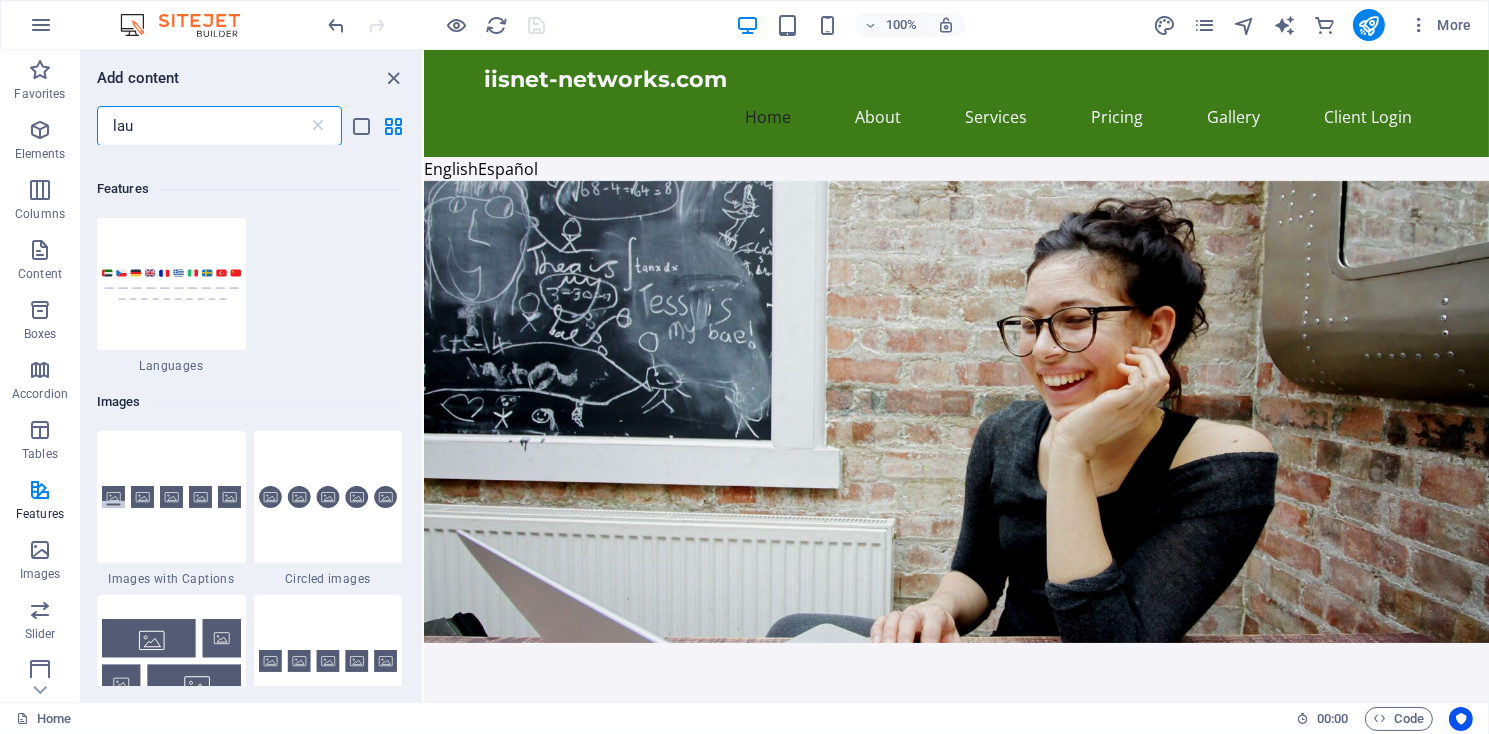 scroll, scrollTop: 0, scrollLeft: 0, axis: both 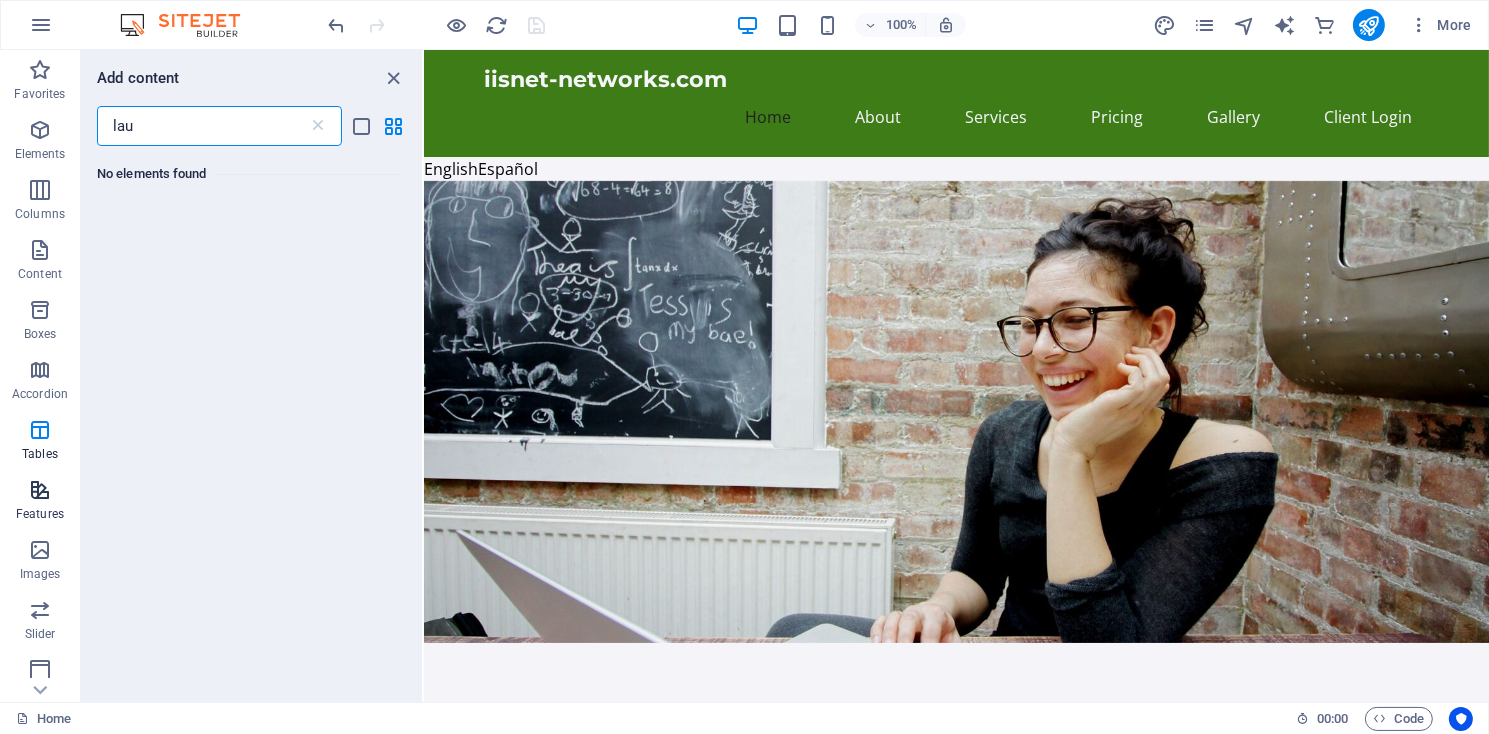 type on "lau" 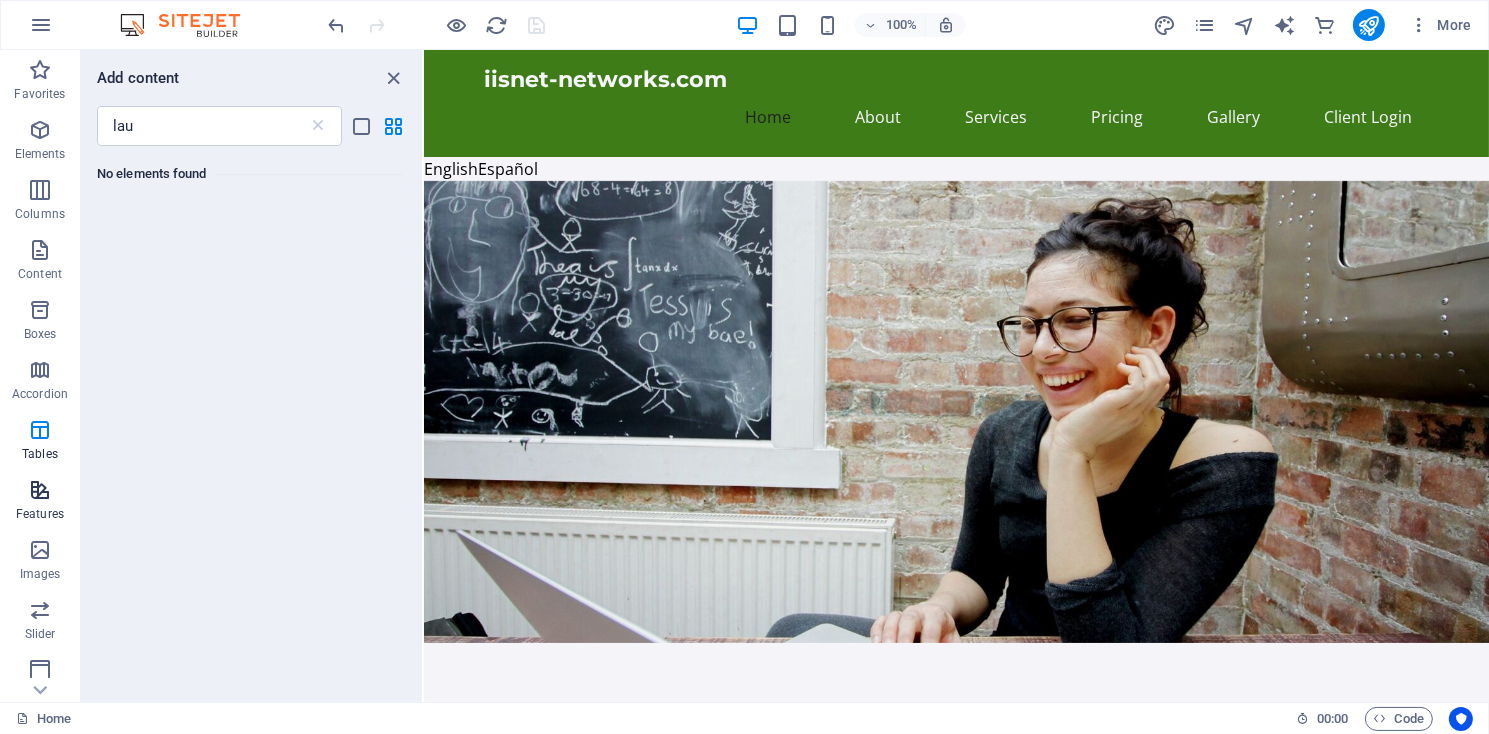click on "Features" at bounding box center (40, 502) 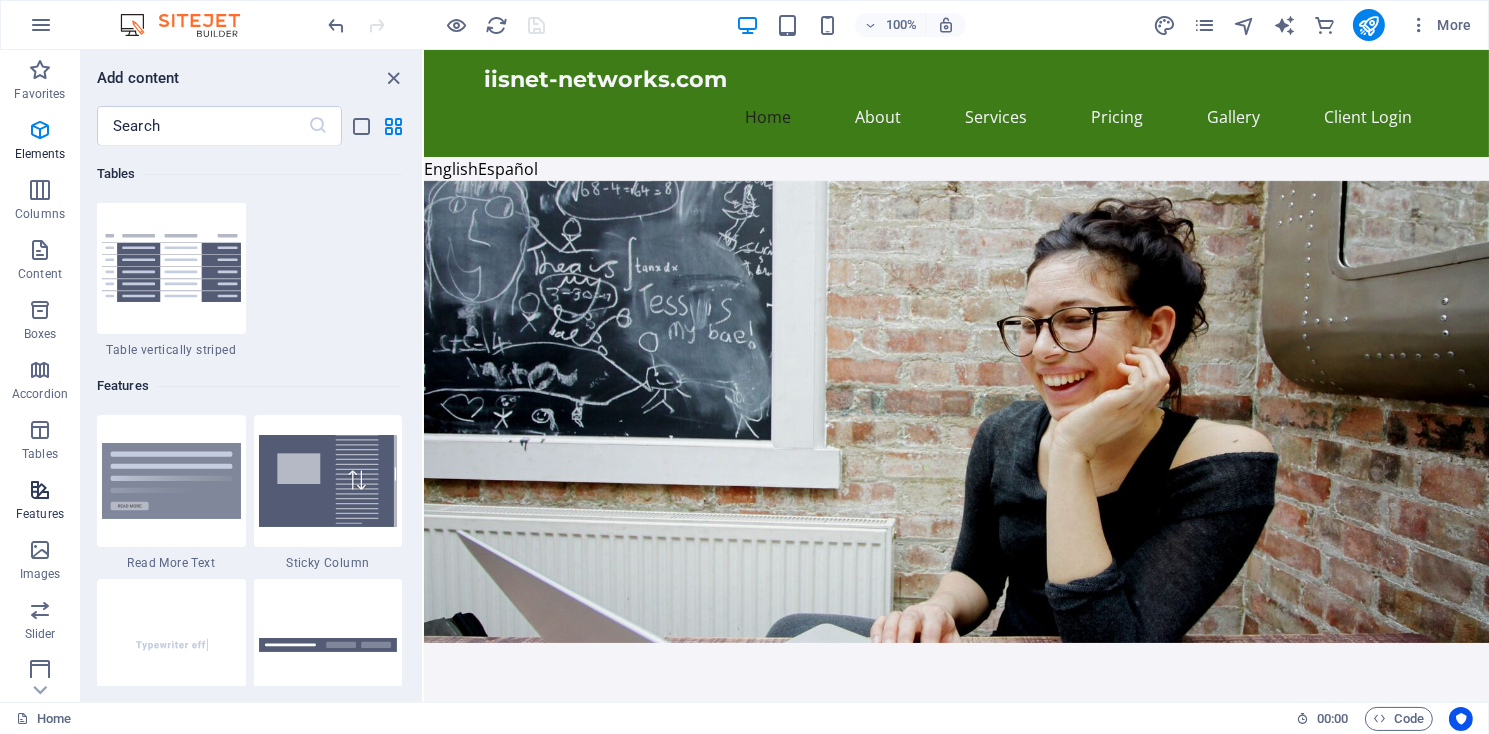 scroll, scrollTop: 7795, scrollLeft: 0, axis: vertical 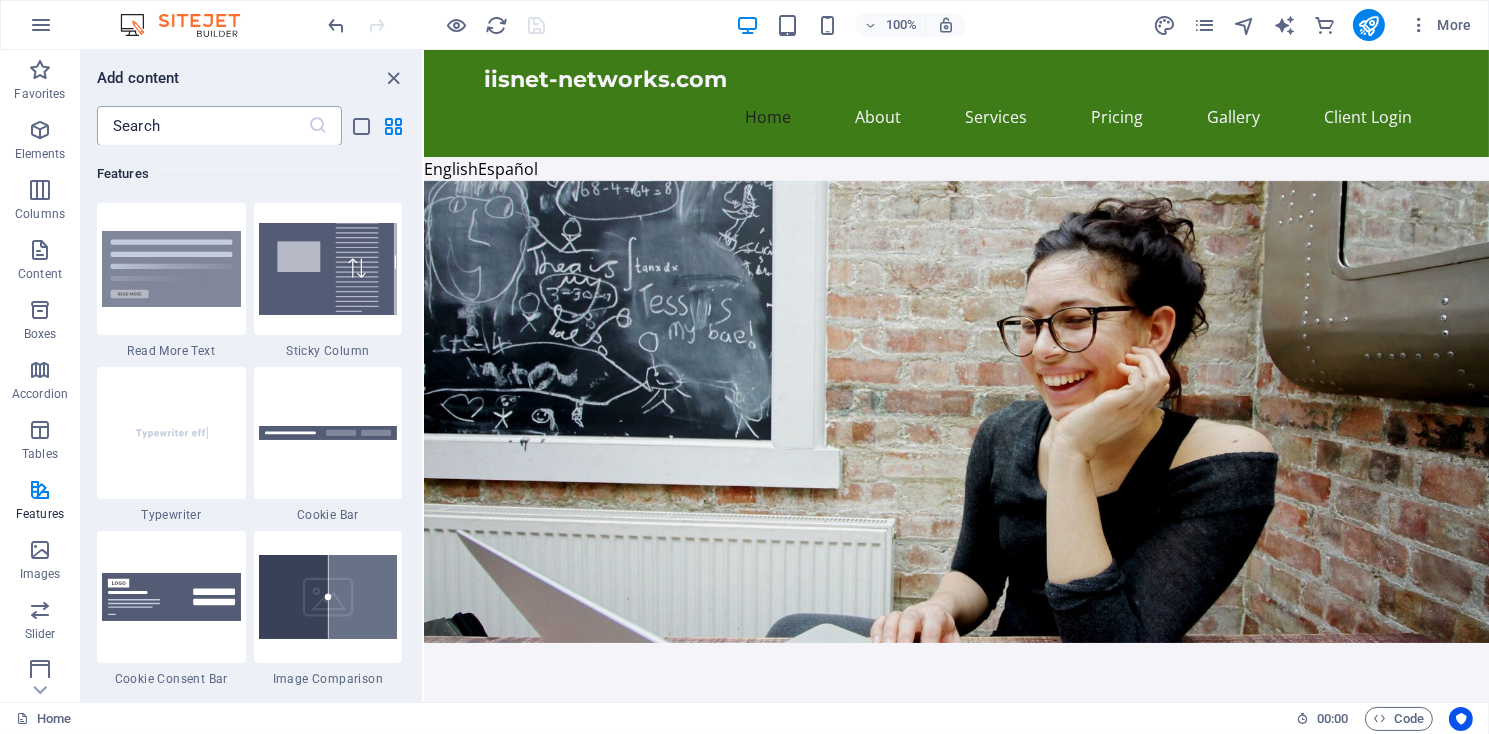 click at bounding box center (202, 126) 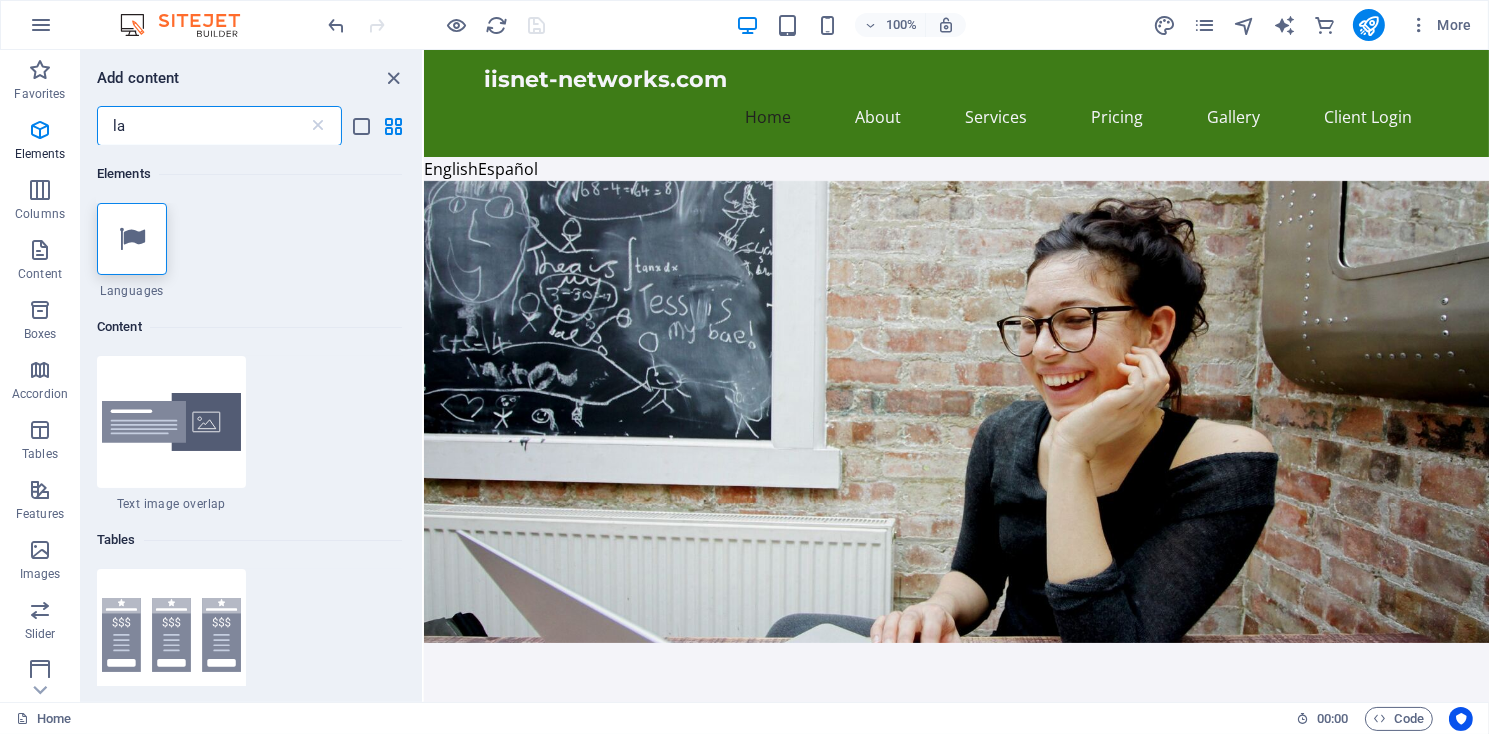 scroll, scrollTop: 0, scrollLeft: 0, axis: both 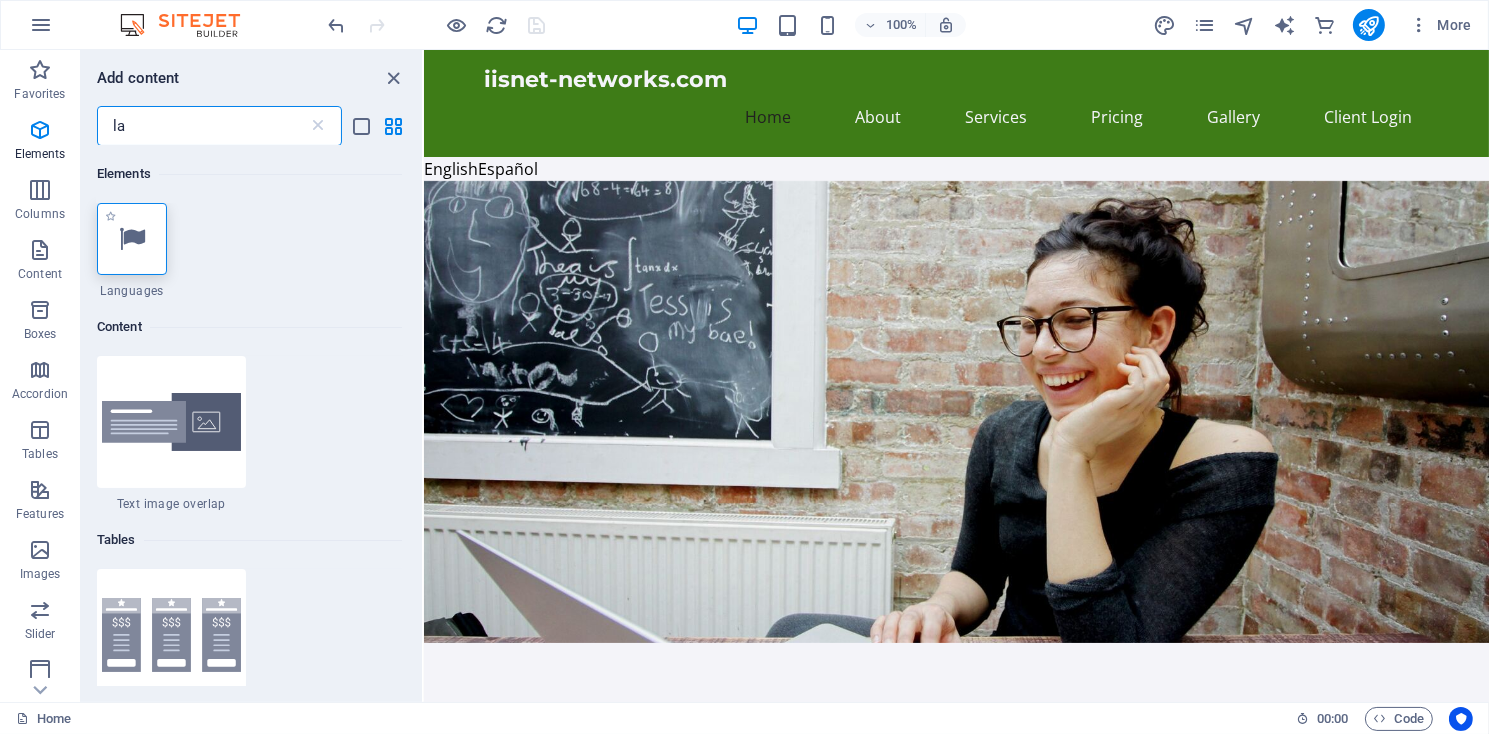 type on "la" 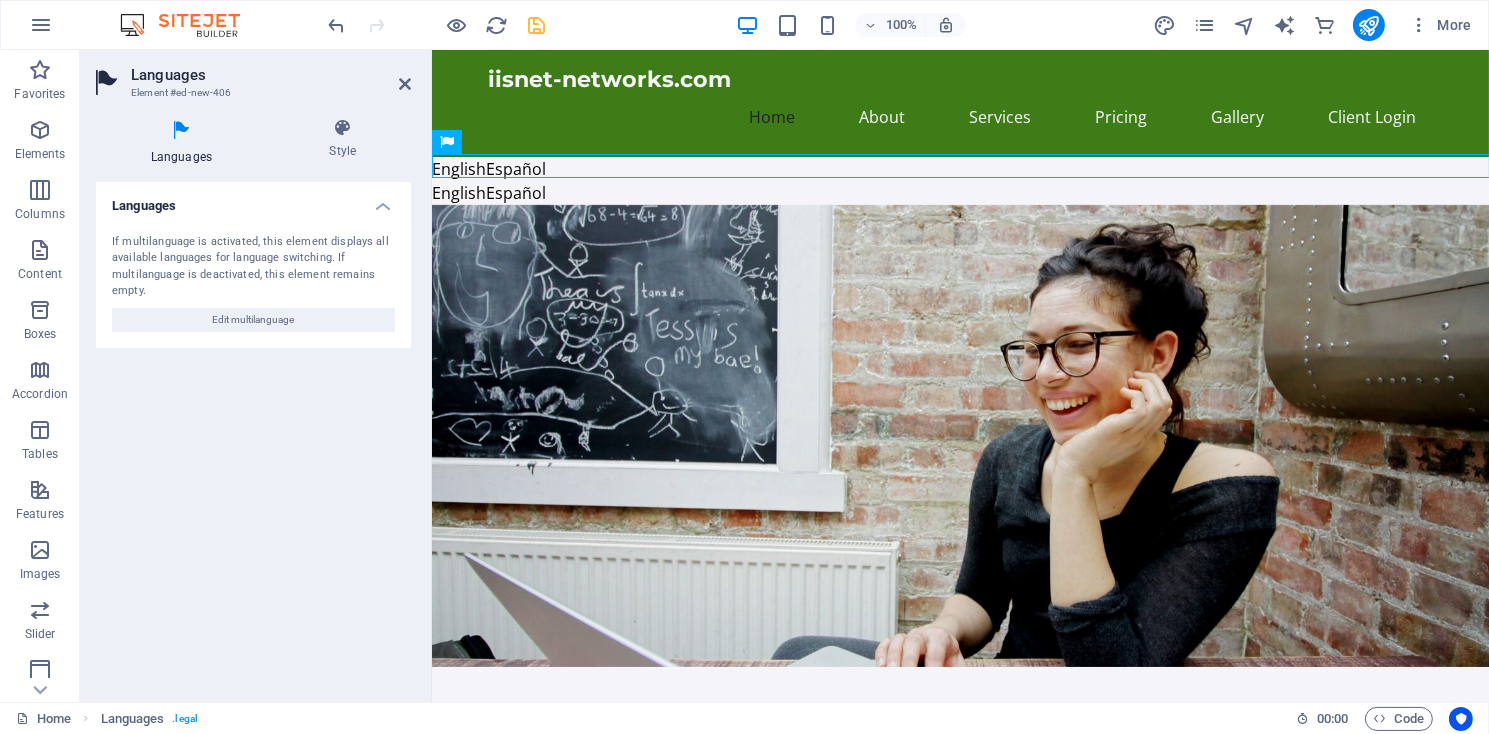 click on "Languages" at bounding box center [185, 142] 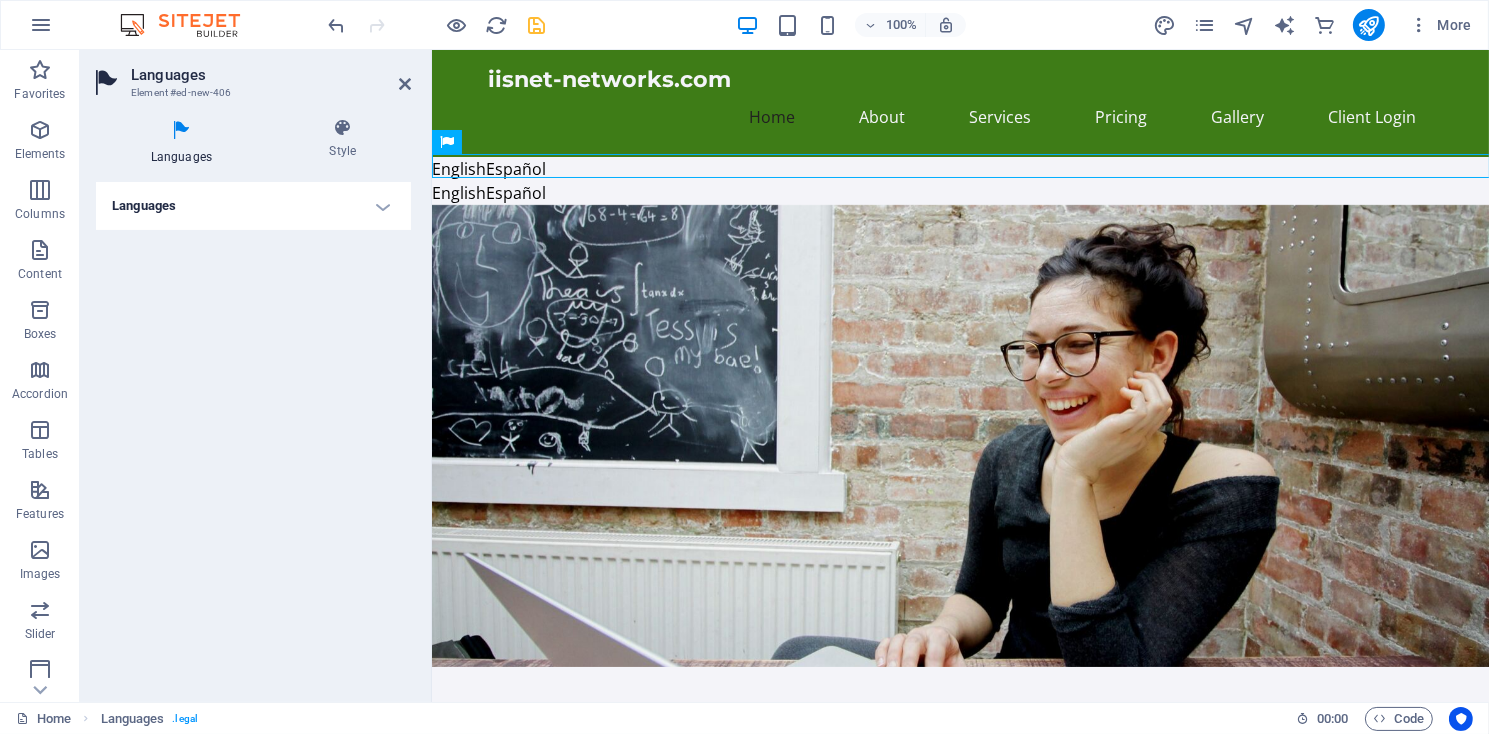 click on "Languages" at bounding box center [253, 206] 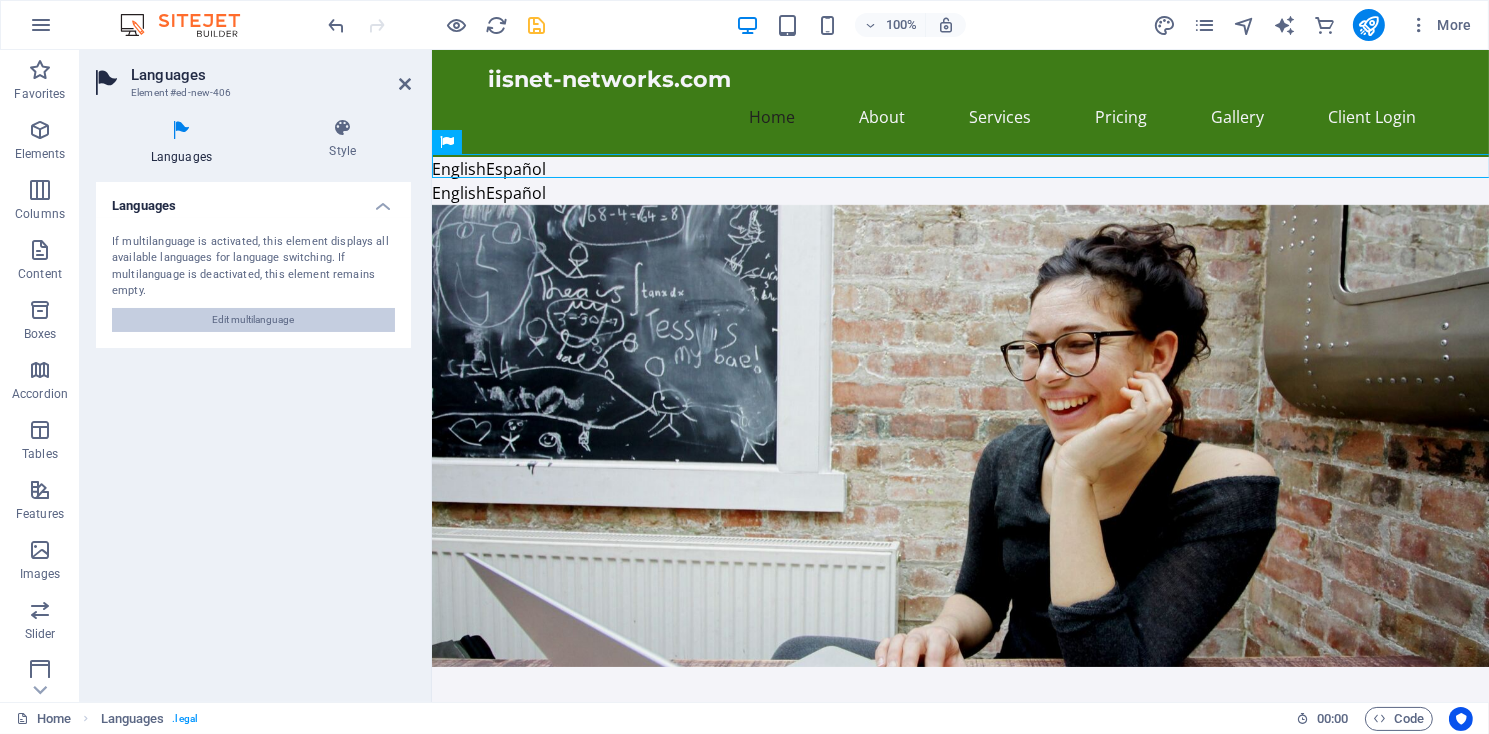 click on "Edit multilanguage" at bounding box center (254, 320) 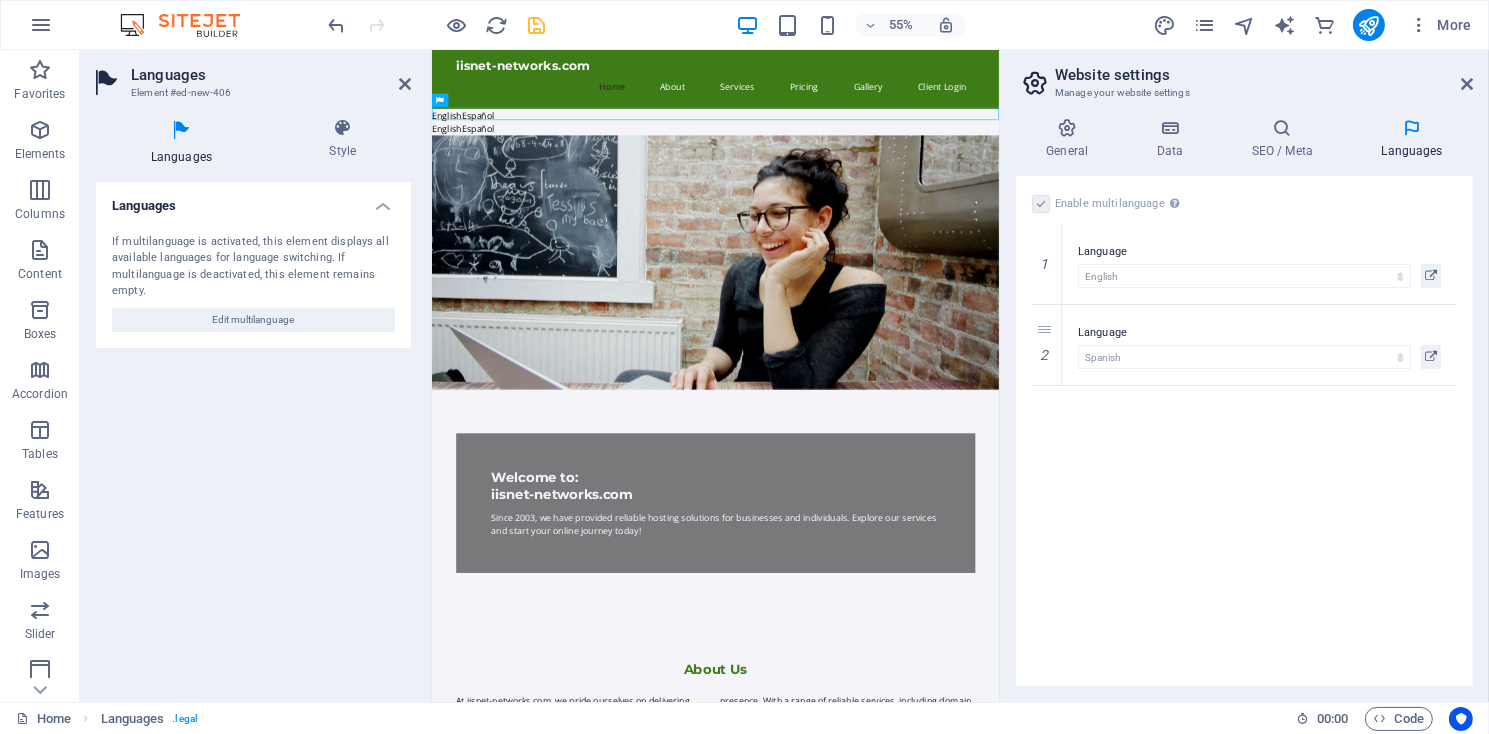 click on "Languages" at bounding box center [1412, 139] 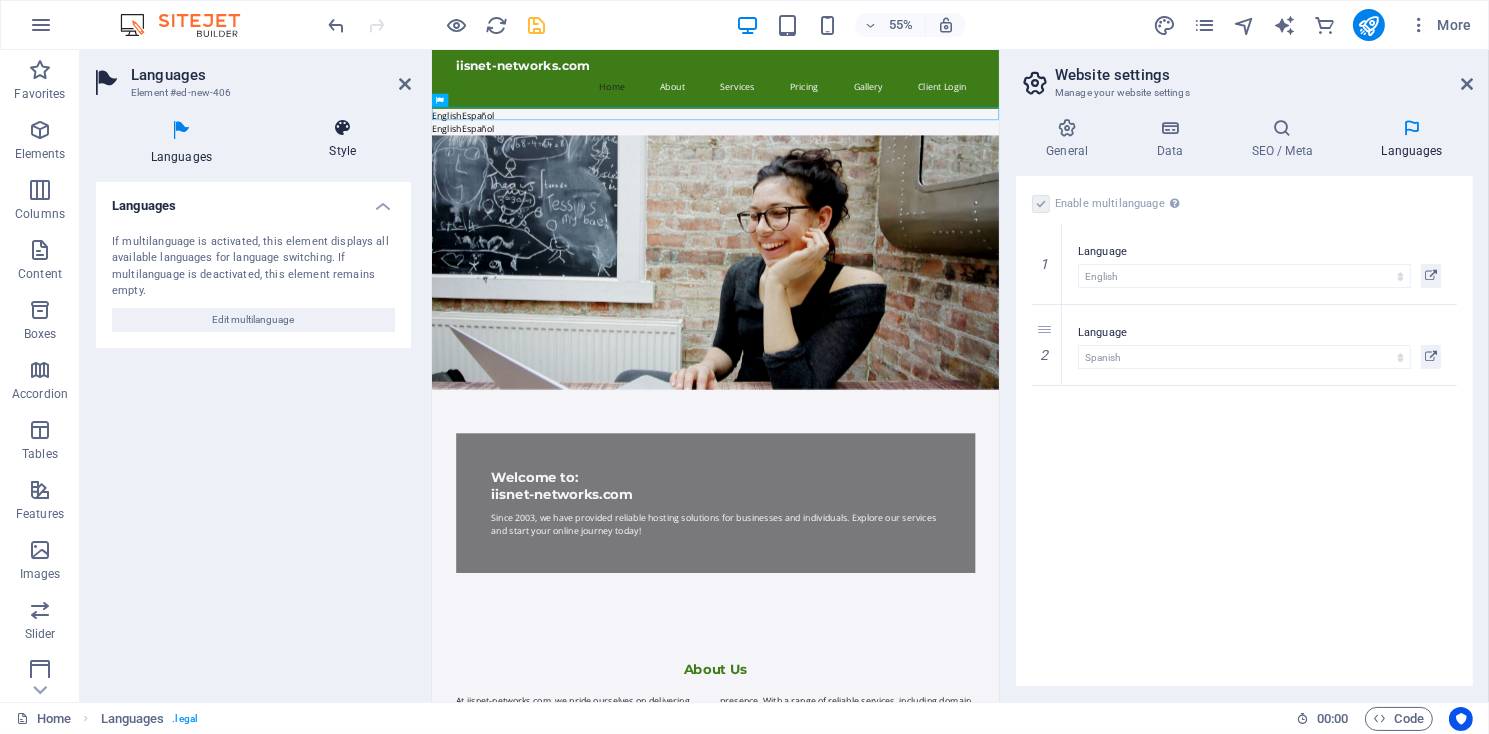 click on "Style" at bounding box center (343, 139) 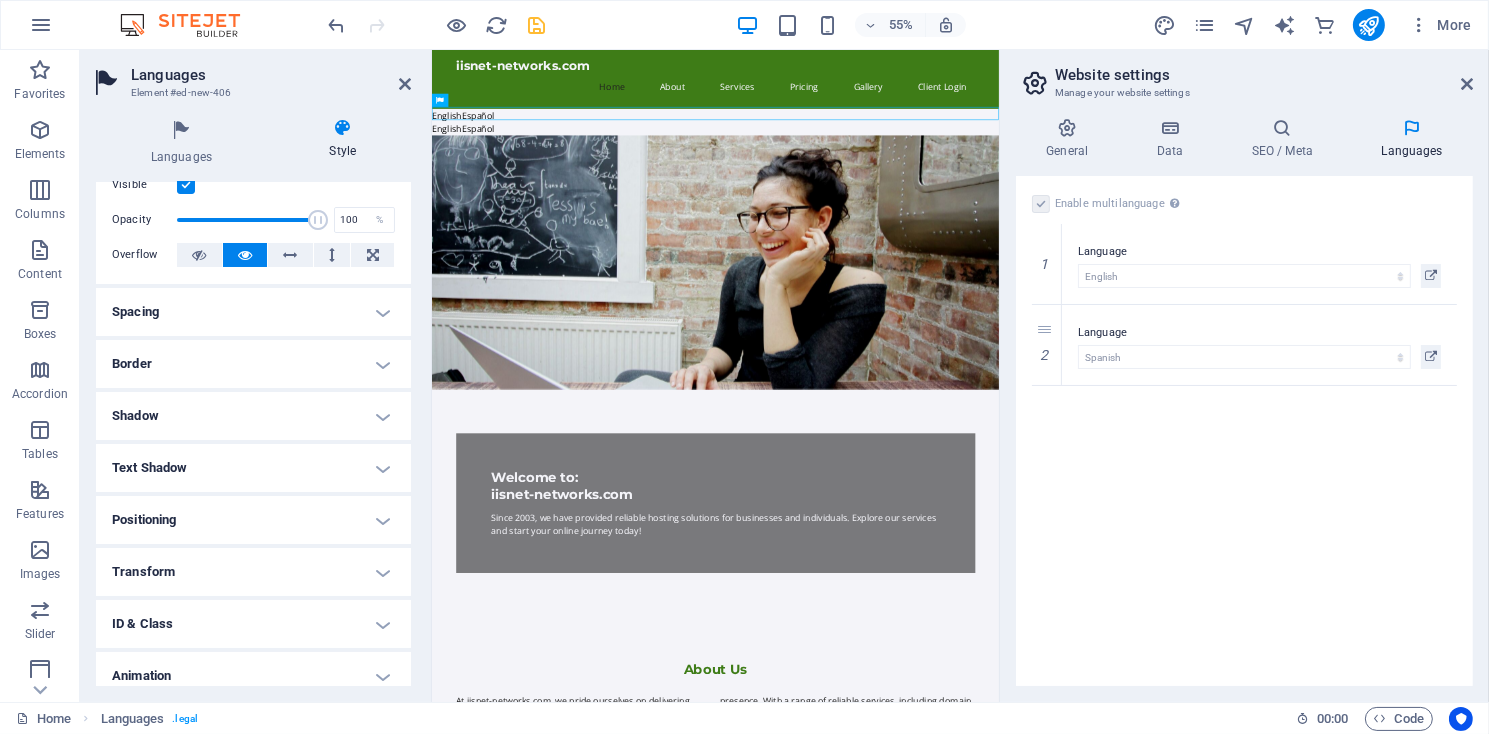 scroll, scrollTop: 0, scrollLeft: 0, axis: both 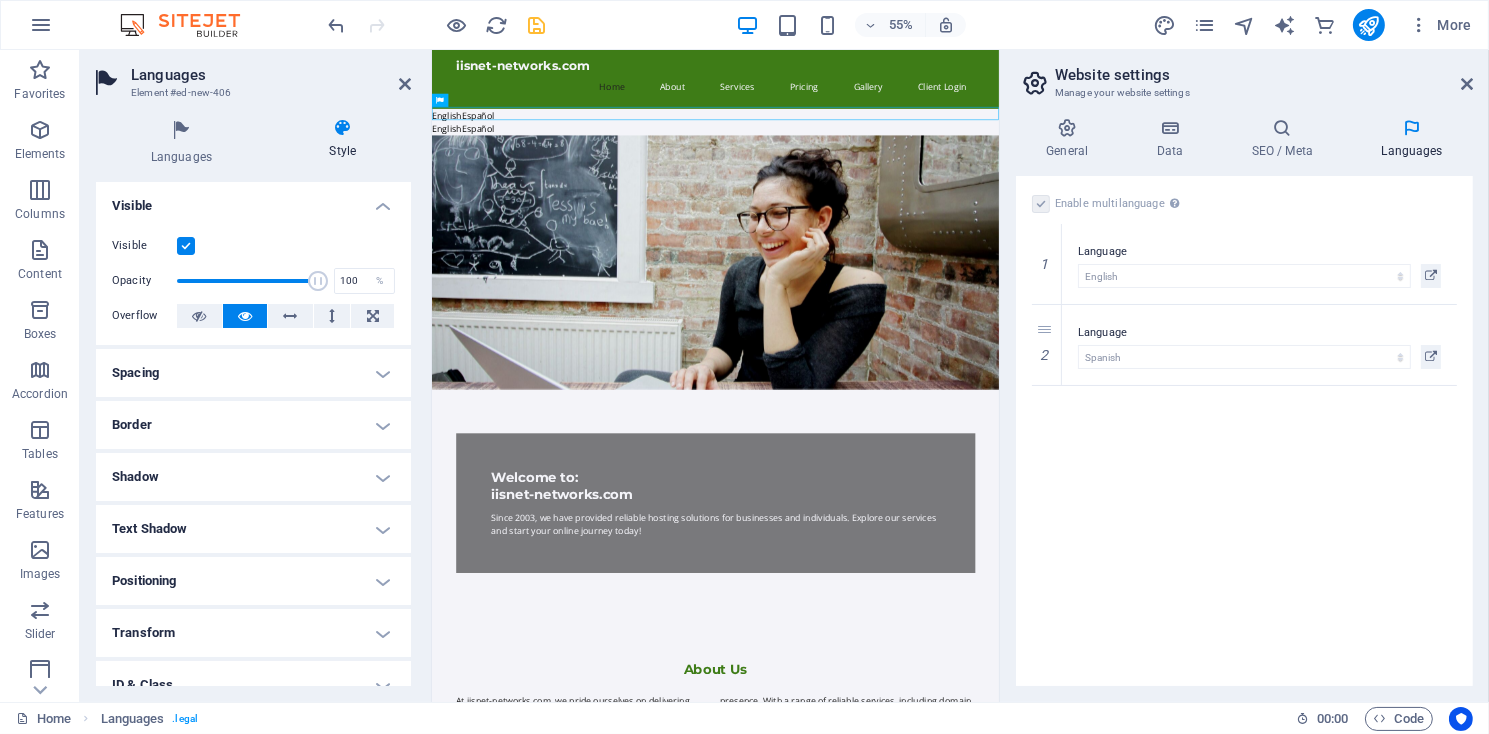 click on "Visible" at bounding box center (253, 200) 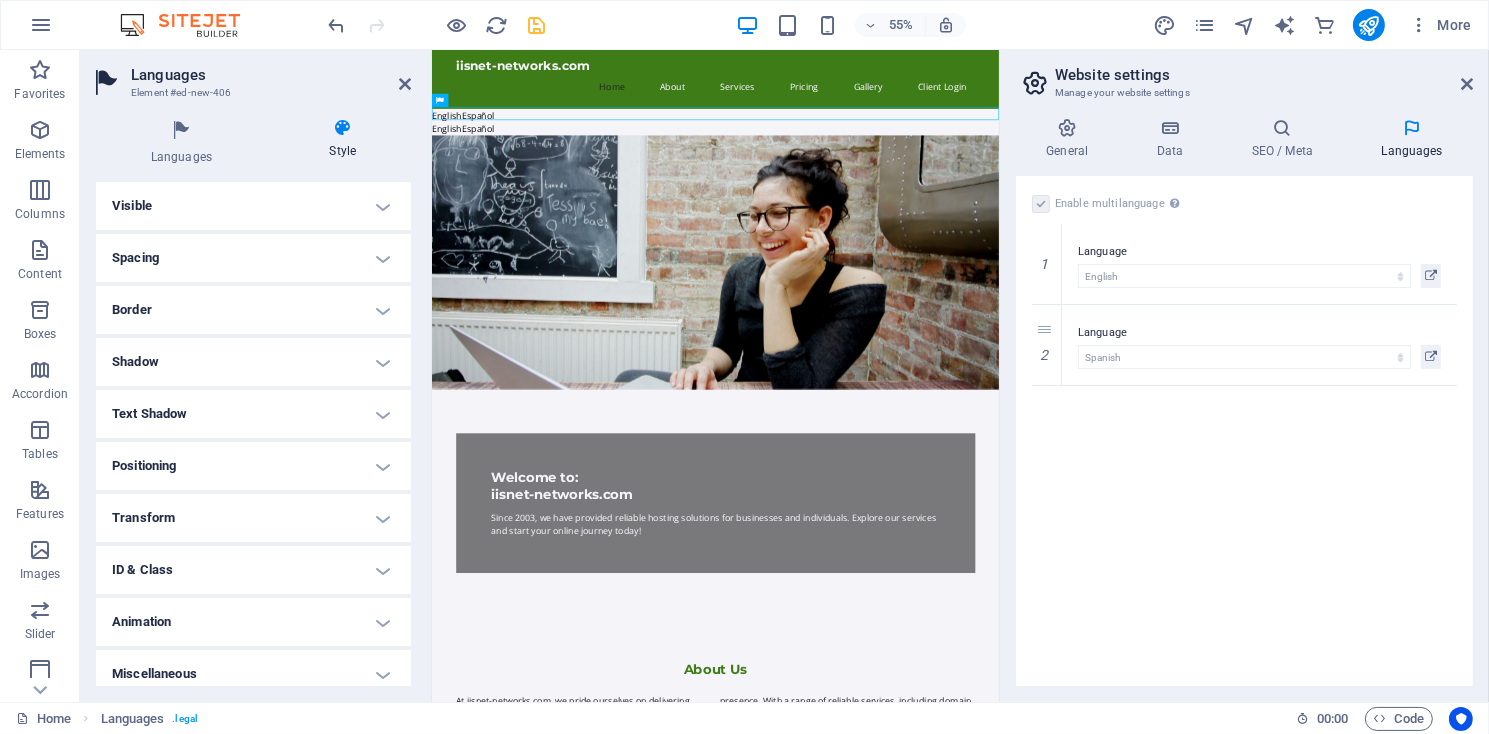 click on "Visible" at bounding box center (253, 206) 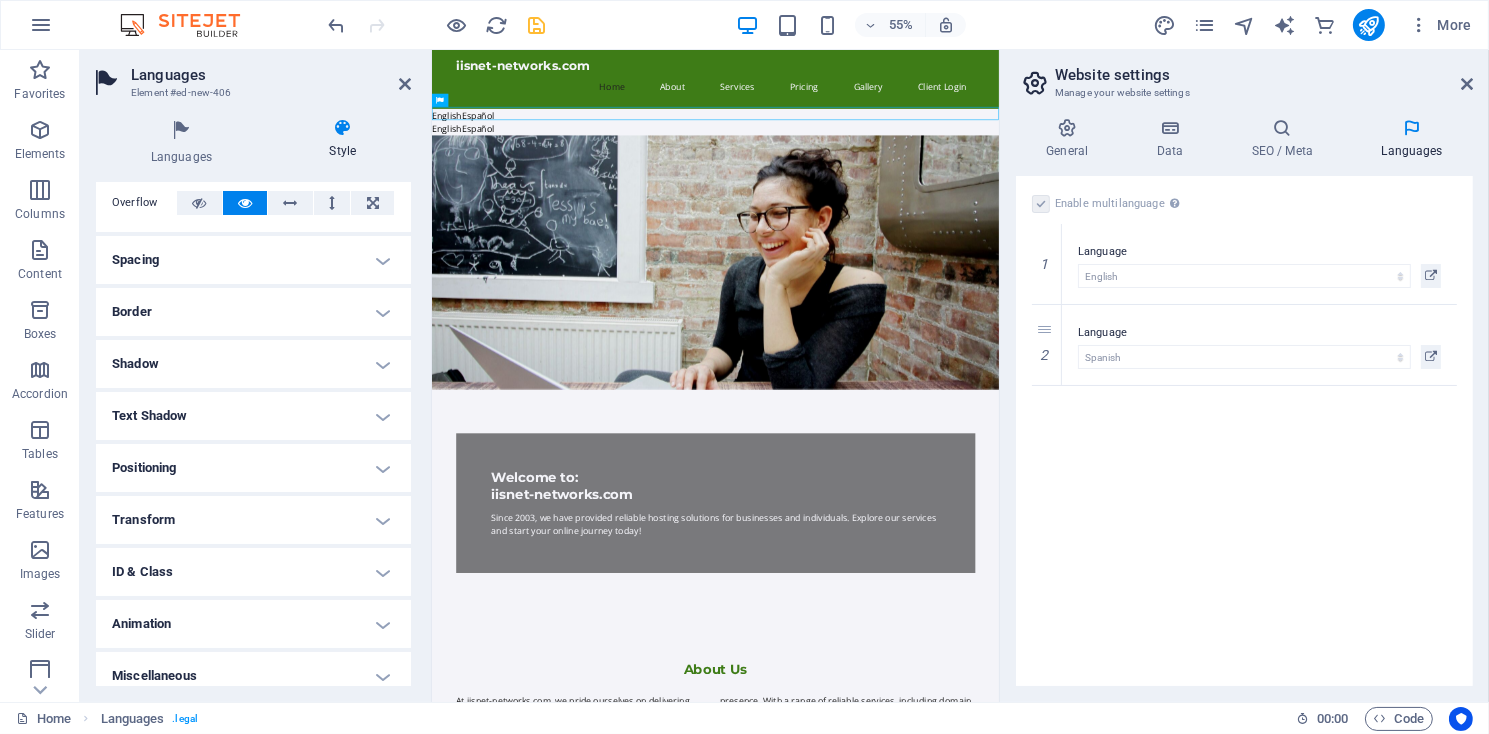 scroll, scrollTop: 126, scrollLeft: 0, axis: vertical 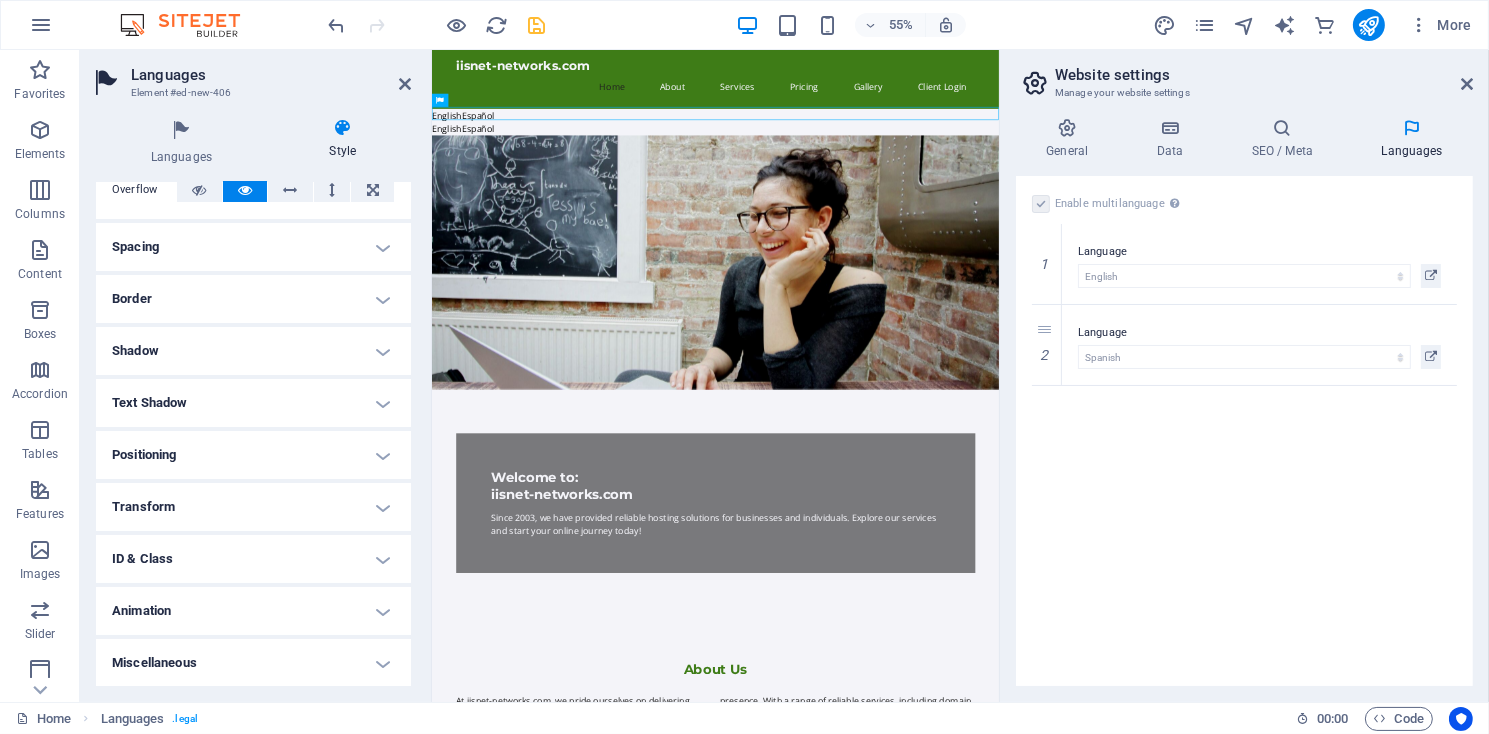 click on "Animation" at bounding box center (253, 611) 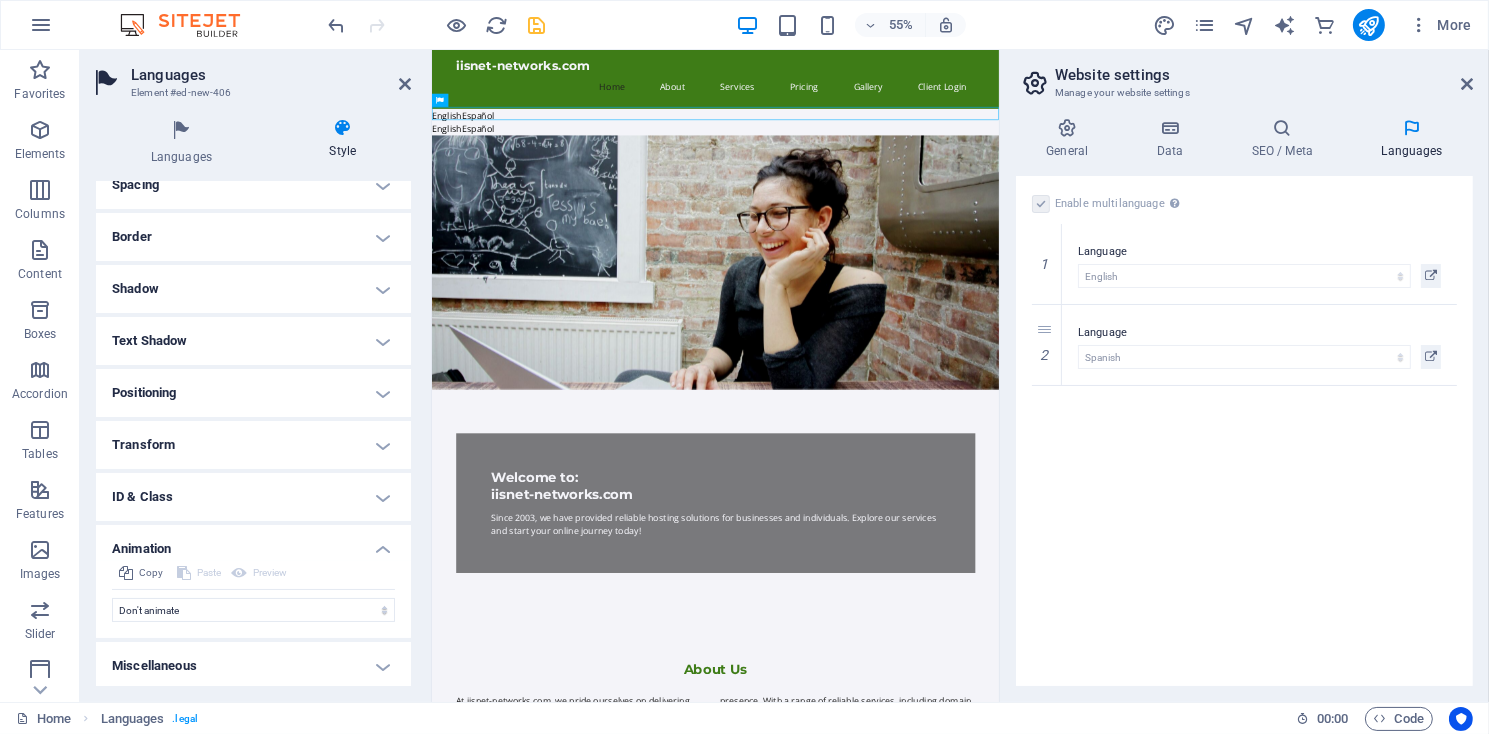 scroll, scrollTop: 191, scrollLeft: 0, axis: vertical 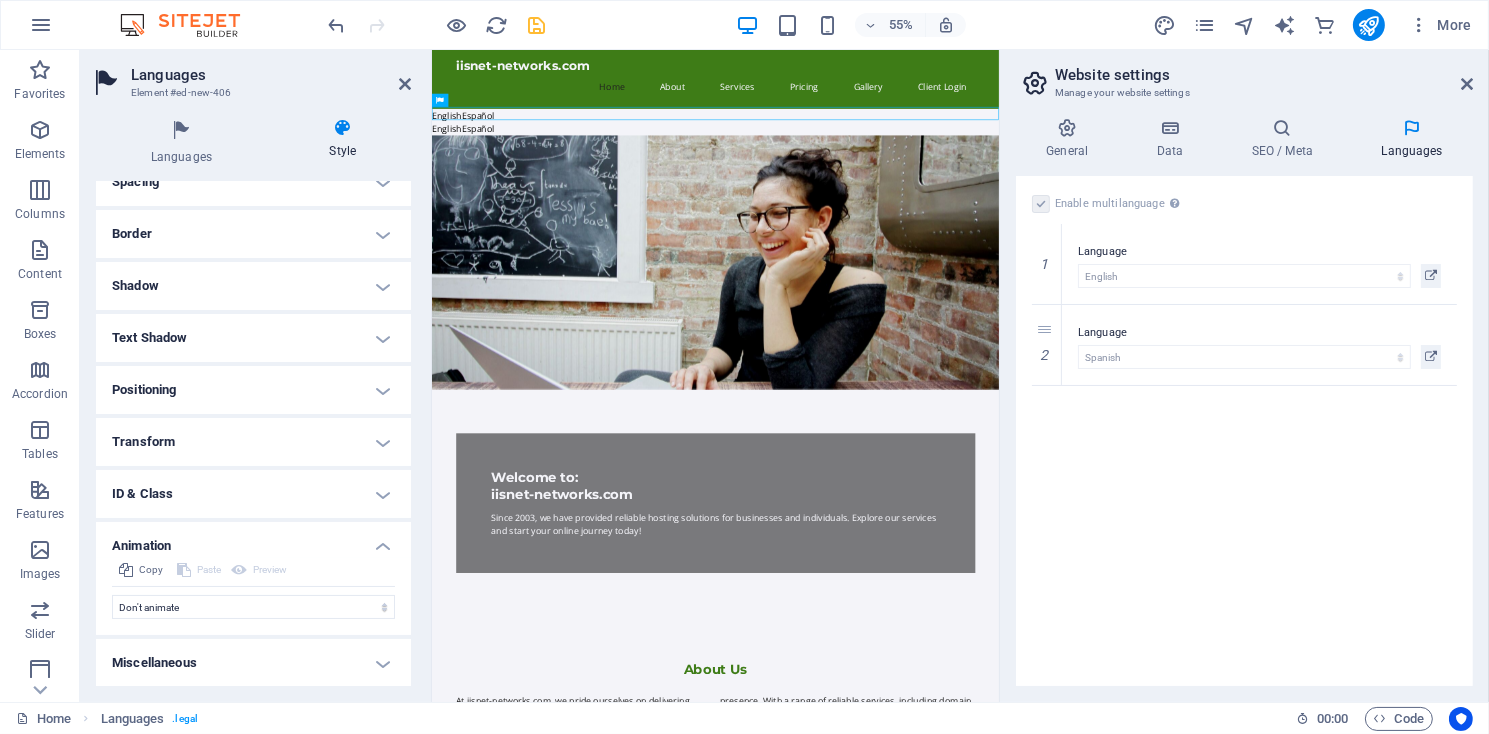 click on "Animation" at bounding box center (253, 540) 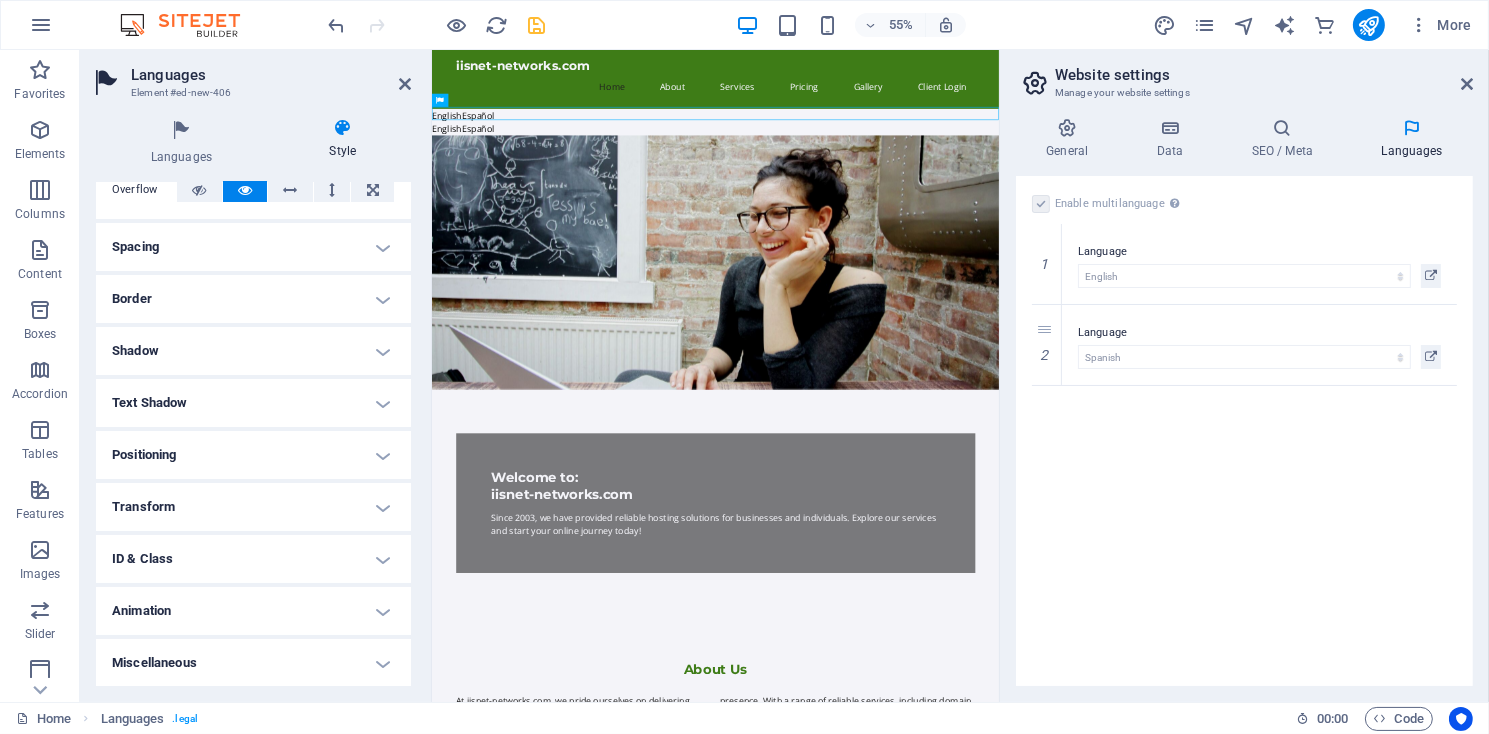 click on "Miscellaneous" at bounding box center [253, 663] 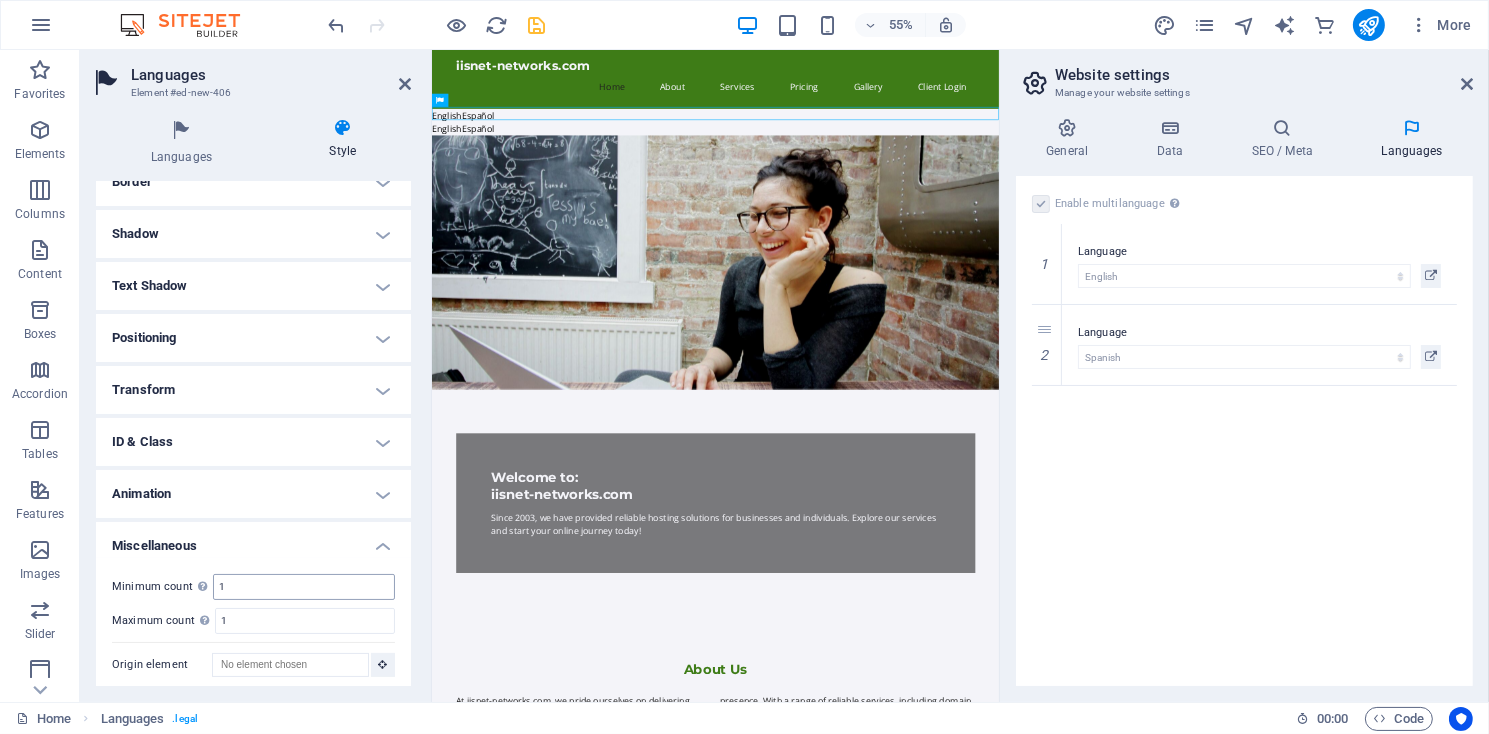 scroll, scrollTop: 250, scrollLeft: 0, axis: vertical 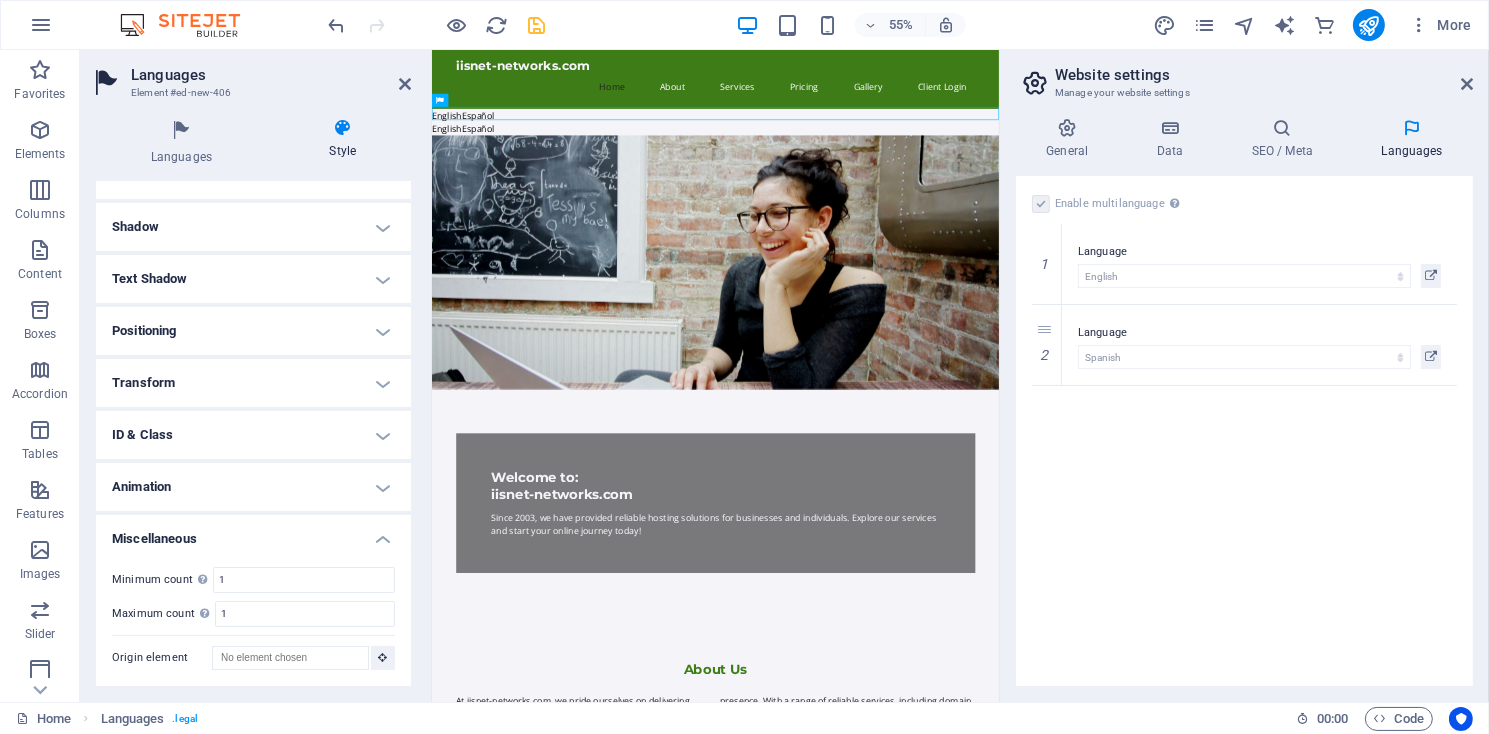 click on "ID & Class" at bounding box center [253, 435] 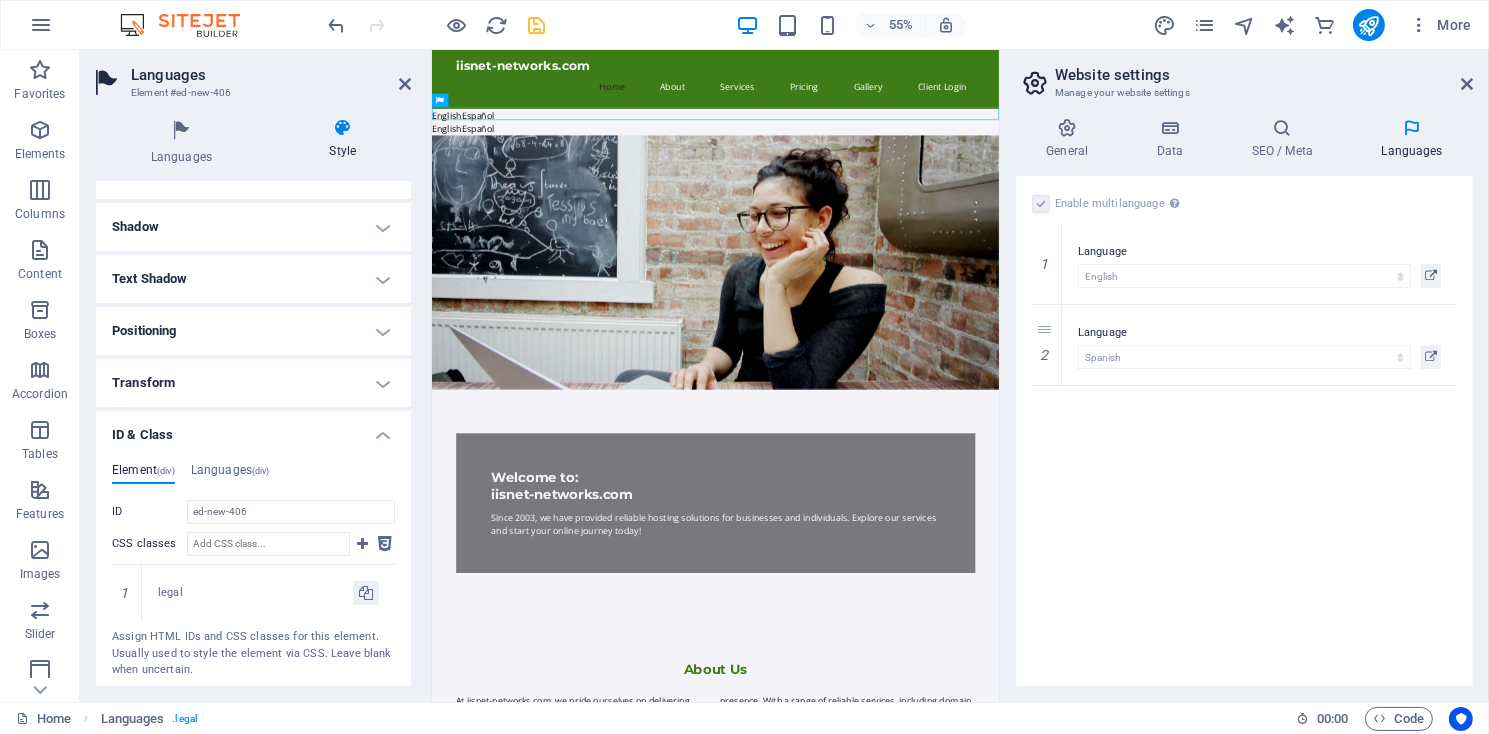 click on "Transform" at bounding box center (253, 383) 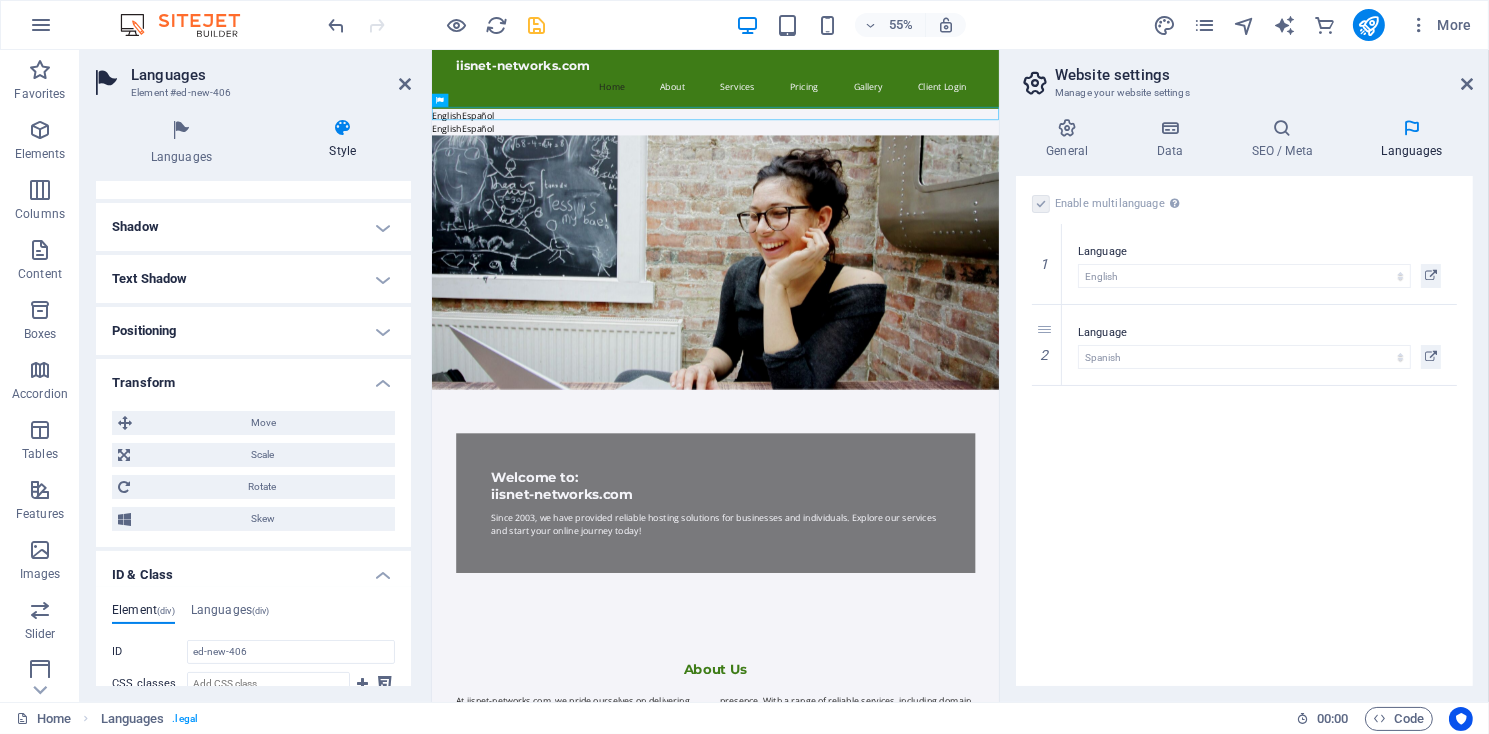 click on "Positioning" at bounding box center [253, 331] 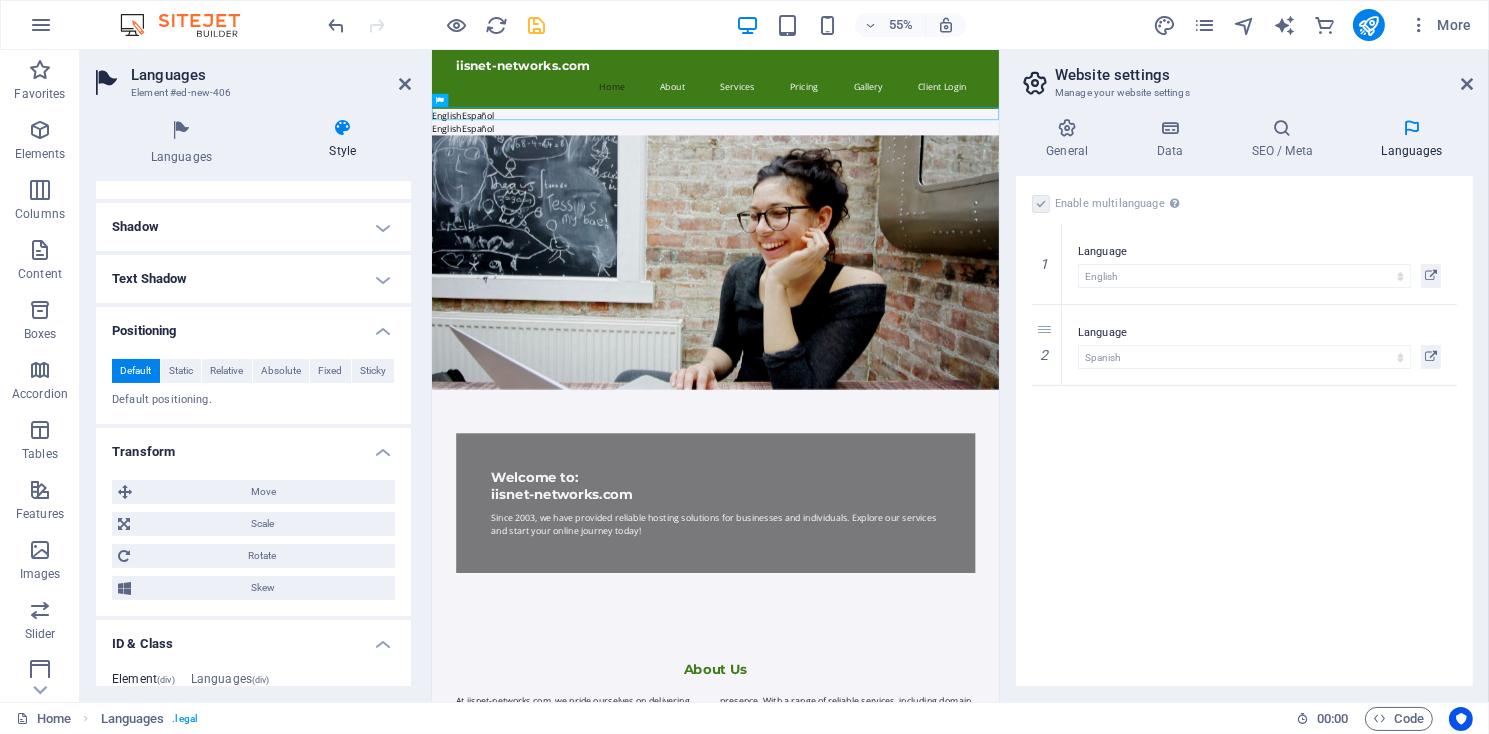 click on "Text Shadow" at bounding box center [253, 279] 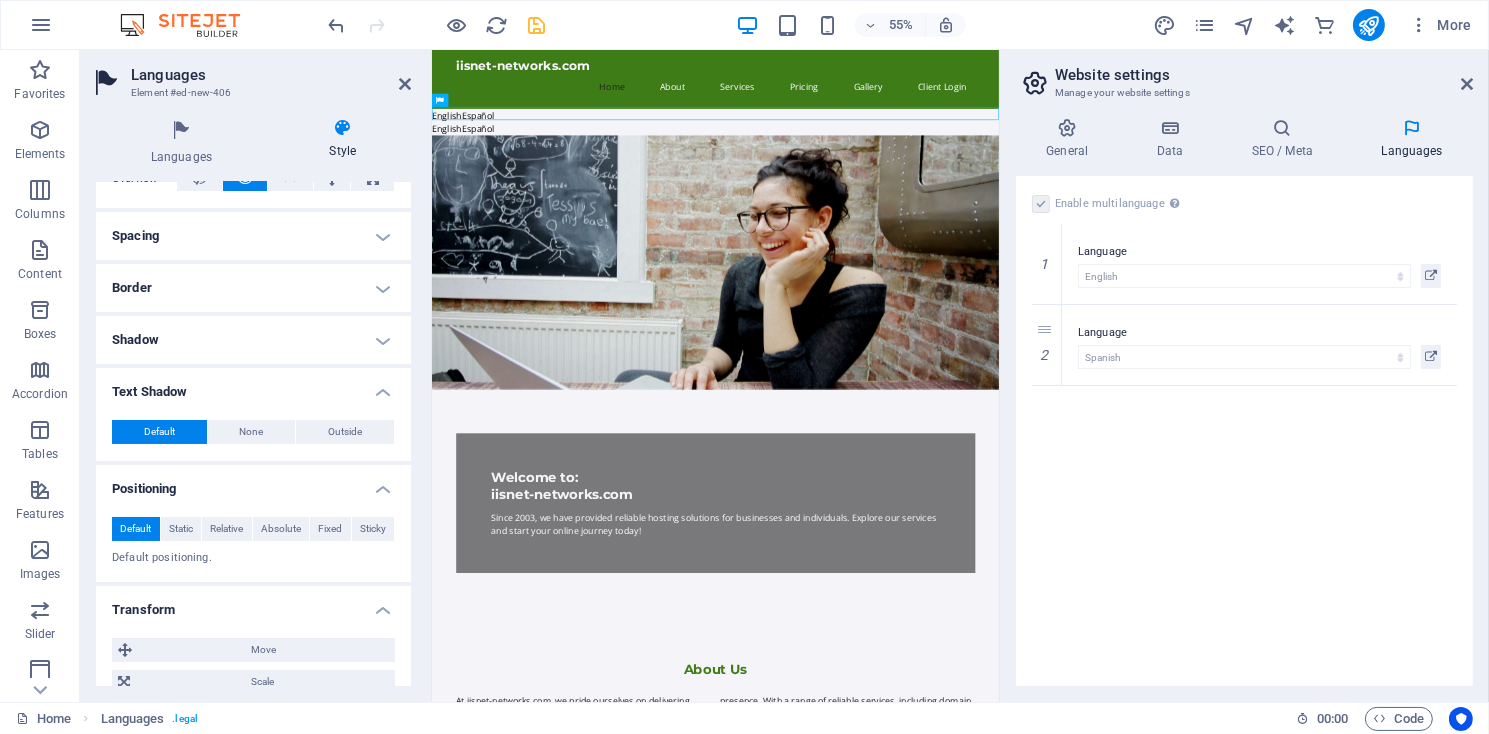 scroll, scrollTop: 60, scrollLeft: 0, axis: vertical 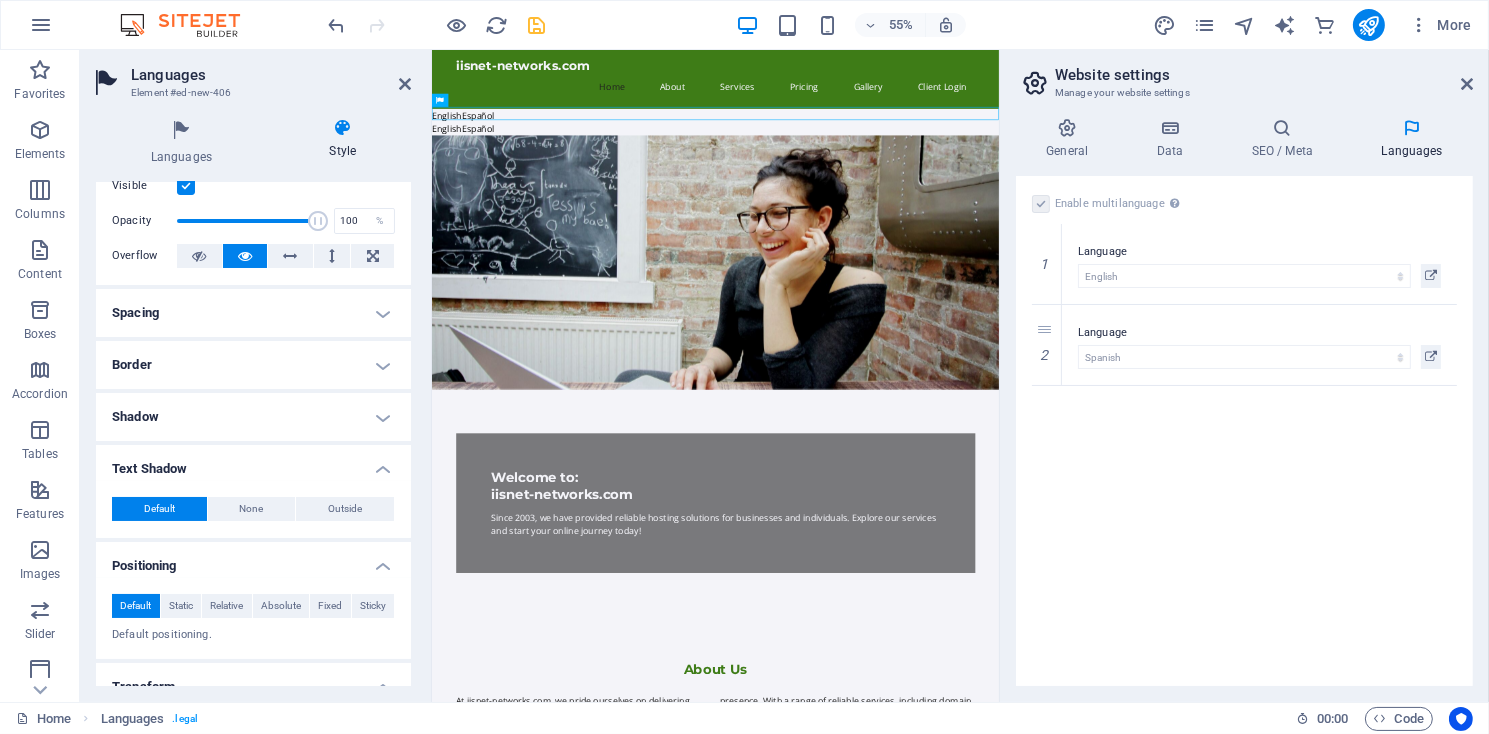 click on "Border" at bounding box center (253, 365) 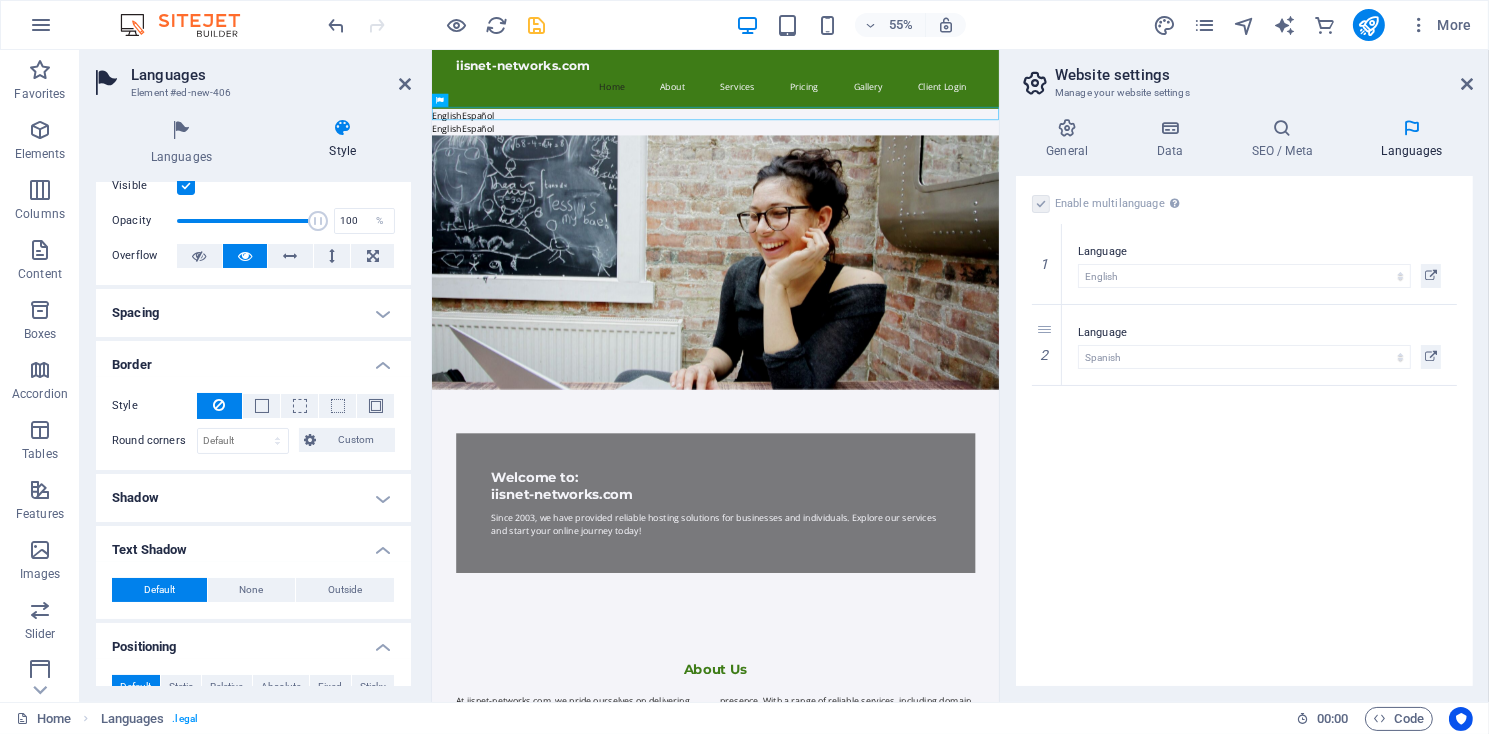 click on "Border" at bounding box center (253, 359) 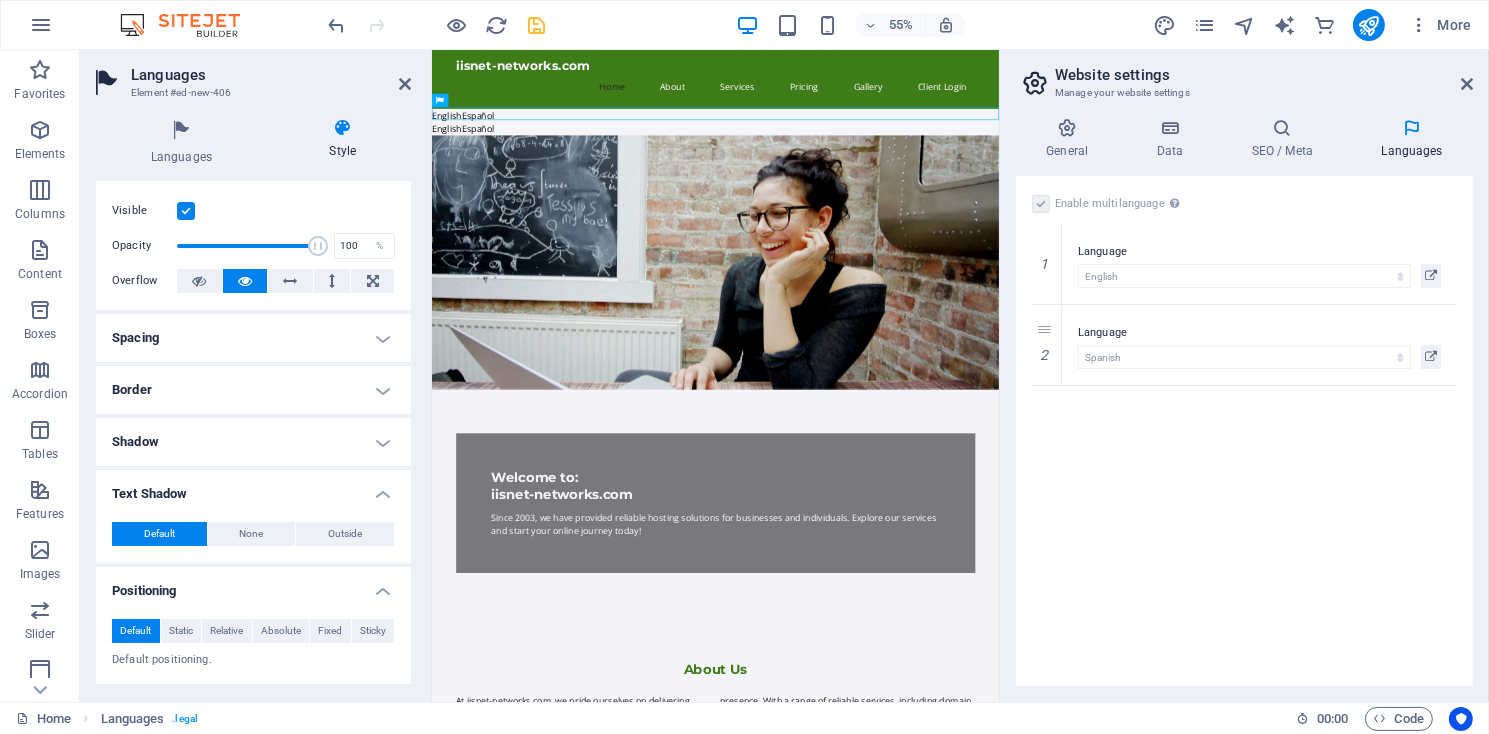 scroll, scrollTop: 0, scrollLeft: 0, axis: both 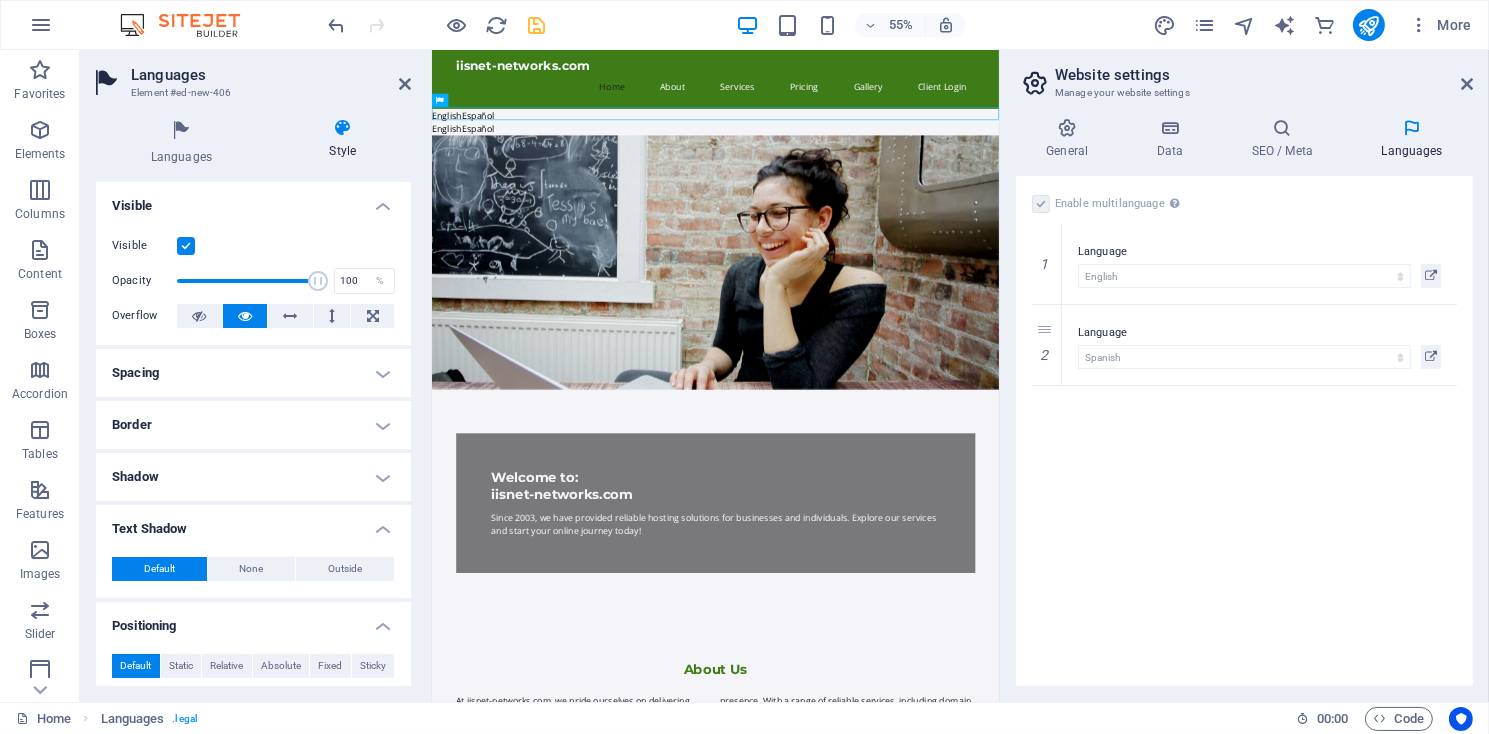 click at bounding box center (343, 128) 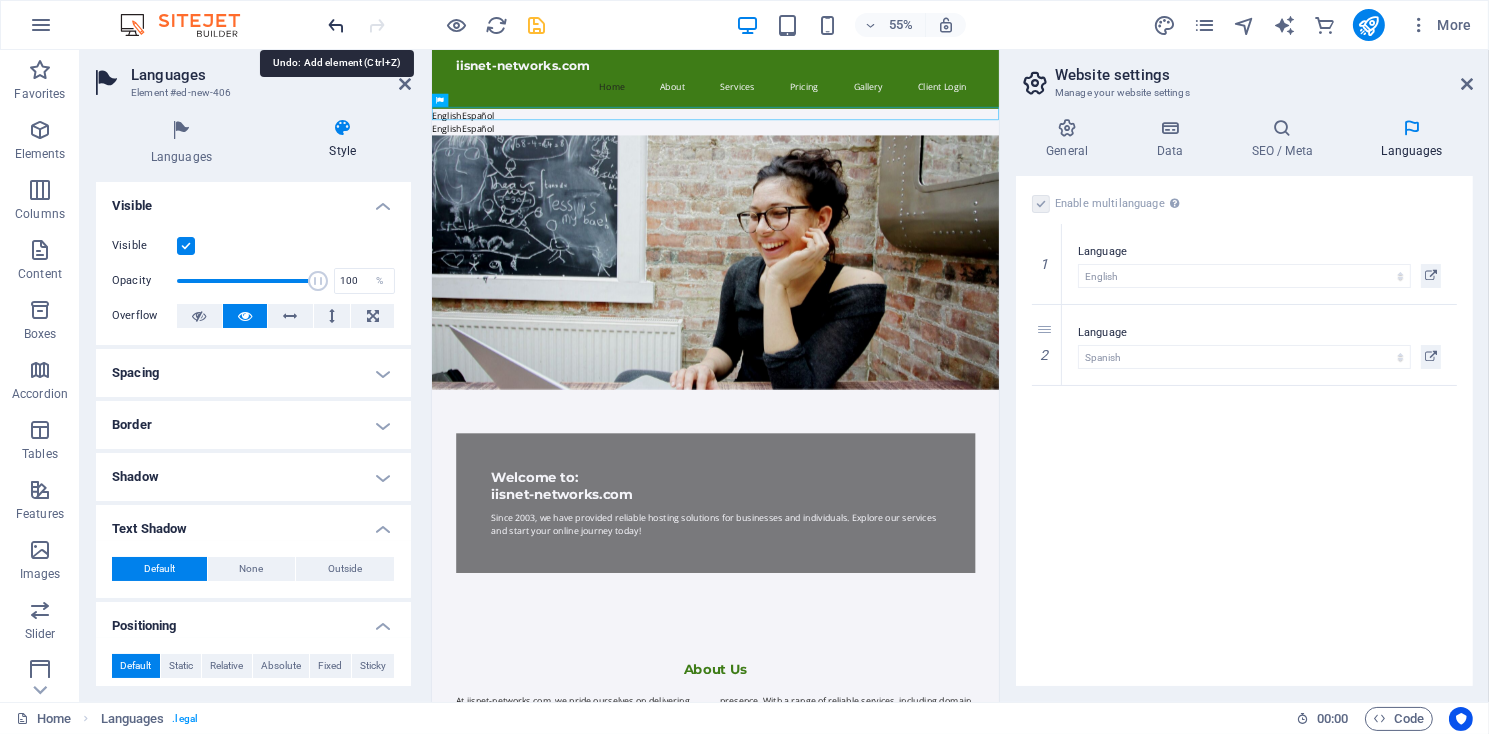 click at bounding box center [337, 25] 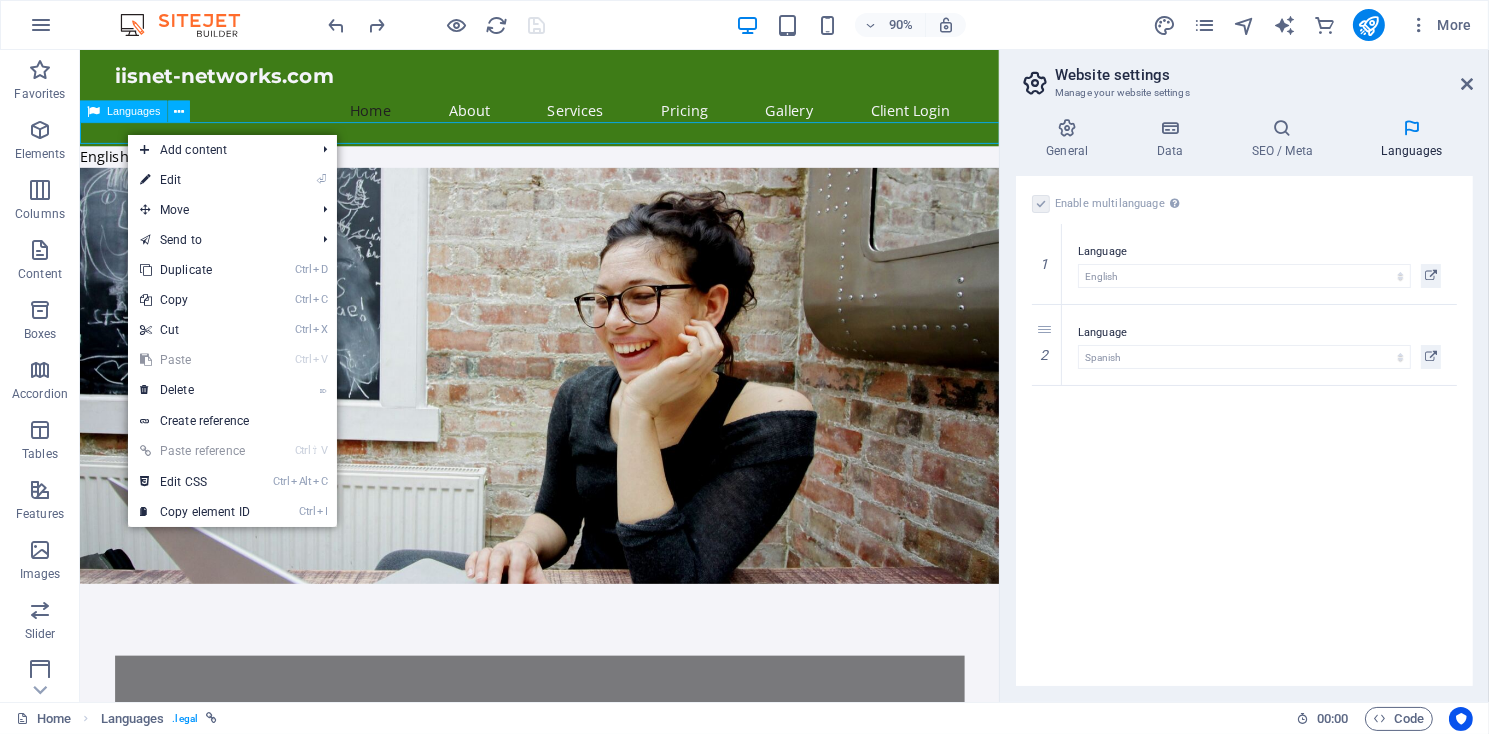 click on "English Español" at bounding box center [590, 169] 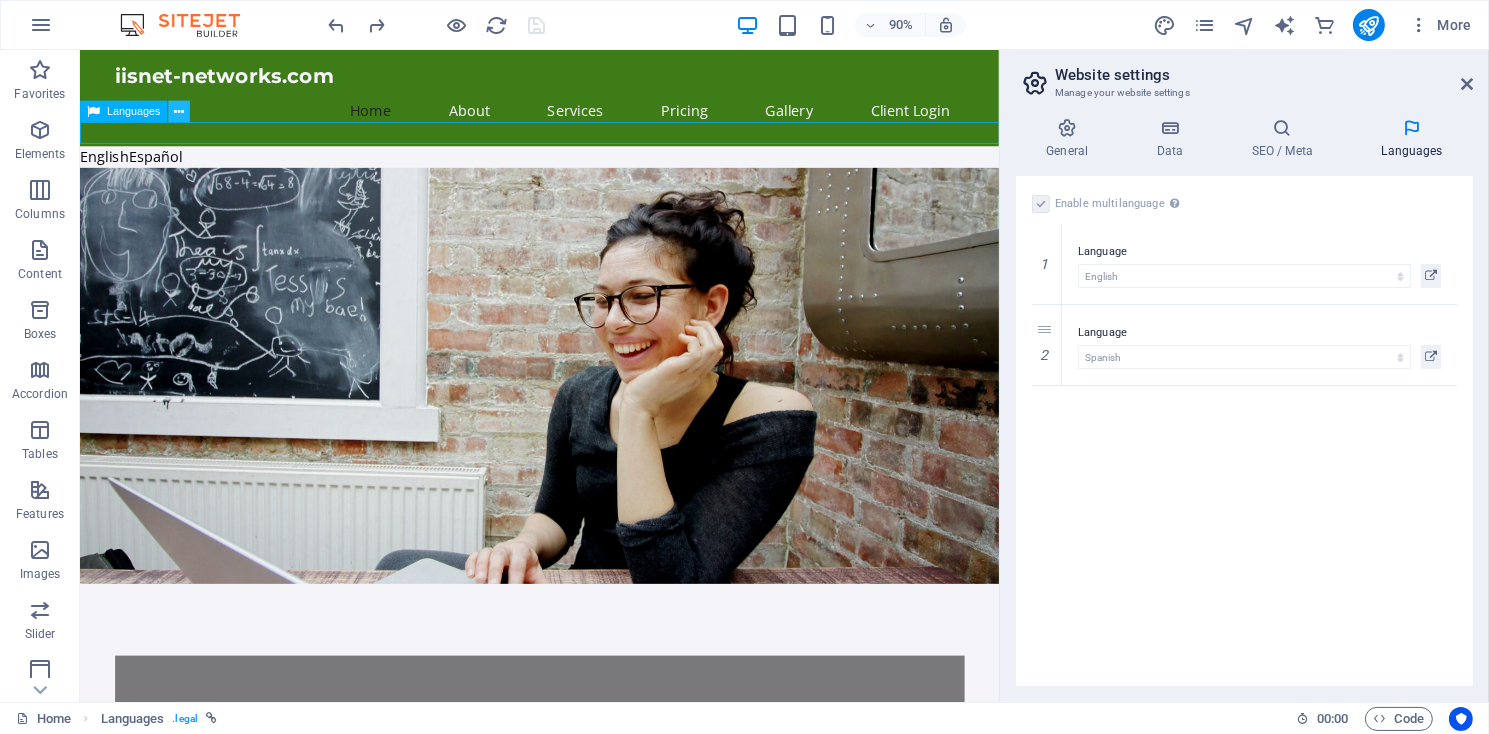 click at bounding box center (179, 111) 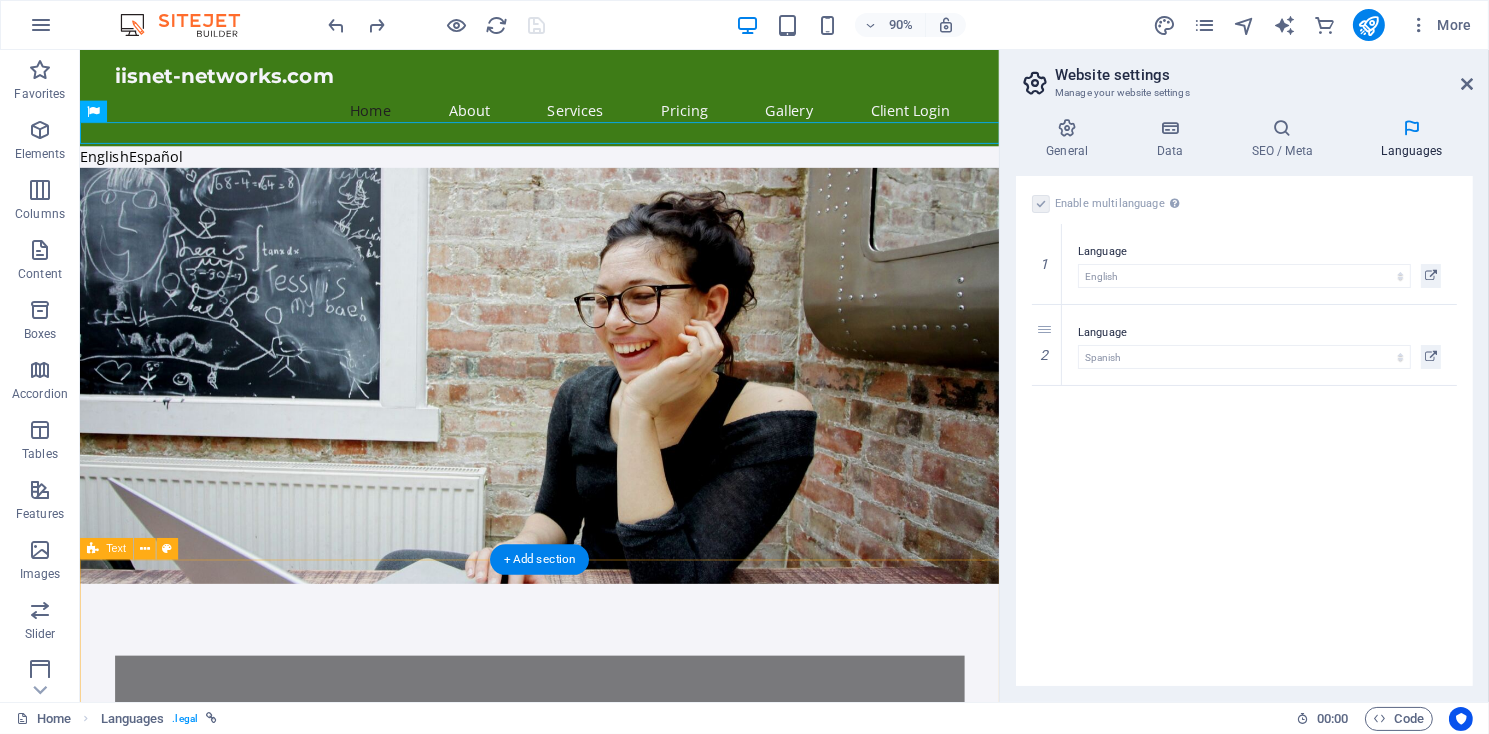 click on "About Us At iisnet-networks.com, we pride ourselves on delivering exceptional web hosting services since 2003. Our commitment to quality has enabled us to help countless businesses and individuals establish a strong online presence. With a range of reliable services, including domain name registration, e-commerce hosting and  AI-Powered  Website Generation we make it easy for you to create and manage your website." at bounding box center (590, 1215) 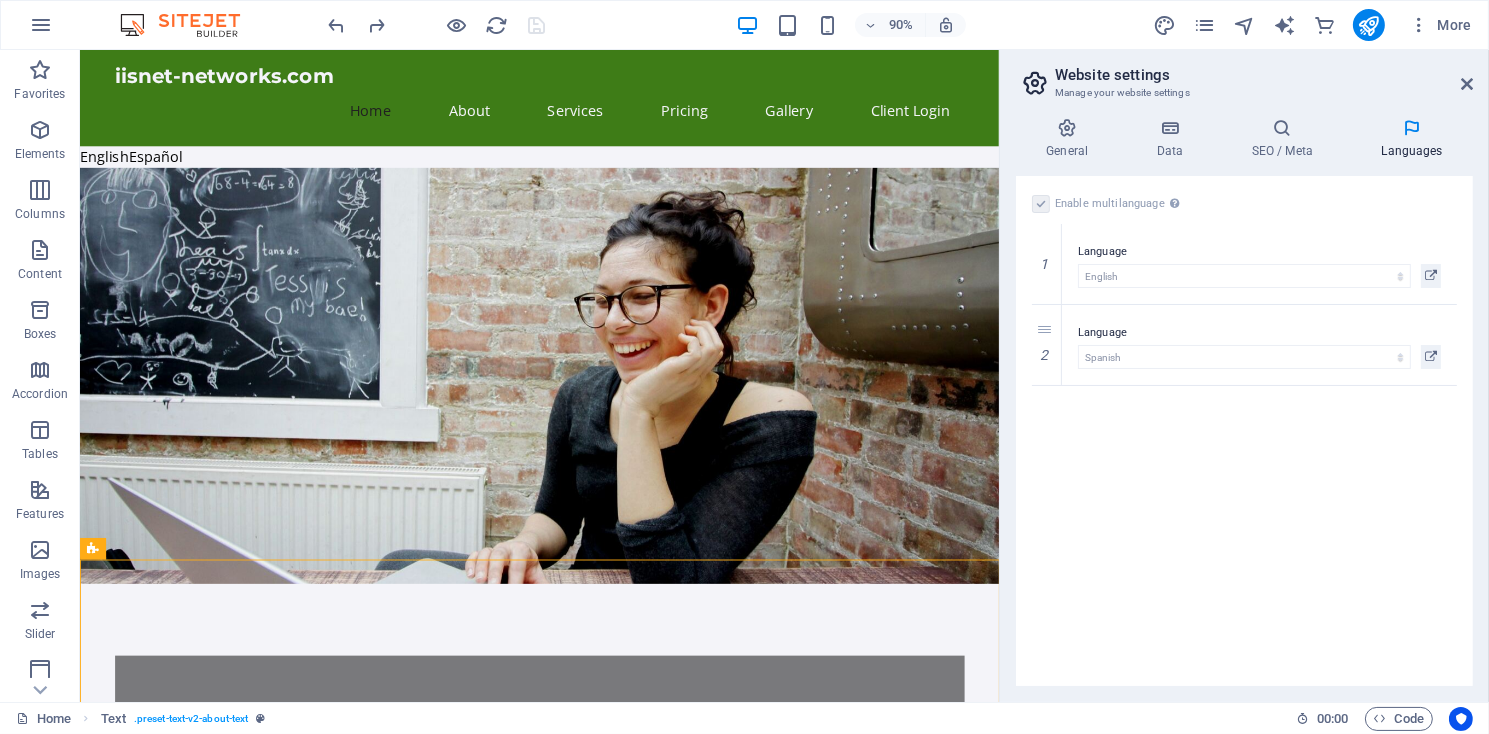 click on "Website settings Manage your website settings  General  Data  SEO / Meta  Languages Website name iisnet-networks.com Logo Drag files here, click to choose files or select files from Files or our free stock photos & videos Select files from the file manager, stock photos, or upload file(s) Upload Favicon Set the favicon of your website here. A favicon is a small icon shown in the browser tab next to your website title. It helps visitors identify your website. Drag files here, click to choose files or select files from Files or our free stock photos & videos Select files from the file manager, stock photos, or upload file(s) Upload Preview Image (Open Graph) This image will be shown when the website is shared on social networks Drag files here, click to choose files or select files from Files or our free stock photos & videos Select files from the file manager, stock photos, or upload file(s) Upload Contact data for this website. This can be used everywhere on the website and will update automatically. Company" at bounding box center (1244, 376) 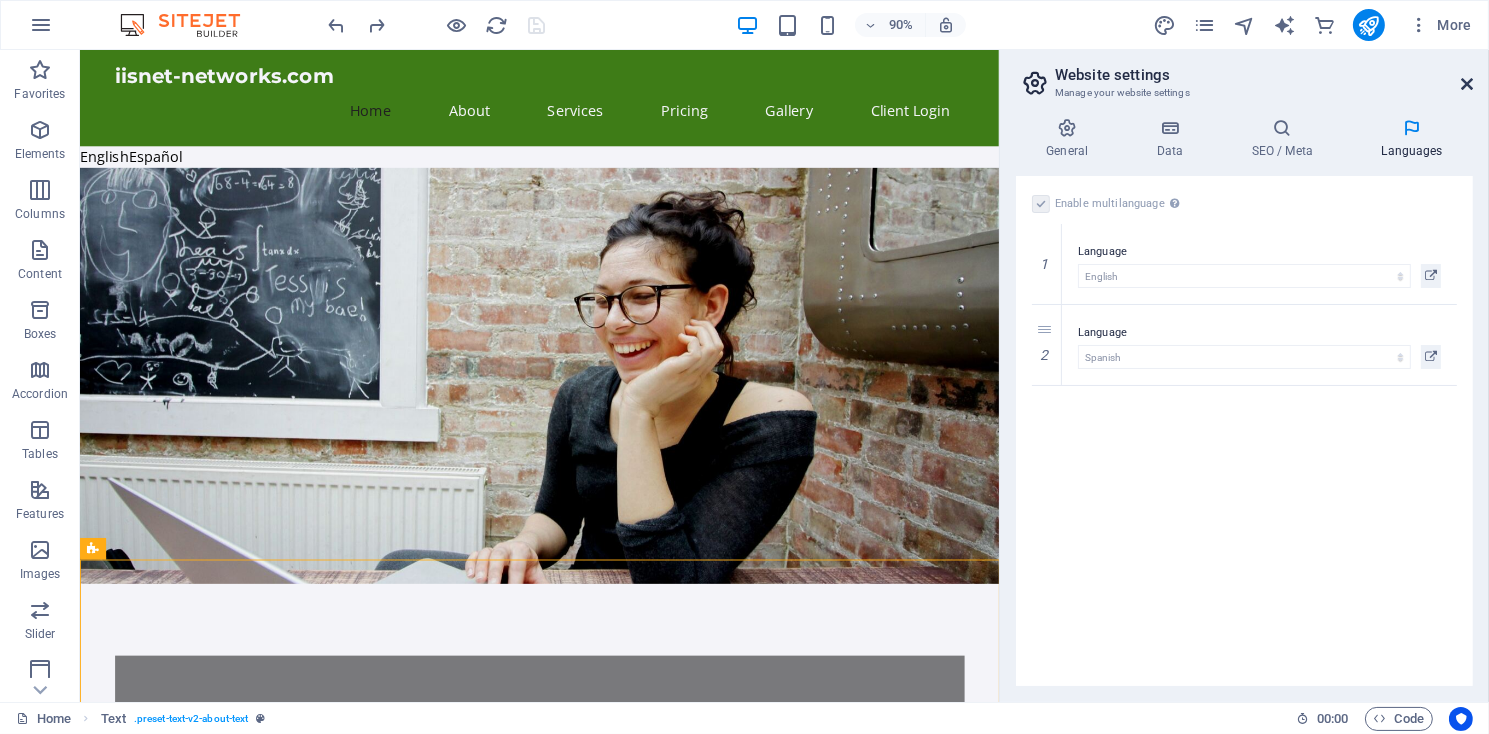 click at bounding box center (1467, 84) 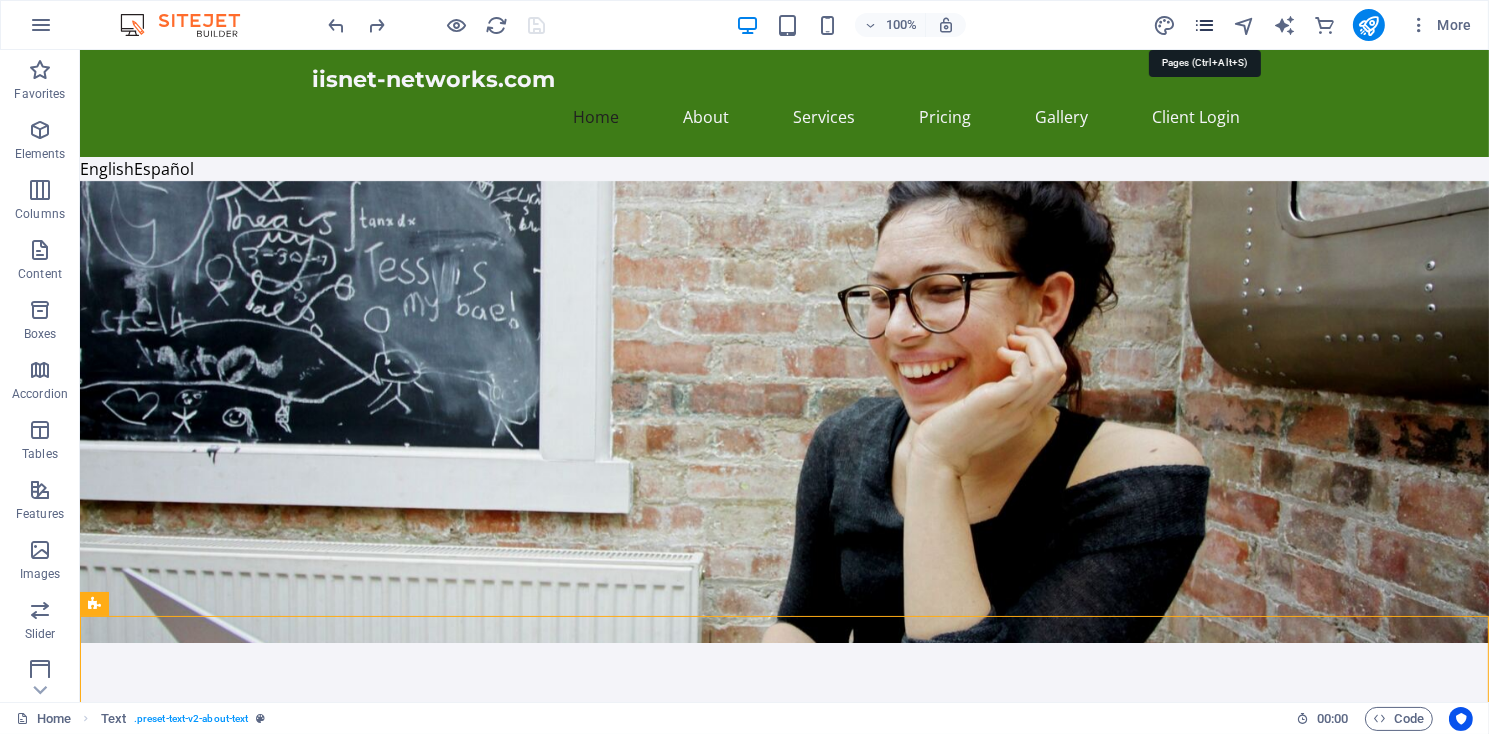 click at bounding box center [1204, 25] 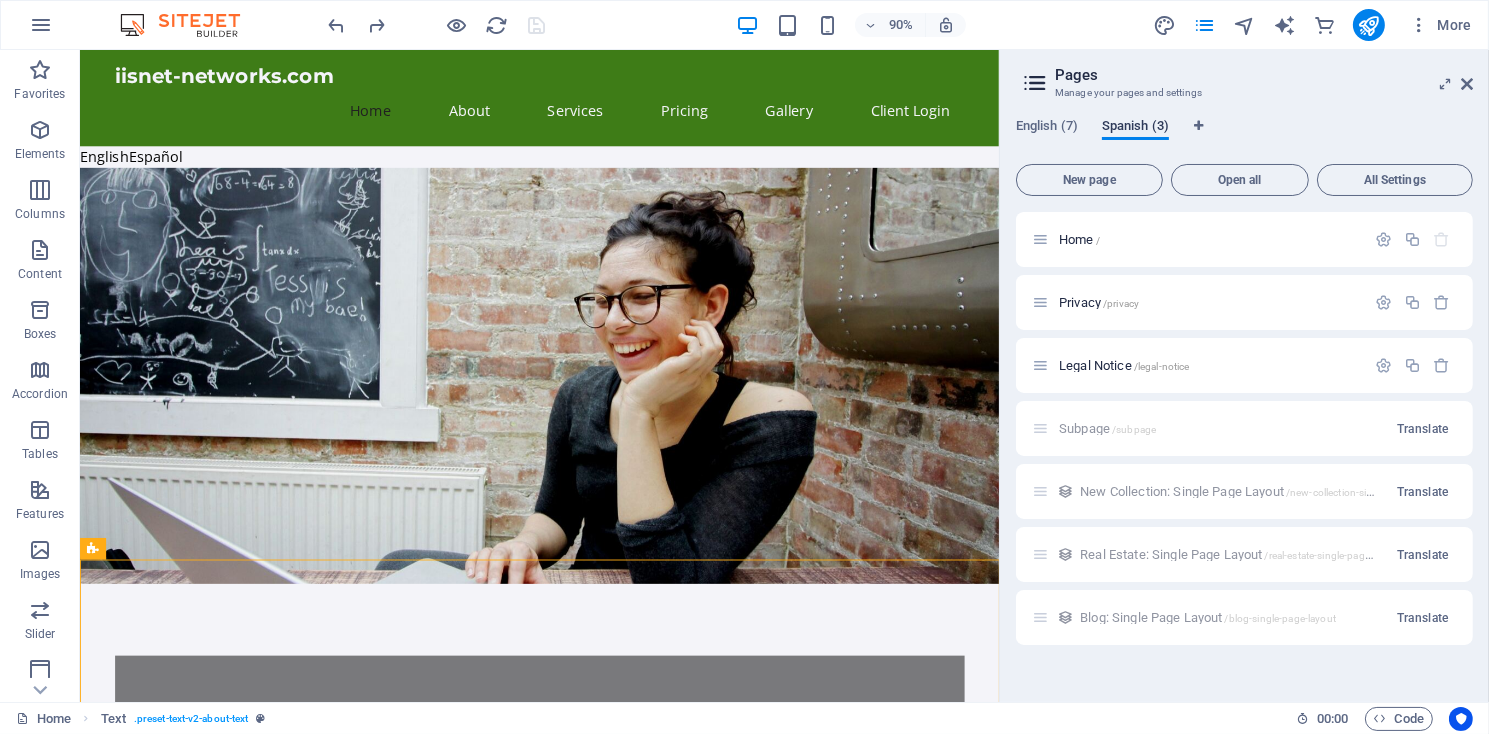 click on "Spanish (3)" at bounding box center [1135, 128] 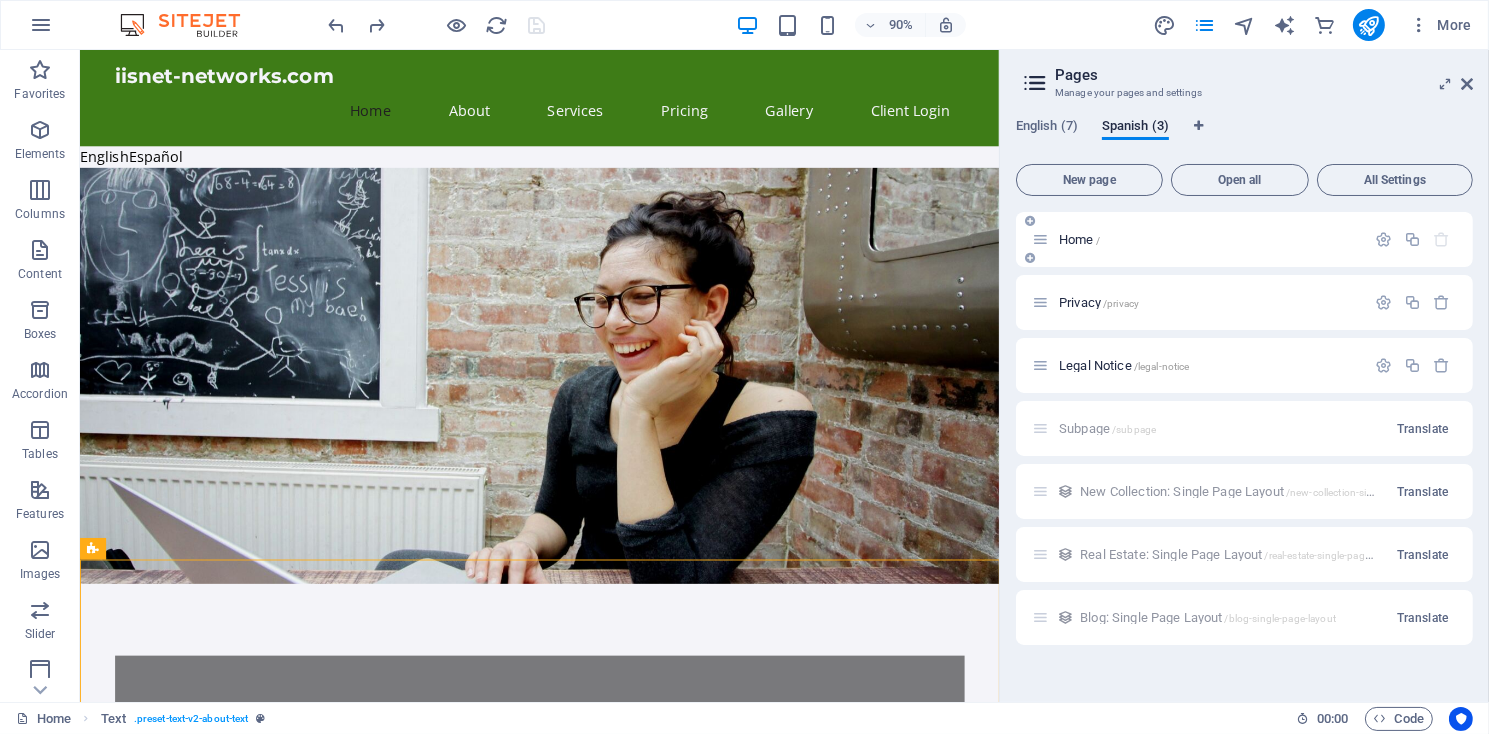 click at bounding box center [1040, 239] 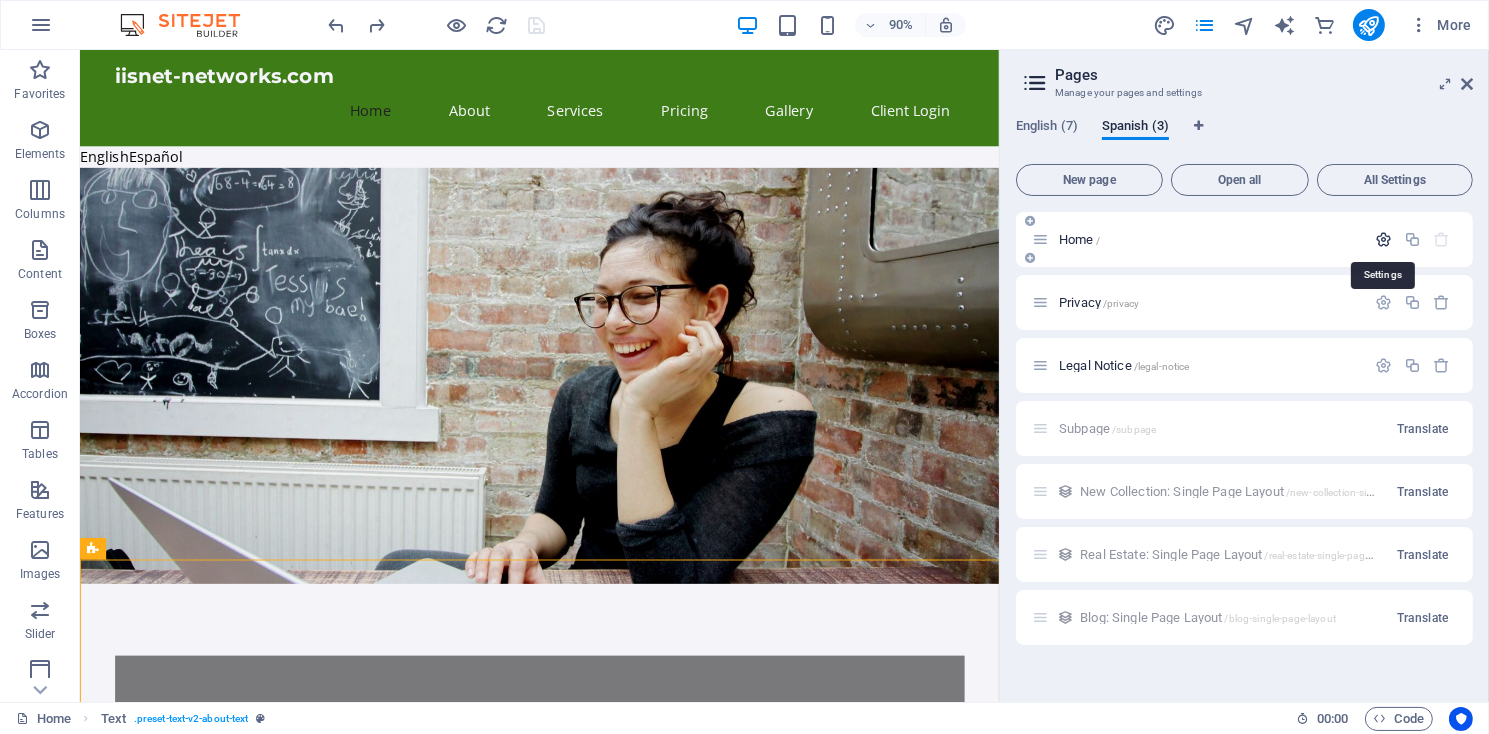 click at bounding box center (1383, 239) 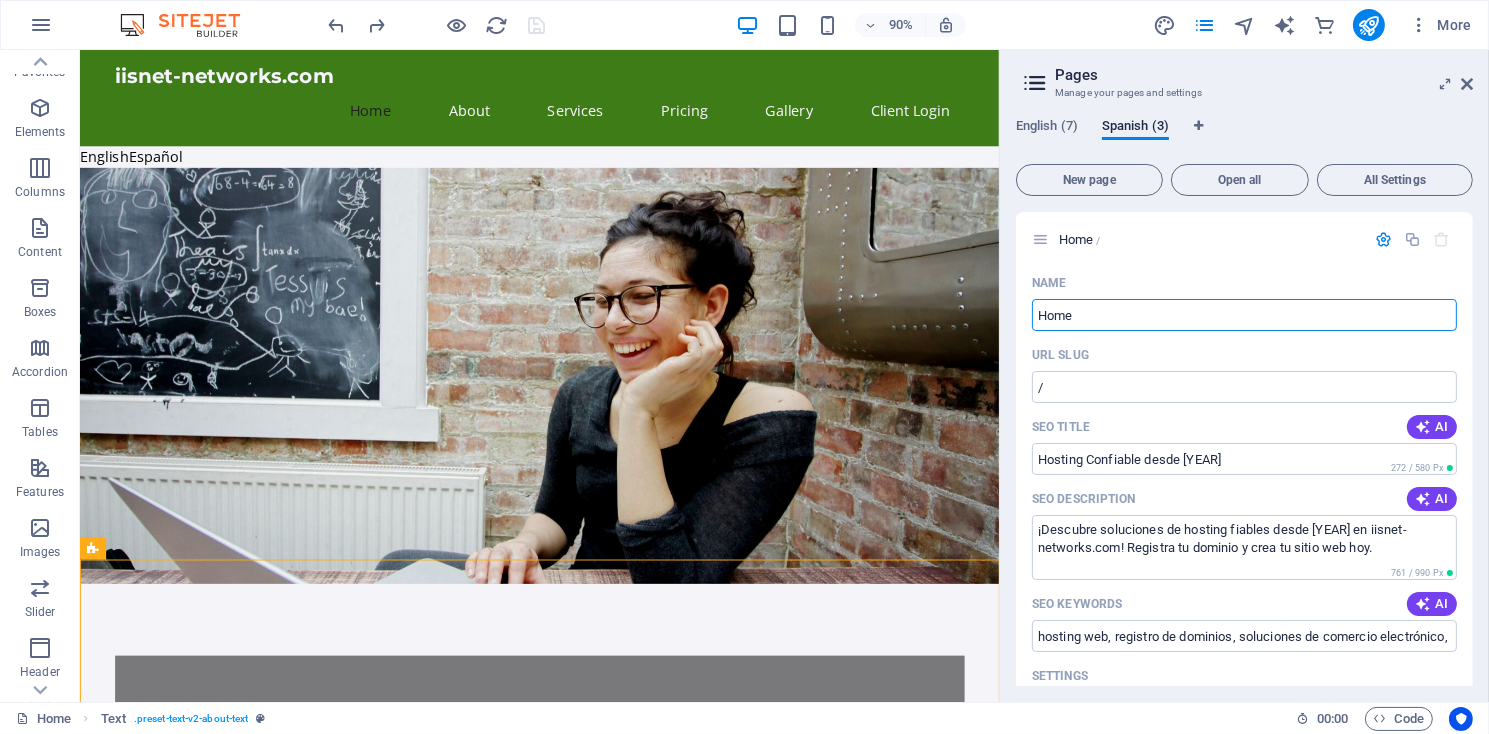 scroll, scrollTop: 0, scrollLeft: 0, axis: both 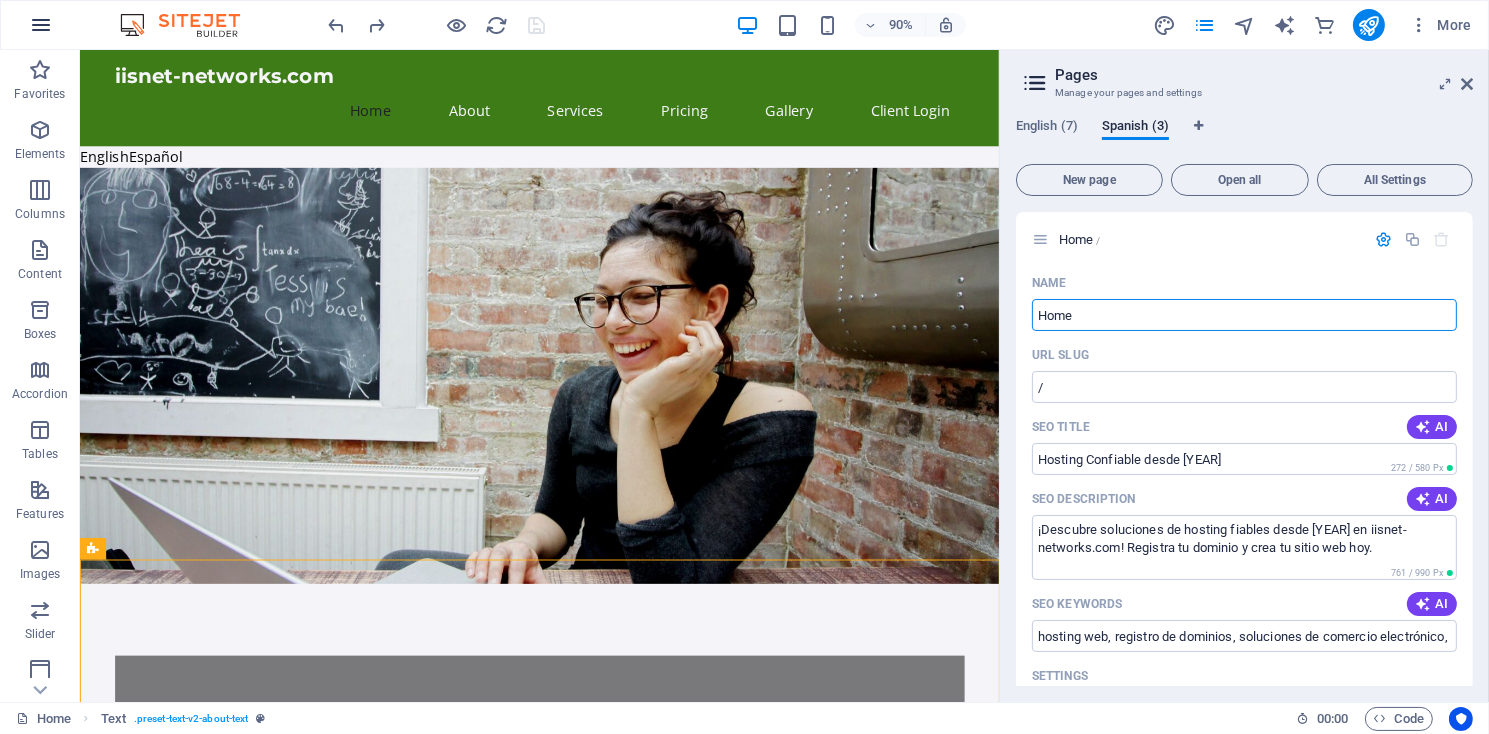 click at bounding box center (41, 25) 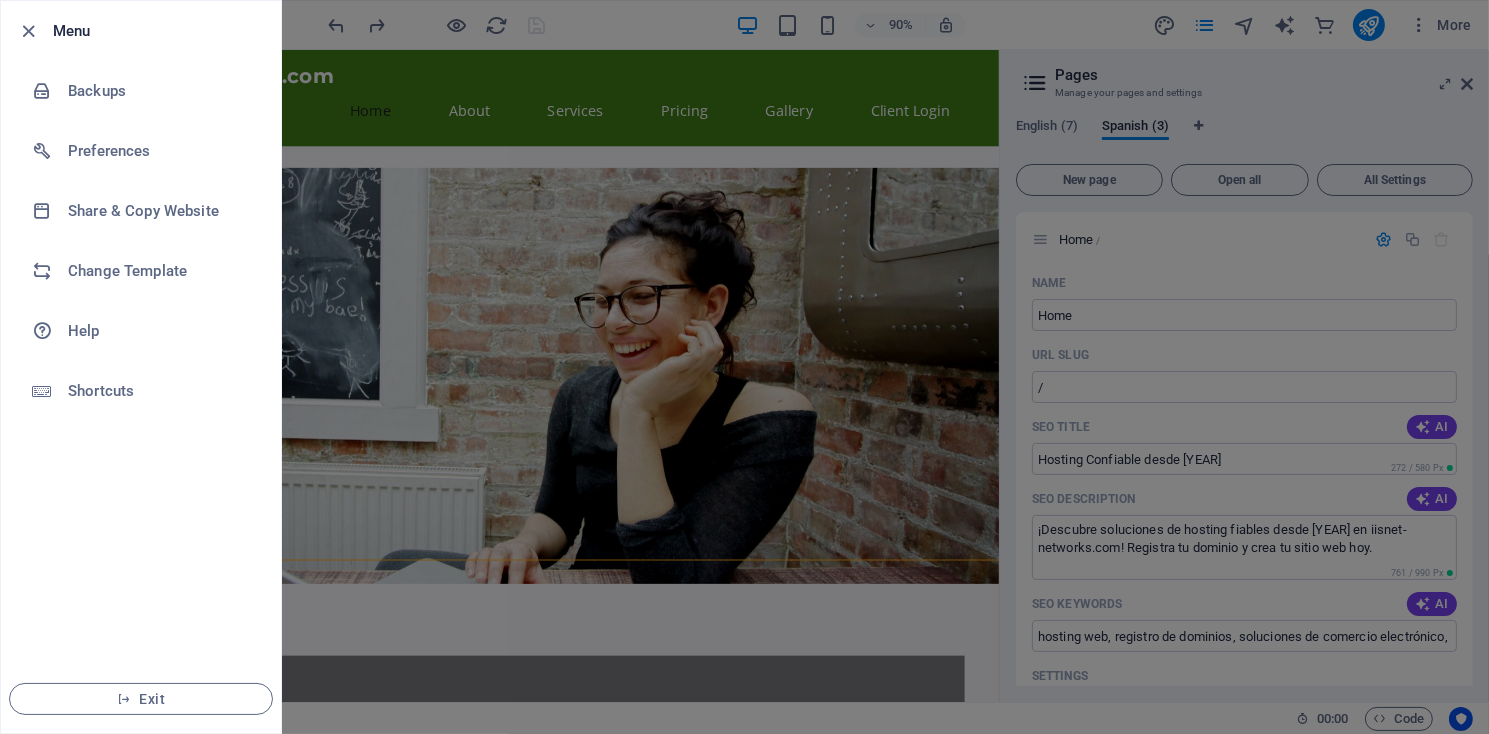 click at bounding box center (744, 367) 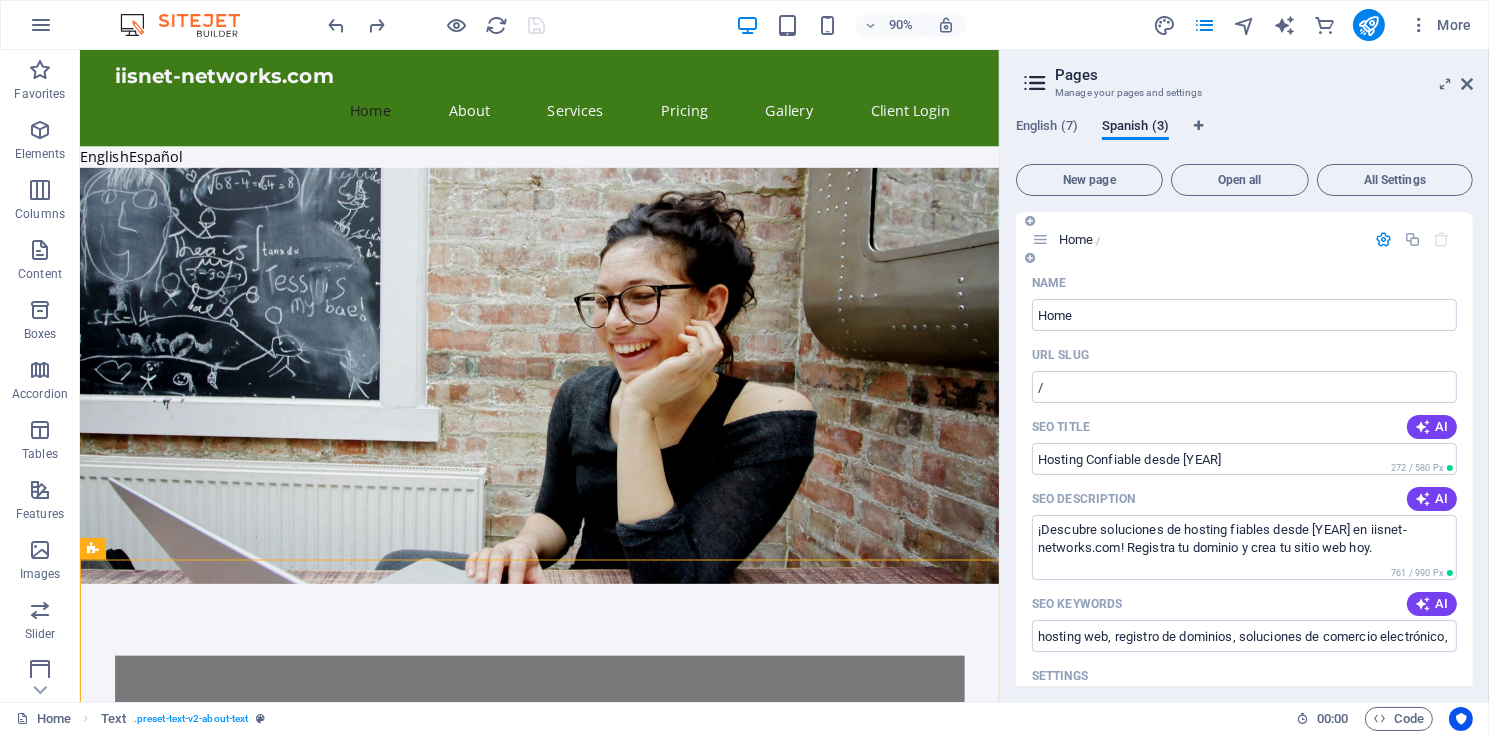 click at bounding box center [1040, 239] 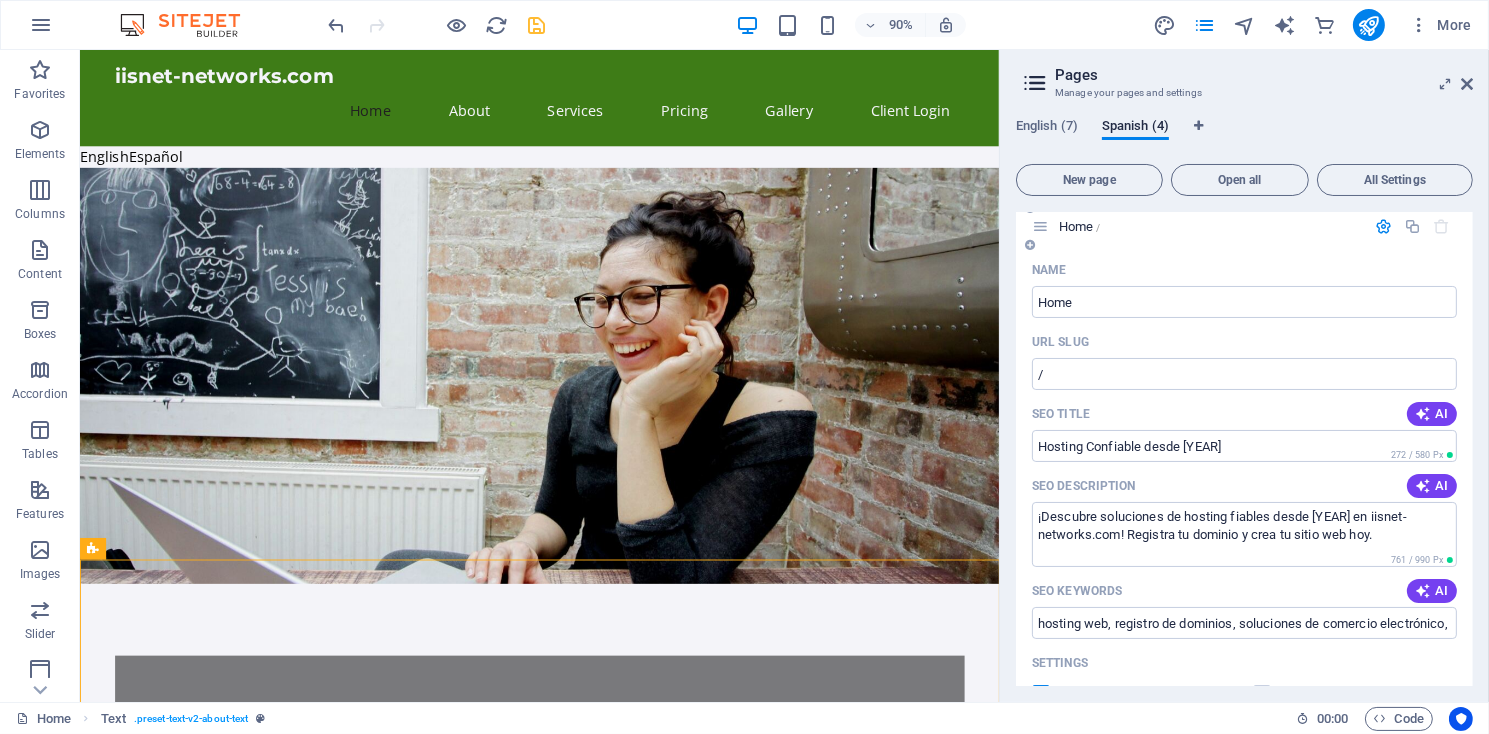 scroll, scrollTop: 0, scrollLeft: 0, axis: both 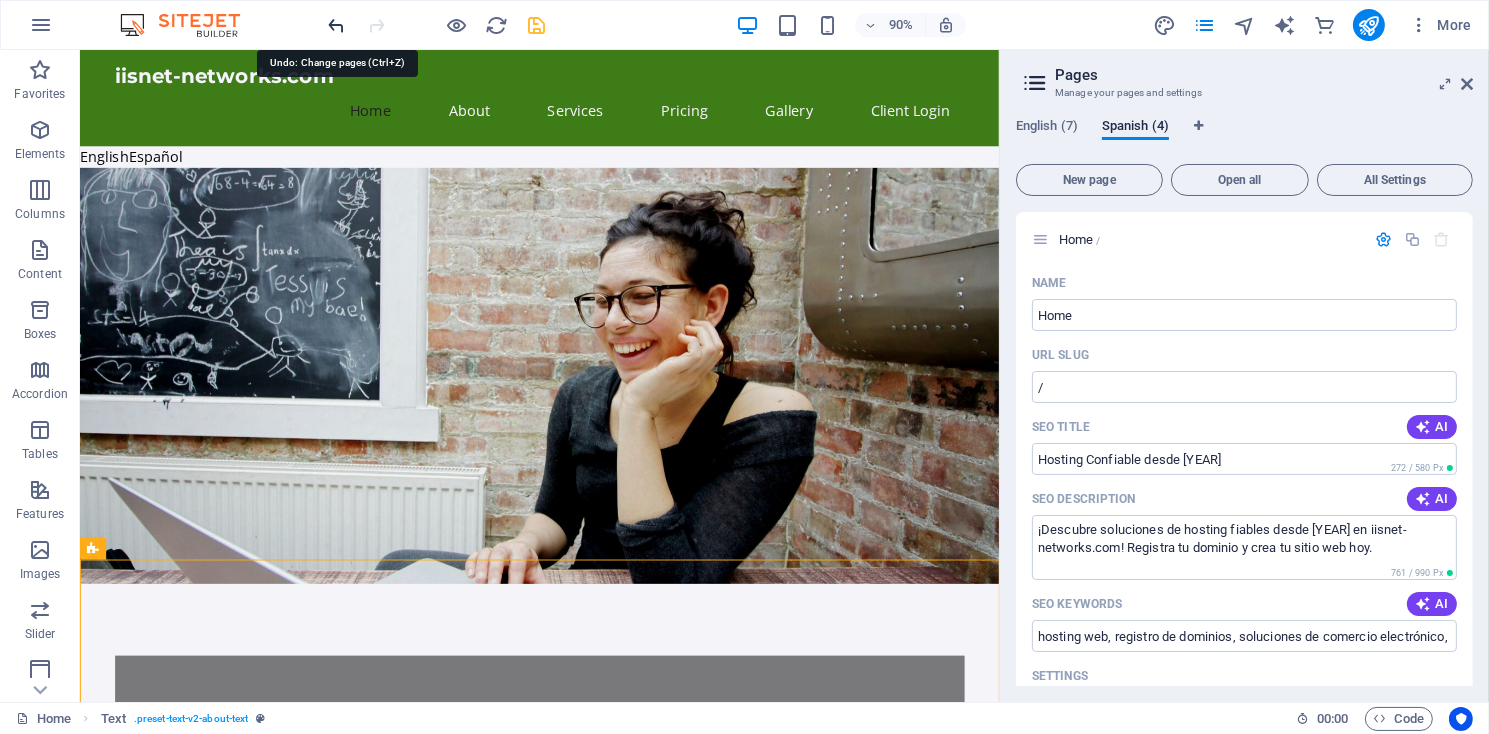 click at bounding box center (337, 25) 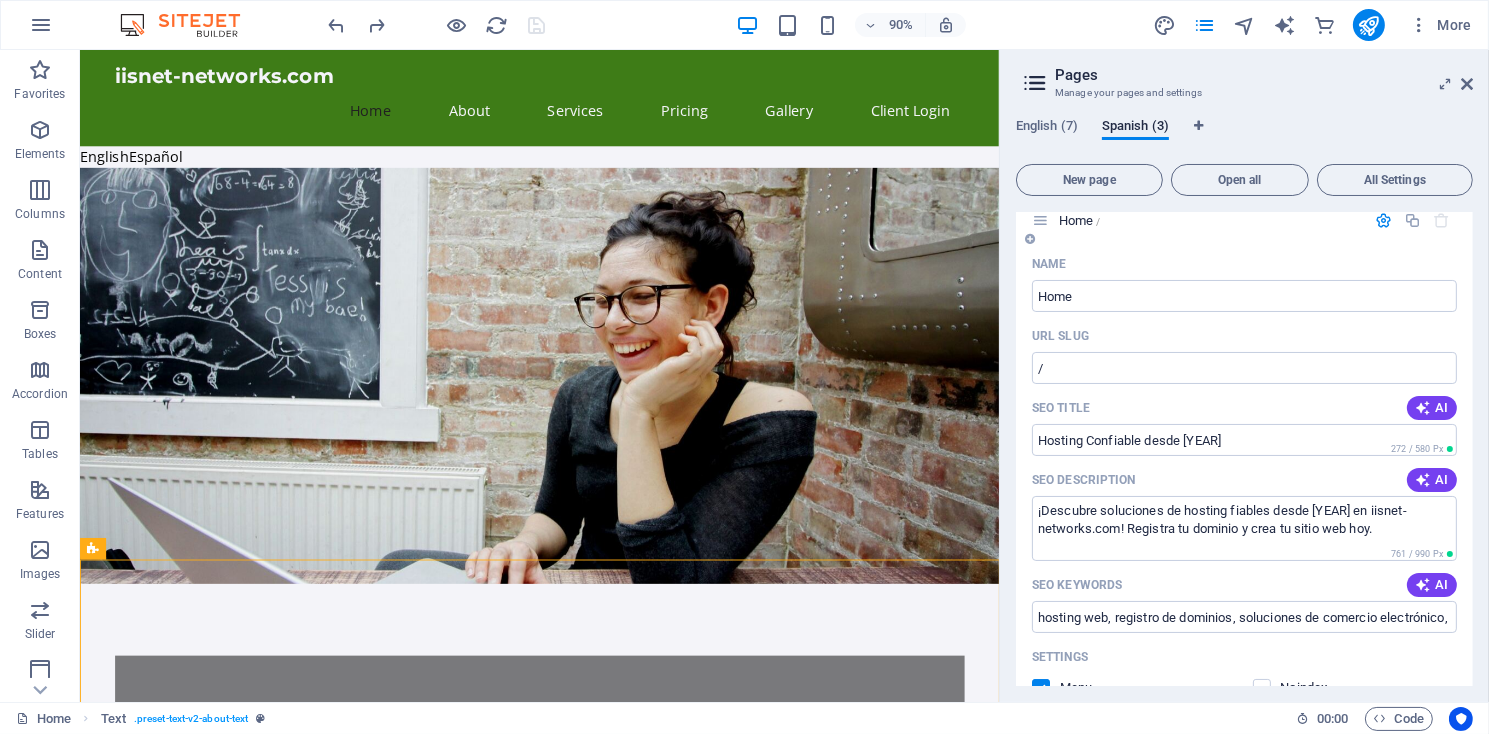scroll, scrollTop: 0, scrollLeft: 0, axis: both 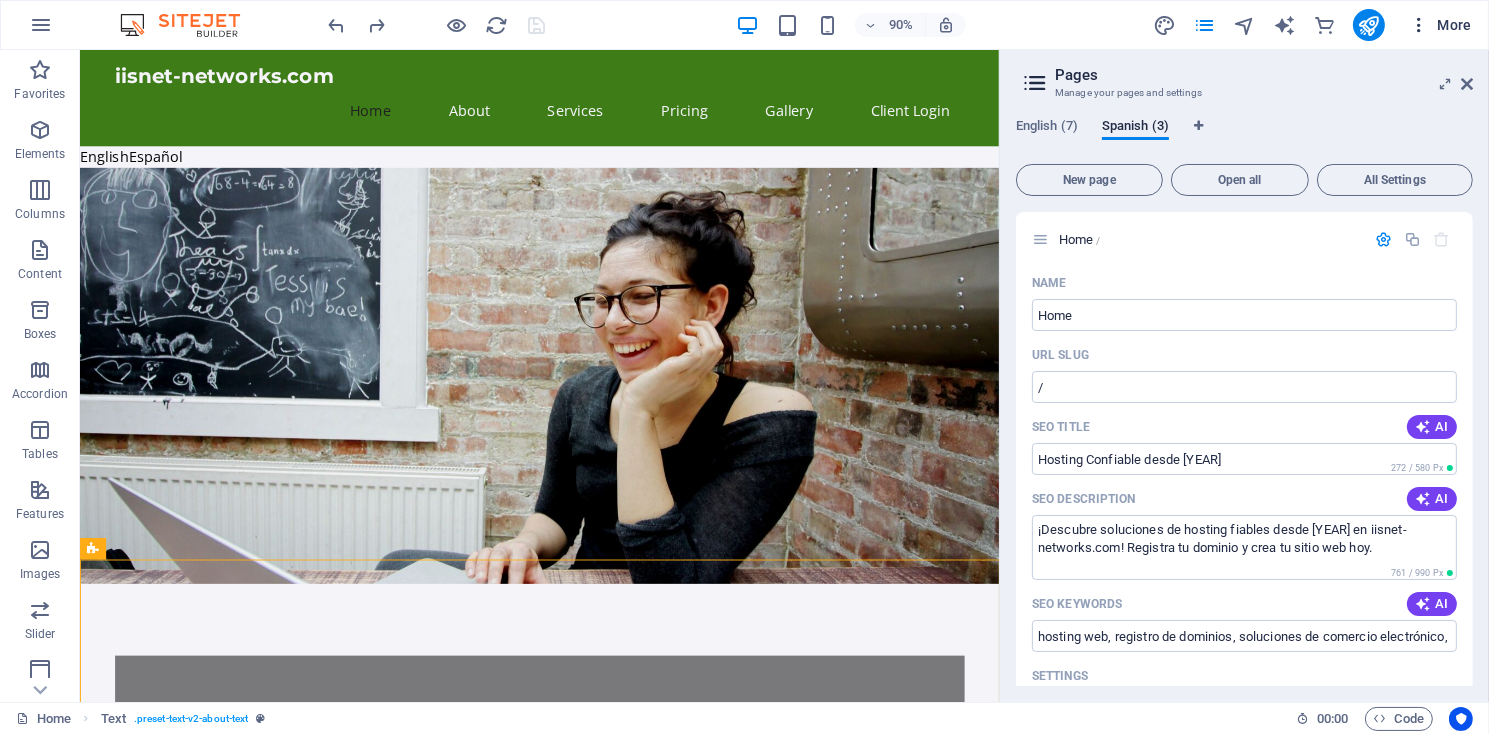 click at bounding box center [1419, 25] 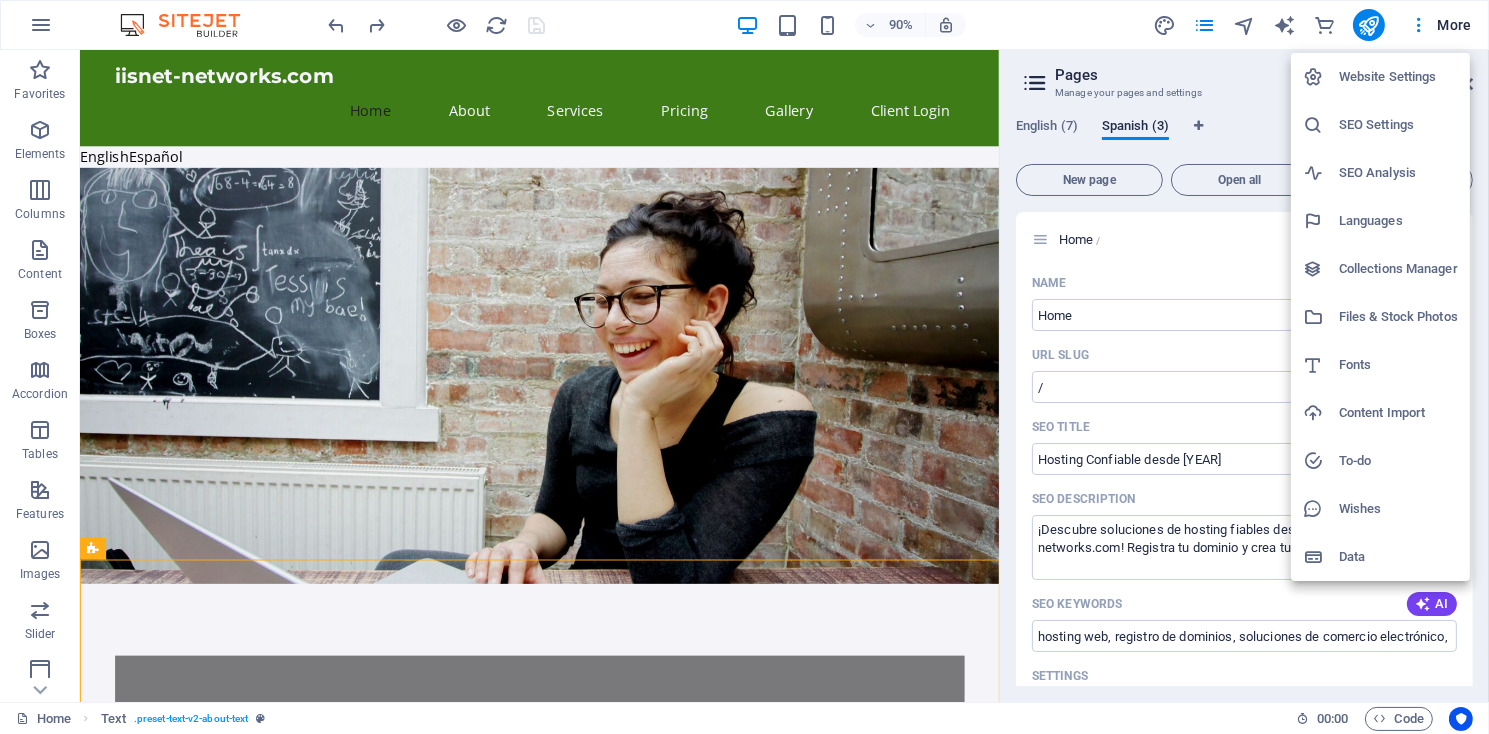 click on "Languages" at bounding box center (1398, 221) 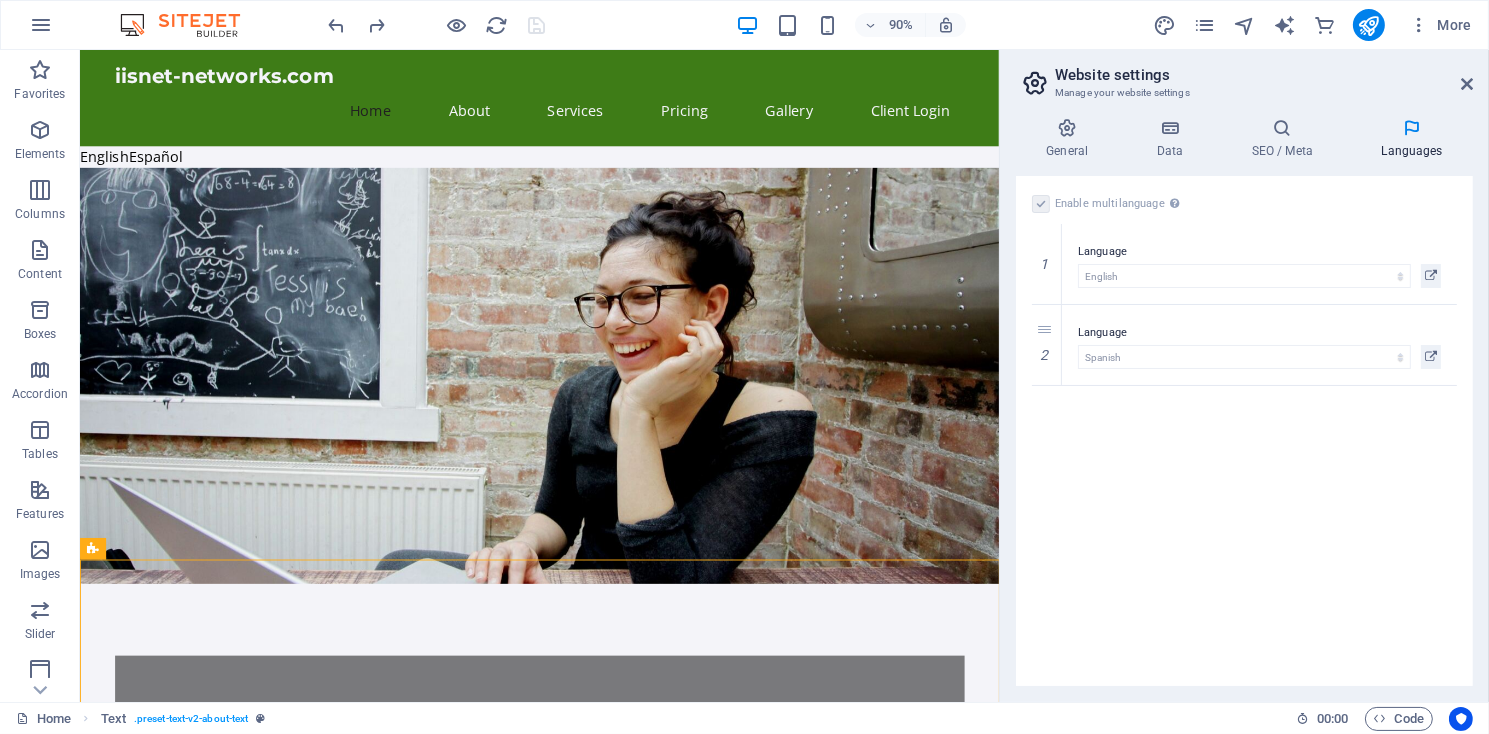 click on "Languages" at bounding box center [1409, 148] 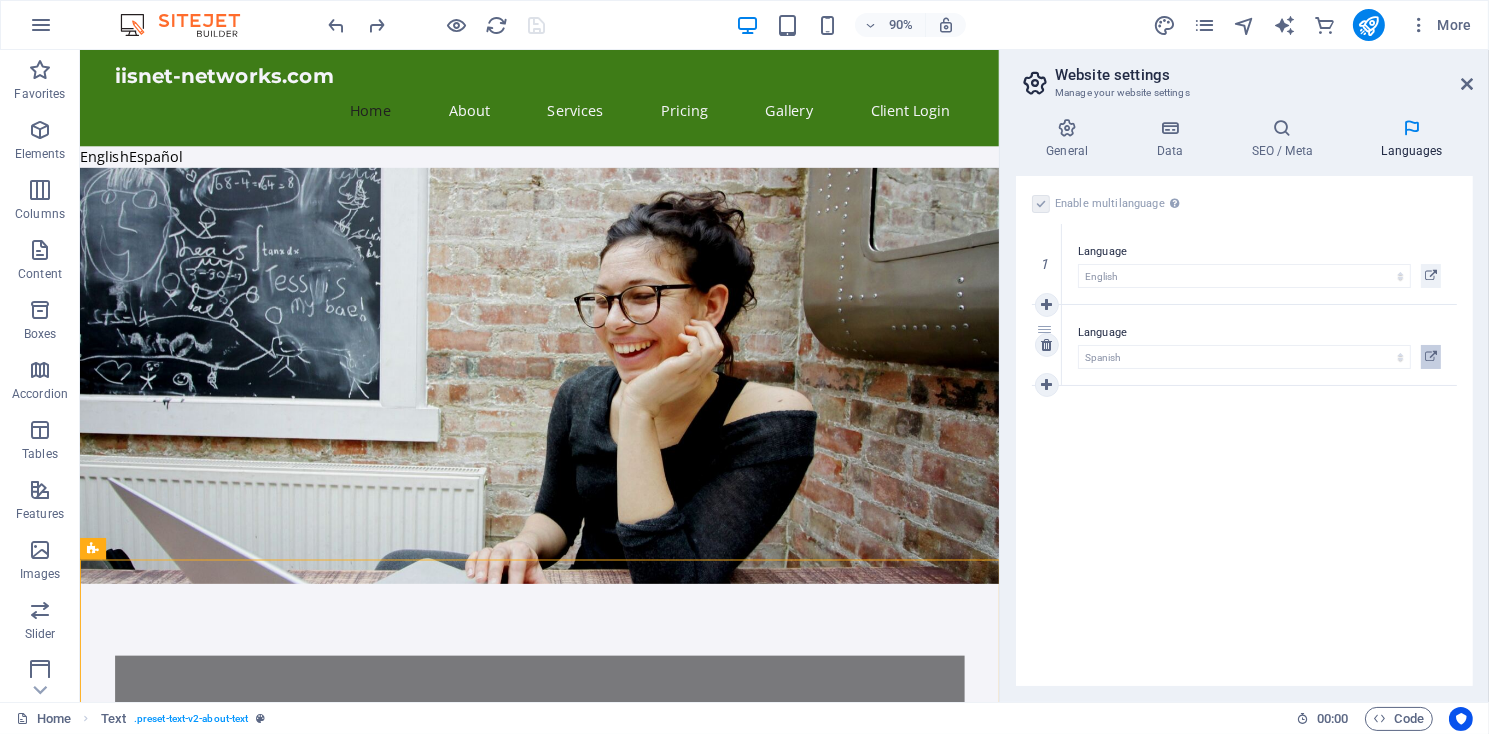 click at bounding box center (1431, 357) 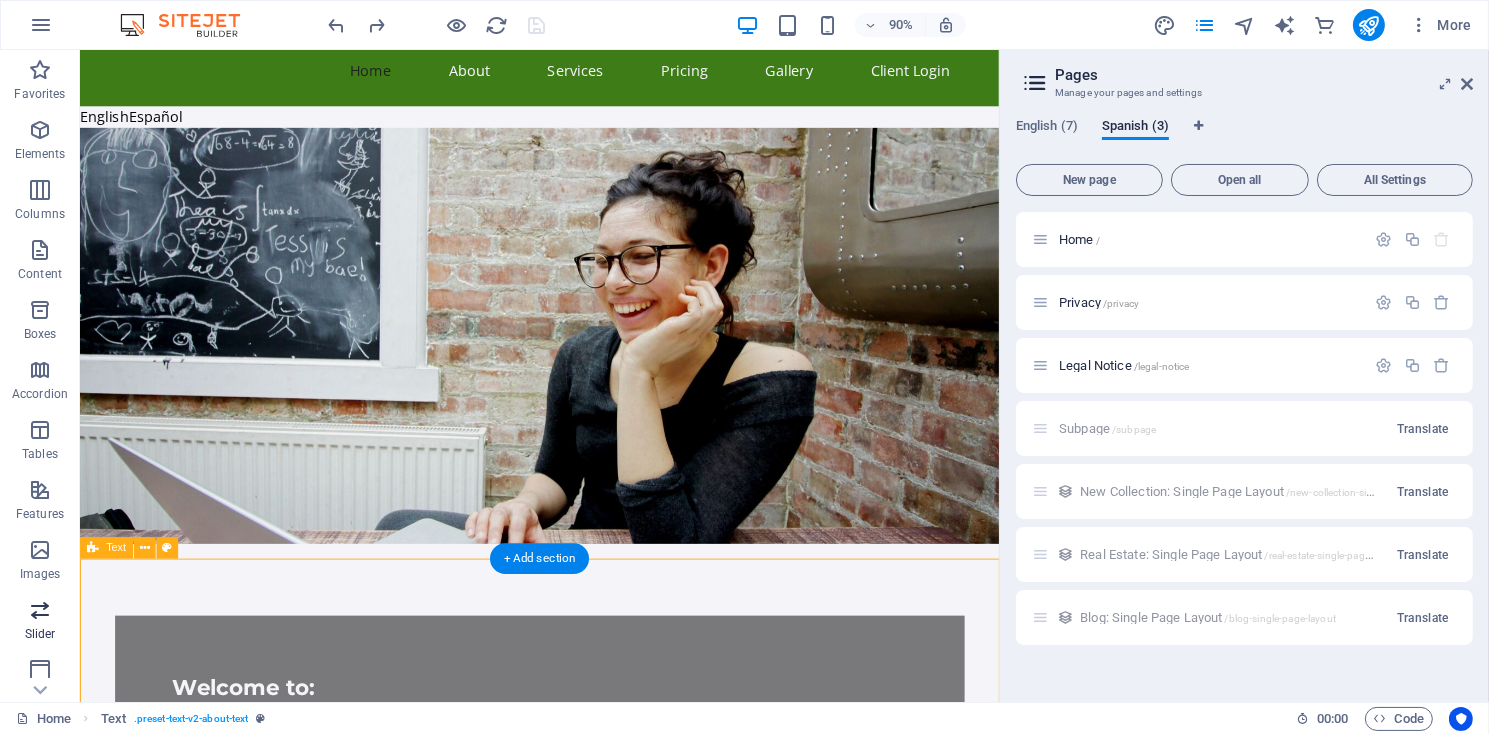 scroll, scrollTop: 135, scrollLeft: 0, axis: vertical 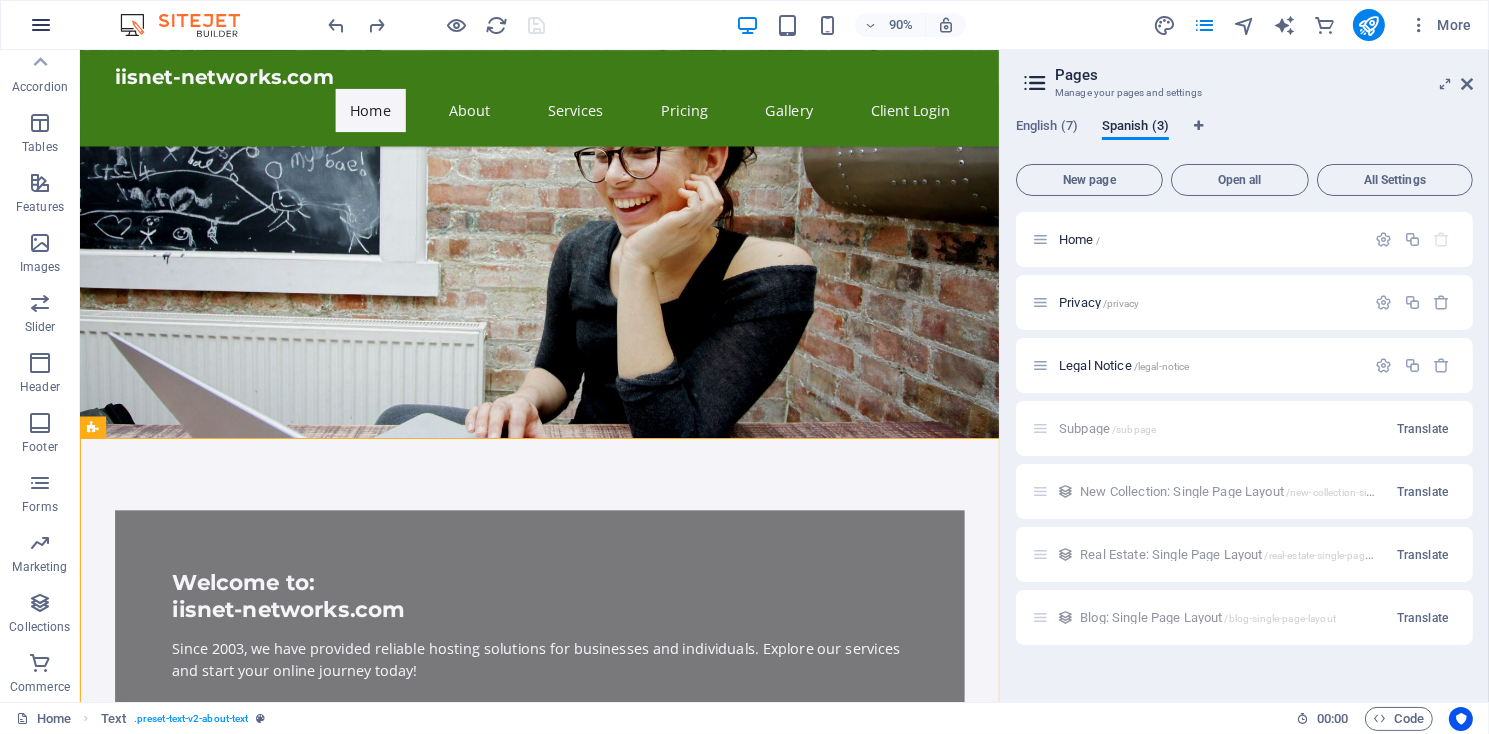 click at bounding box center [41, 25] 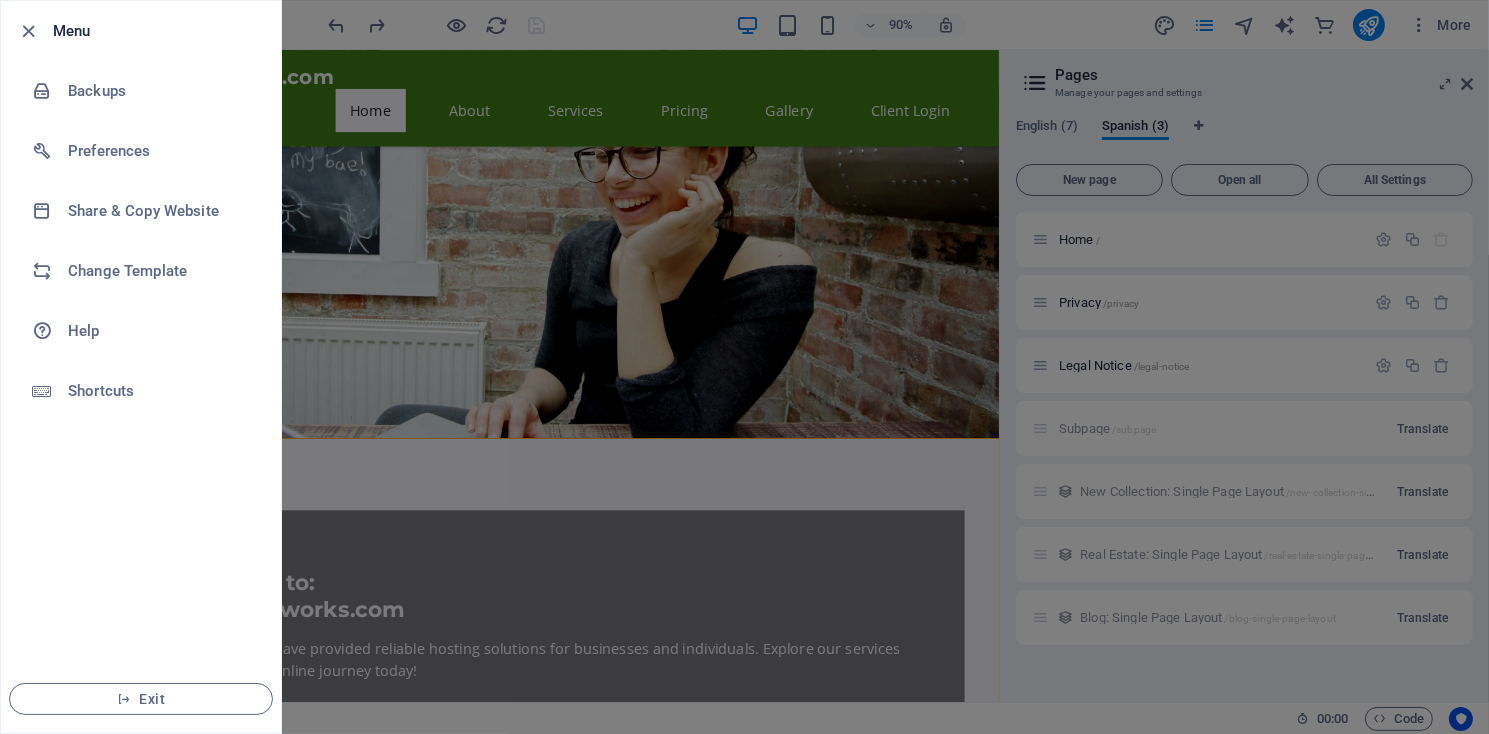 click at bounding box center (744, 367) 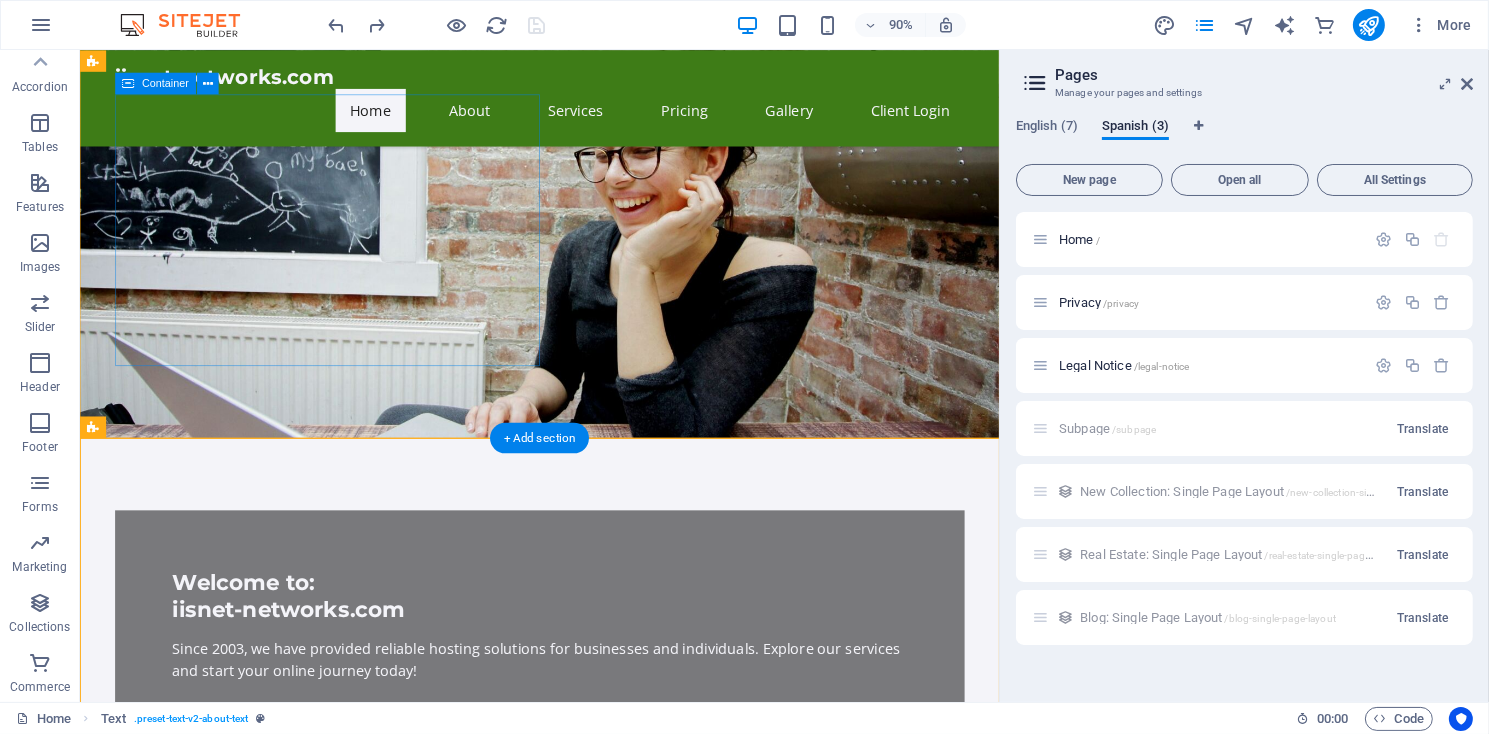 scroll, scrollTop: 0, scrollLeft: 0, axis: both 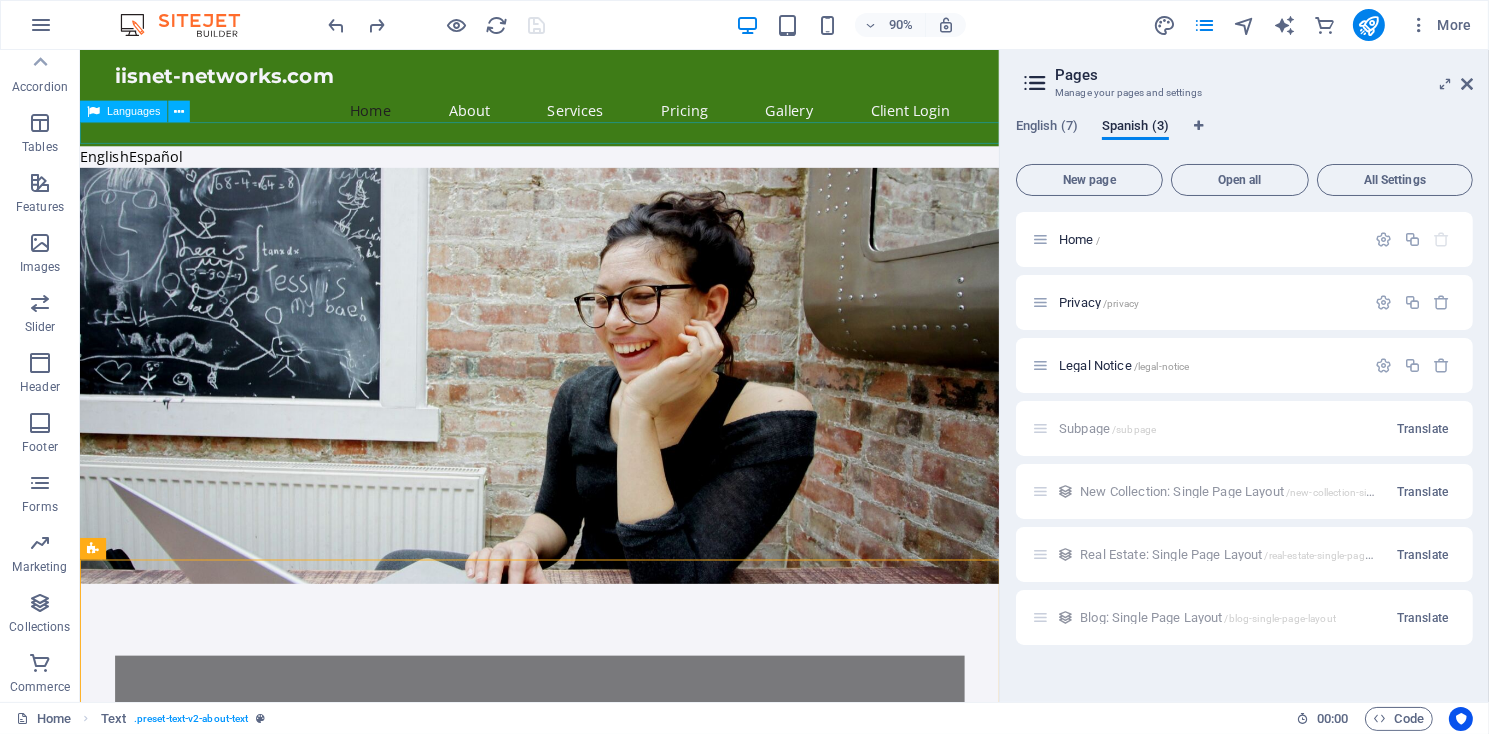 click at bounding box center (93, 111) 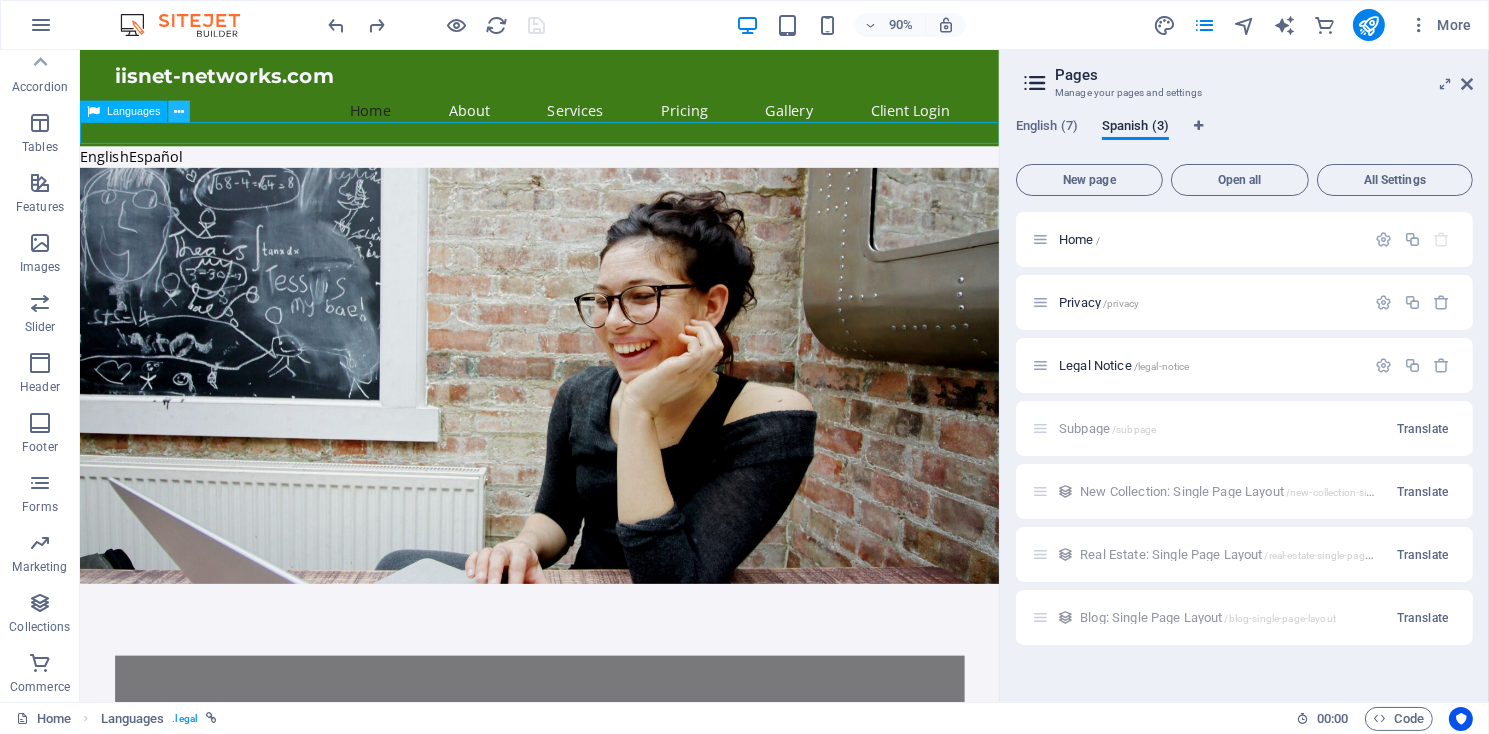 click at bounding box center (179, 111) 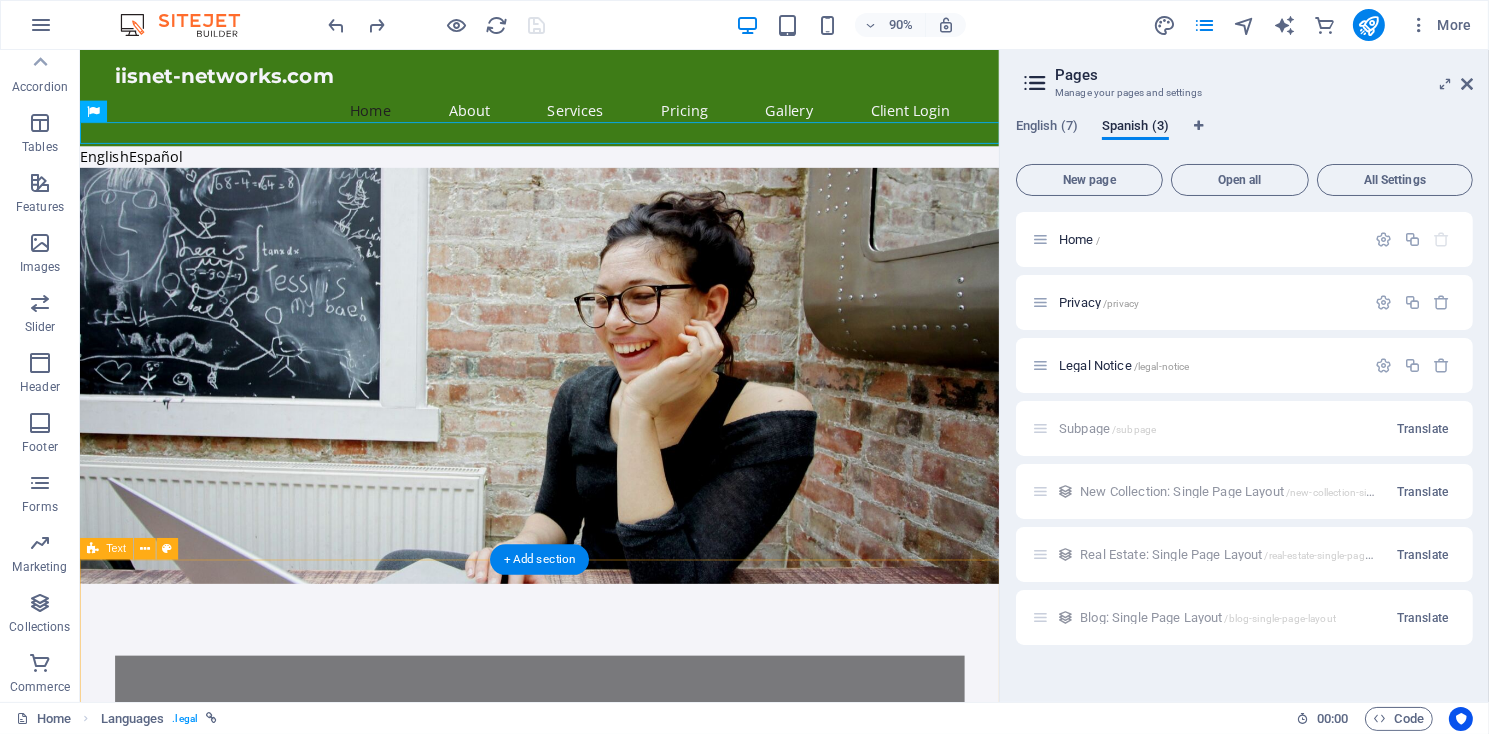 click on "About Us At iisnet-networks.com, we pride ourselves on delivering exceptional web hosting services since 2003. Our commitment to quality has enabled us to help countless businesses and individuals establish a strong online presence. With a range of reliable services, including domain name registration, e-commerce hosting and  AI-Powered  Website Generation we make it easy for you to create and manage your website." at bounding box center (590, 1215) 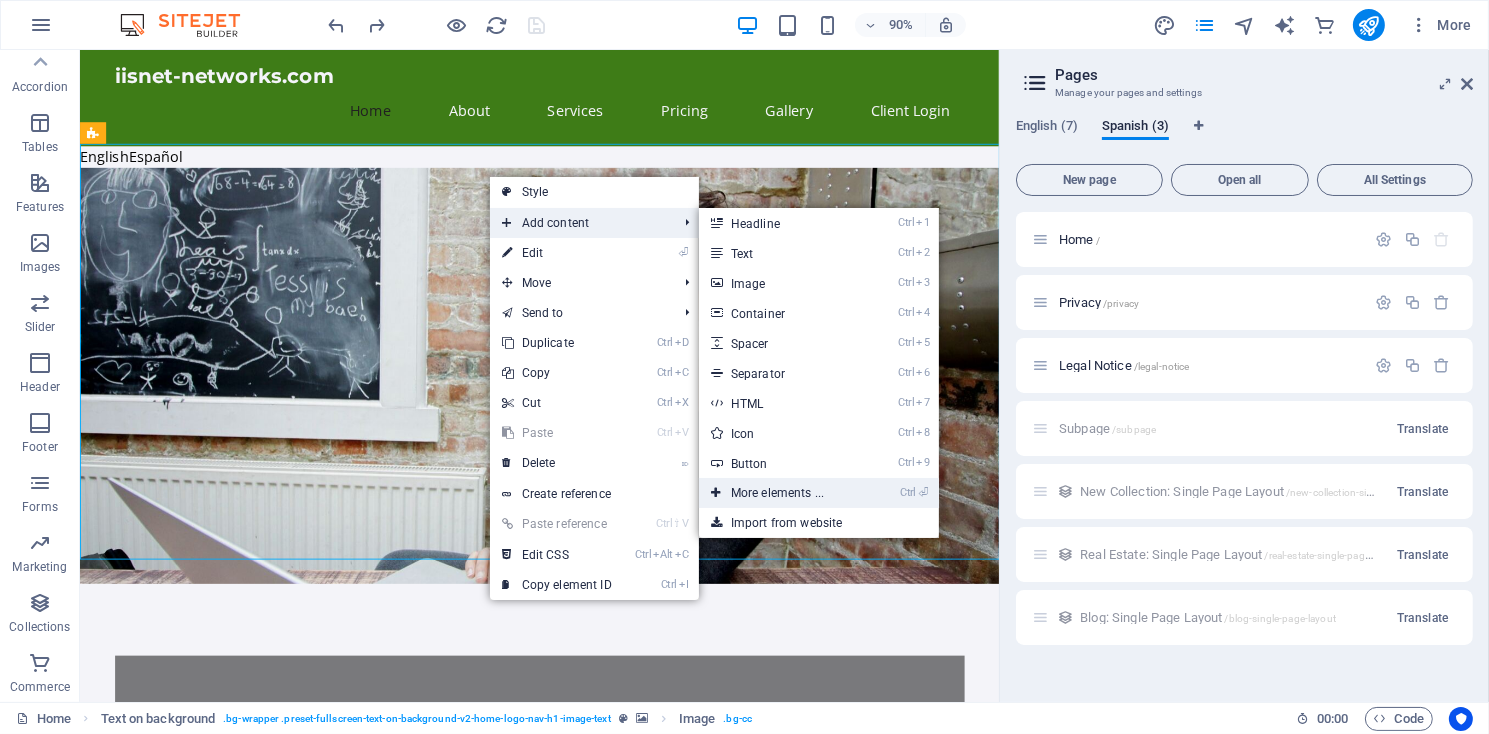 click on "Ctrl ⏎  More elements ..." at bounding box center (781, 493) 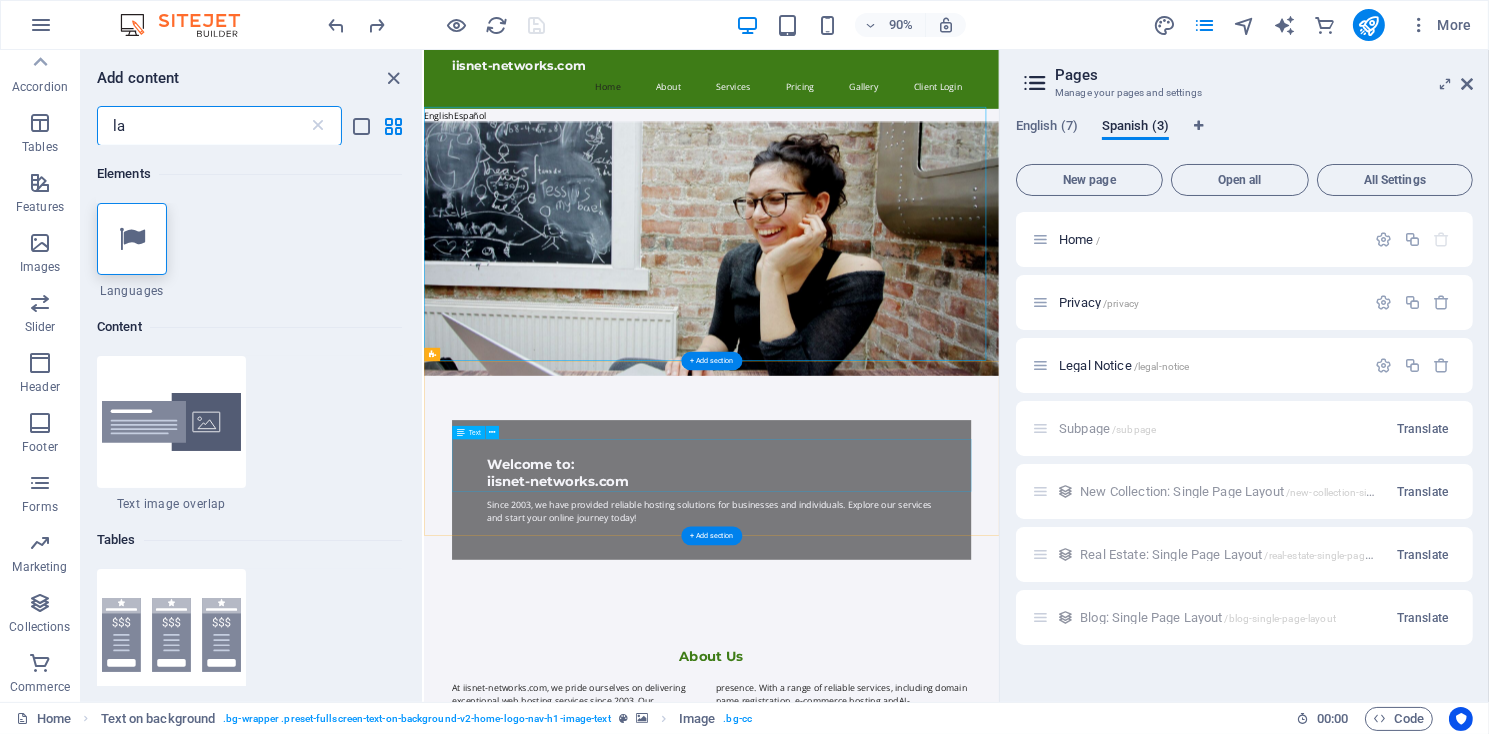 scroll, scrollTop: 307, scrollLeft: 0, axis: vertical 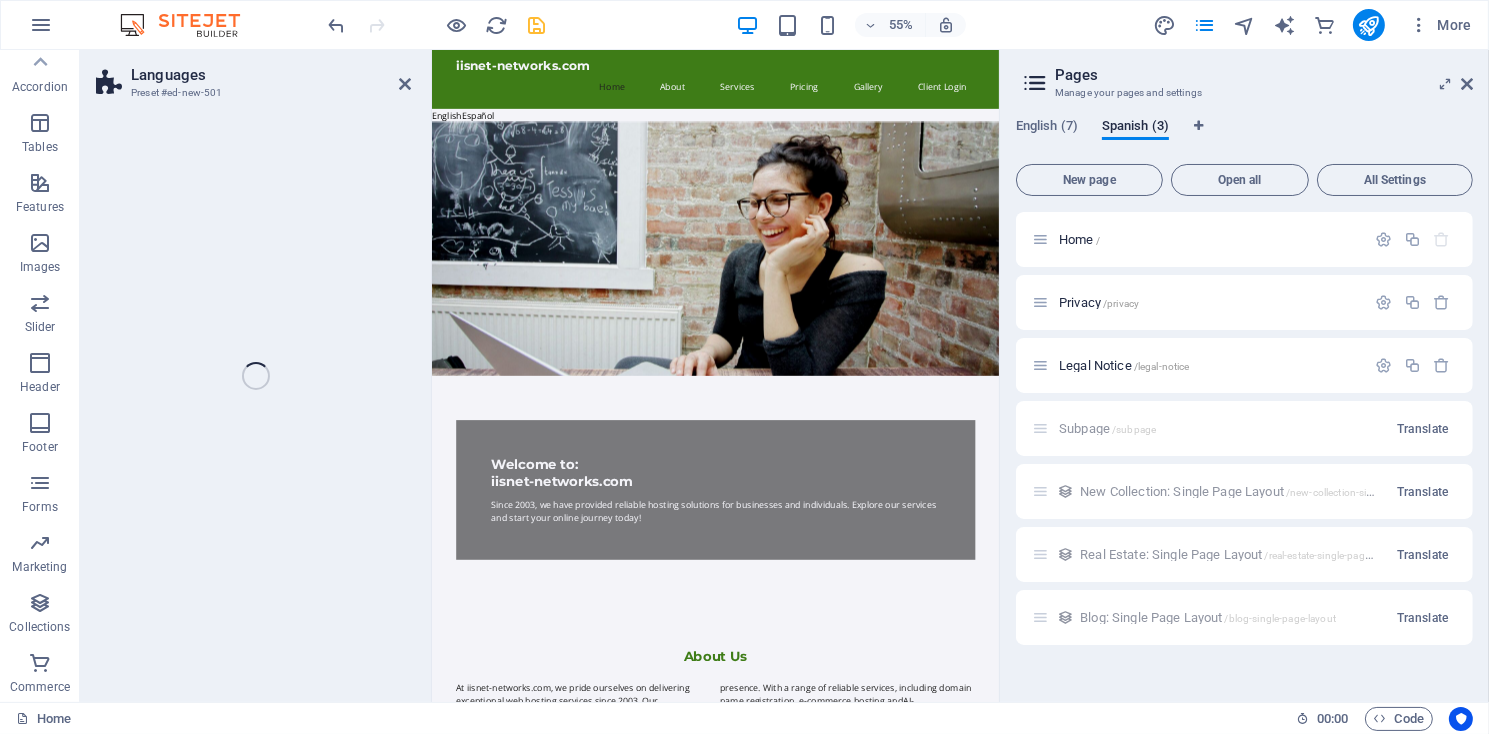 click on "Languages Preset #ed-new-501
H2   Text on background   Container   Menu Bar   Menu   Text   Container   H3   Cards   Container   Text   Text   Container   Text   Text   Container   Container   Price lists   Text   Container   Text   Logo   Container   Placeholder   Container   Text   Gallery   Gallery   Gallery   Text   Spacer   Languages   H2   H2   Spacer   Text   Languages   Languages   Text on background   Image   Languages" at bounding box center (539, 376) 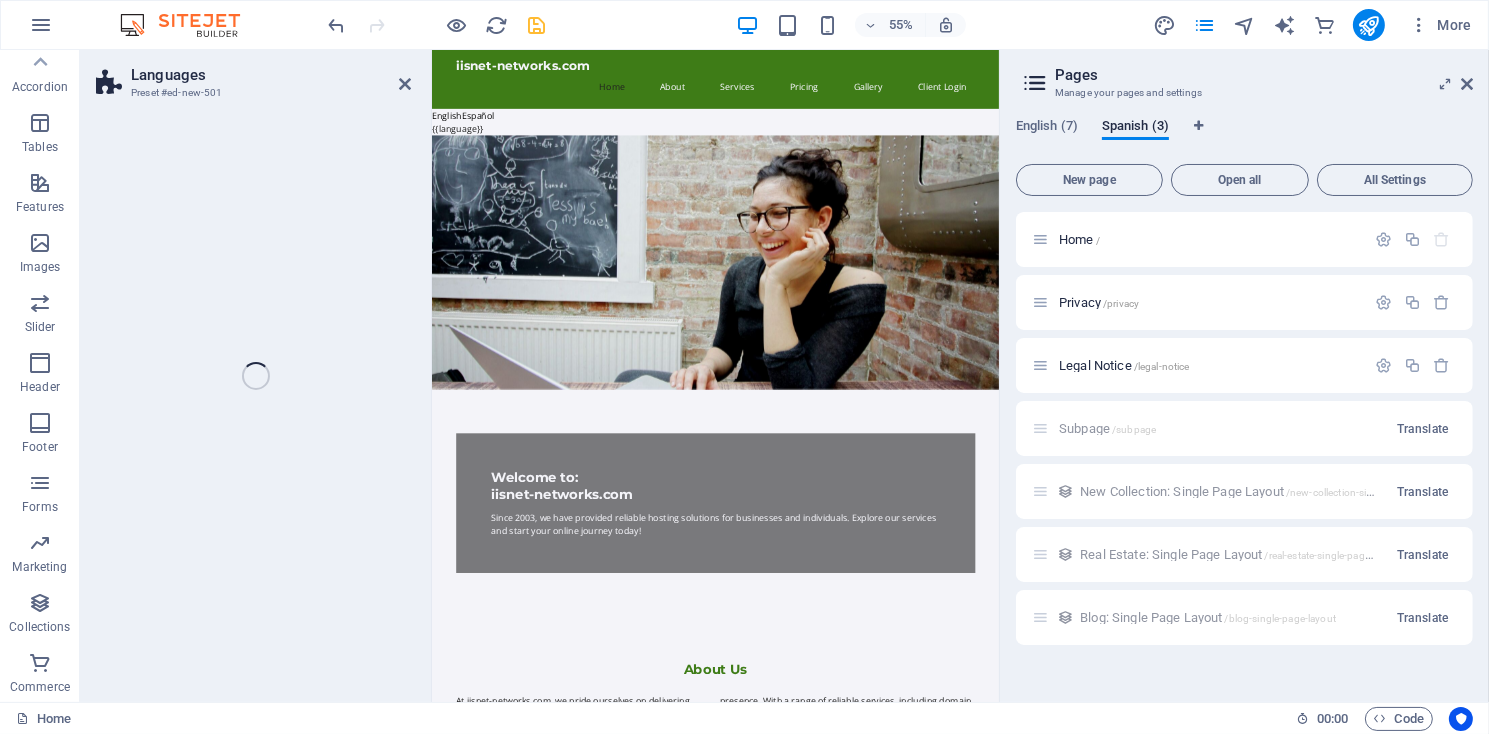 scroll, scrollTop: 307, scrollLeft: 0, axis: vertical 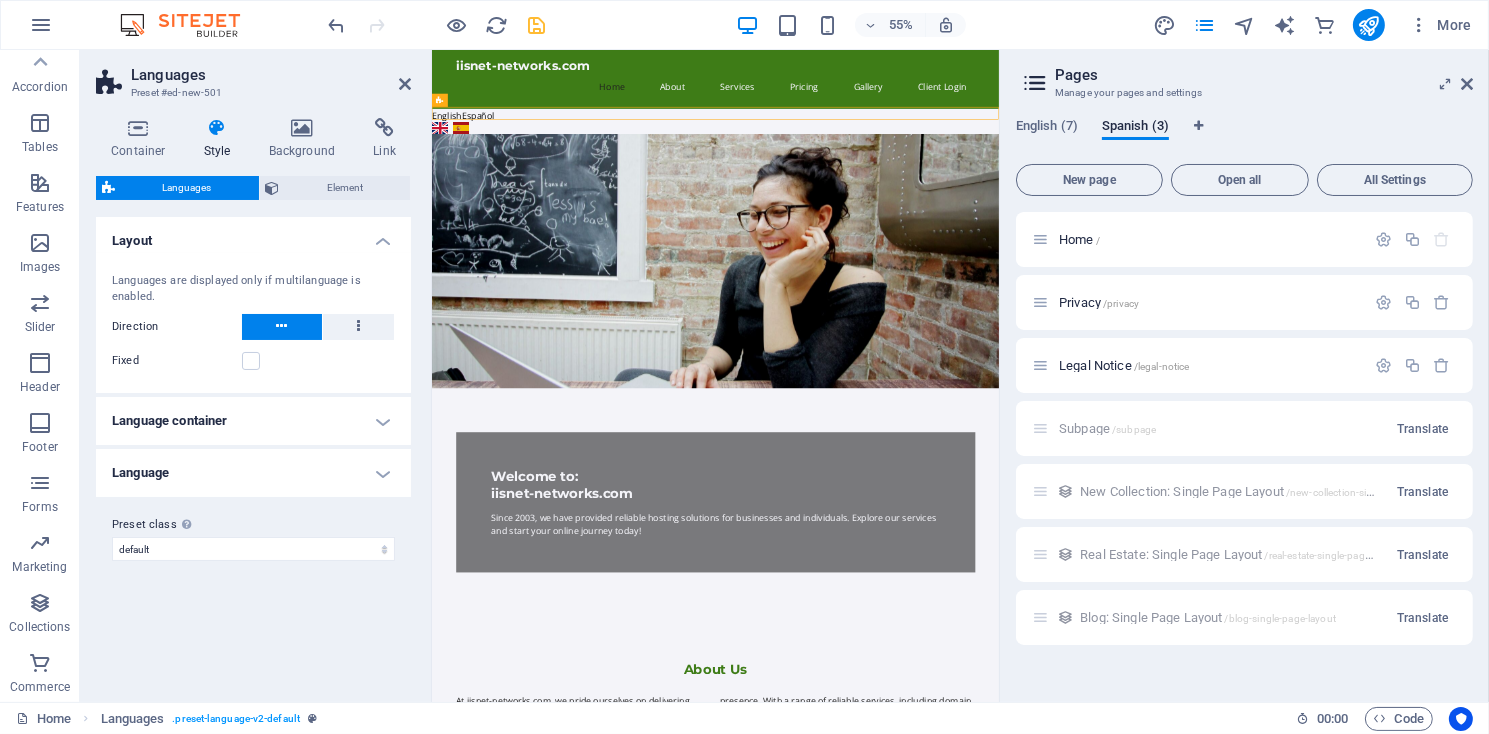 click on "Language" at bounding box center (253, 473) 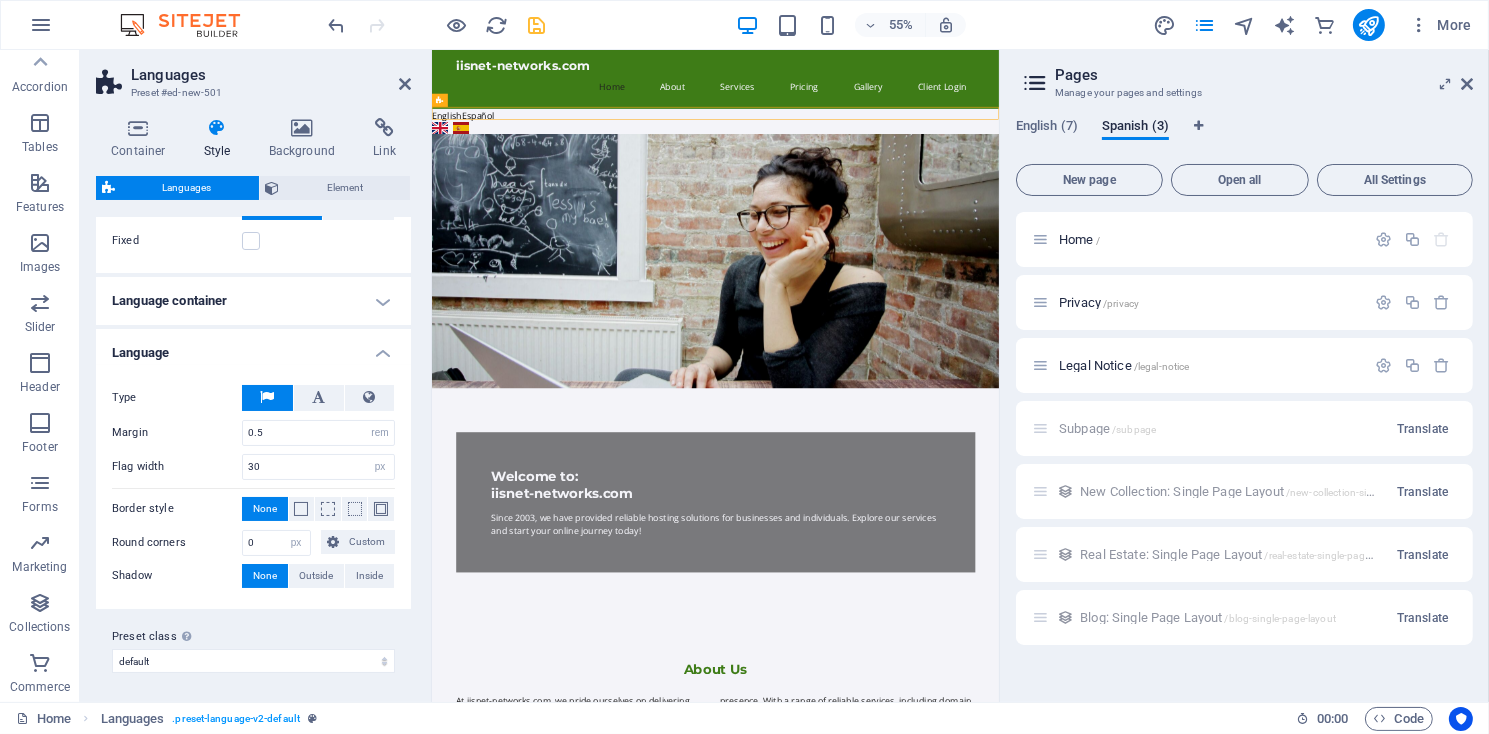 scroll, scrollTop: 25, scrollLeft: 0, axis: vertical 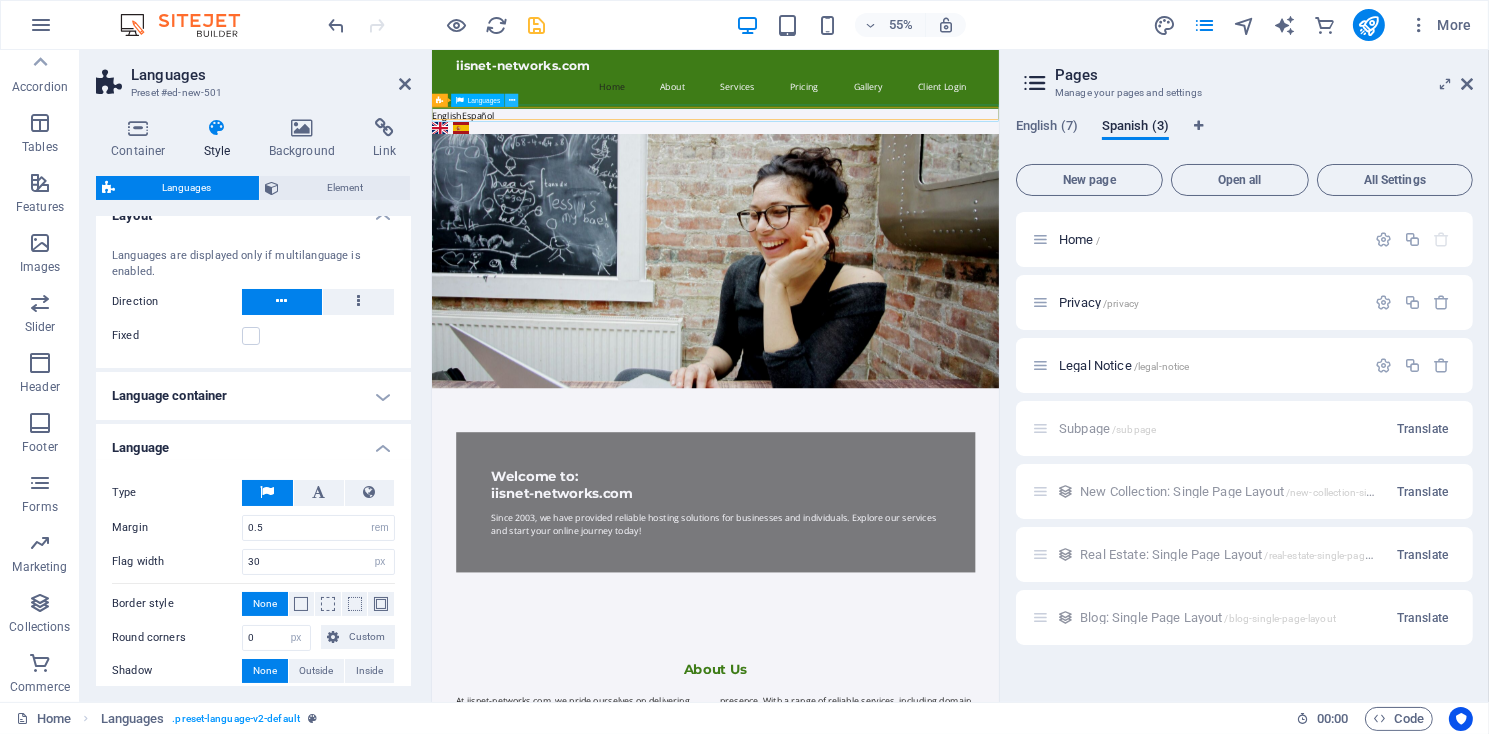 click at bounding box center (512, 101) 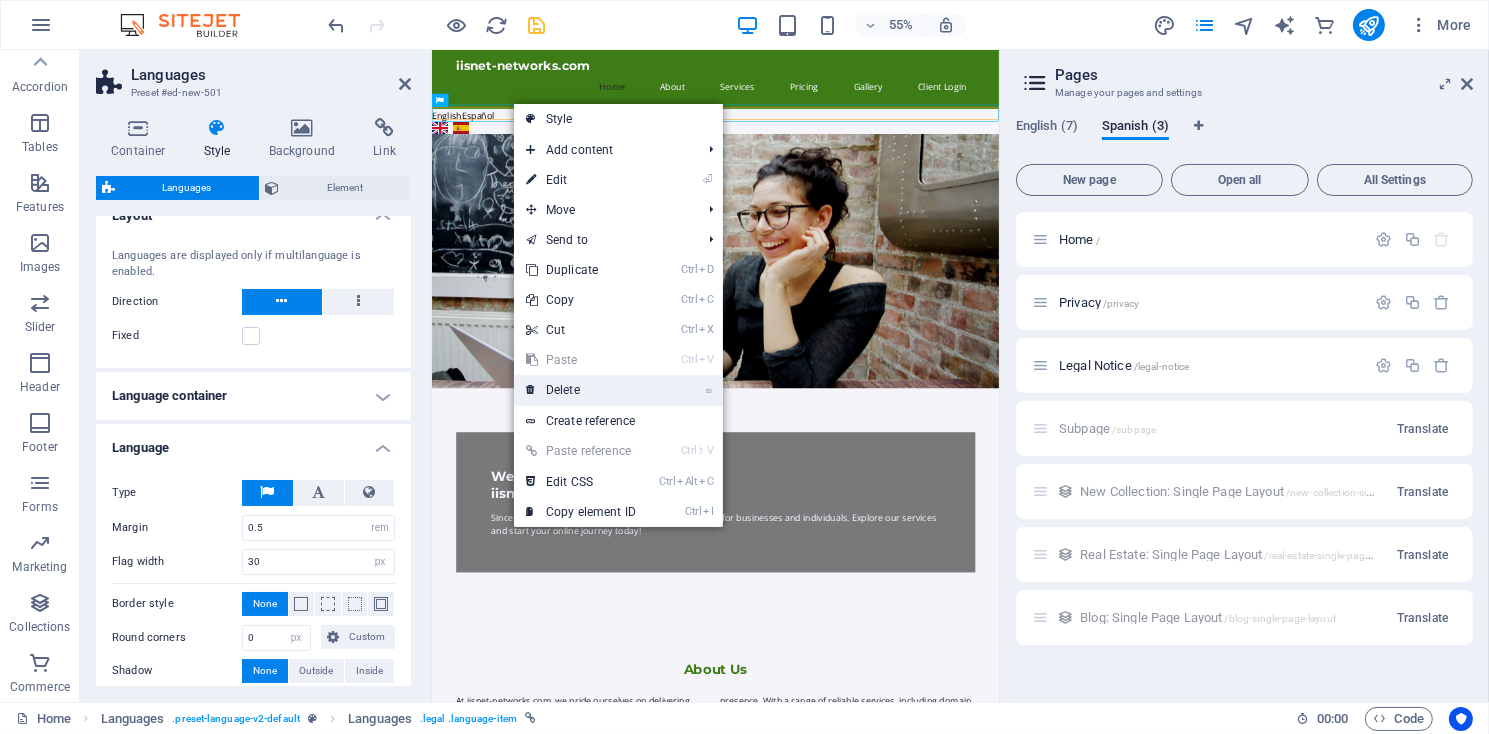 click on "⌦  Delete" at bounding box center (581, 390) 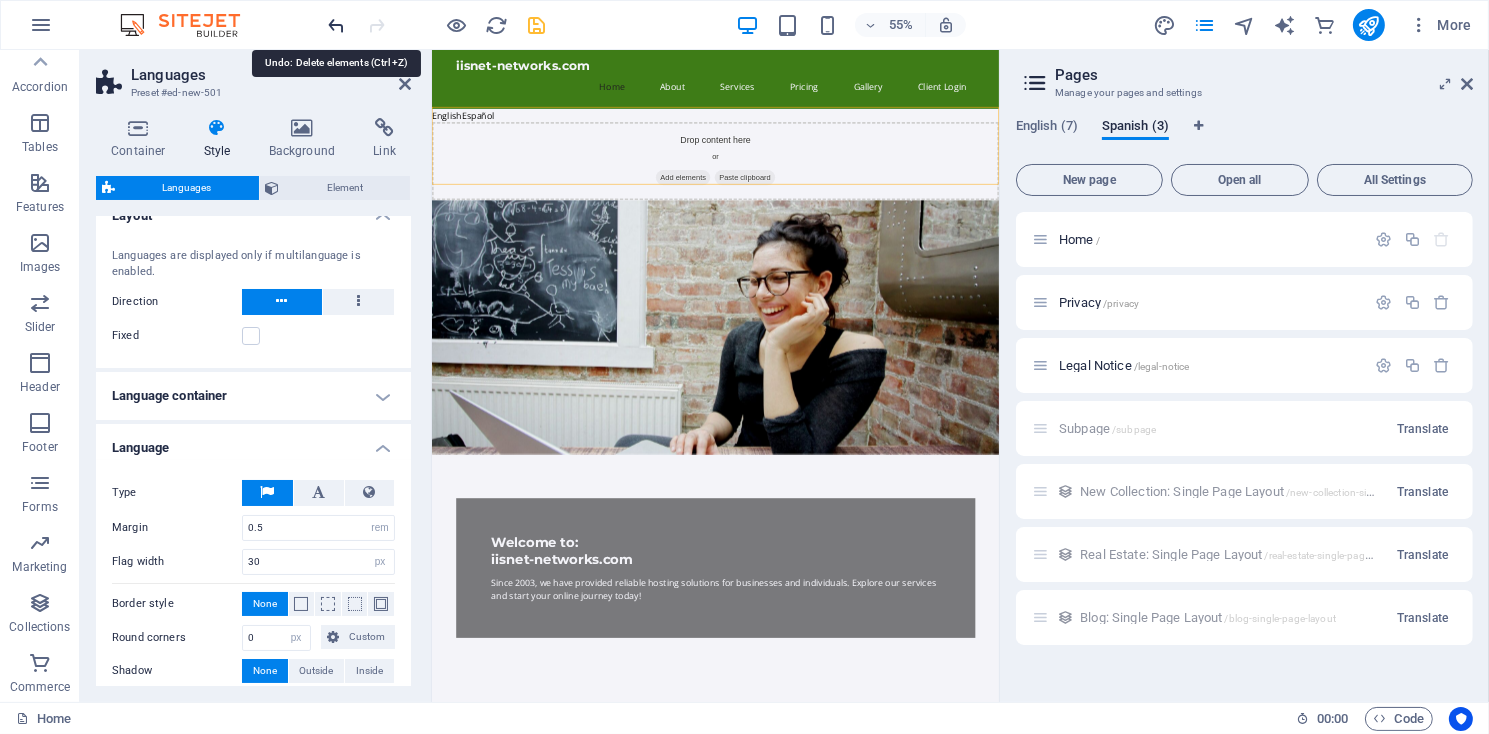 click at bounding box center [337, 25] 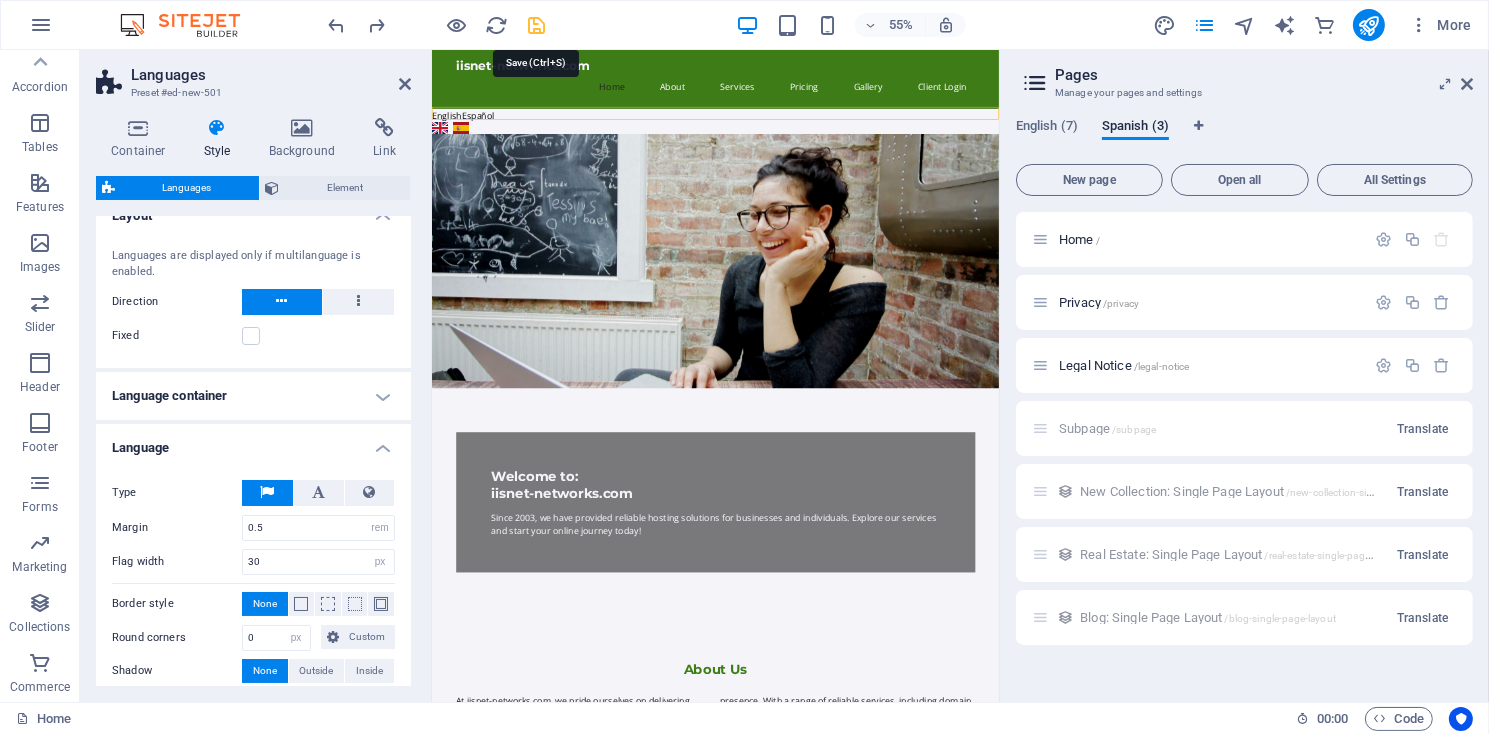 click at bounding box center (537, 25) 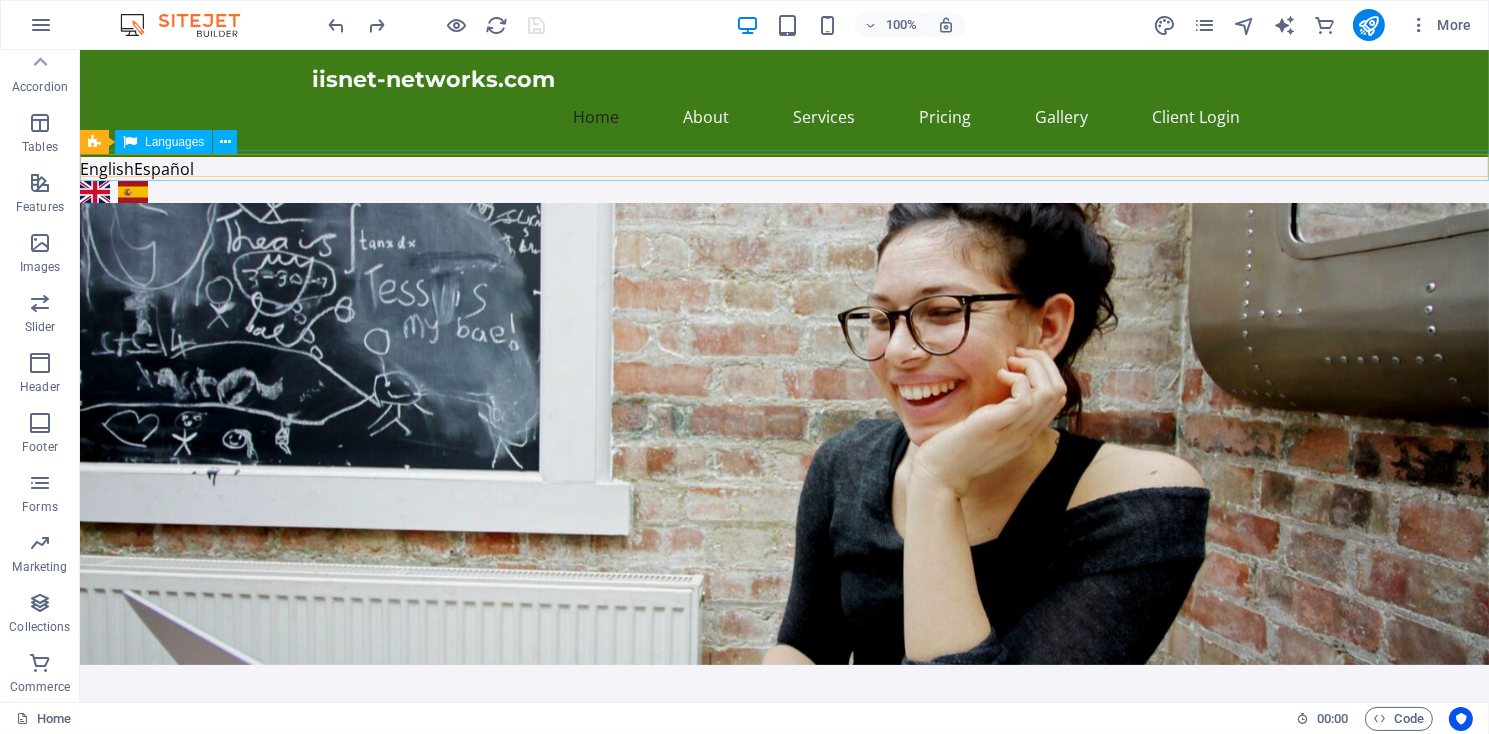 click on "English Español" at bounding box center [783, 192] 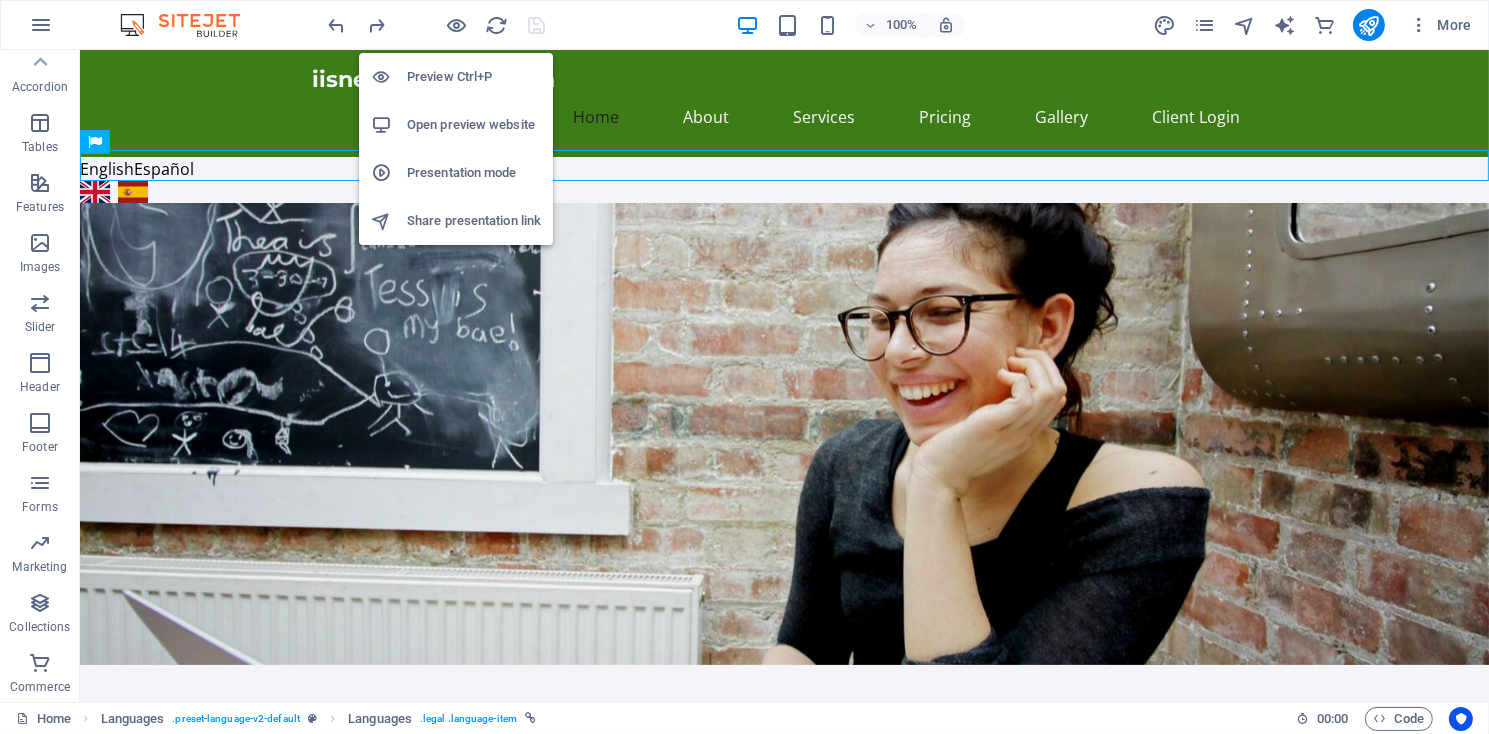 click on "Open preview website" at bounding box center (474, 125) 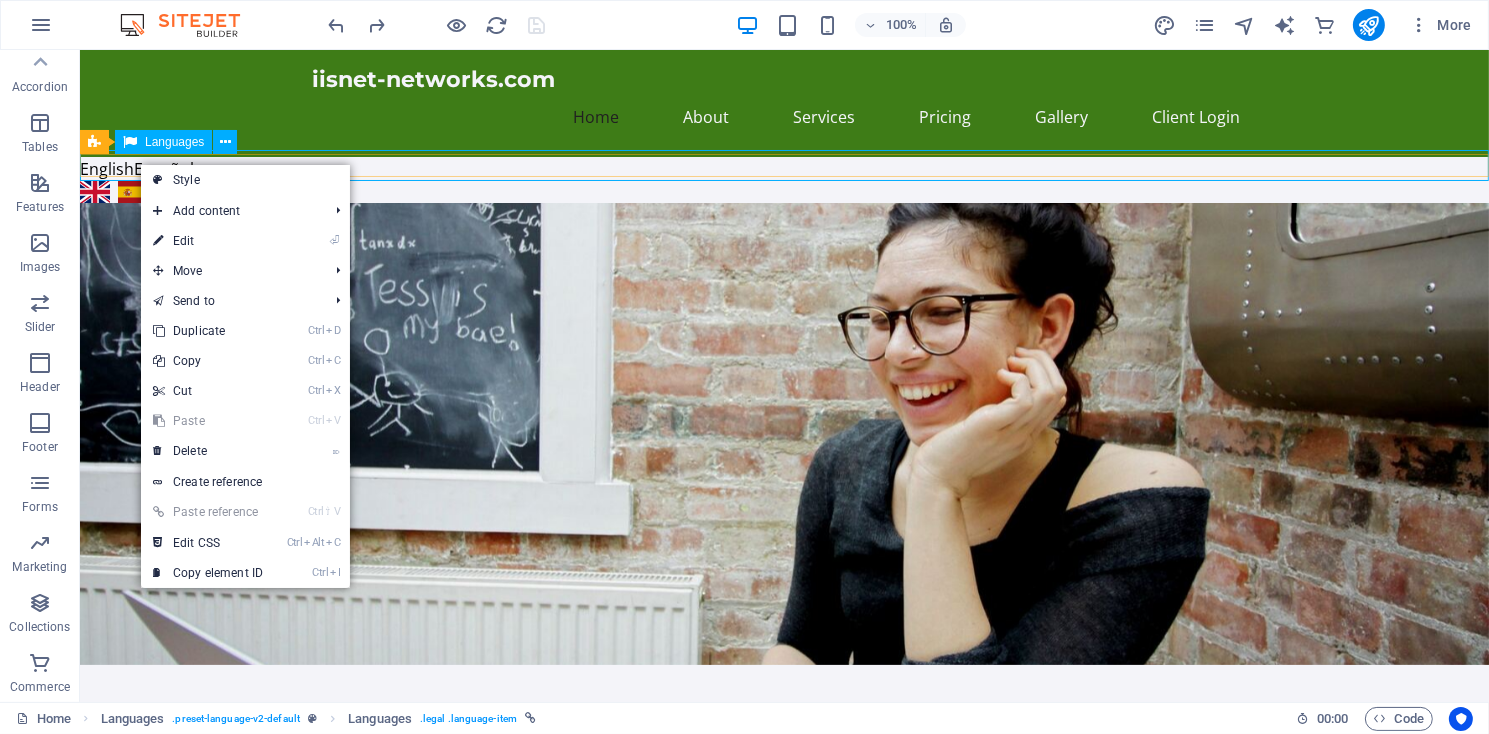 click on "English Español" at bounding box center (783, 192) 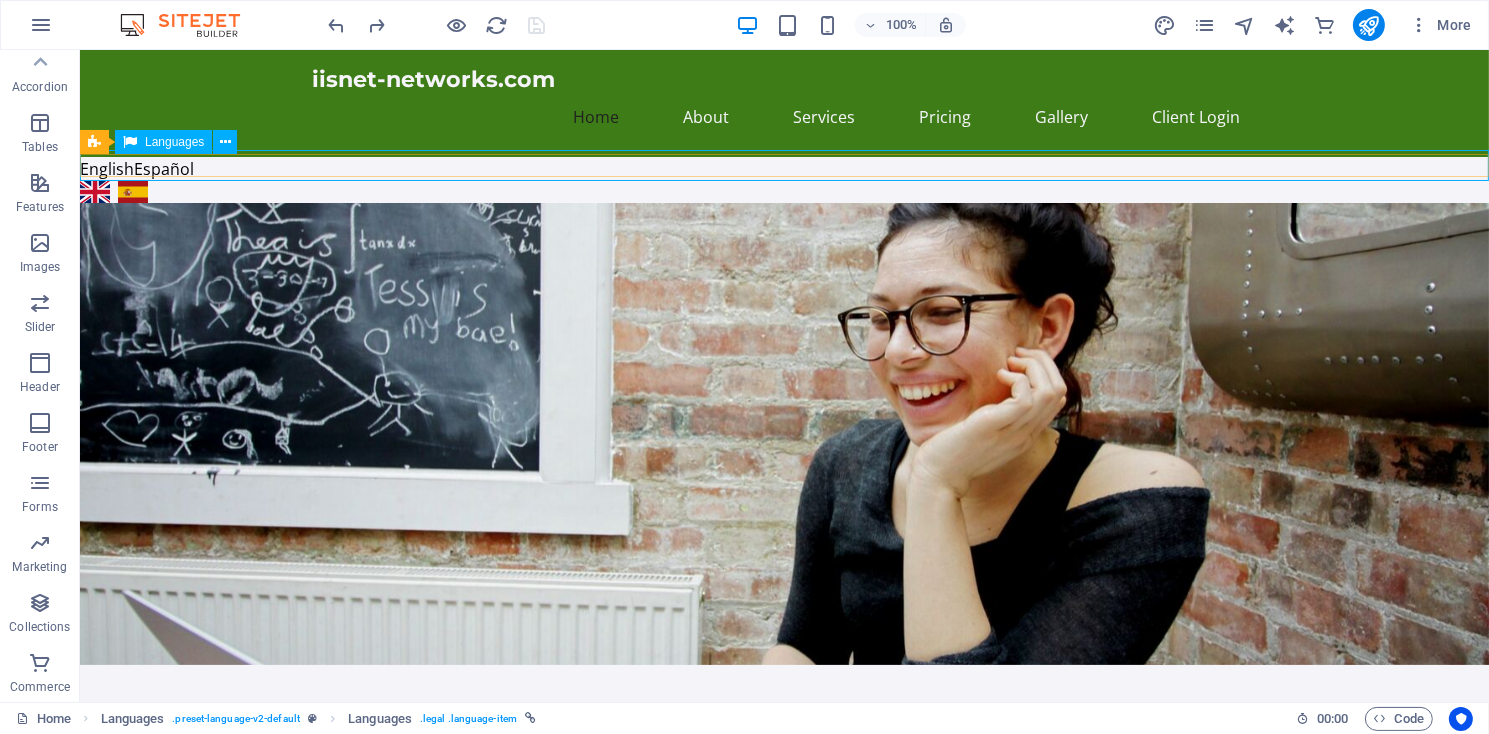 click on "English Español" at bounding box center [783, 192] 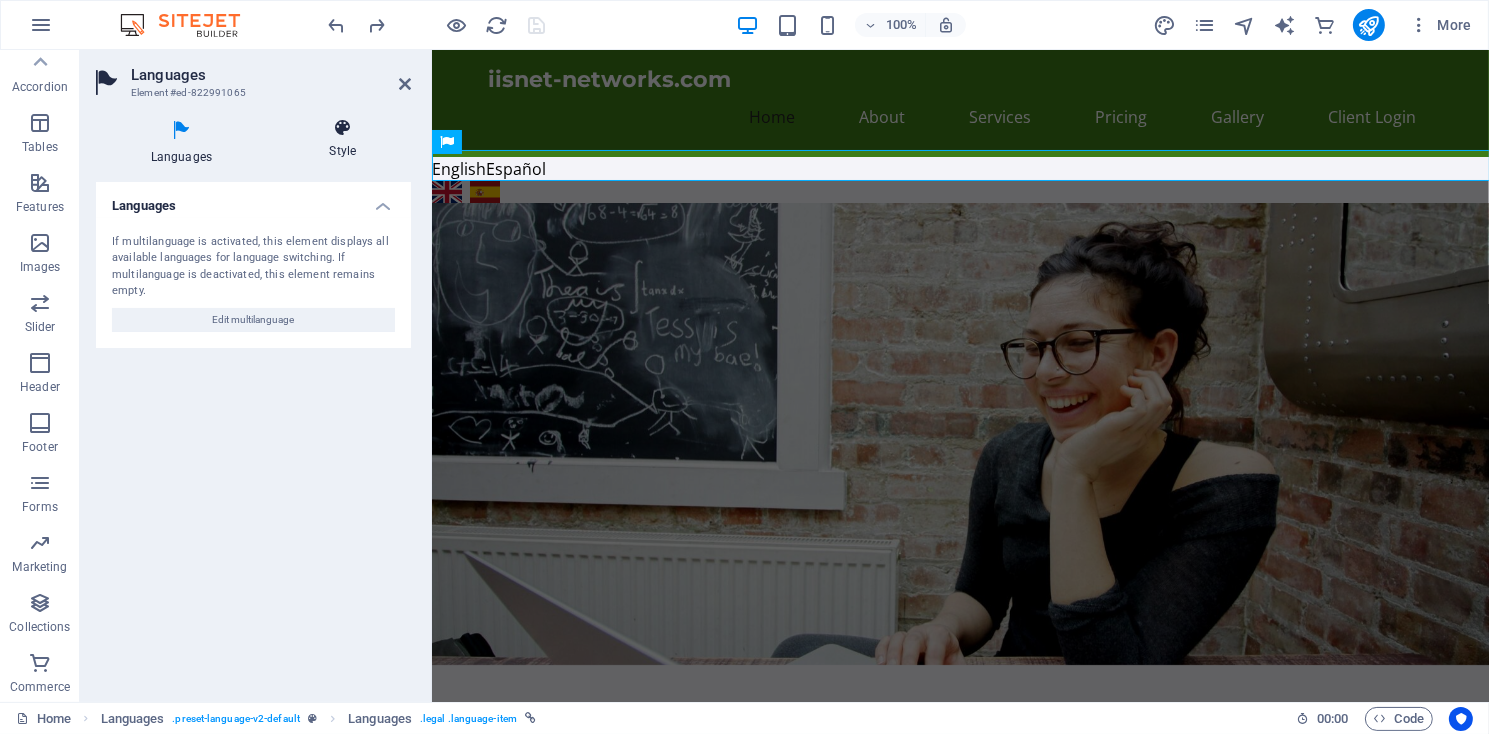 click on "Style" at bounding box center [343, 139] 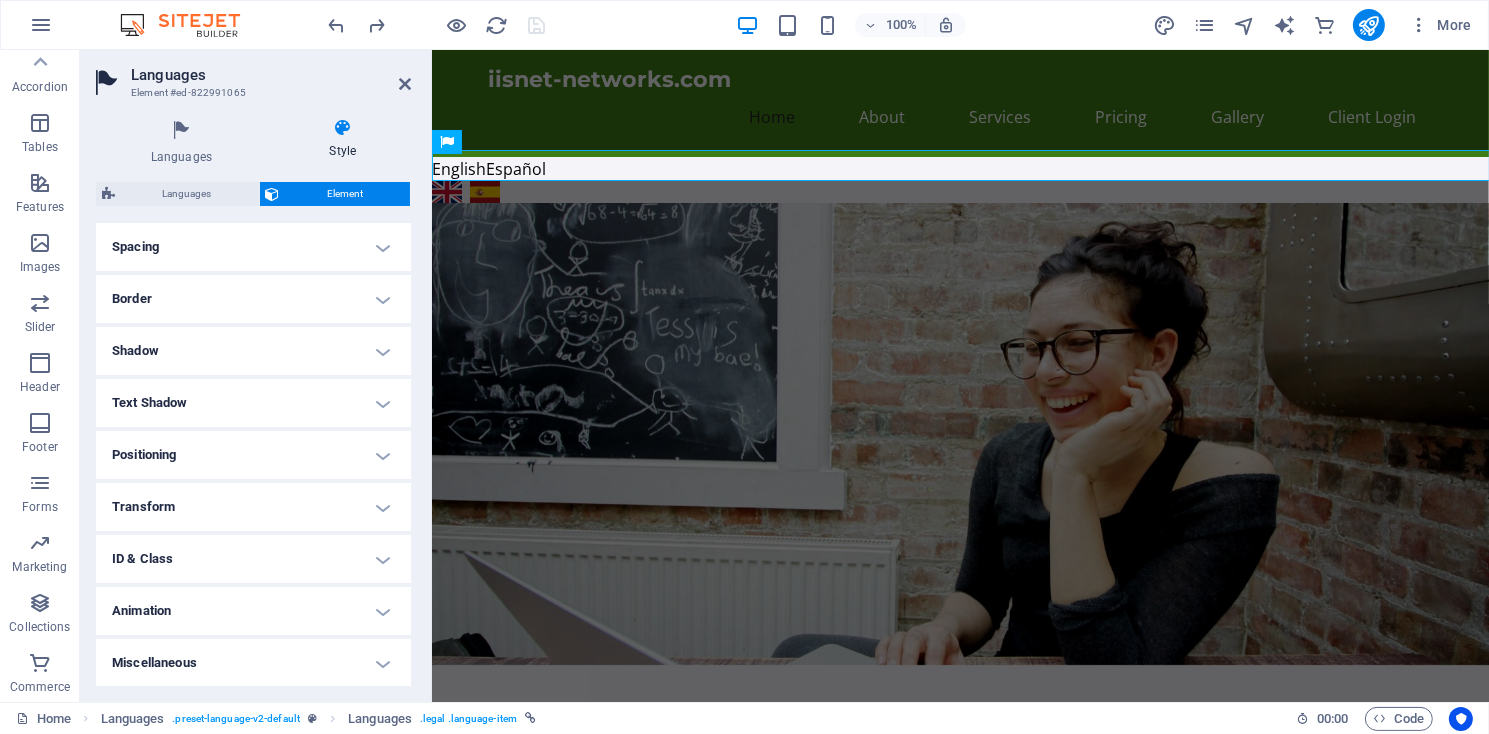scroll, scrollTop: 0, scrollLeft: 0, axis: both 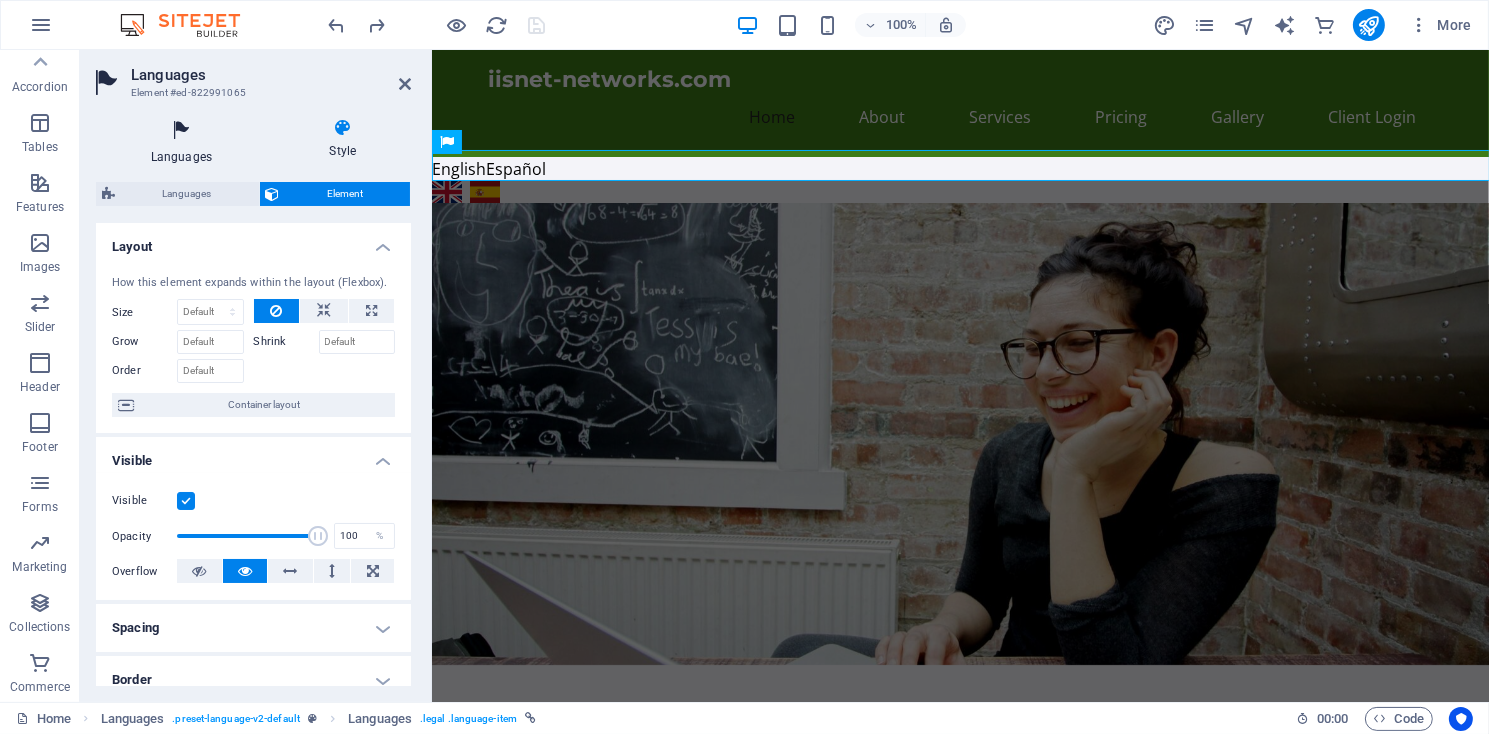 click on "Languages" at bounding box center [185, 142] 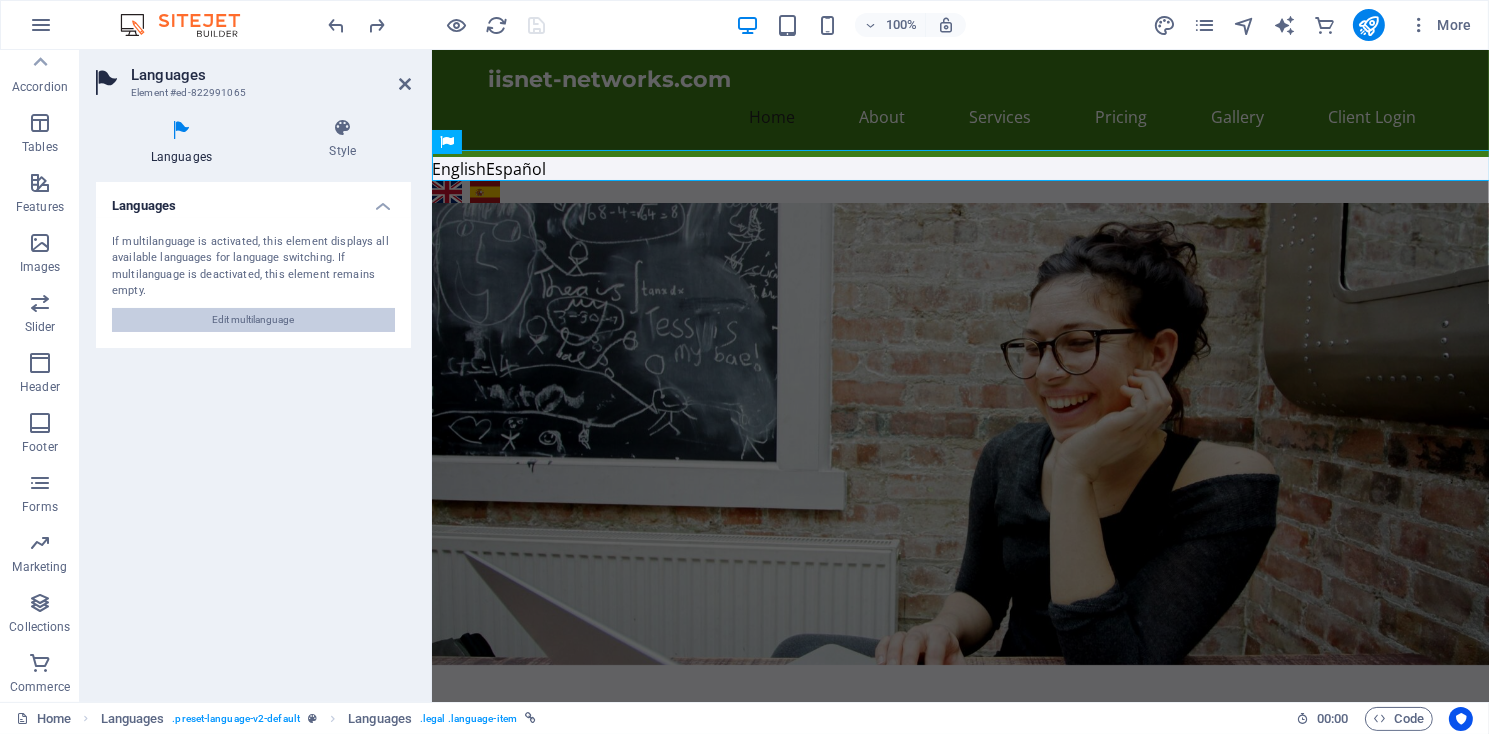 click on "Edit multilanguage" at bounding box center (254, 320) 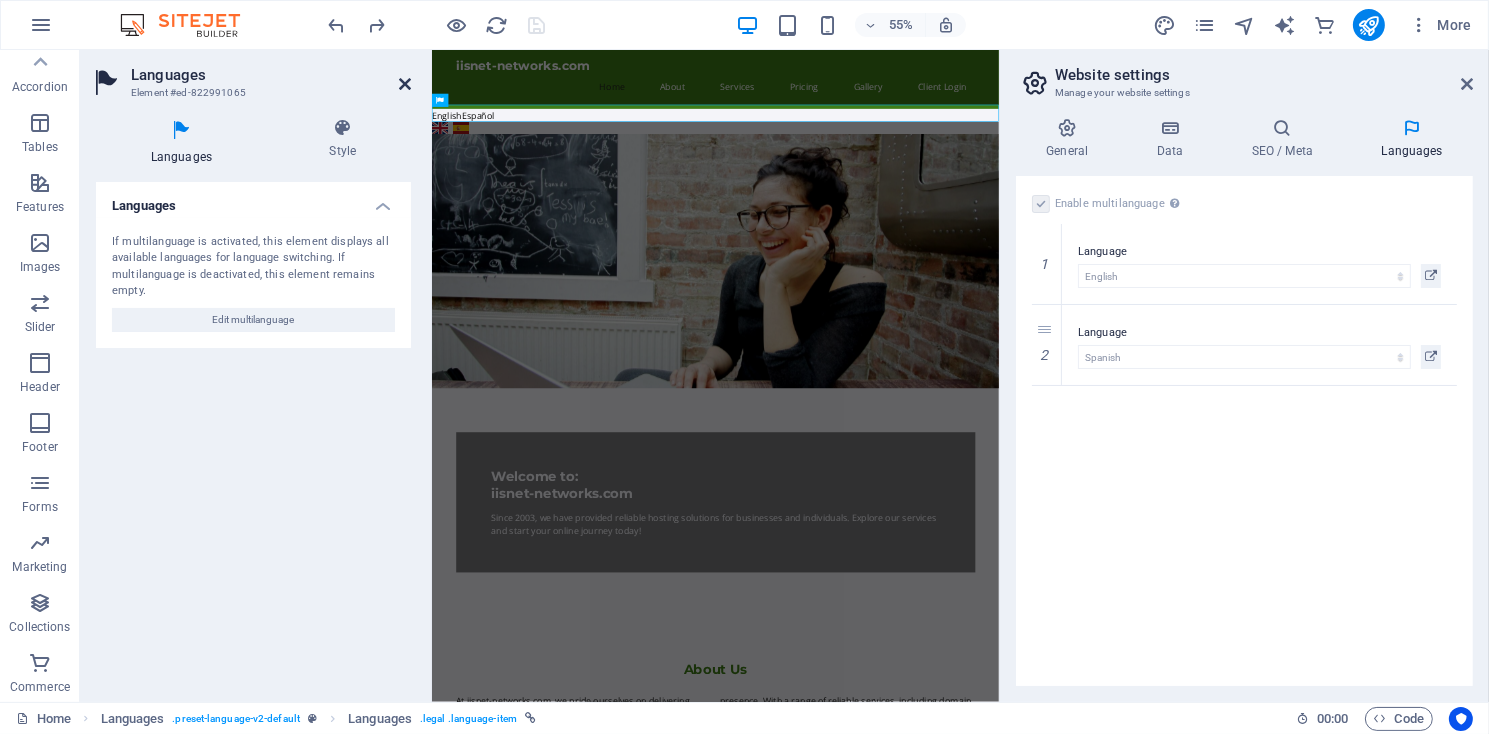 click at bounding box center (405, 84) 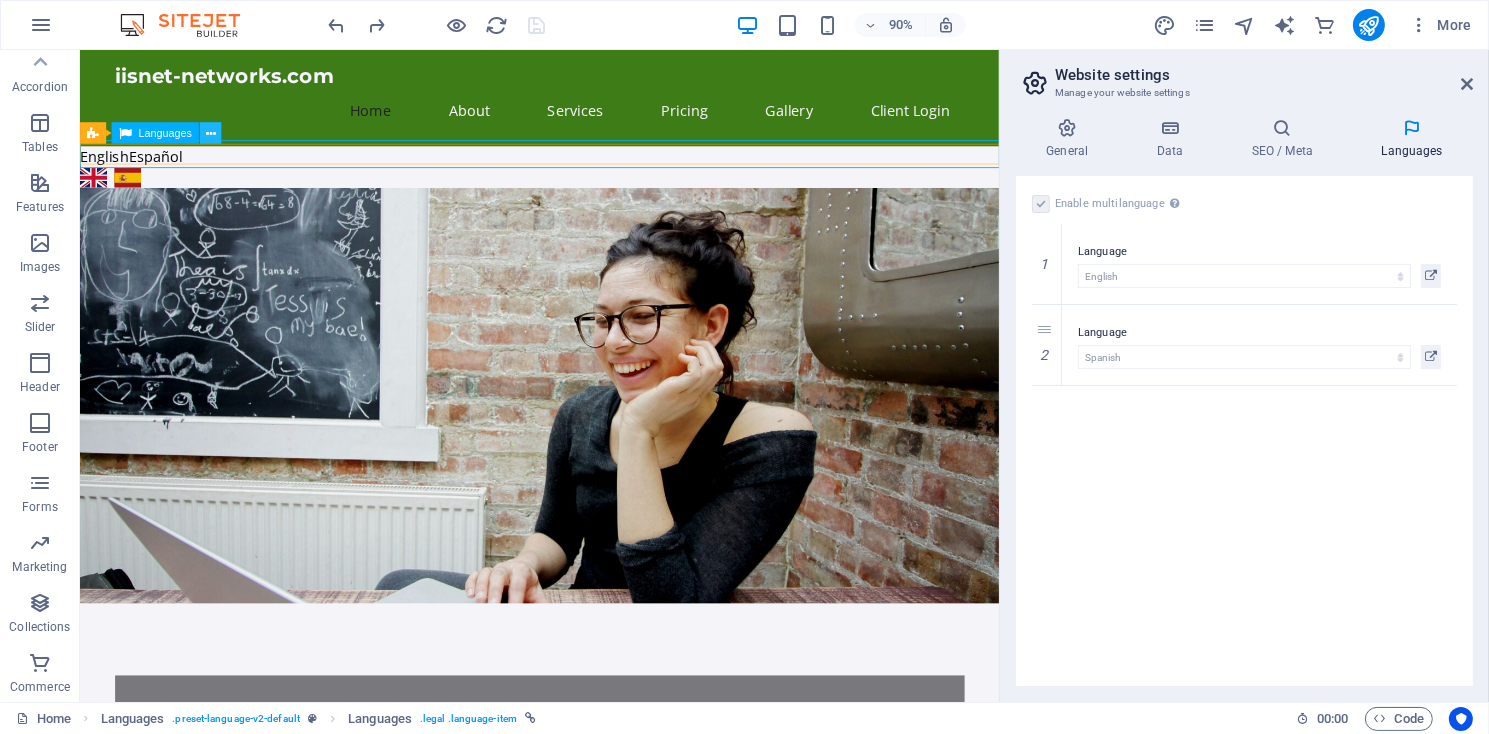 click at bounding box center [211, 132] 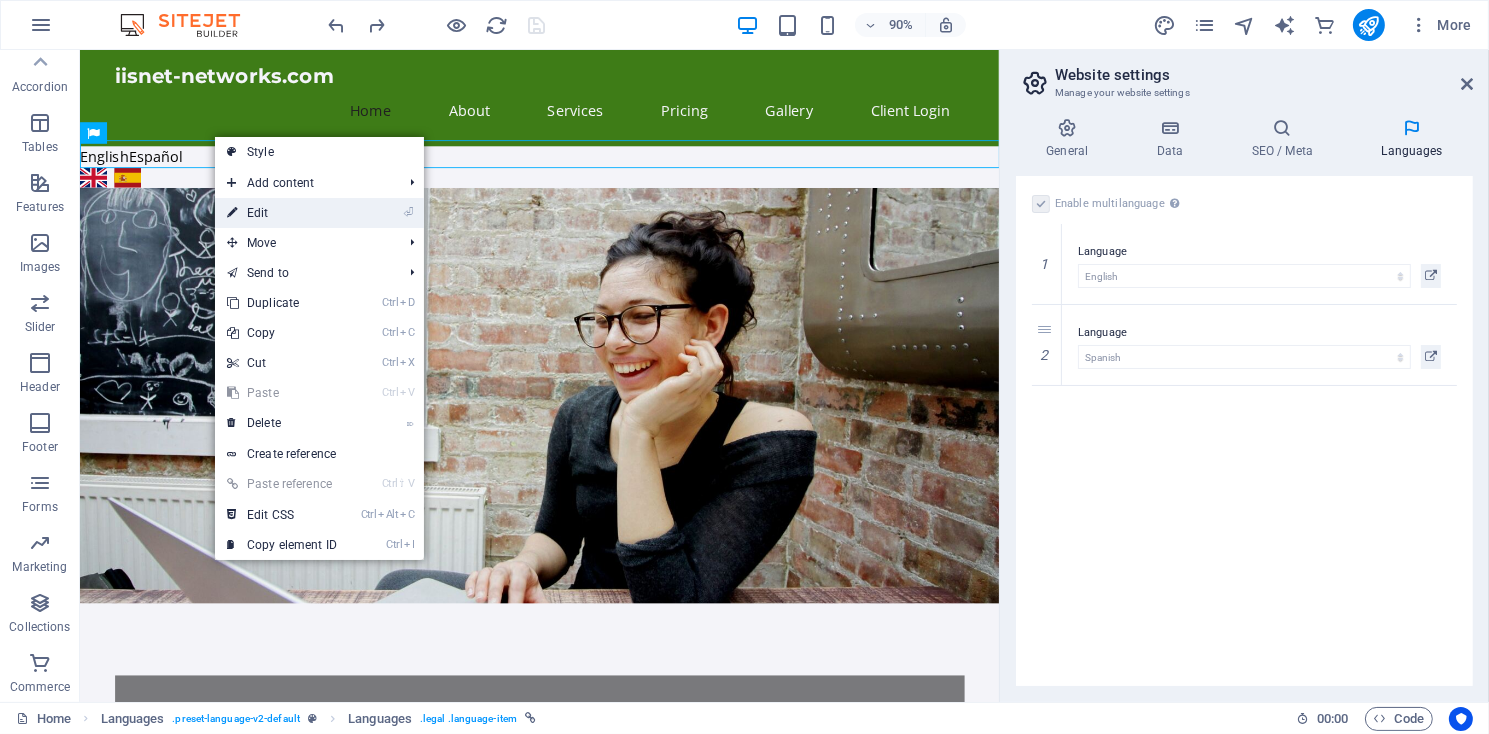 click on "⏎  Edit" at bounding box center [282, 213] 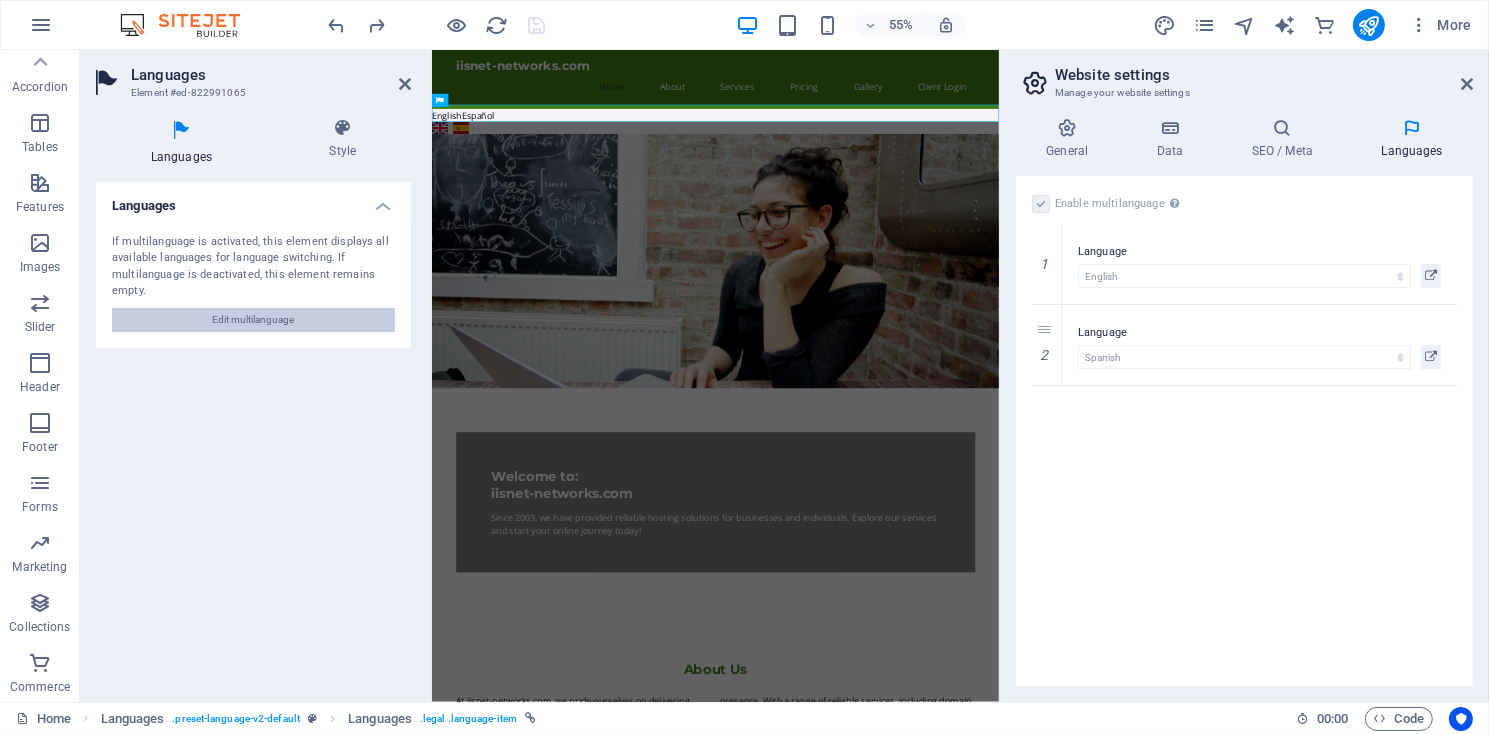 click on "Edit multilanguage" at bounding box center (254, 320) 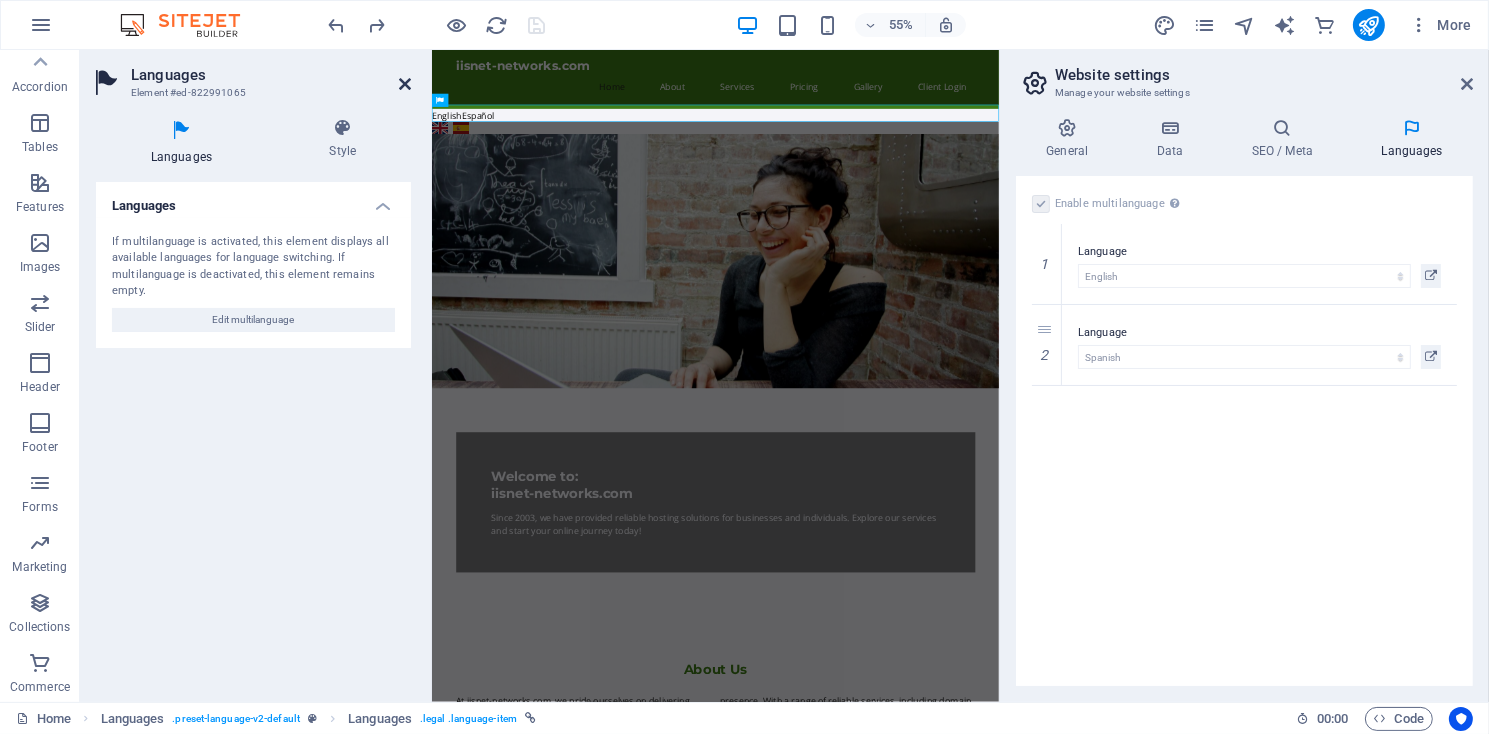 click at bounding box center [405, 84] 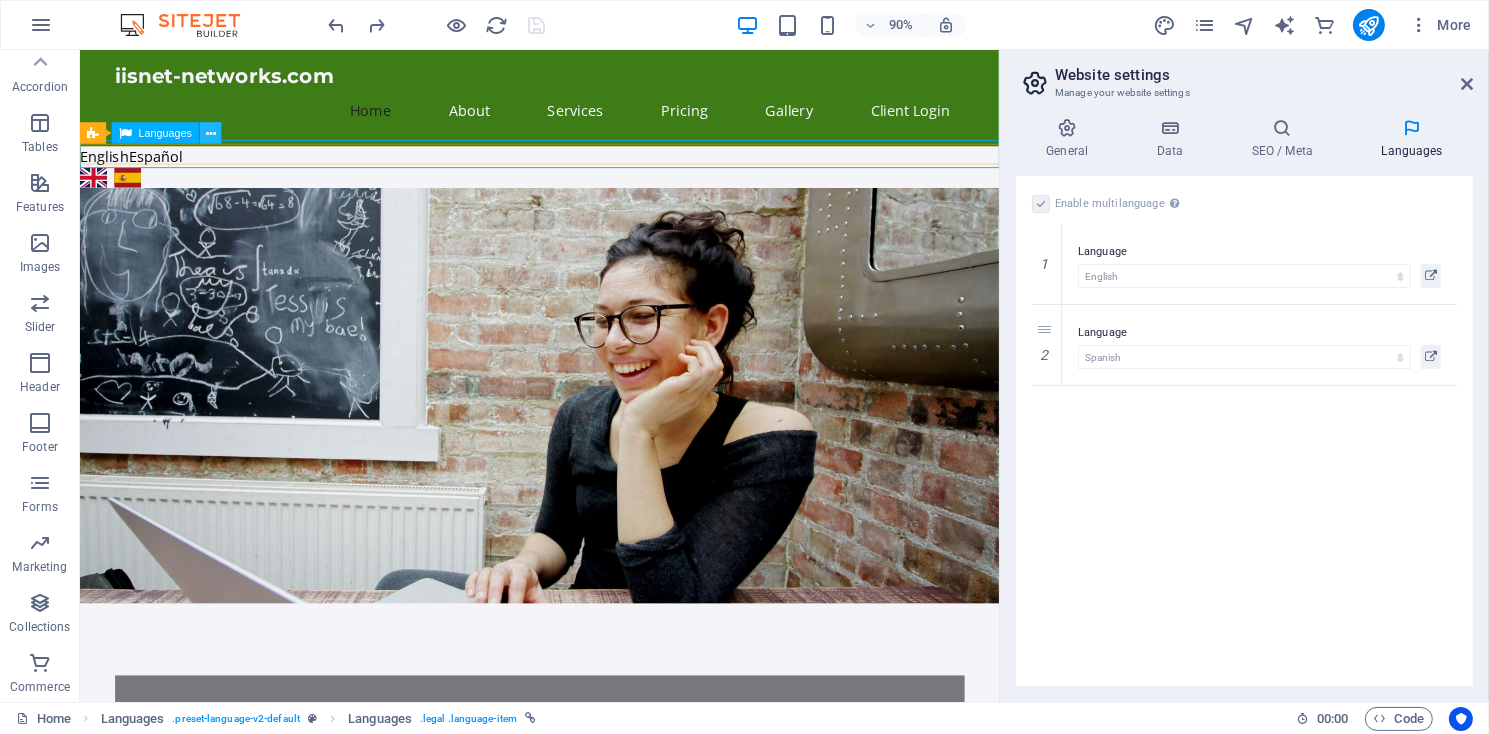 click at bounding box center (211, 132) 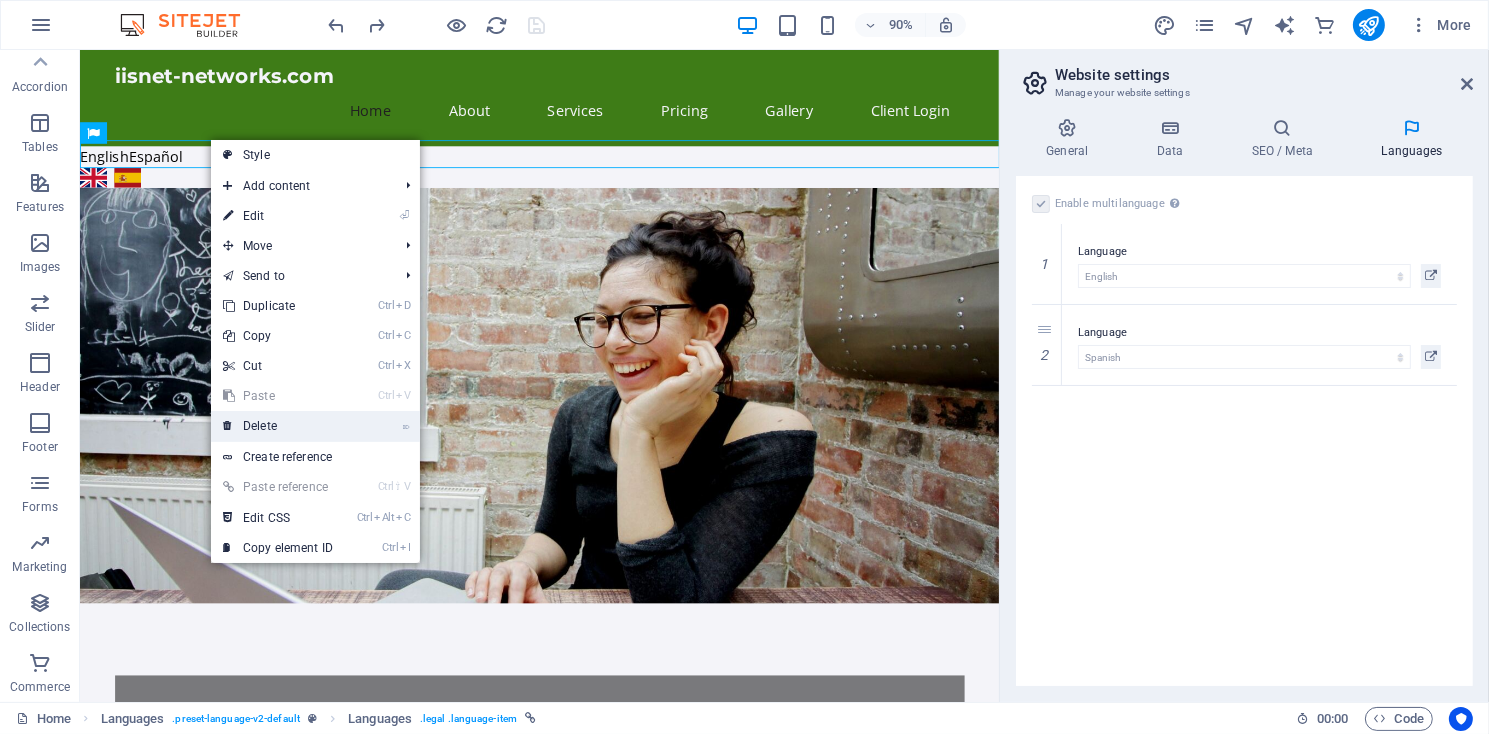 click on "⌦  Delete" at bounding box center [278, 426] 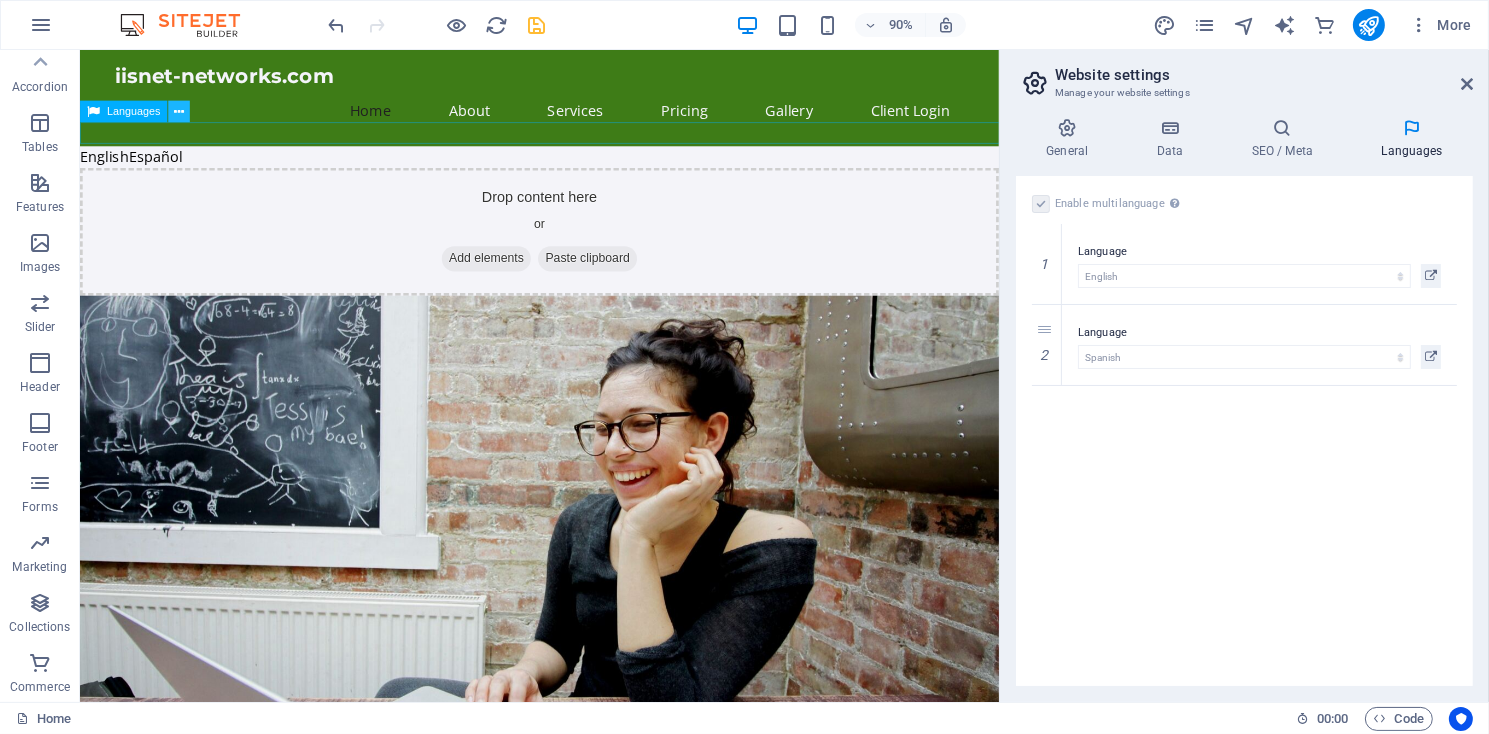 click at bounding box center (179, 111) 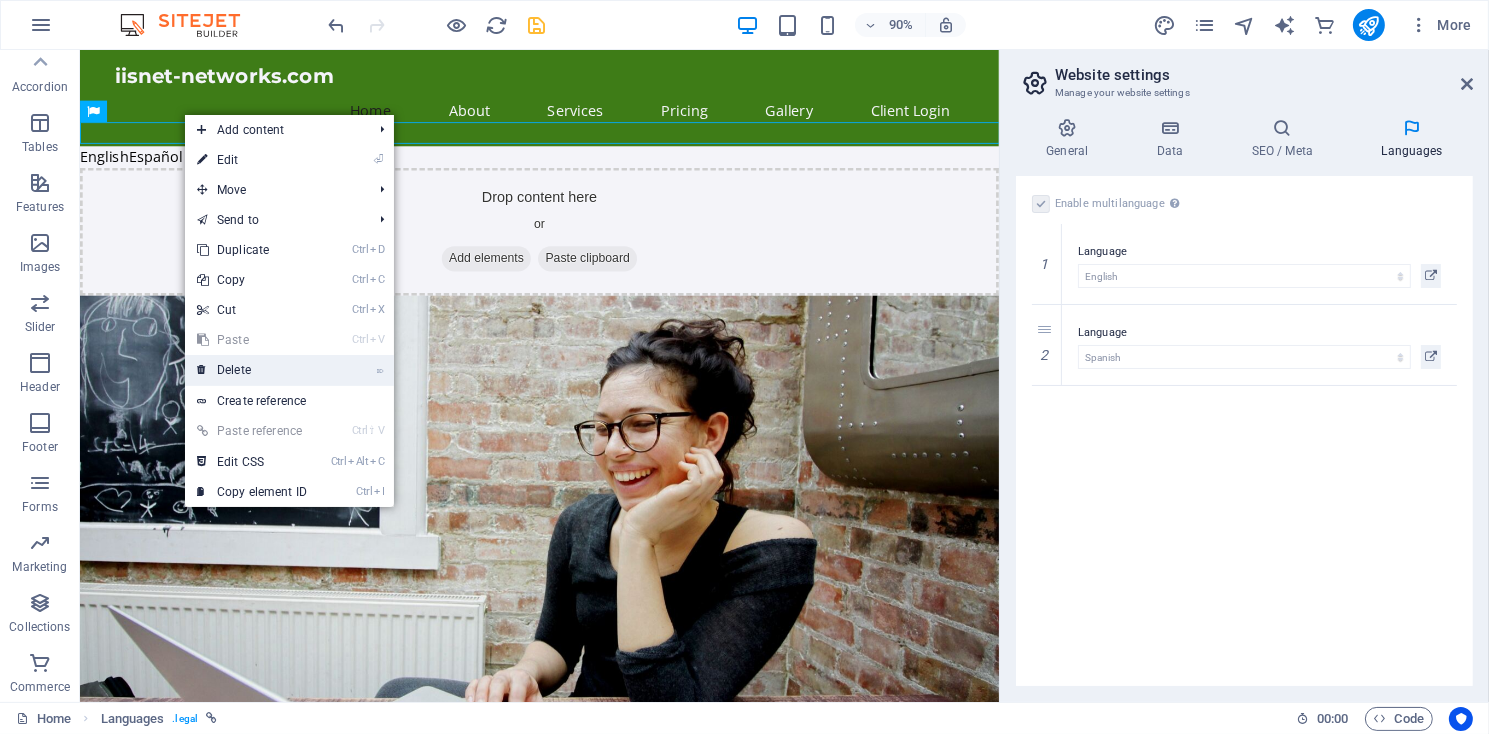 click on "⌦  Delete" at bounding box center [252, 370] 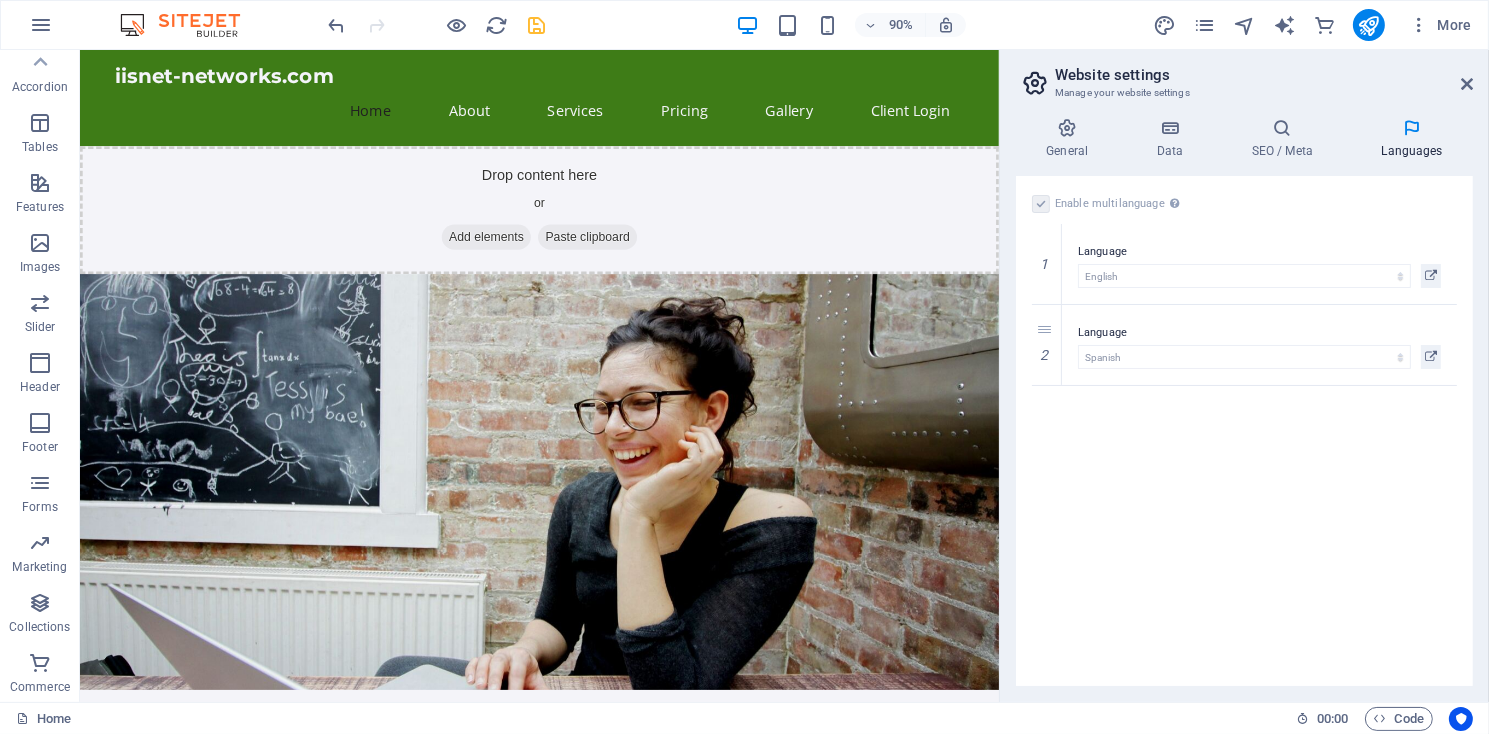 click on "Enable multilanguage To disable multilanguage delete all languages until only one language remains. Website language Abkhazian Afar Afrikaans Akan Albanian Amharic Arabic Aragonese Armenian Assamese Avaric Avestan Aymara Azerbaijani Bambara Bashkir Basque Belarusian Bengali Bihari languages Bislama Bokmål Bosnian Breton Bulgarian Burmese Catalan Central Khmer Chamorro Chechen Chinese Church Slavic Chuvash Cornish Corsican Cree Croatian Czech Danish Dutch Dzongkha English Esperanto Estonian Ewe Faroese Farsi (Persian) Fijian Finnish French Fulah Gaelic Galician Ganda Georgian German Greek Greenlandic Guaraní Gujarati Haitian Creole Hausa Hebrew Herero Hindi Hiri Motu Hungarian Icelandic Ido Igbo Indonesian Interlingua Interlingue Inuktitut Inupiaq Irish Italian Japanese Javanese Kannada Kanuri Kashmiri Kazakh Kikuyu Kinyarwanda Komi Kongo Korean Kurdish Kwanyama Kyrgyz Lao Latin Latvian Limburgish Lingala Lithuanian Luba-Katanga Luxembourgish Macedonian Malagasy Malay Malayalam Maldivian Maltese Manx Maori 1" at bounding box center [1244, 431] 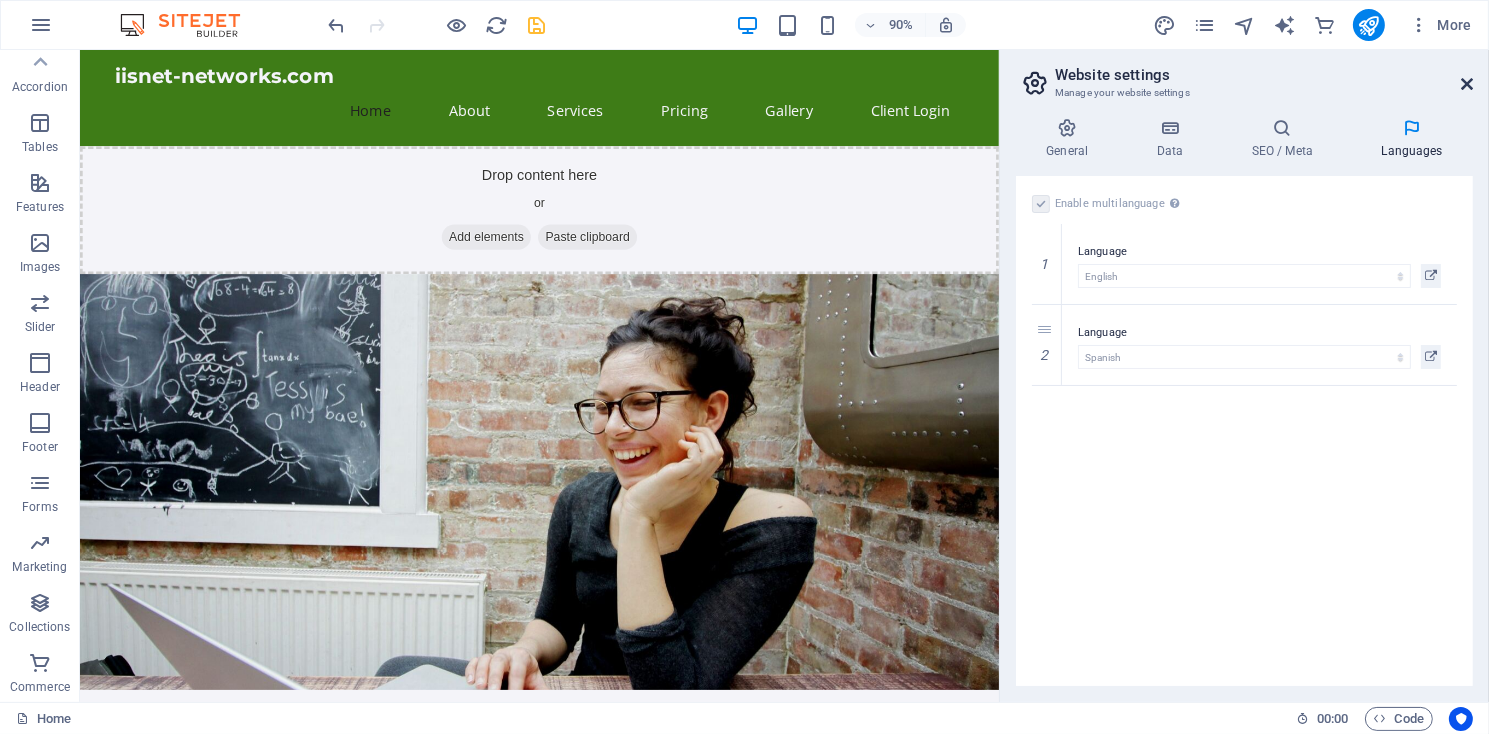 click at bounding box center [1467, 84] 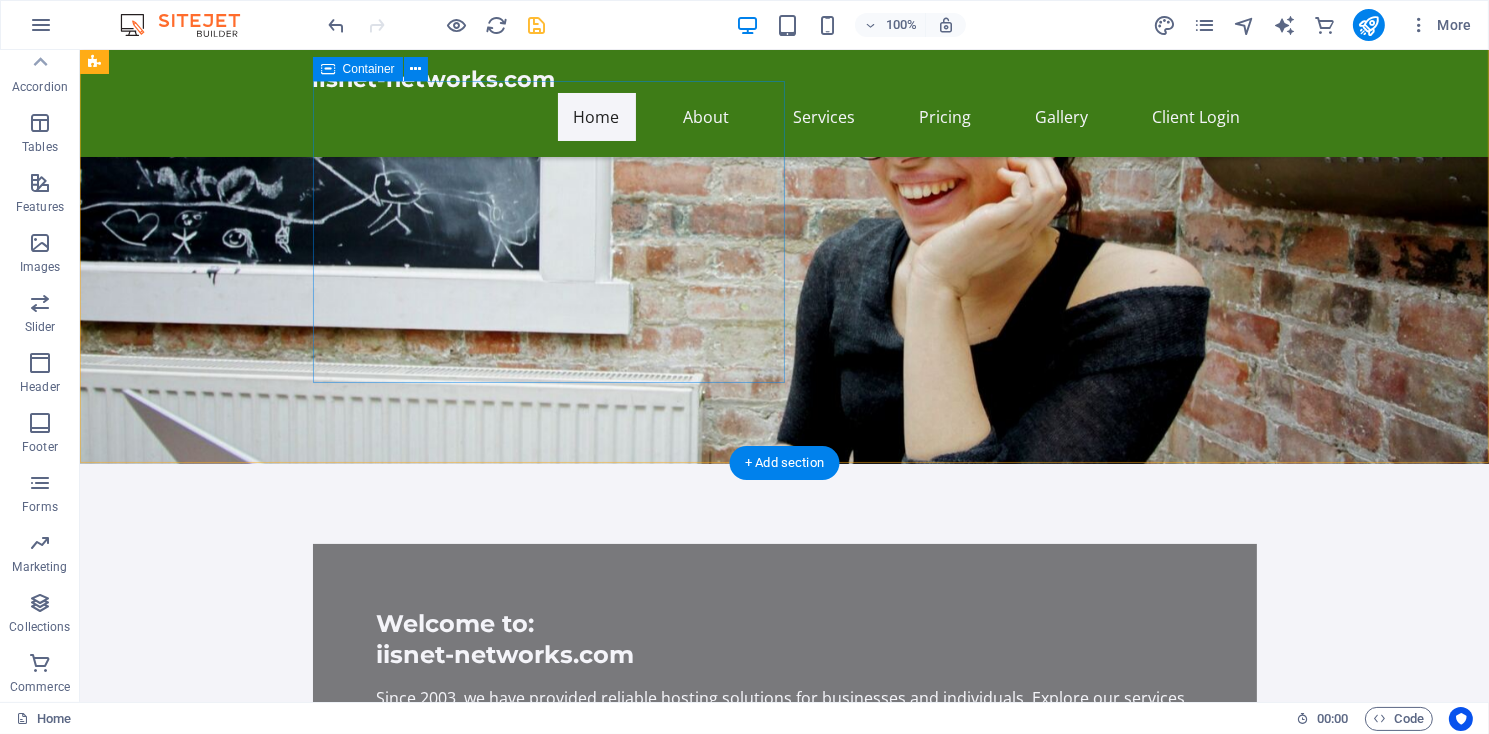 scroll, scrollTop: 0, scrollLeft: 0, axis: both 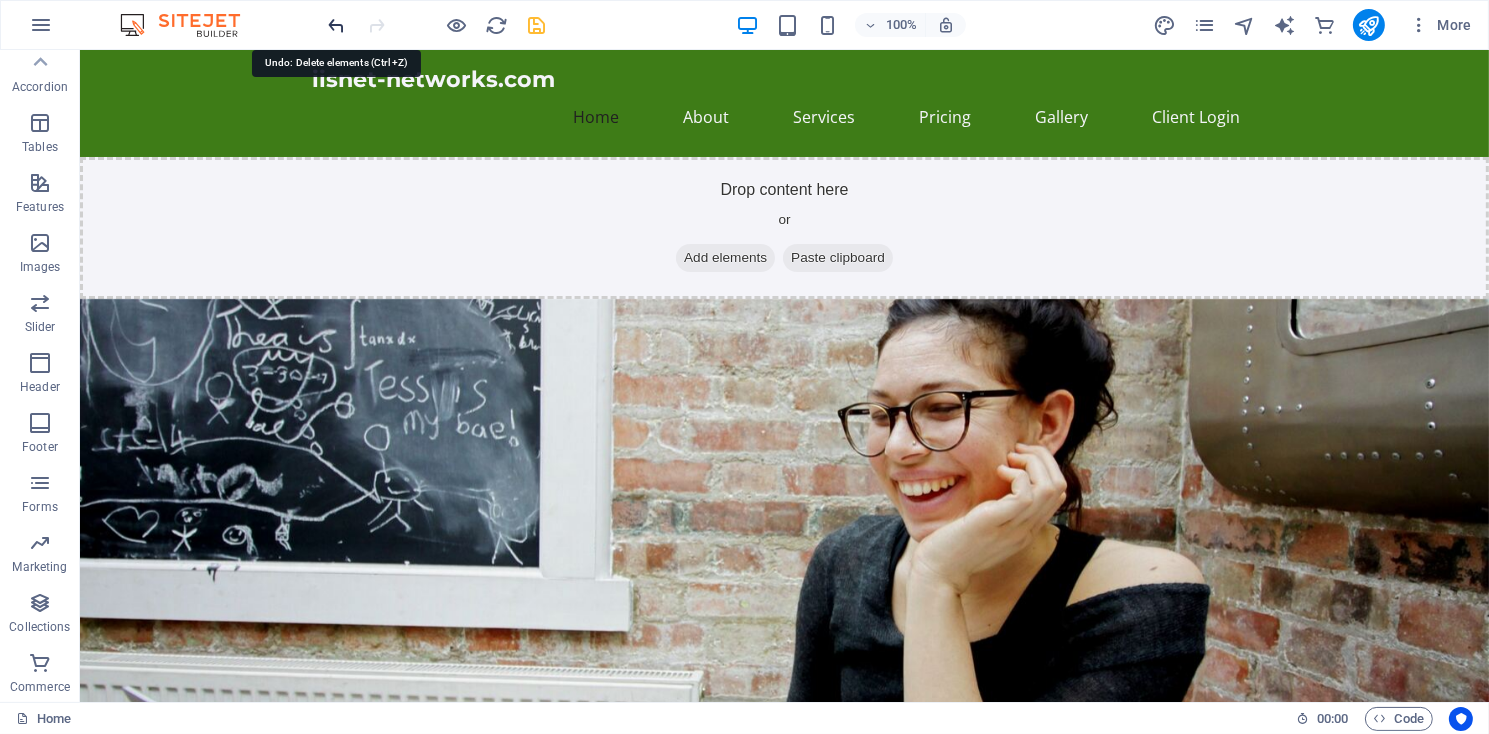 click at bounding box center [337, 25] 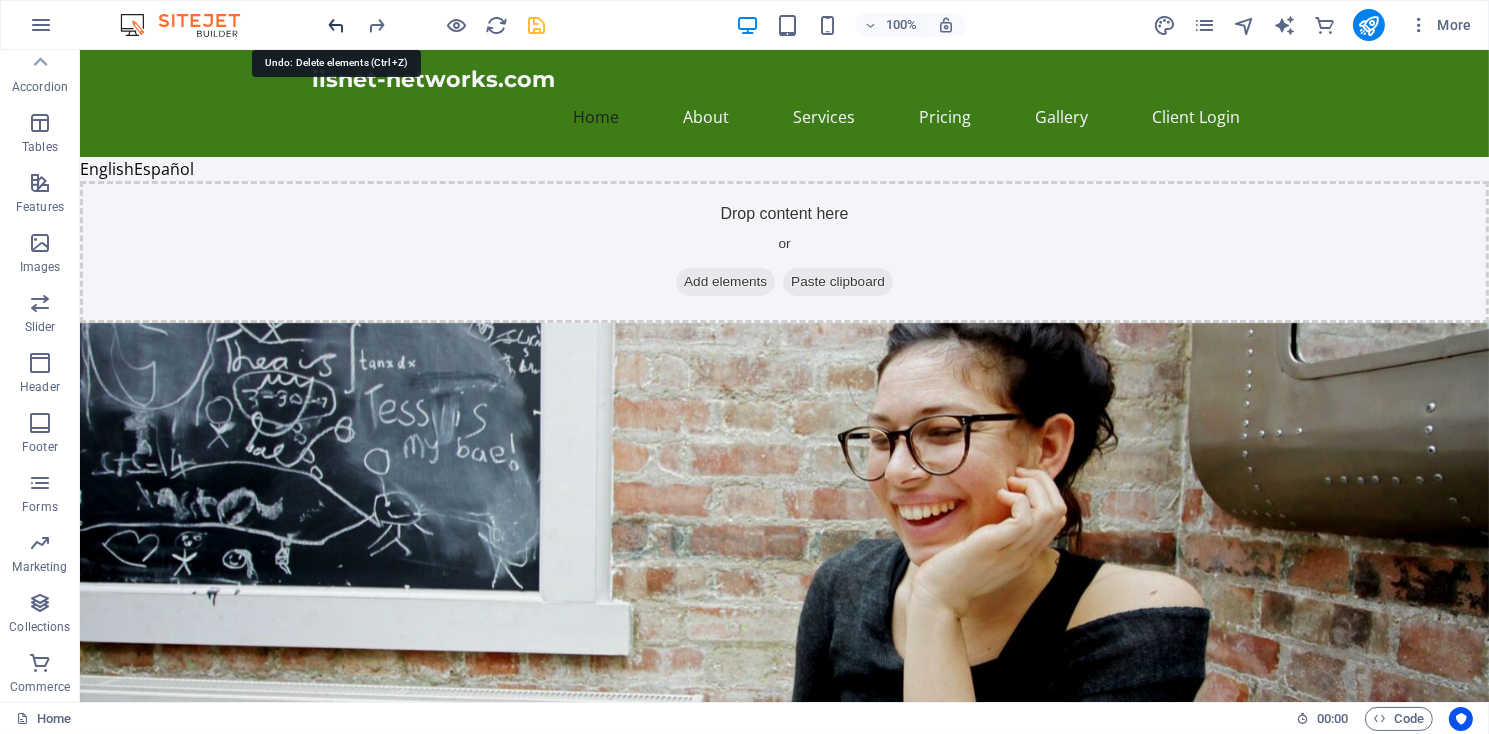 click at bounding box center (337, 25) 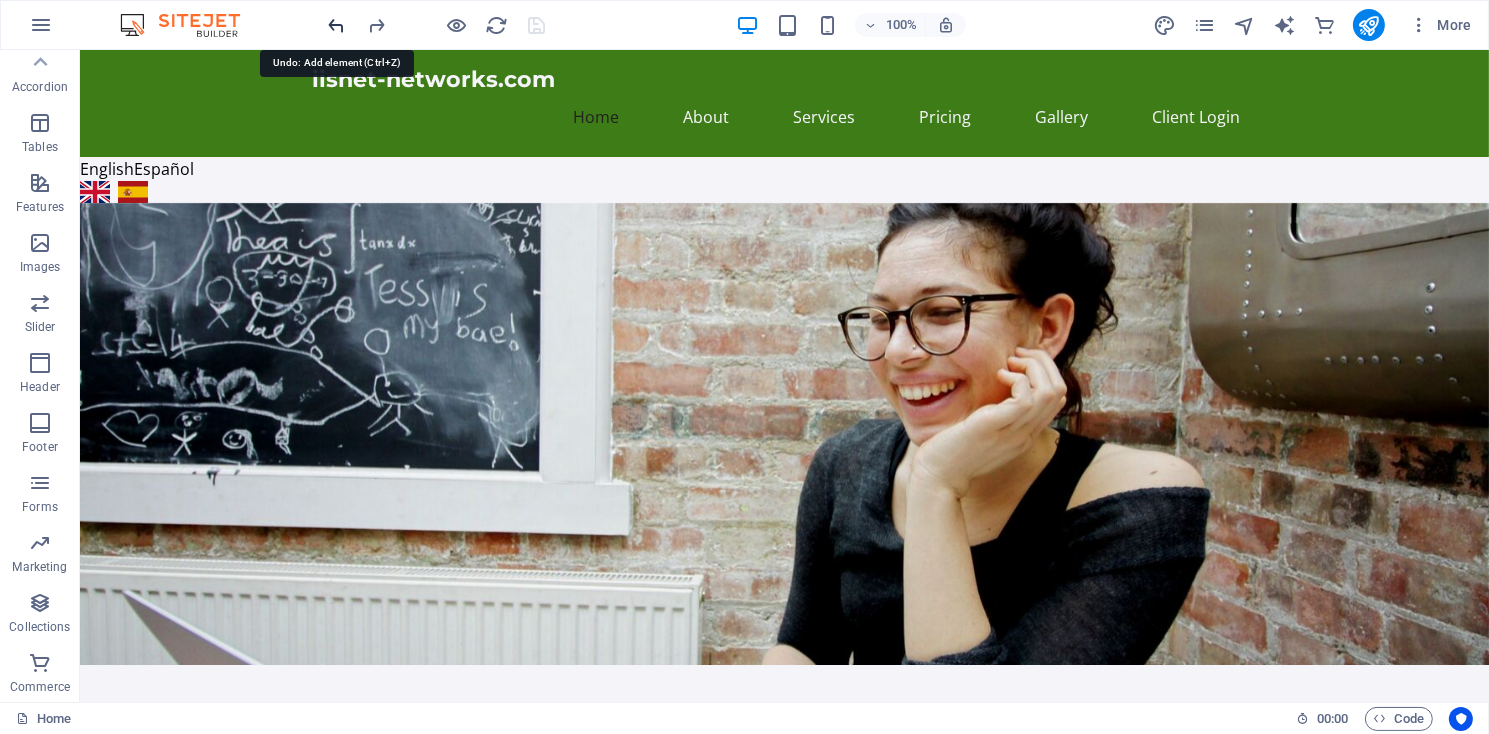 click at bounding box center (337, 25) 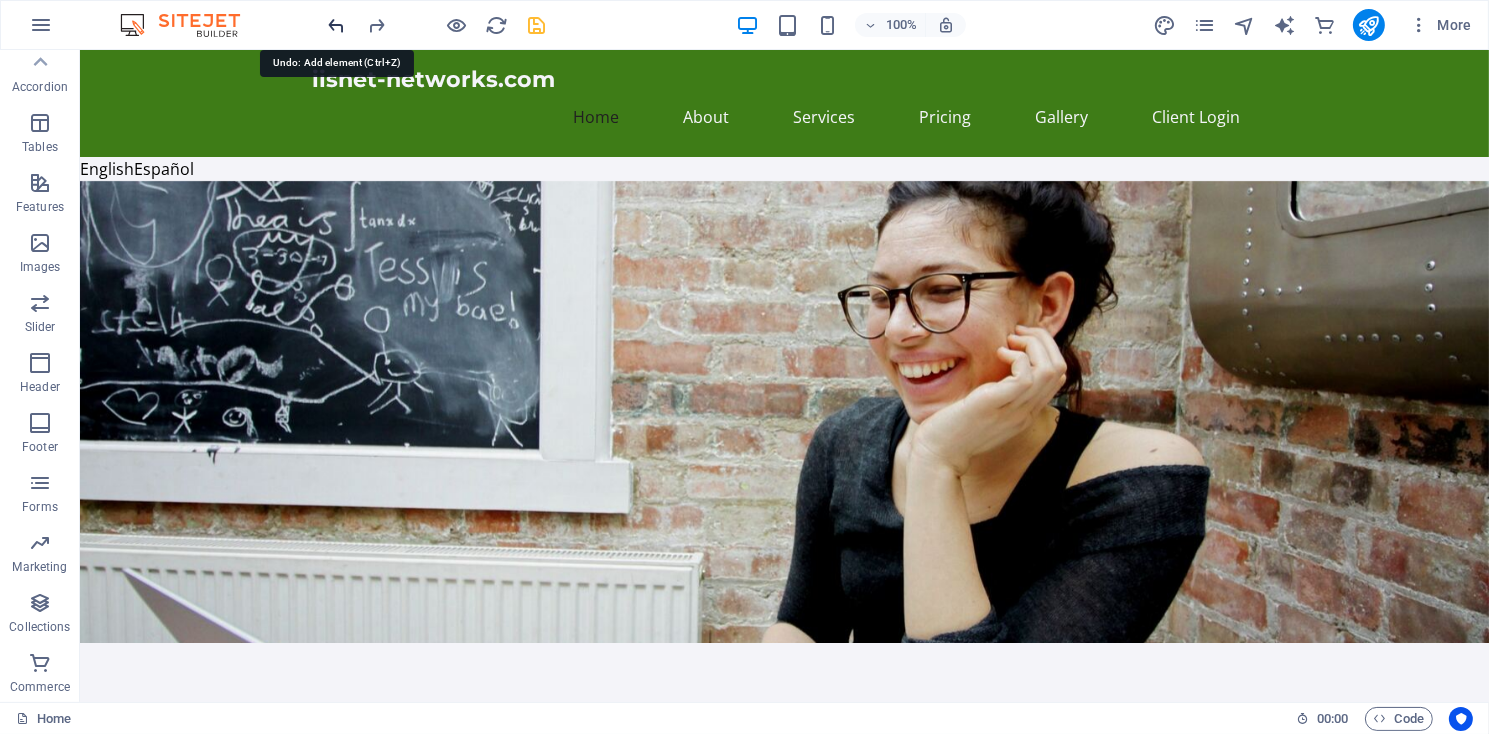 click at bounding box center [337, 25] 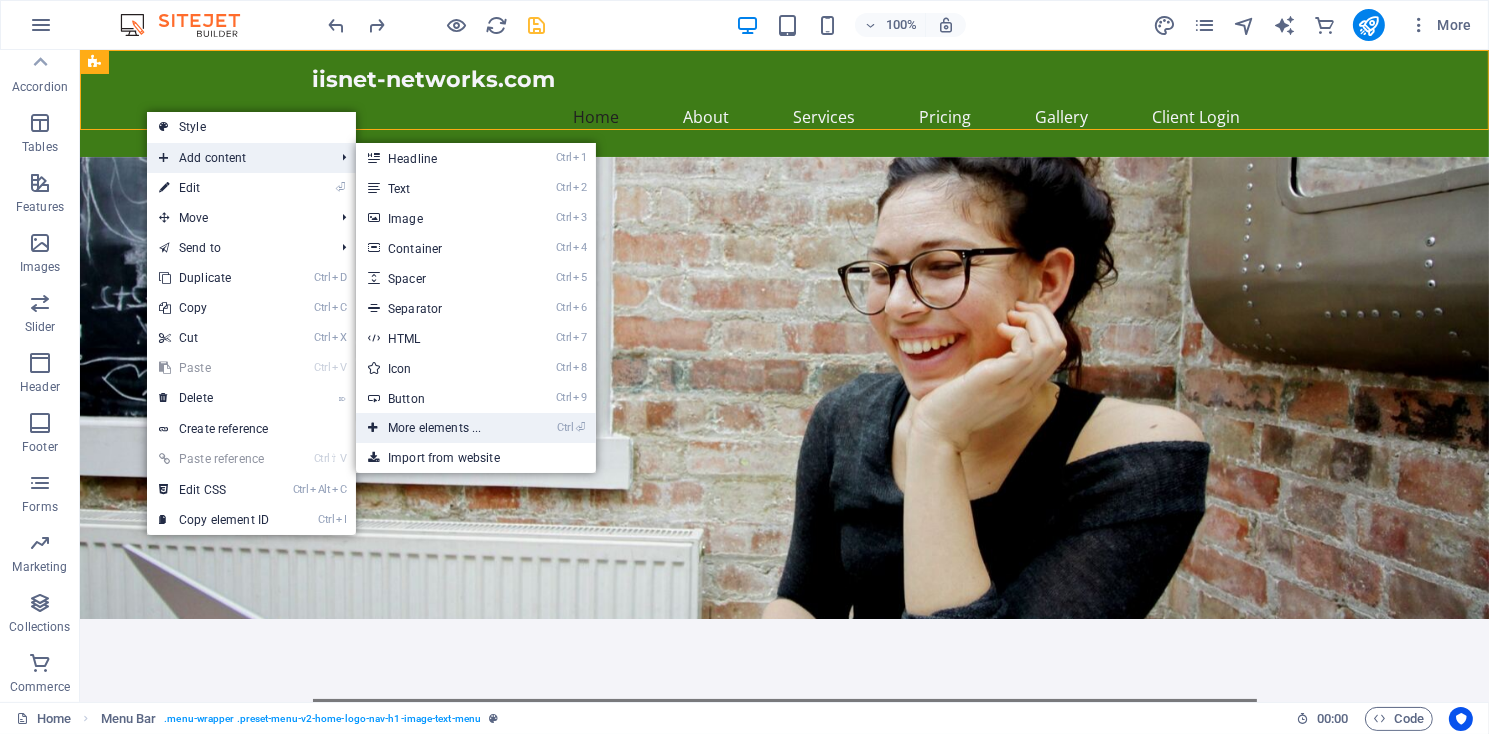 click on "Ctrl ⏎  More elements ..." at bounding box center (438, 428) 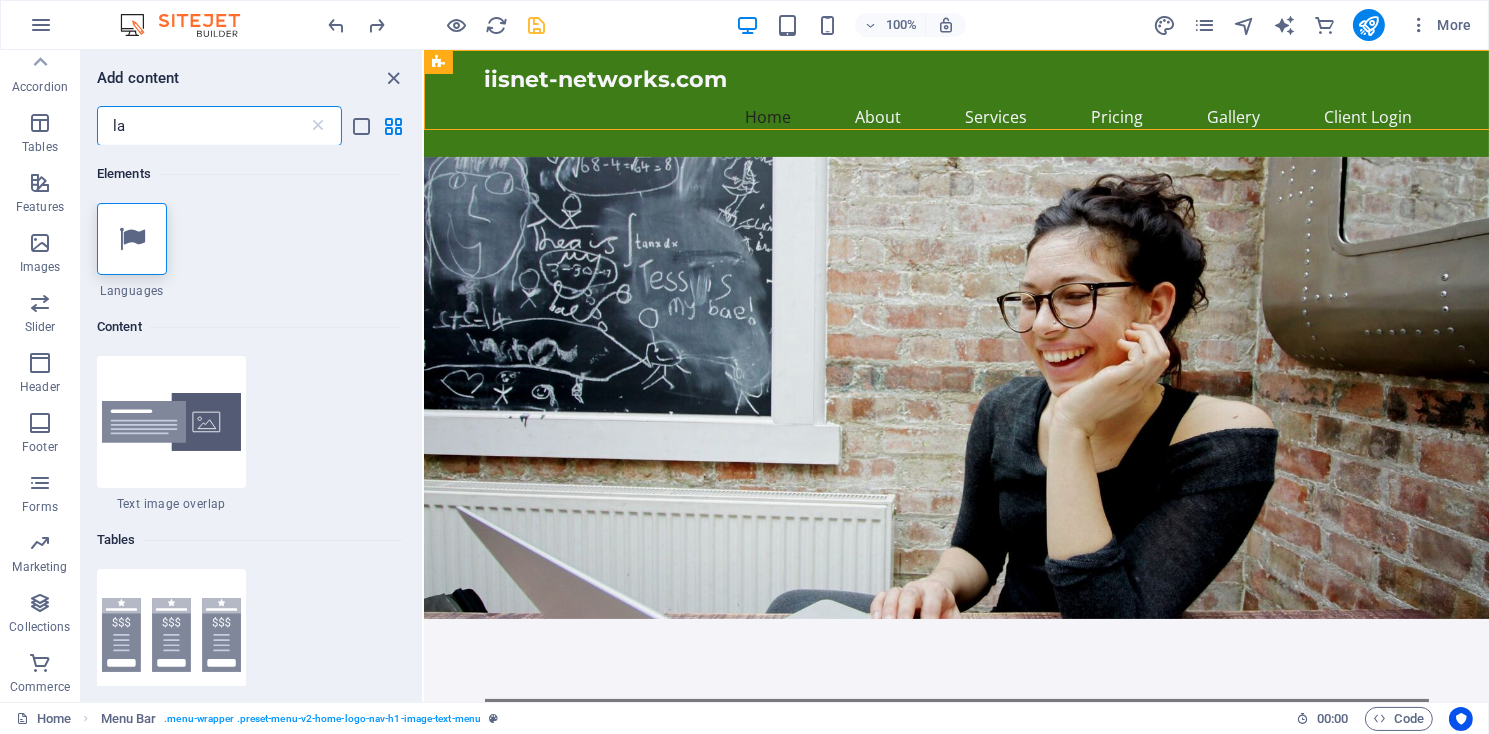 scroll, scrollTop: 307, scrollLeft: 0, axis: vertical 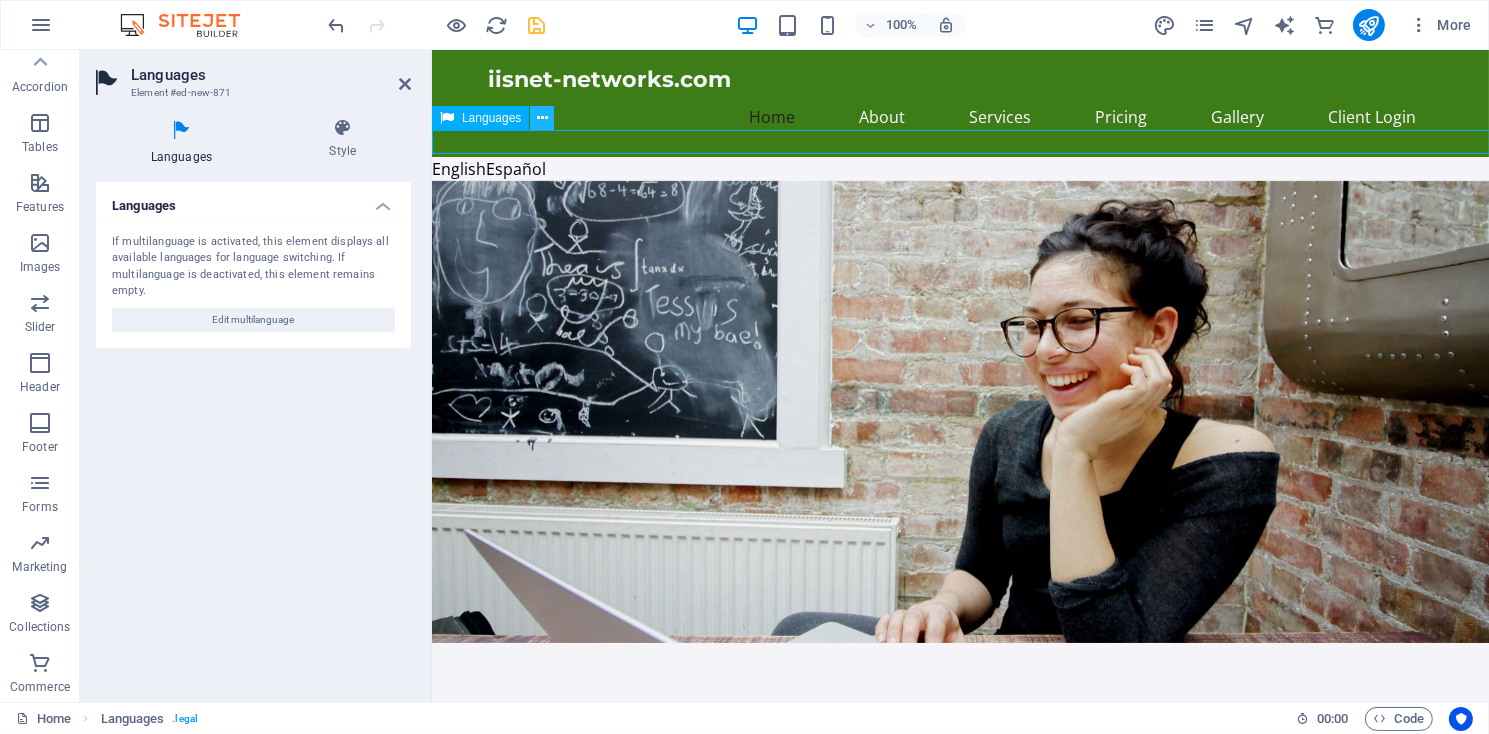 click at bounding box center [542, 118] 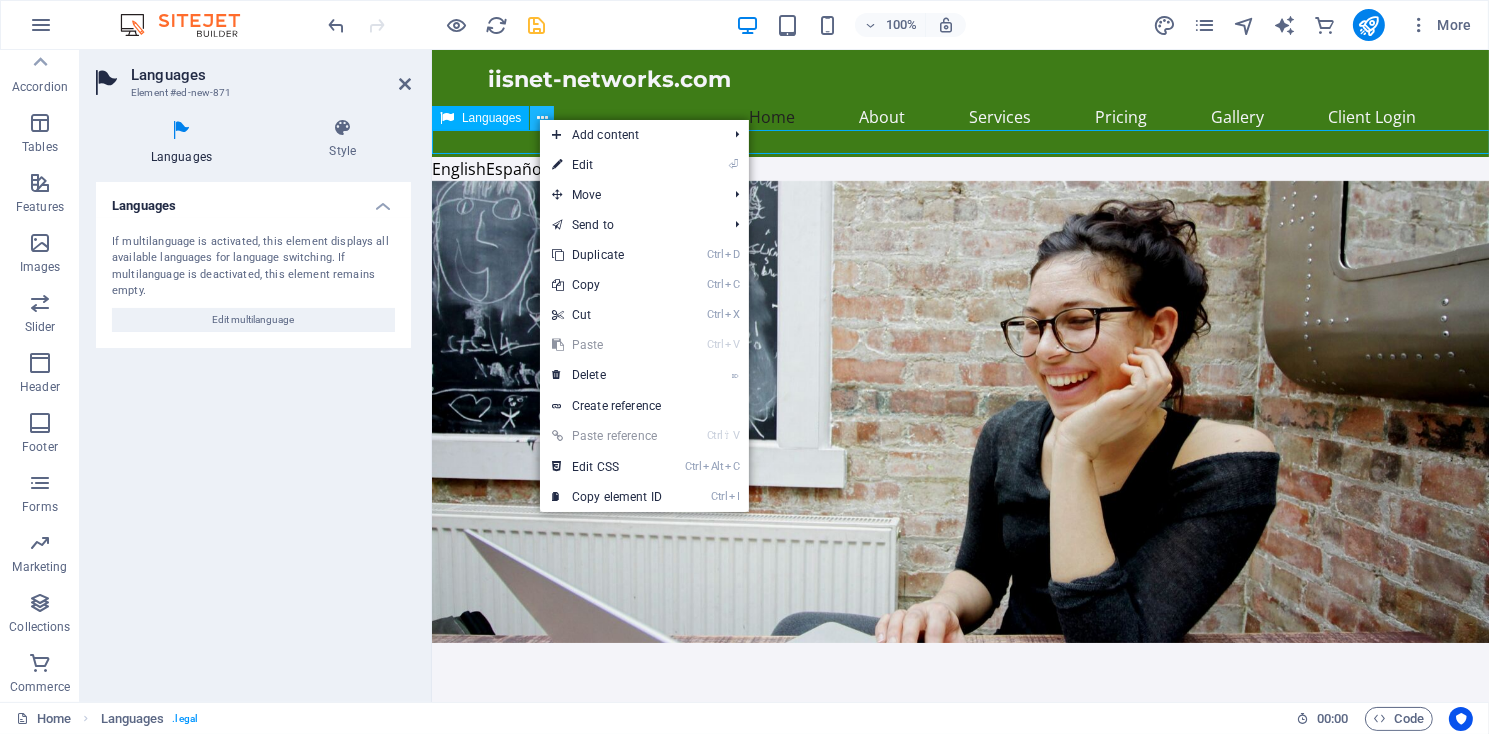 click at bounding box center (542, 118) 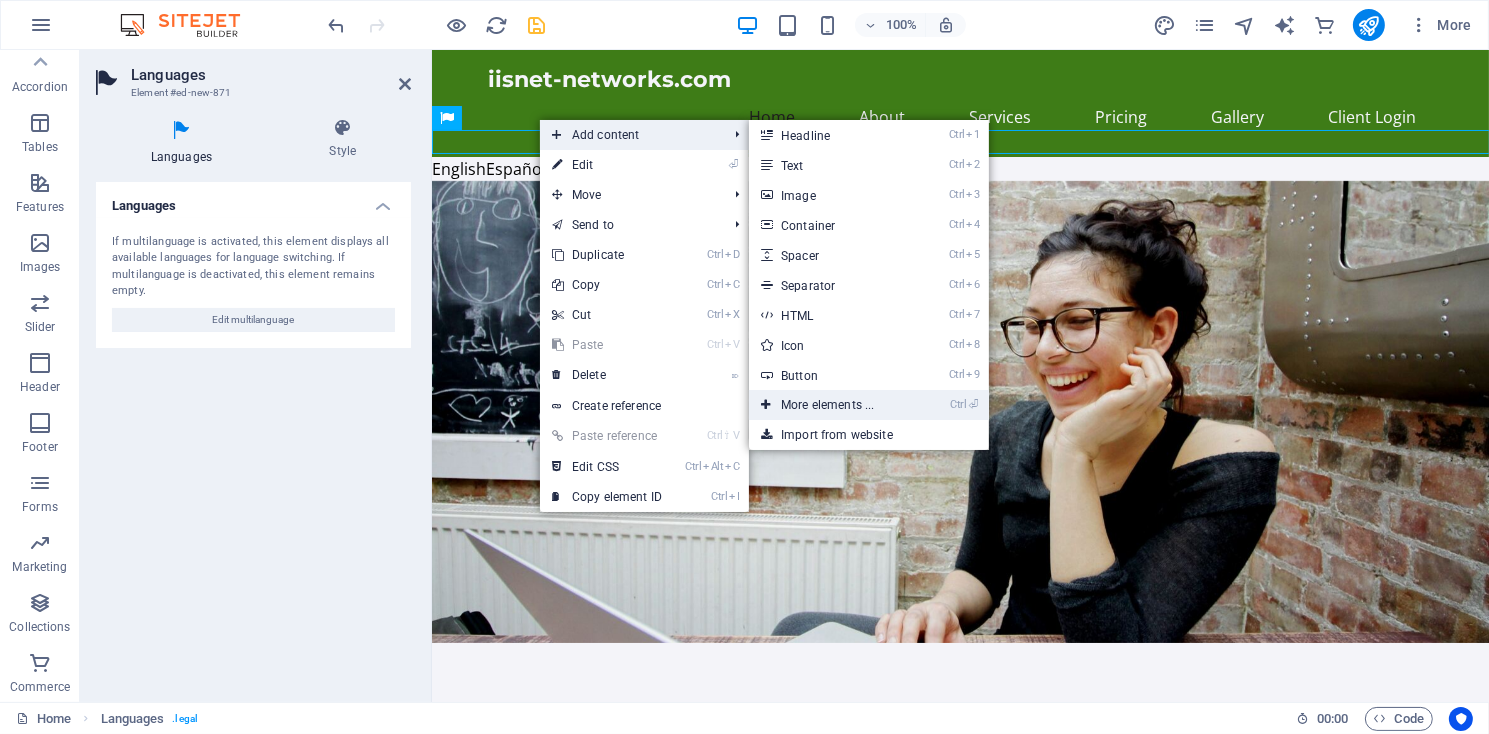 click on "Ctrl ⏎  More elements ..." at bounding box center [831, 405] 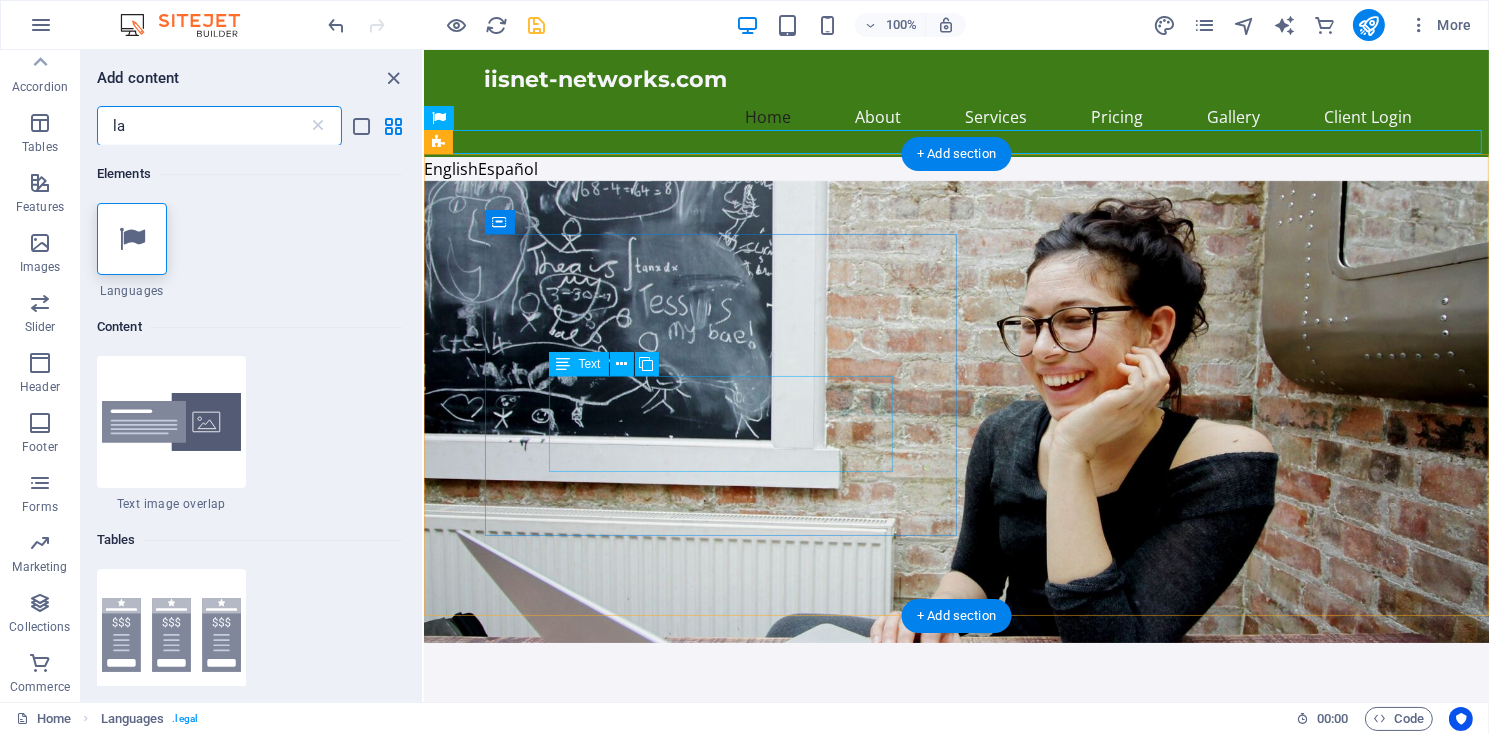 scroll, scrollTop: 307, scrollLeft: 0, axis: vertical 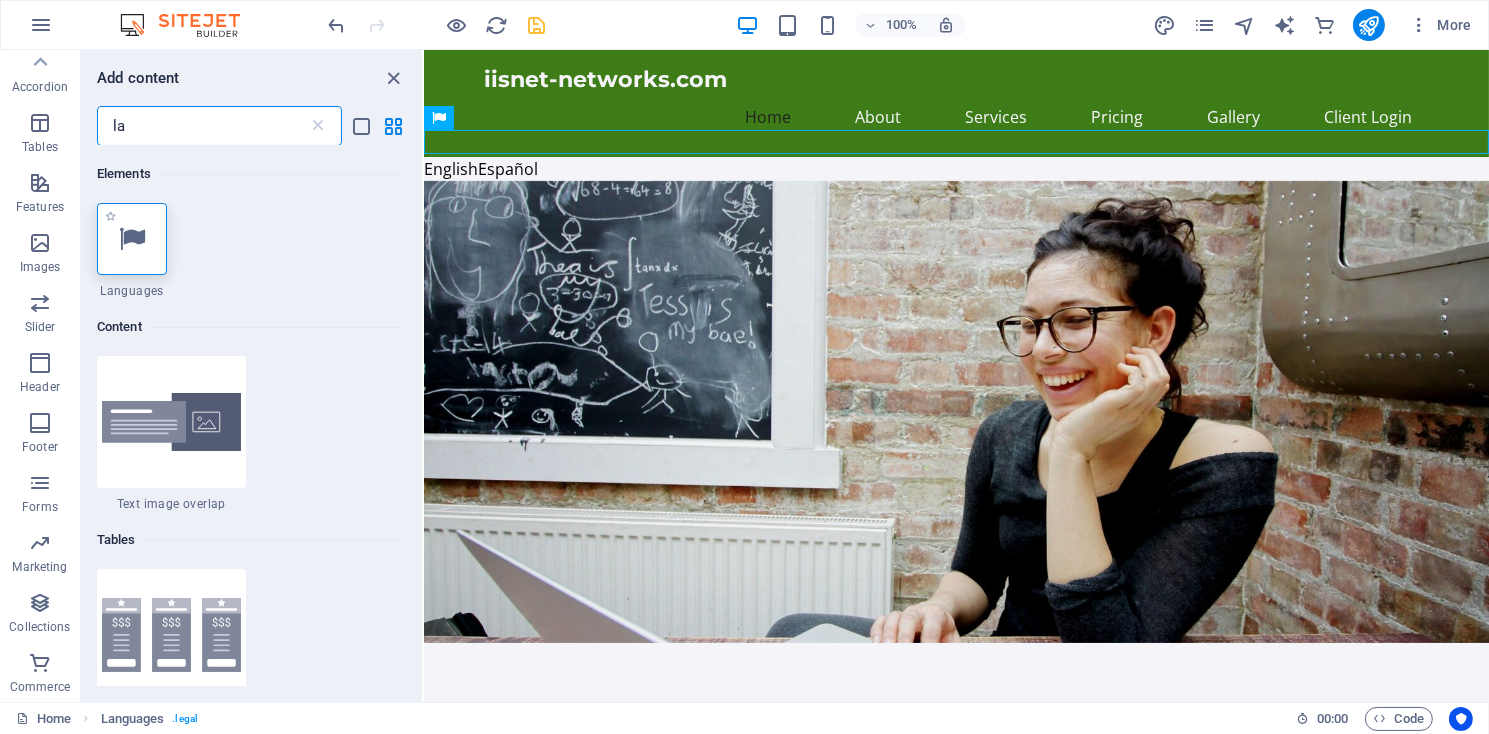 click at bounding box center [132, 239] 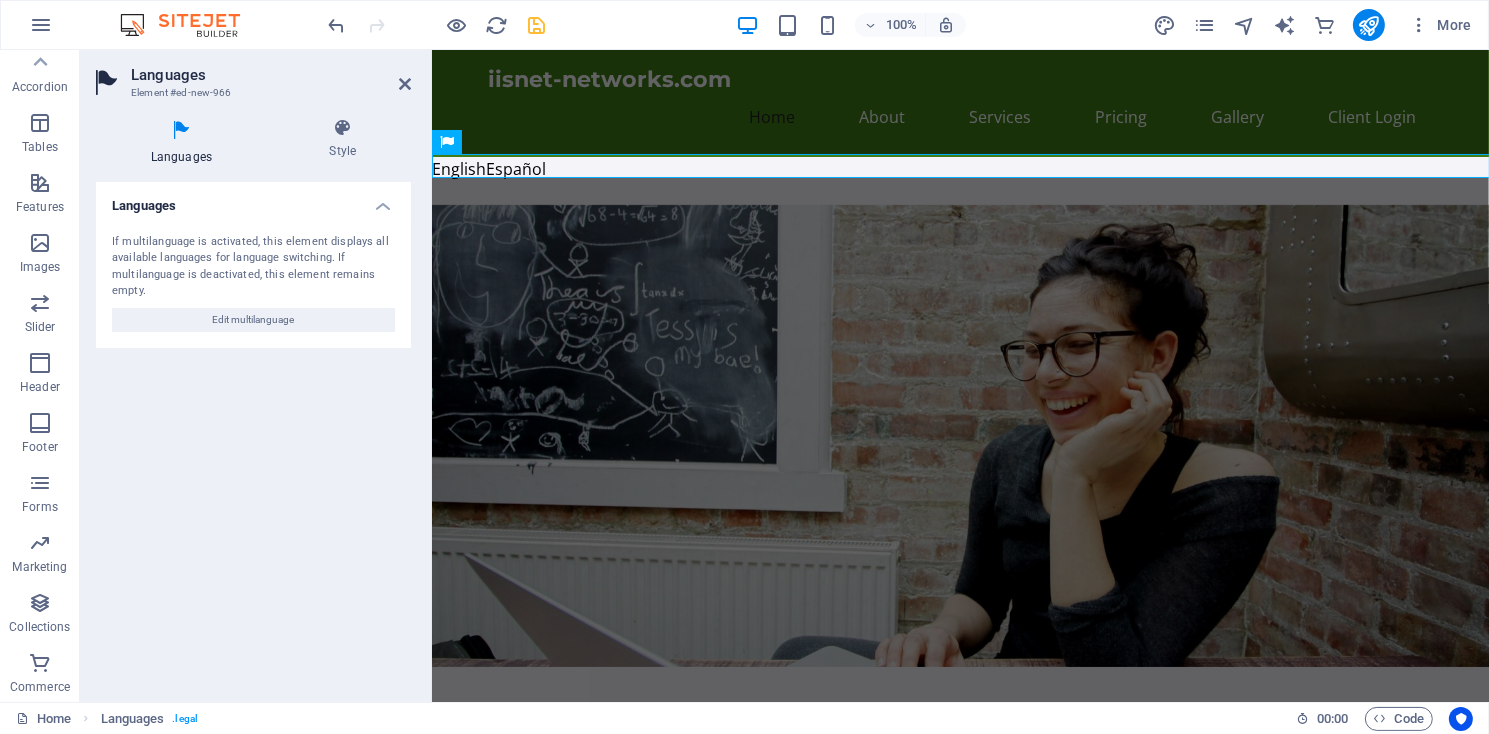 scroll, scrollTop: 307, scrollLeft: 0, axis: vertical 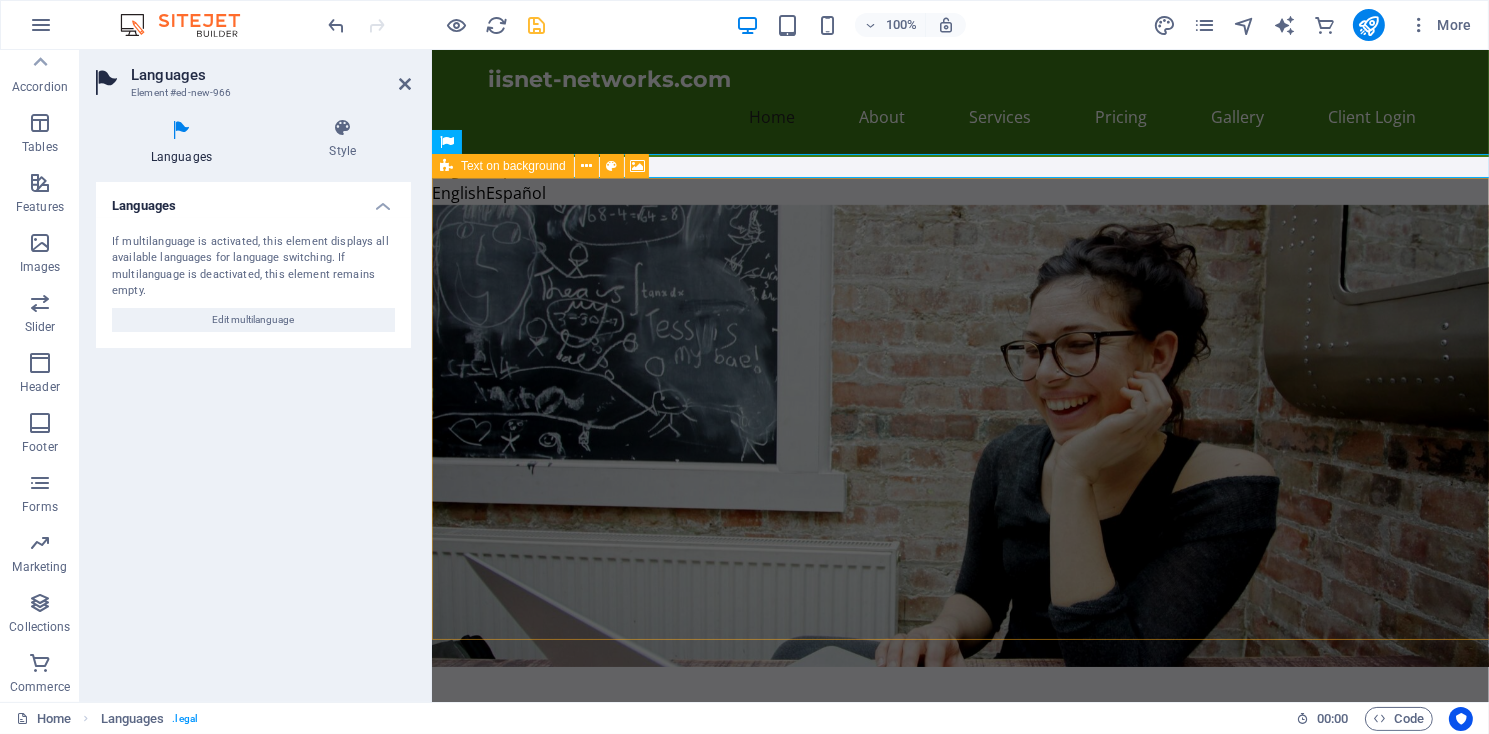 click on "Text on background" at bounding box center (513, 166) 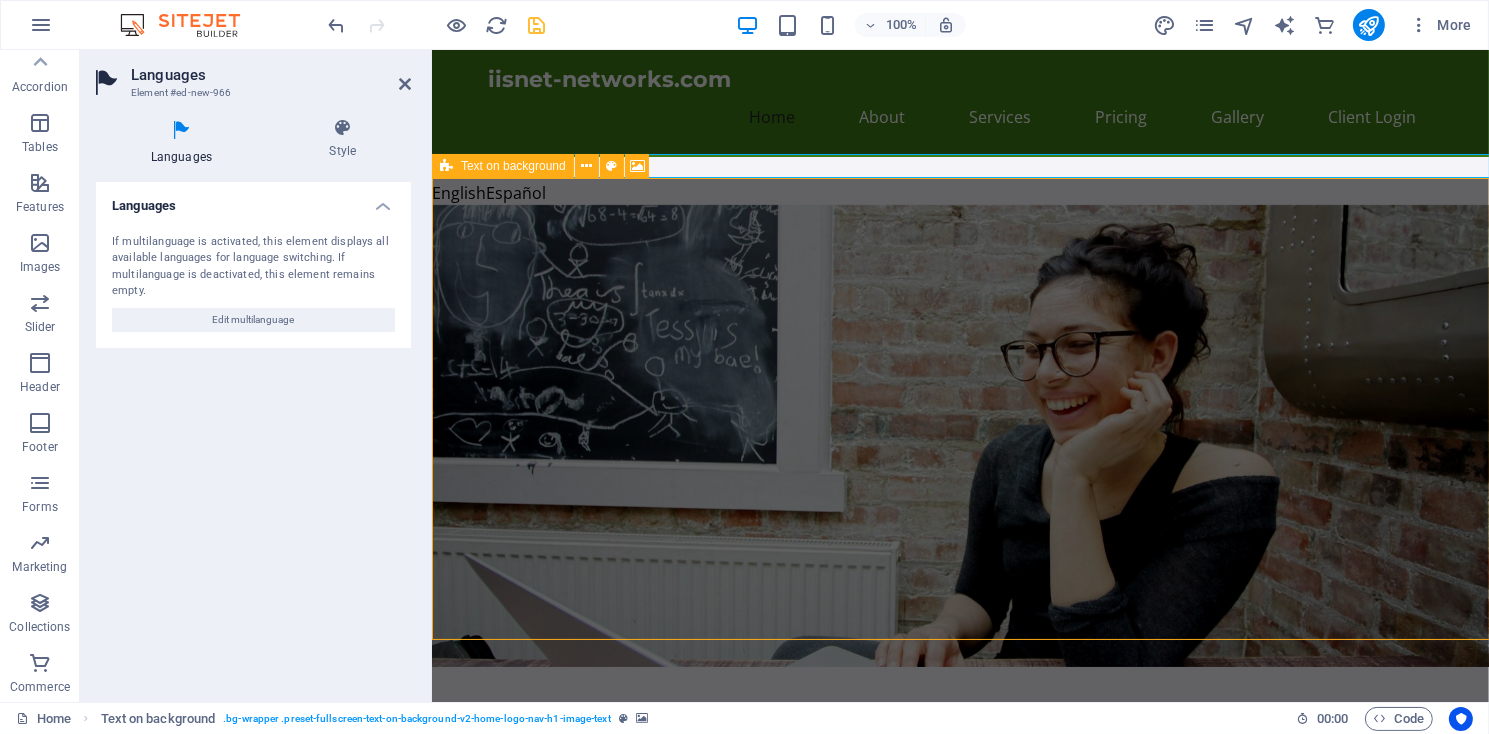 click on "Text on background" at bounding box center [513, 166] 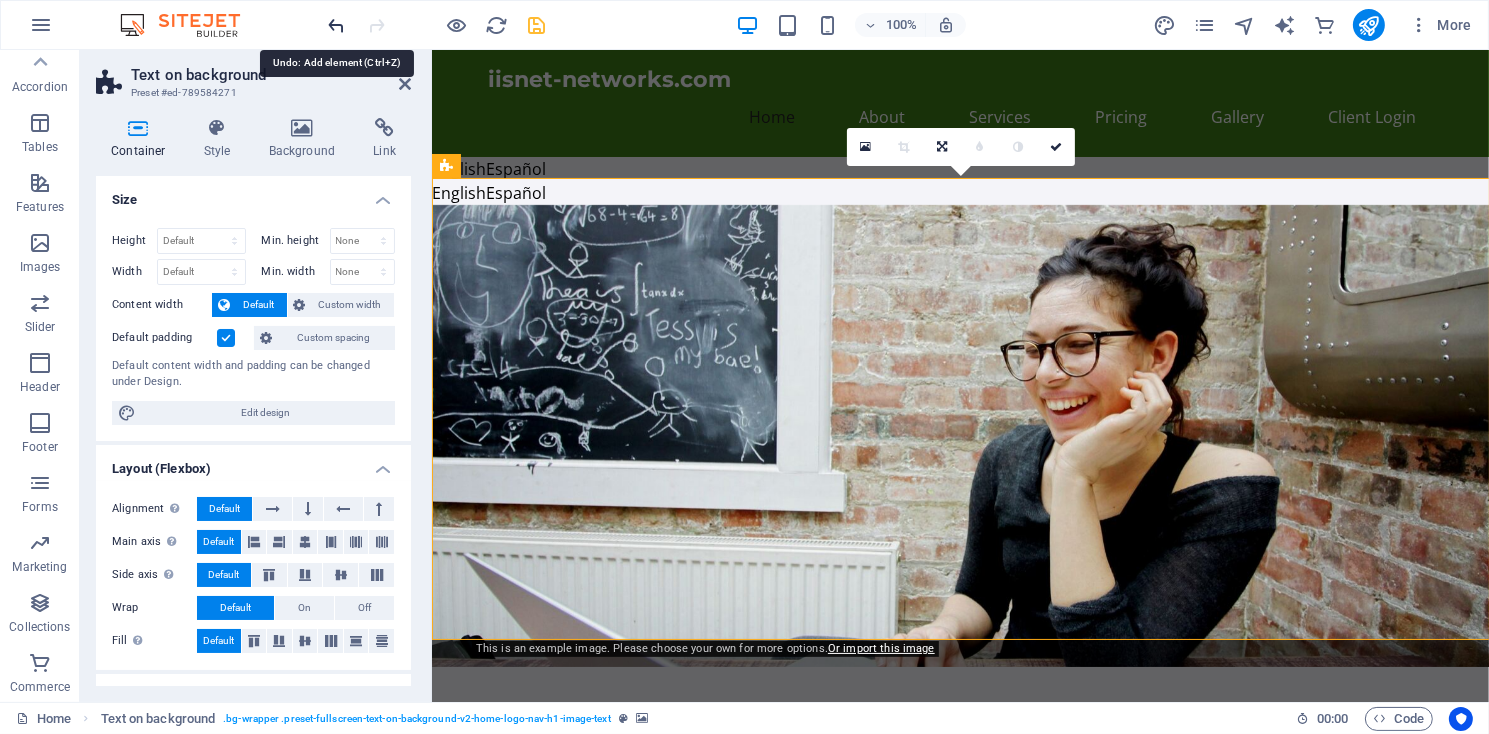 click at bounding box center [337, 25] 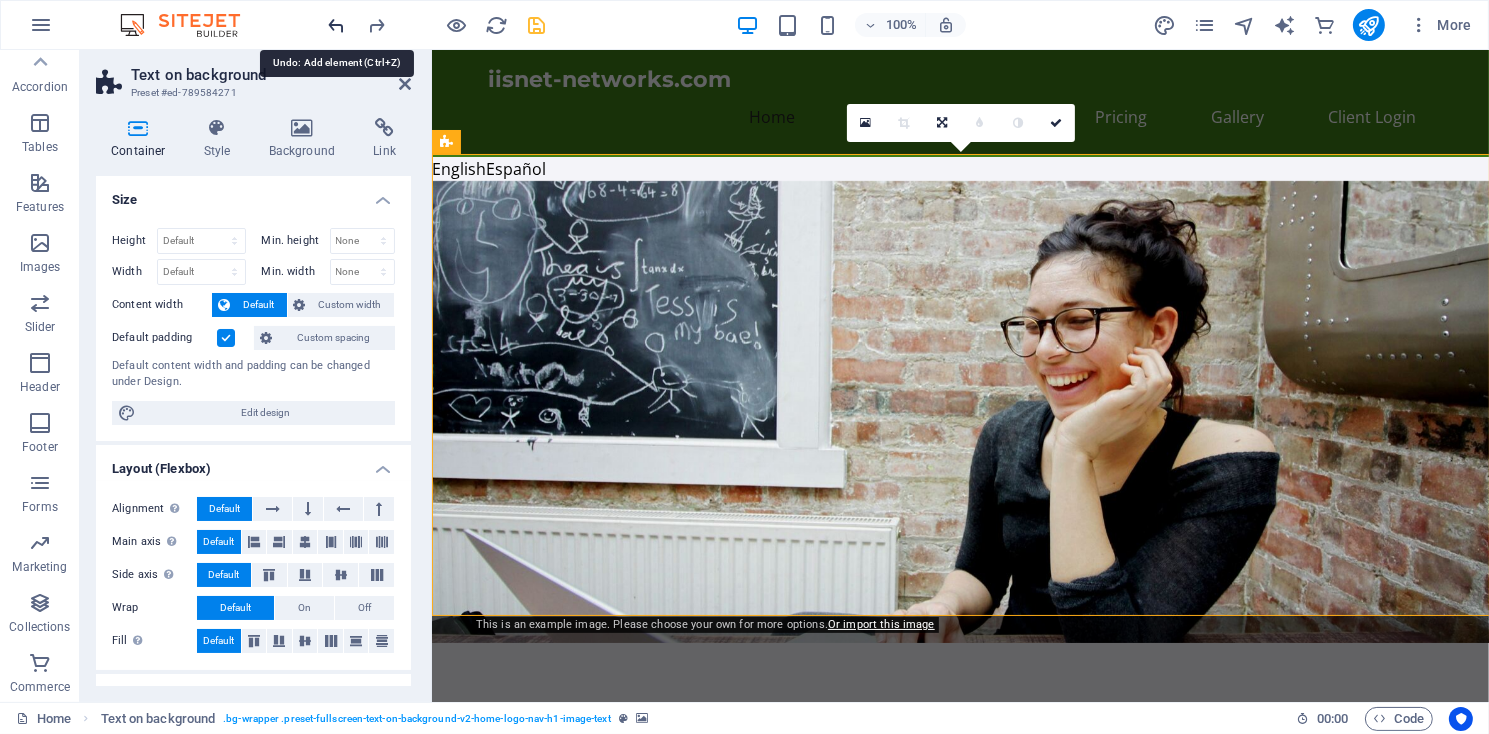 click at bounding box center [337, 25] 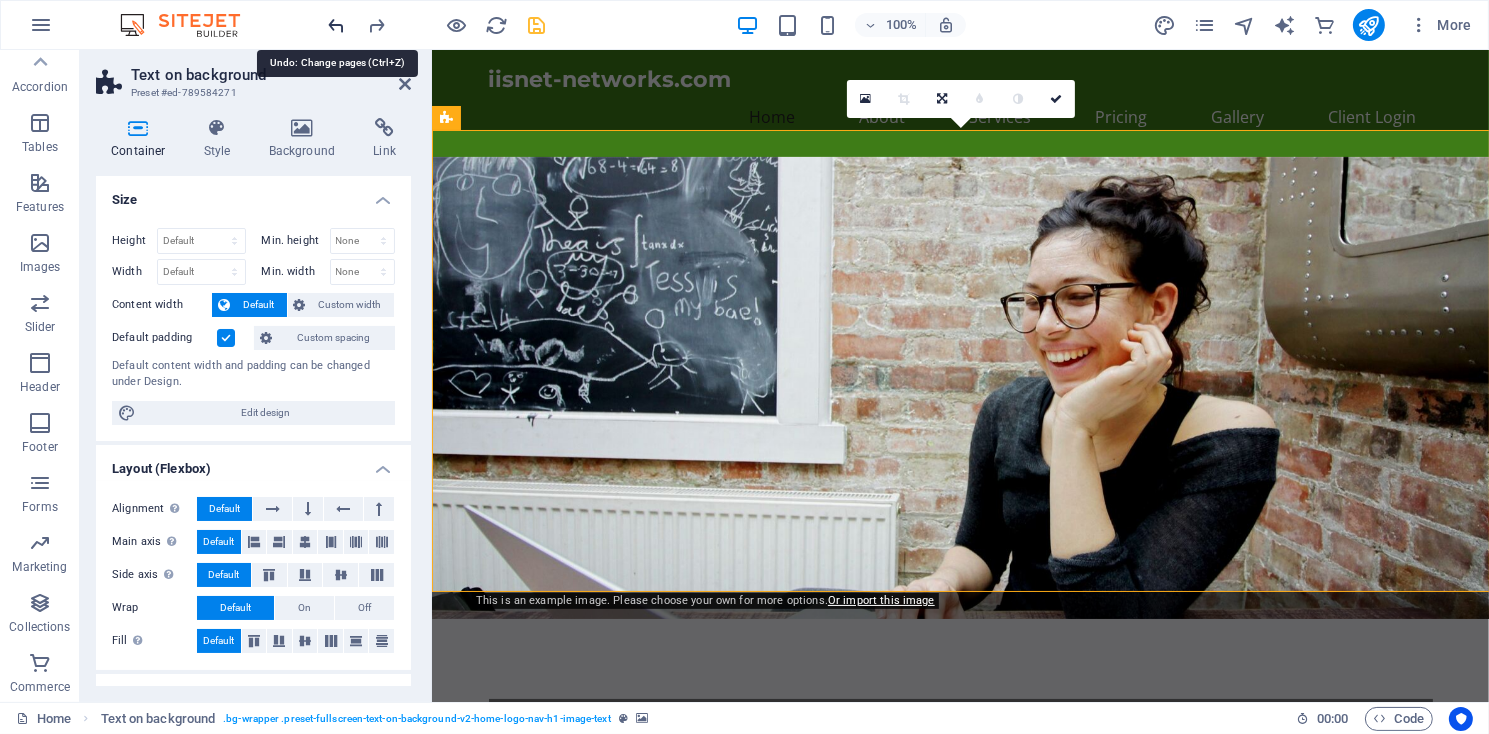 click at bounding box center (337, 25) 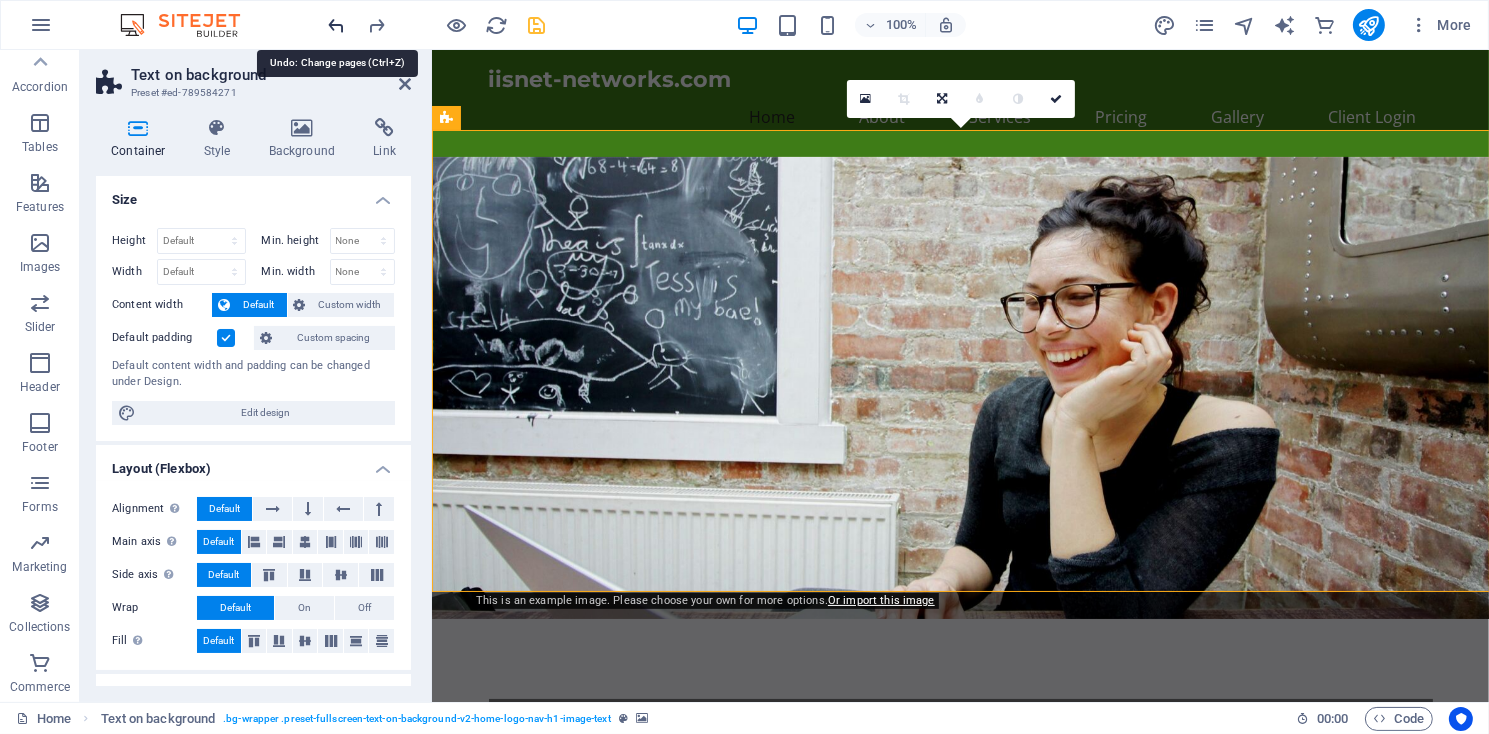 click at bounding box center [337, 25] 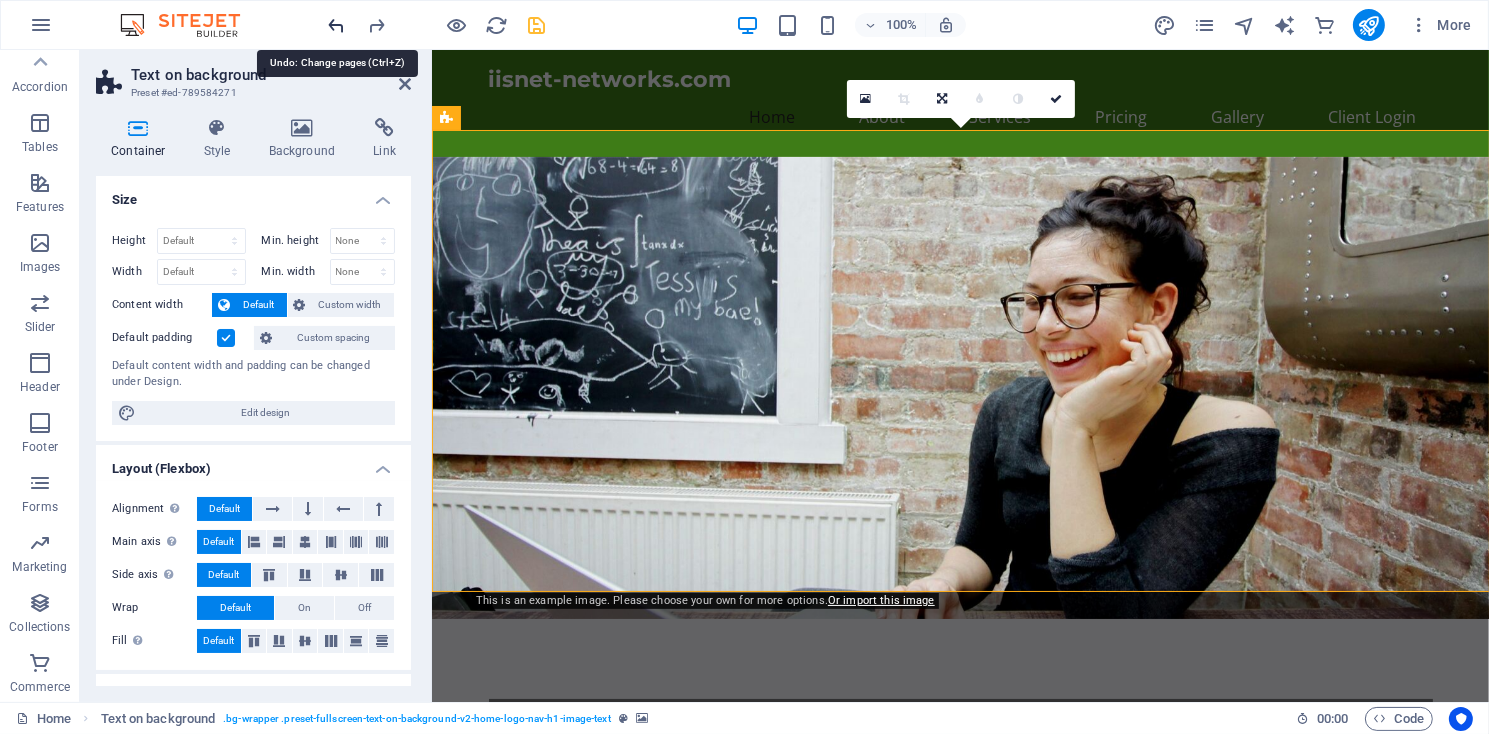 click at bounding box center [337, 25] 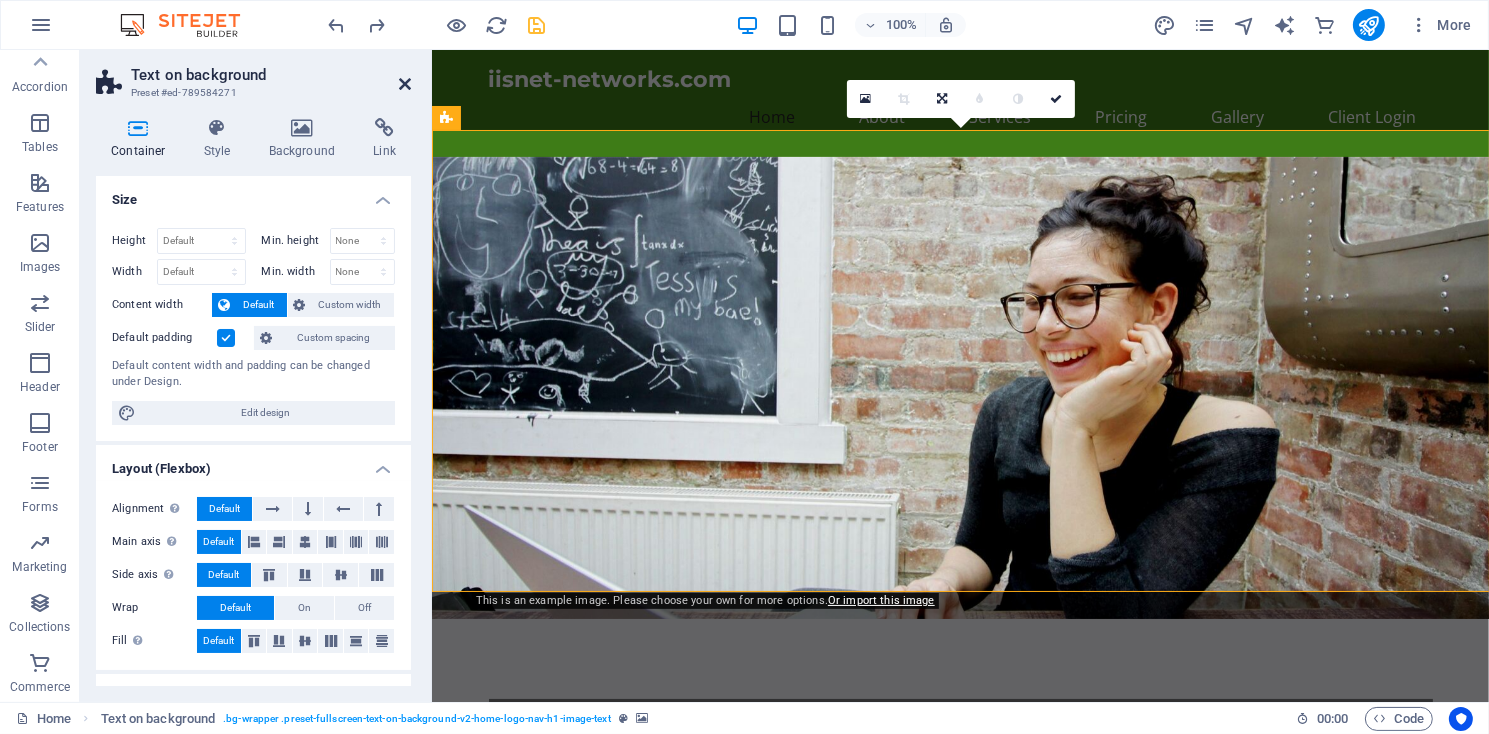 click at bounding box center [405, 84] 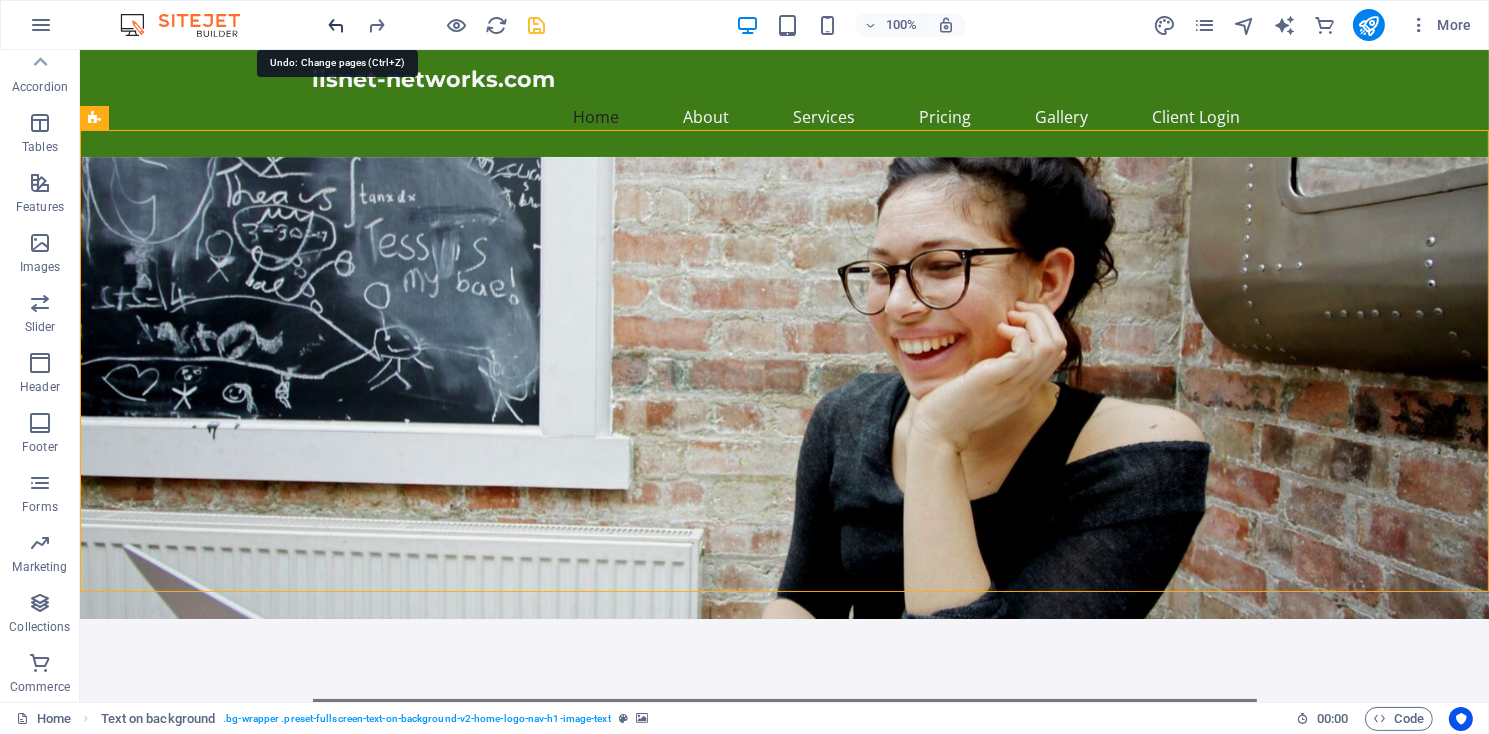 click at bounding box center (337, 25) 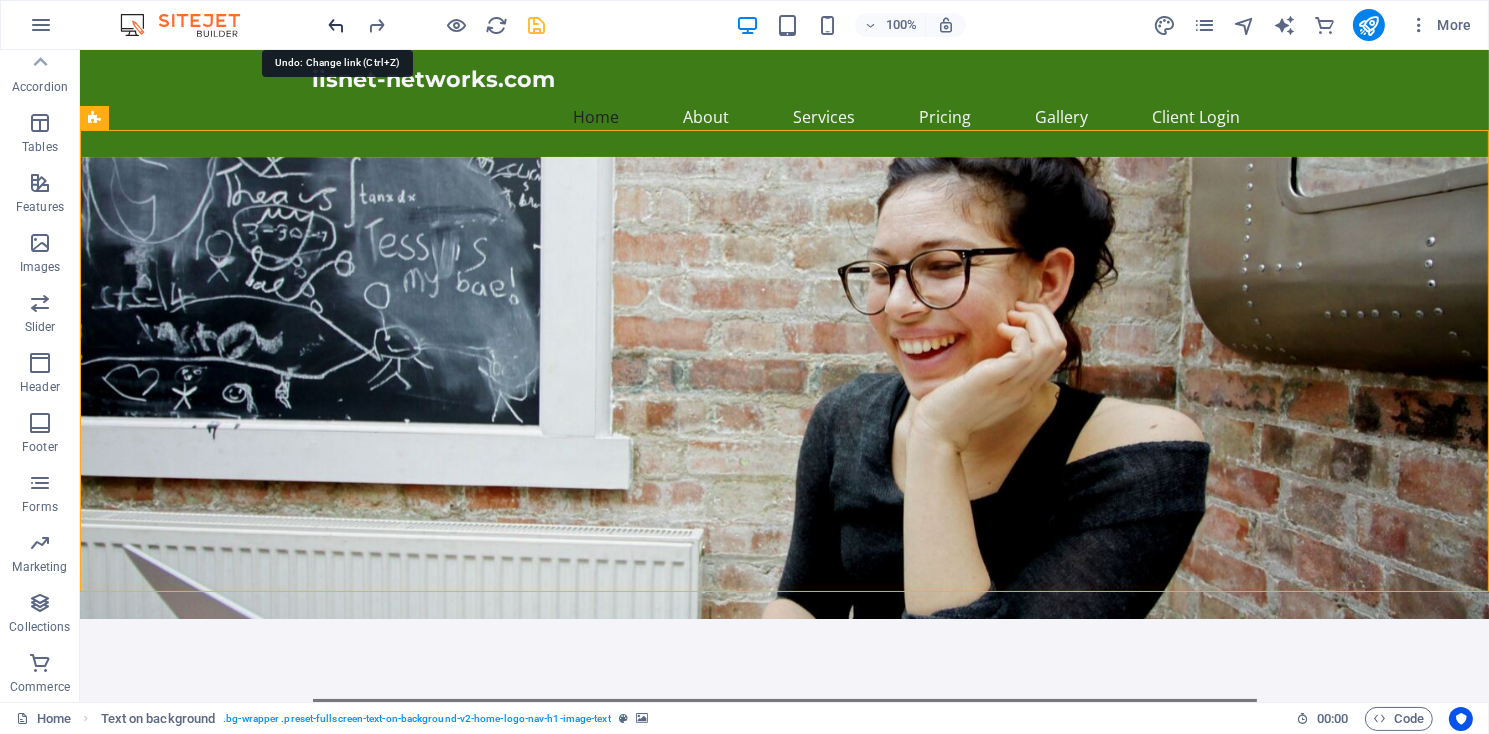 click at bounding box center [337, 25] 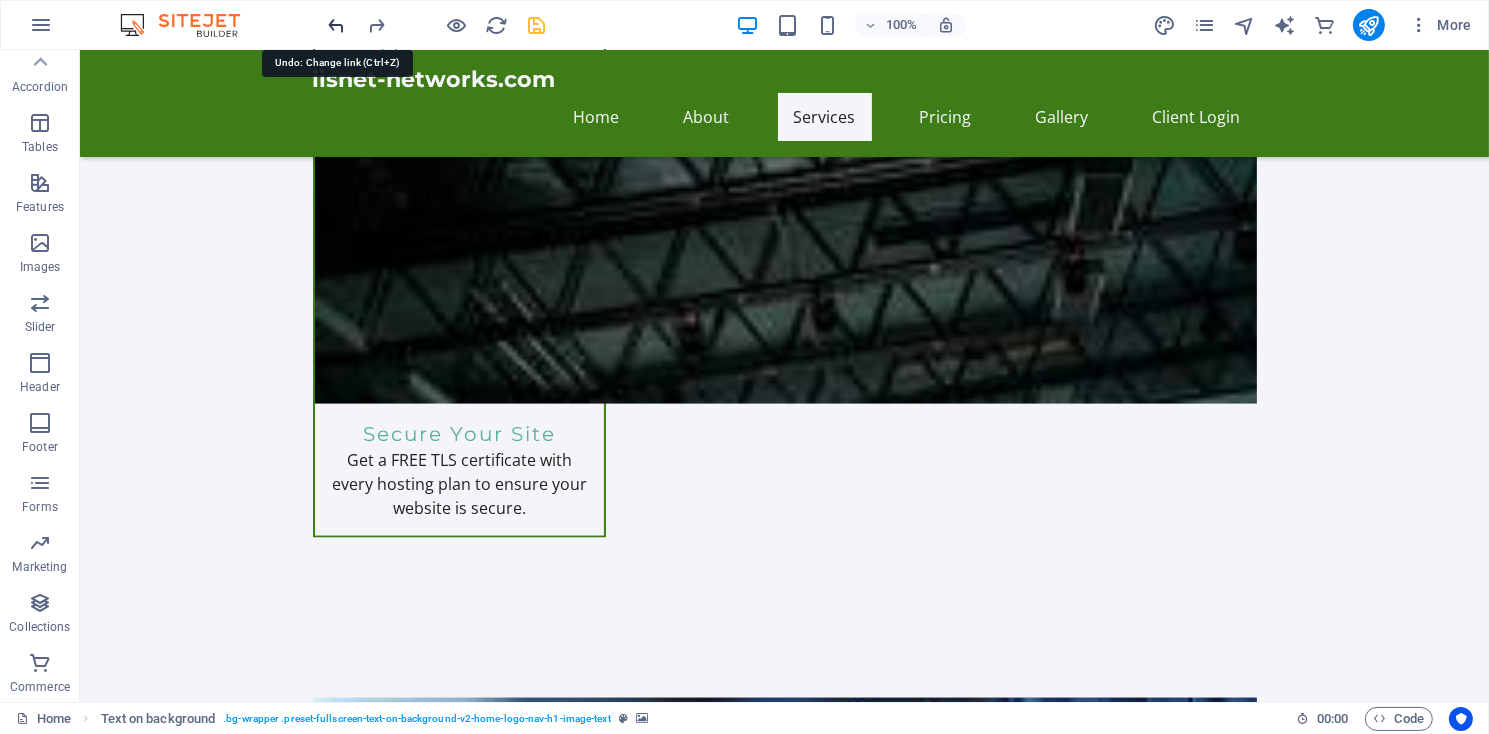 scroll, scrollTop: 3565, scrollLeft: 0, axis: vertical 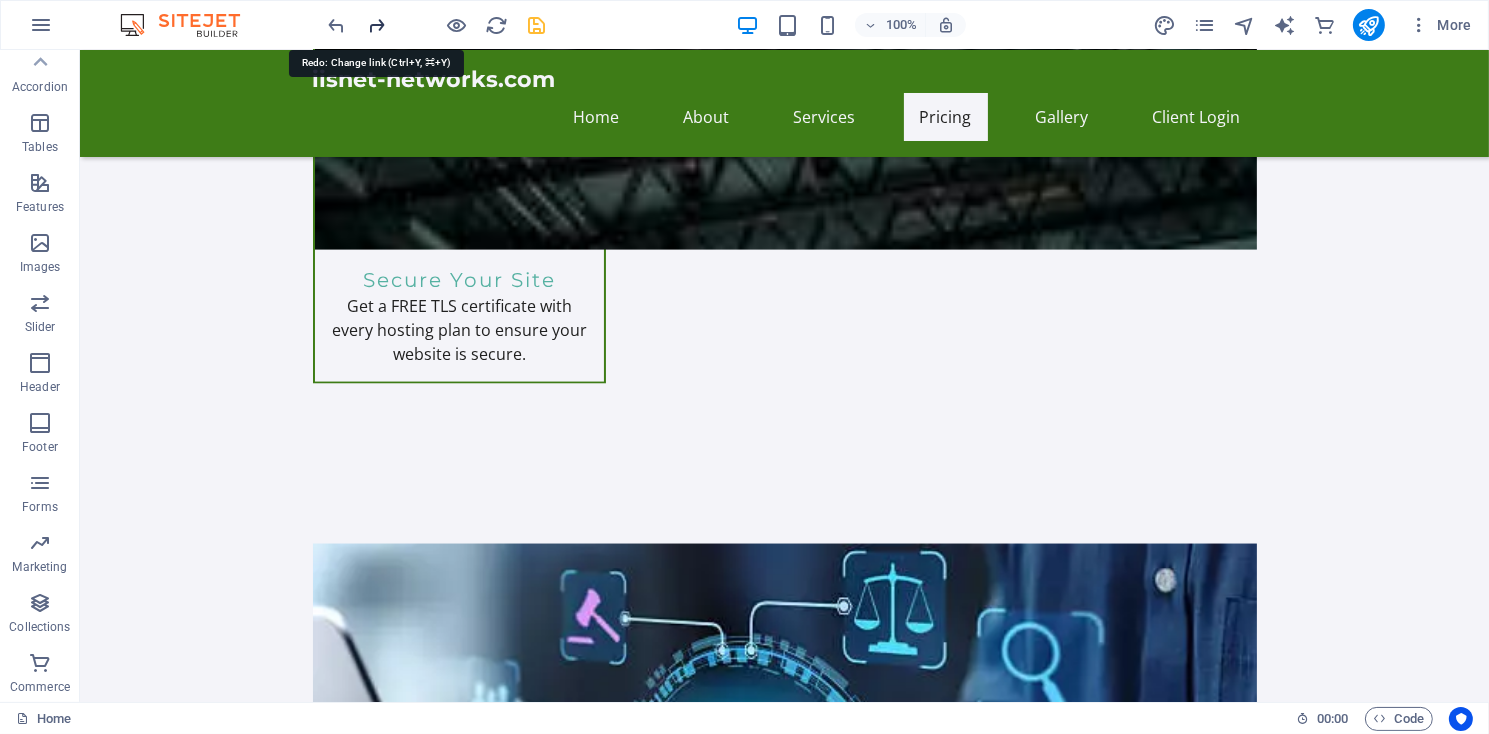 click at bounding box center [377, 25] 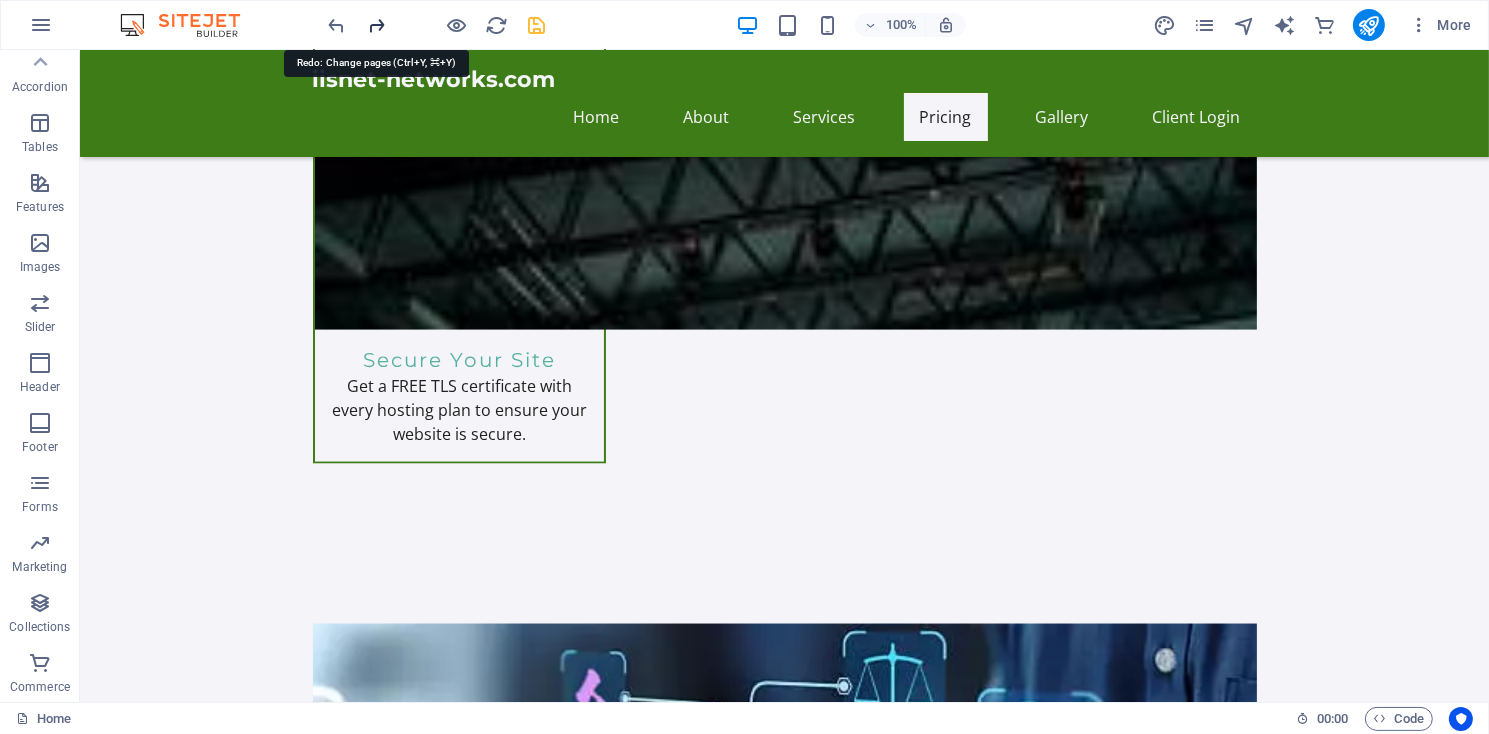 click at bounding box center [377, 25] 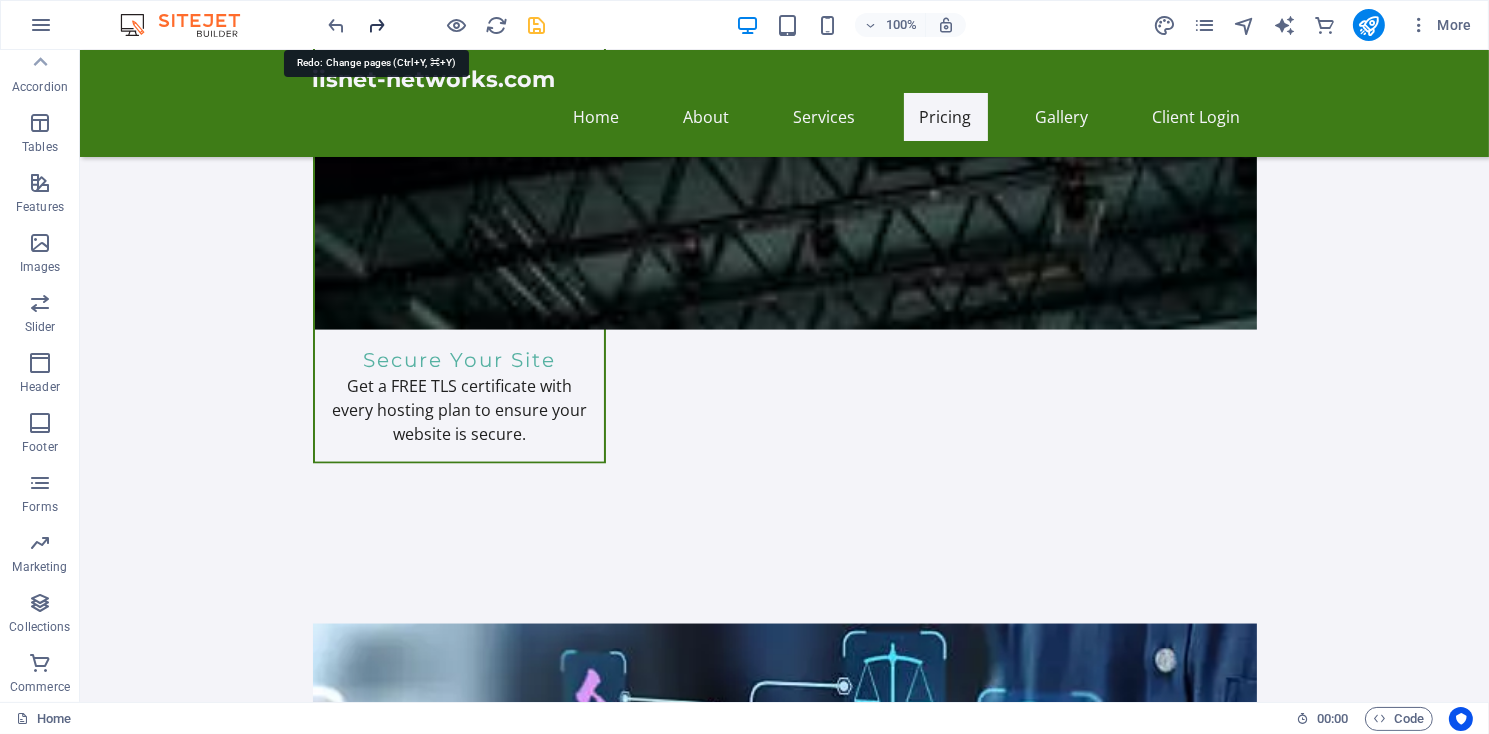 click at bounding box center [377, 25] 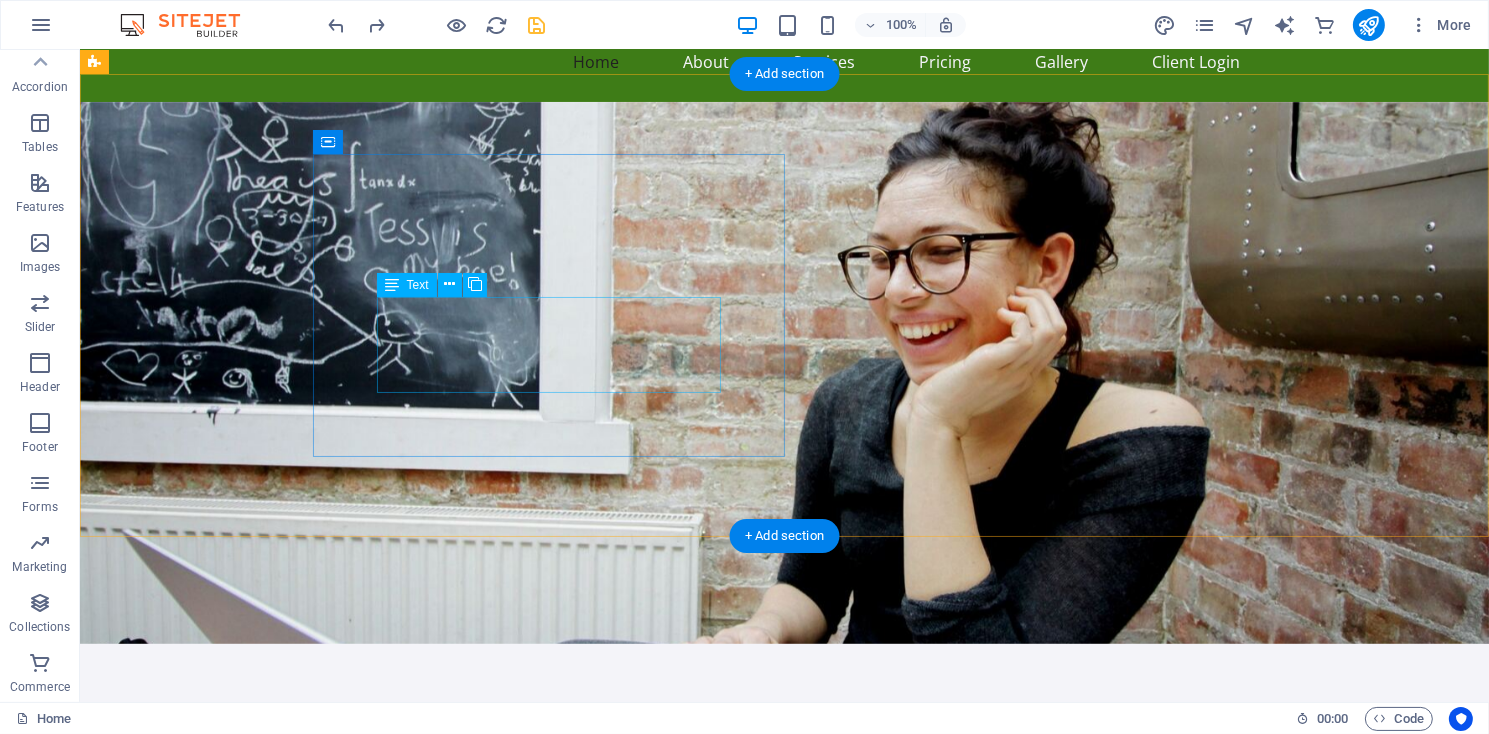 scroll, scrollTop: 0, scrollLeft: 0, axis: both 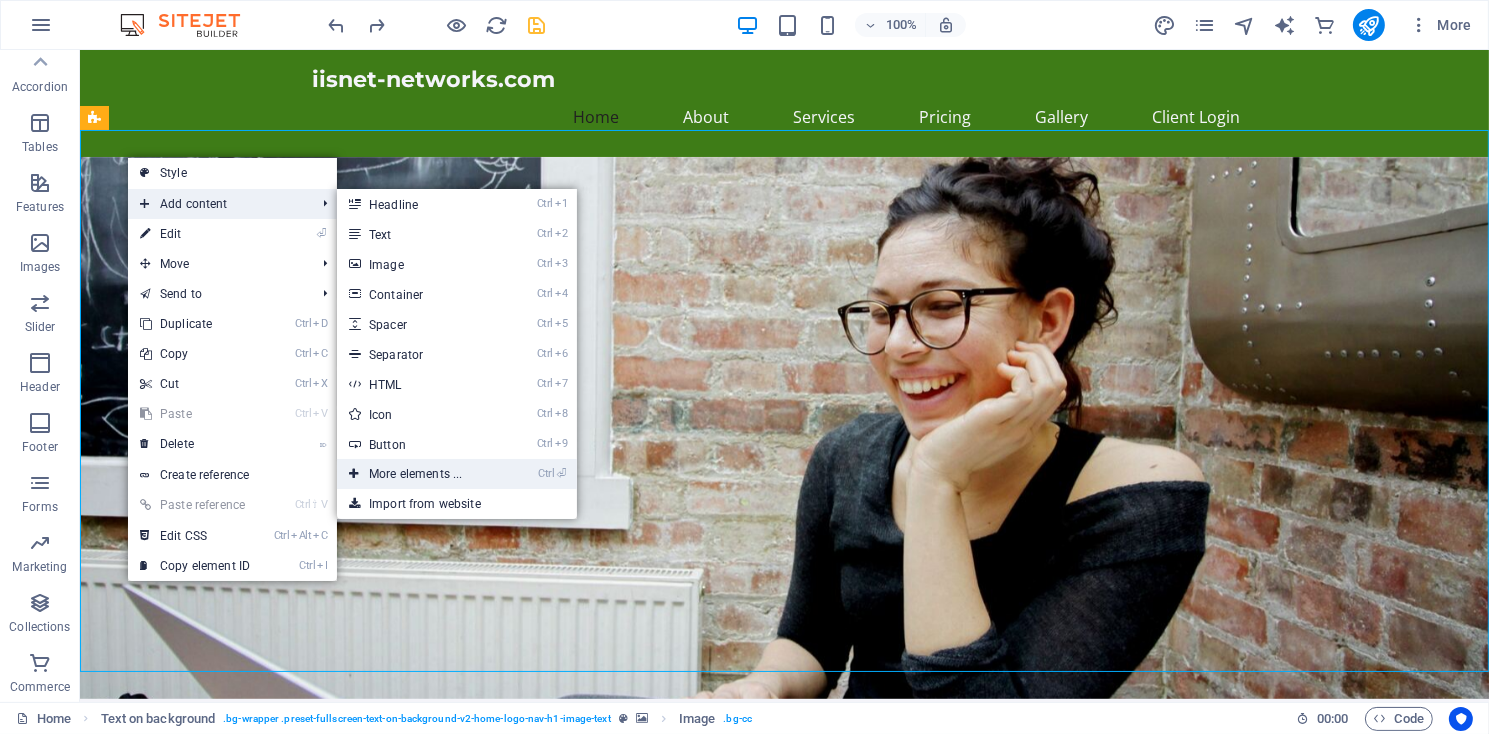 click on "Ctrl ⏎  More elements ..." at bounding box center [419, 474] 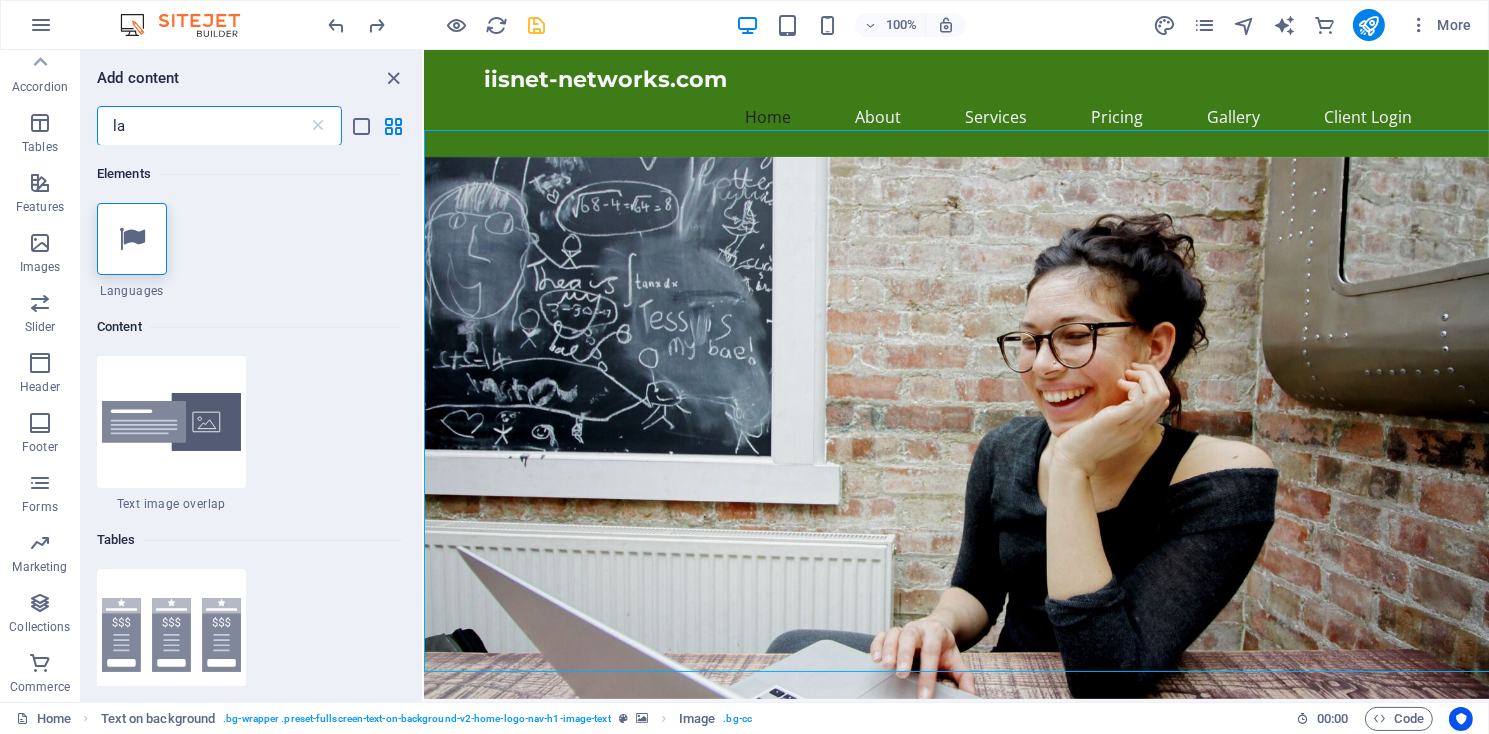 scroll, scrollTop: 307, scrollLeft: 0, axis: vertical 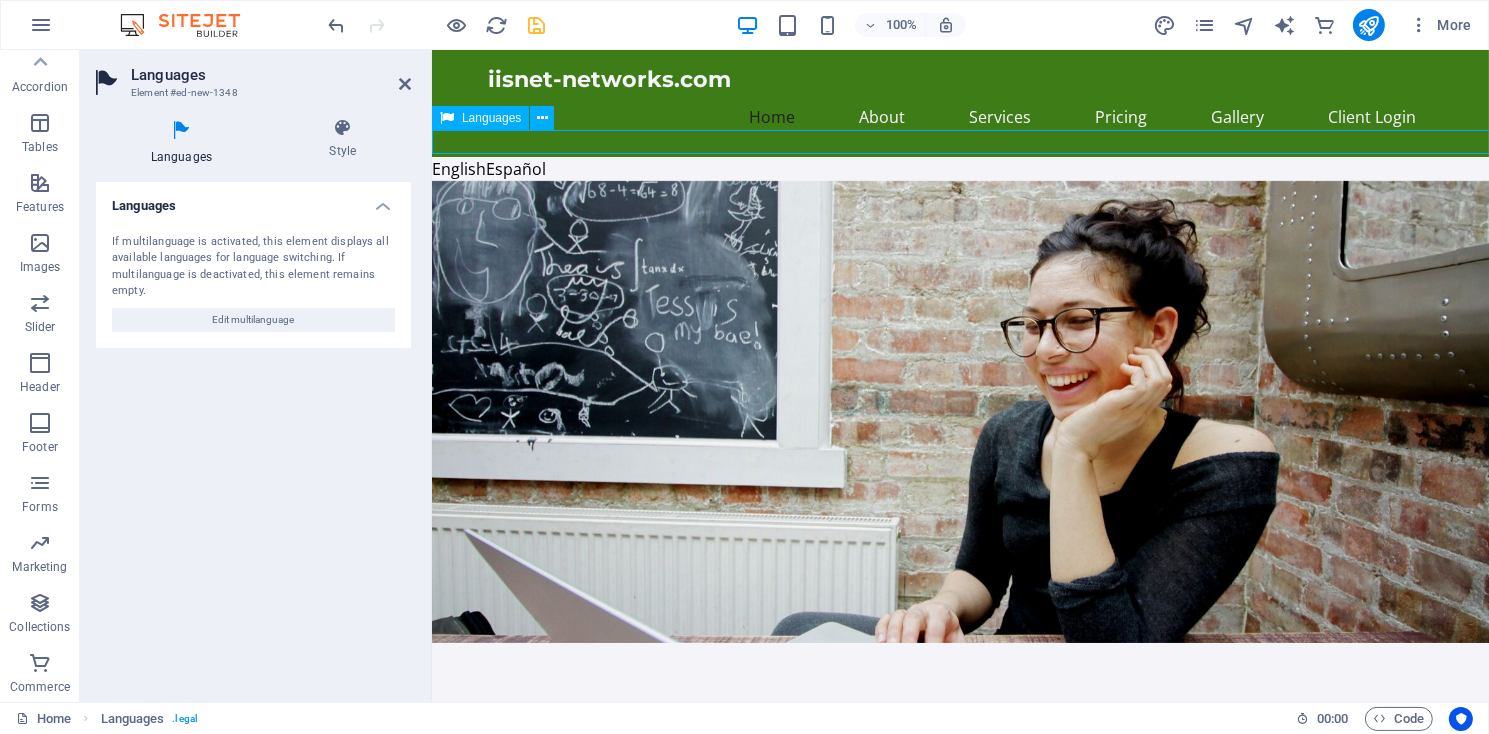 click on "English Español" at bounding box center (959, 169) 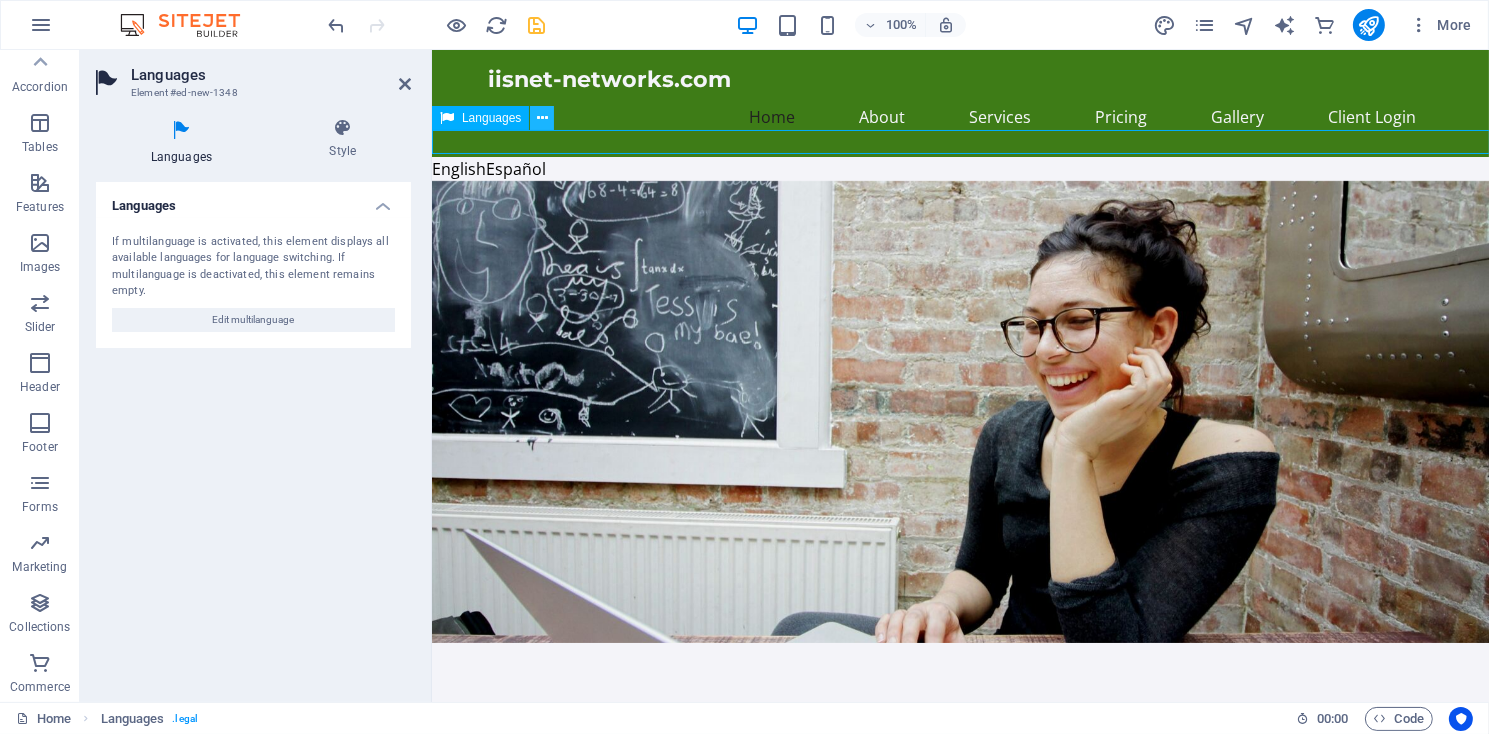 click at bounding box center [542, 118] 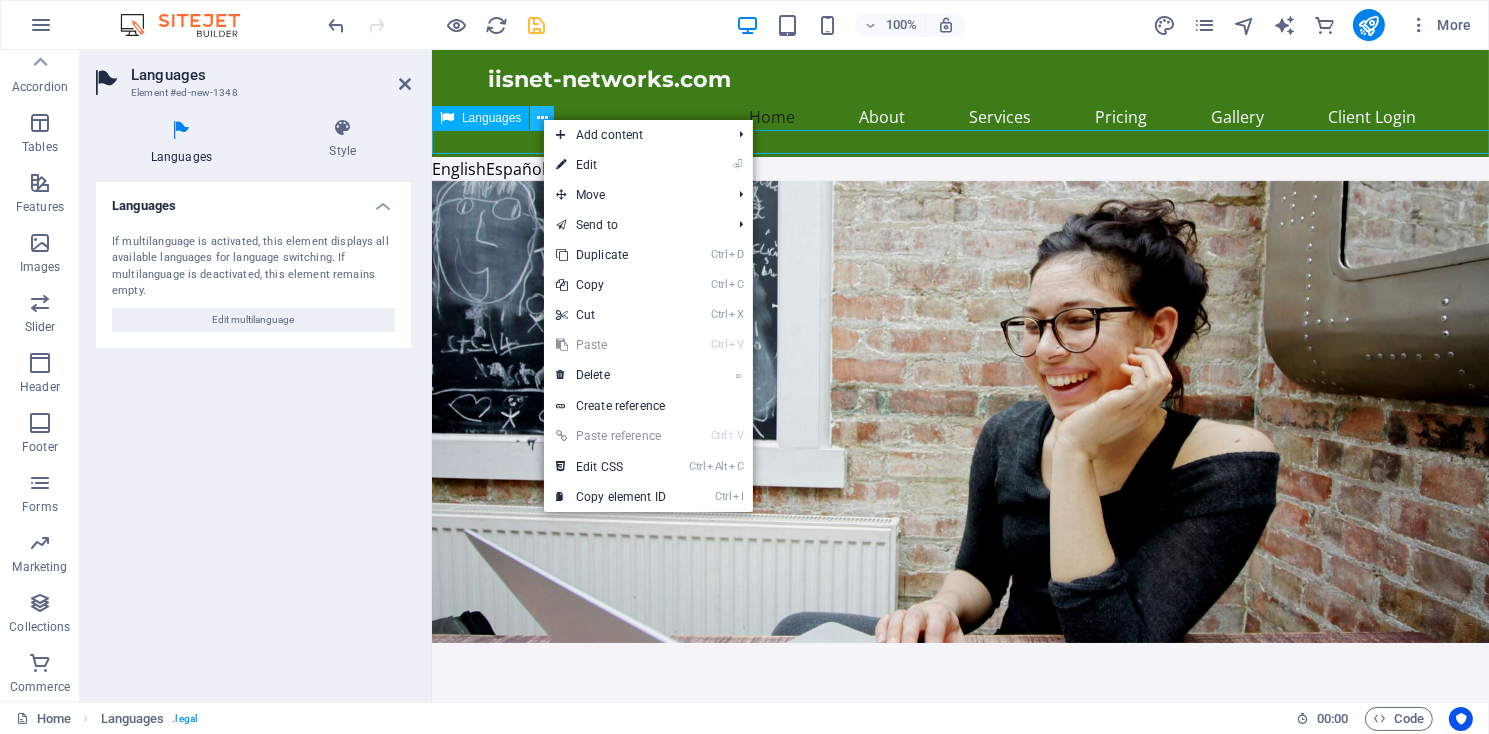 click at bounding box center (542, 118) 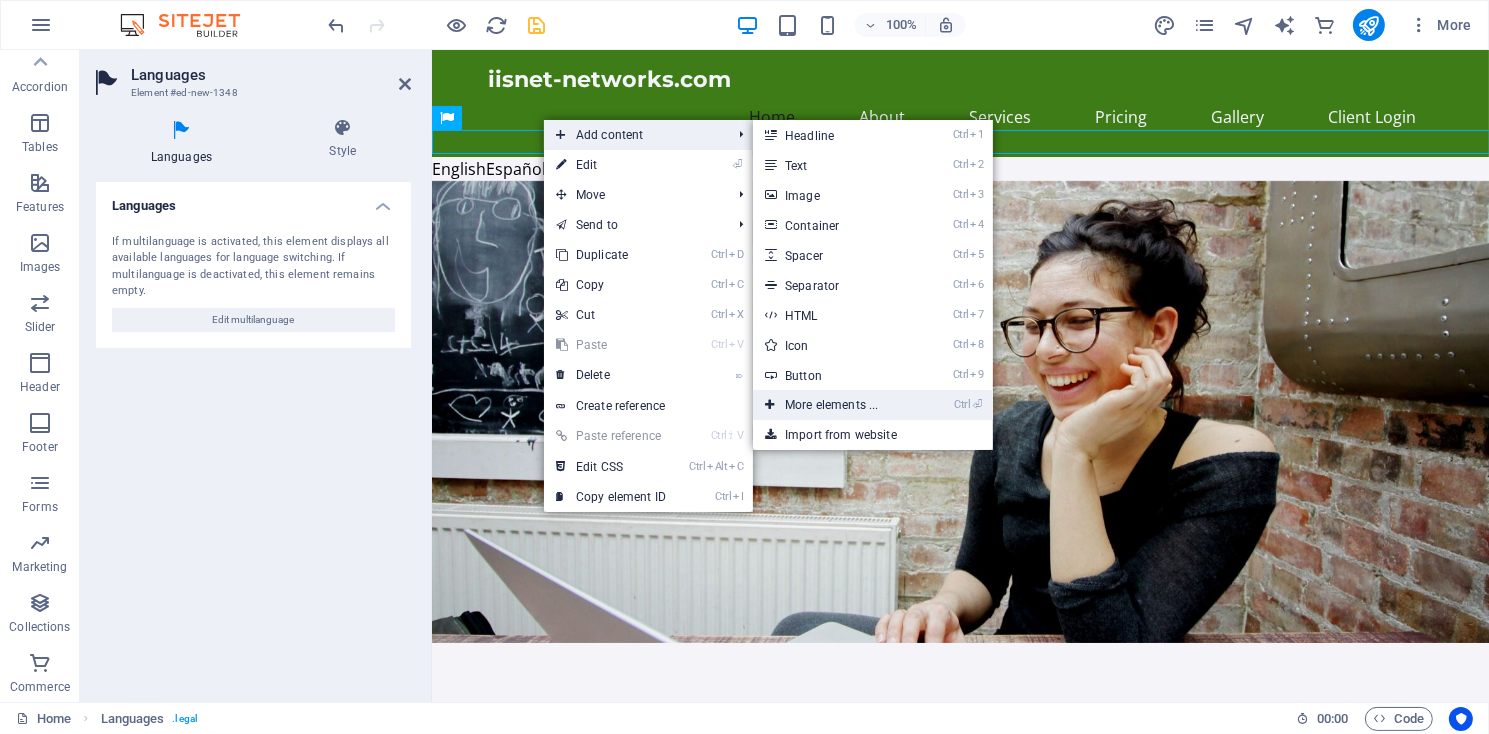 click on "Ctrl ⏎  More elements ..." at bounding box center (835, 405) 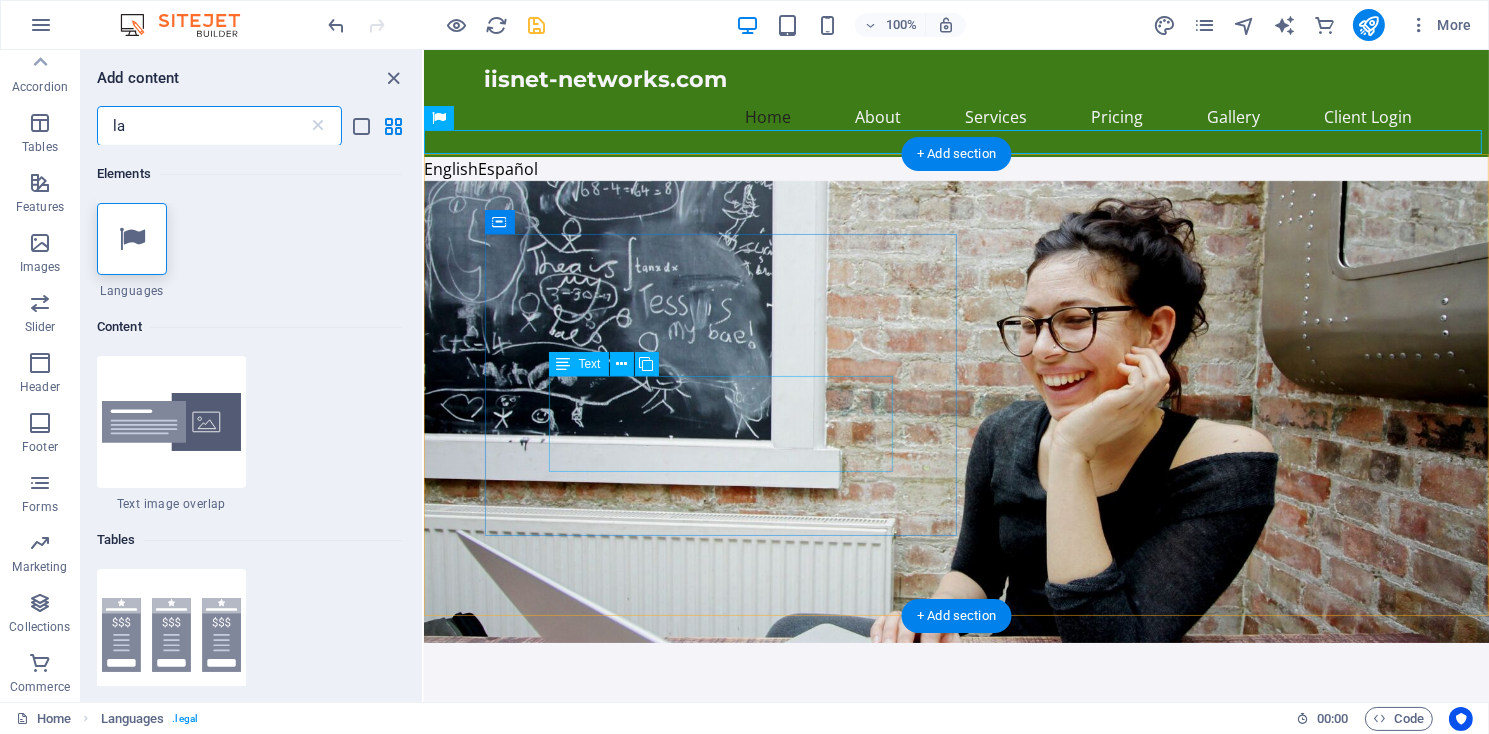 scroll, scrollTop: 307, scrollLeft: 0, axis: vertical 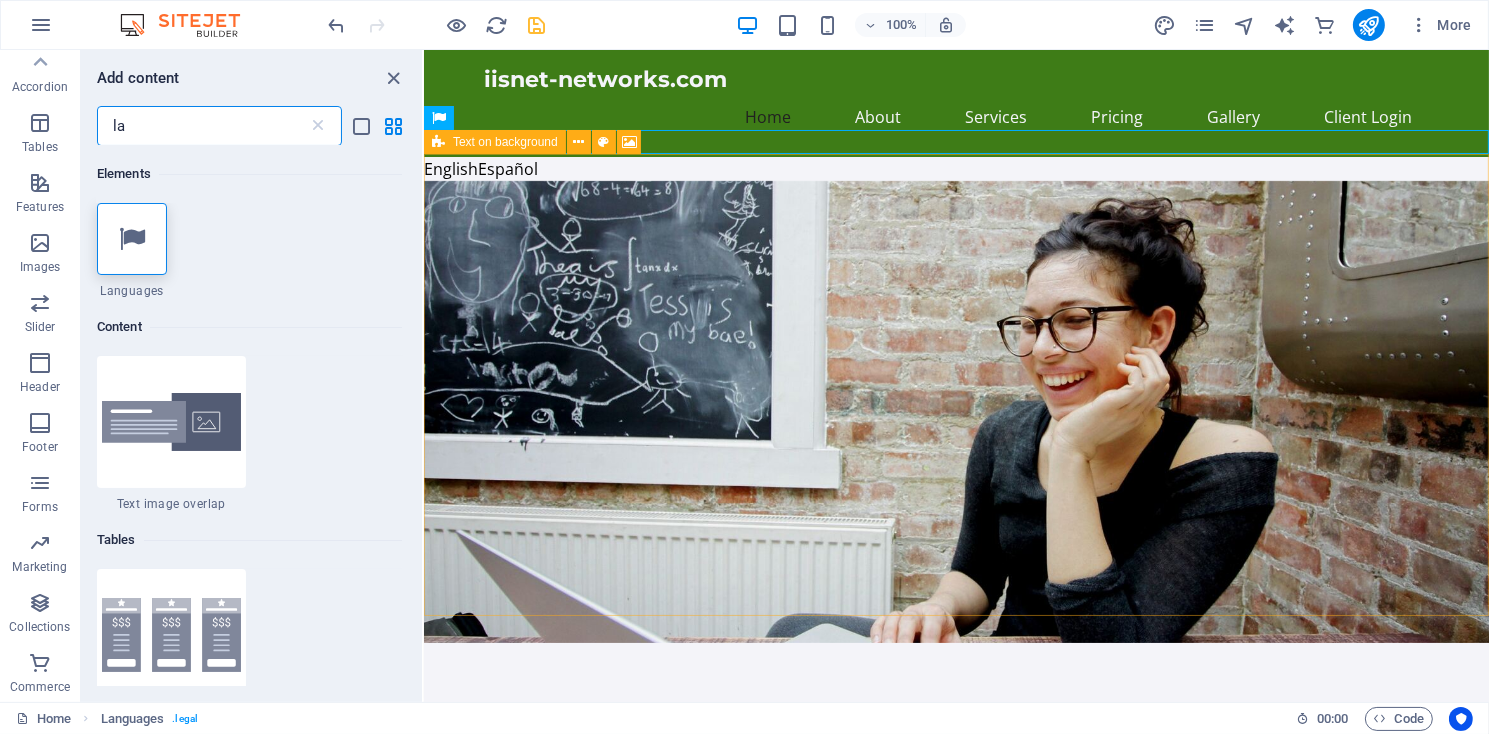 click on "Text on background" at bounding box center [505, 142] 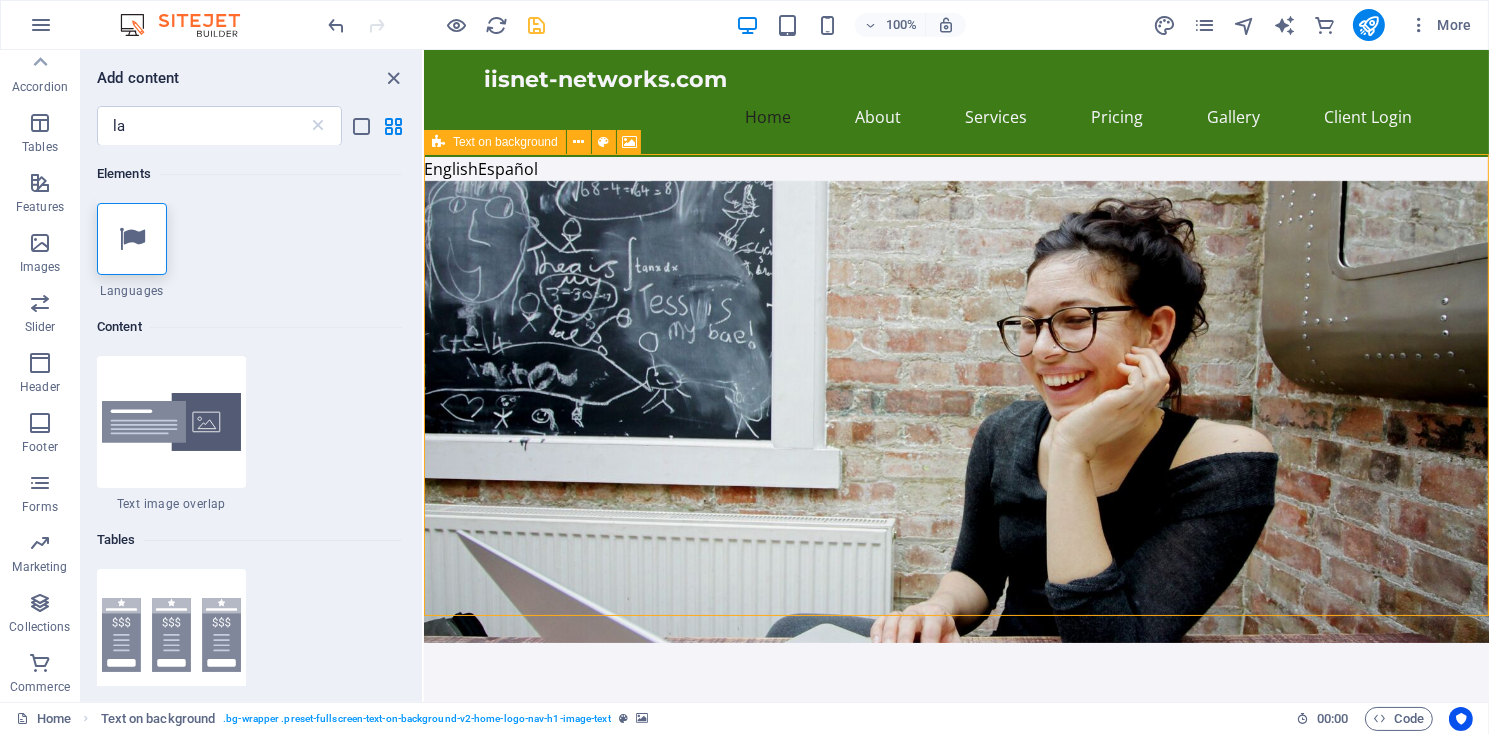 click on "Text on background" at bounding box center [505, 142] 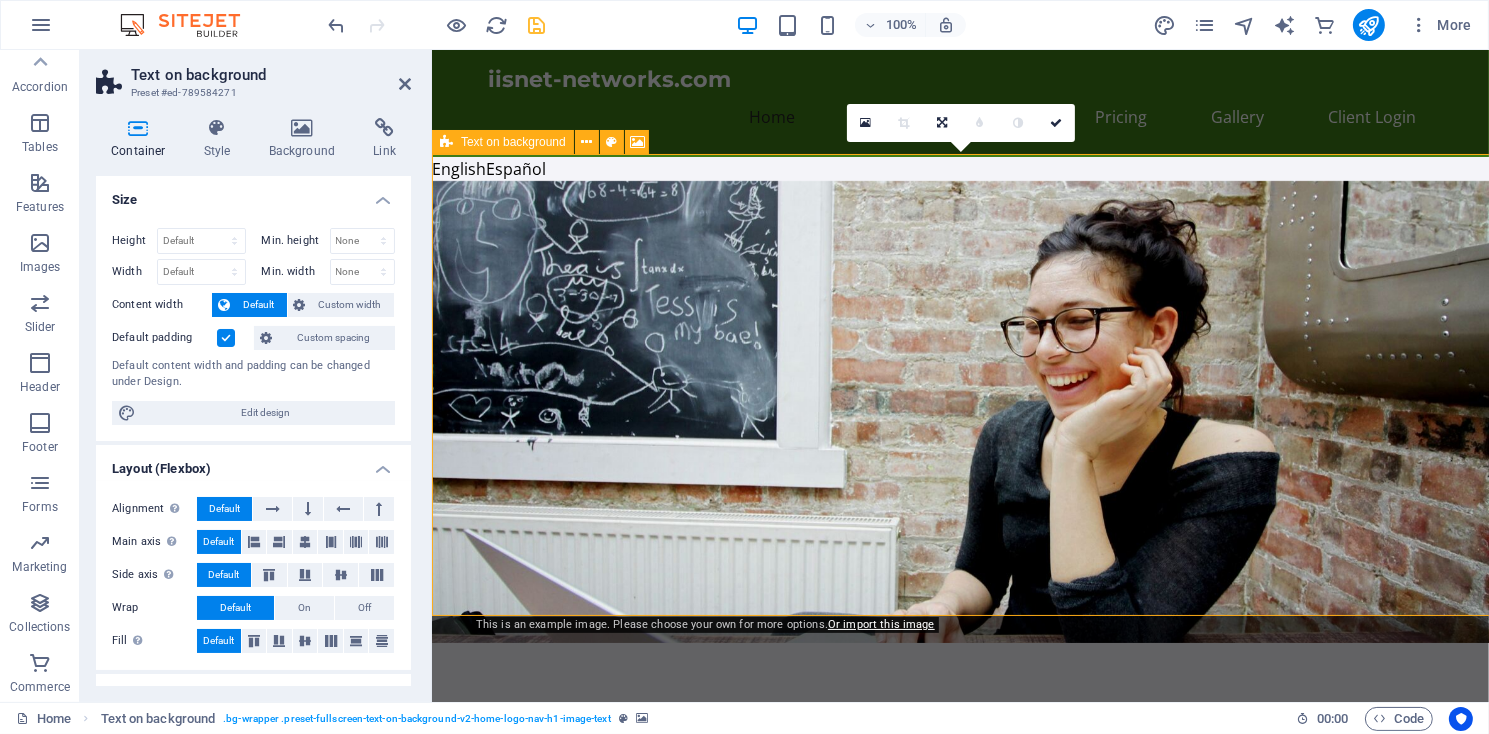 scroll, scrollTop: 307, scrollLeft: 0, axis: vertical 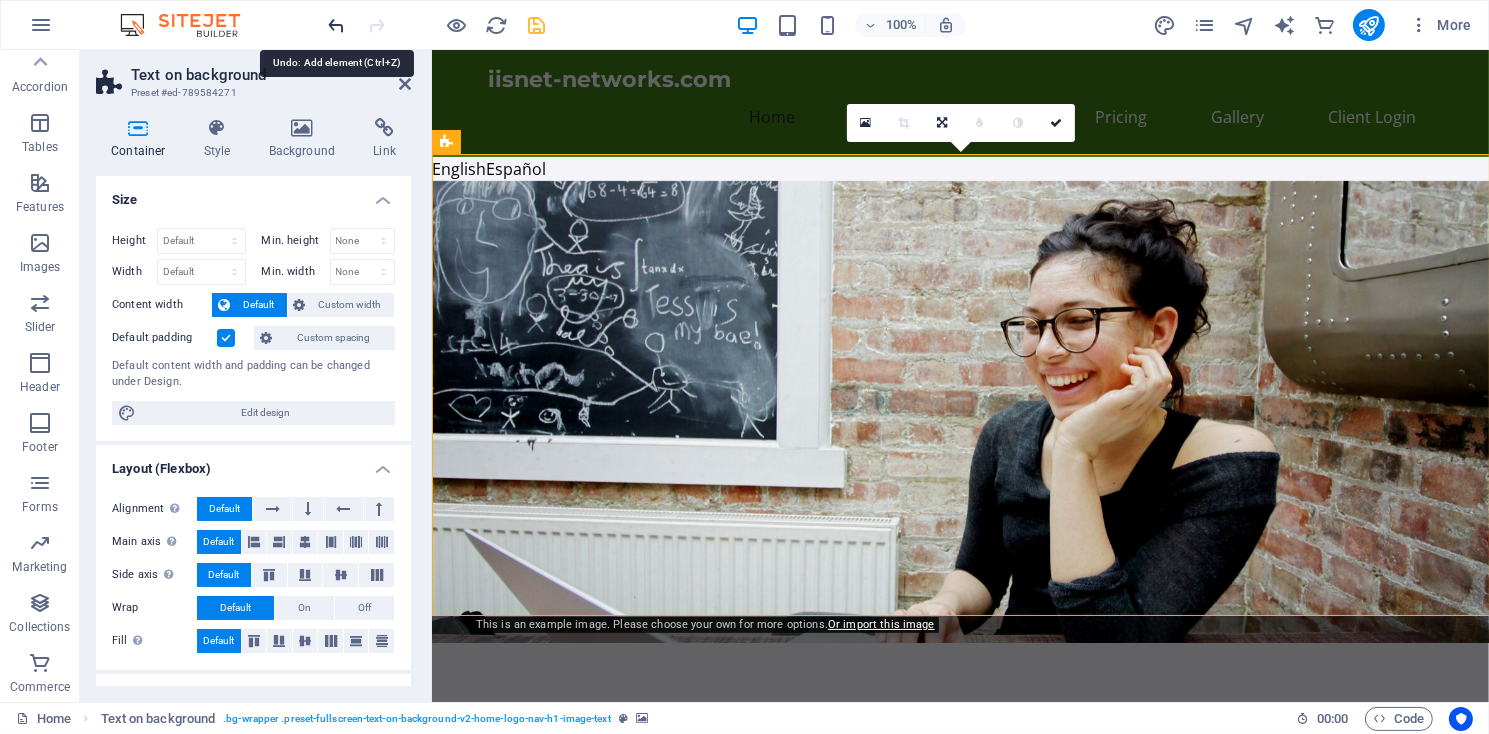 click at bounding box center [337, 25] 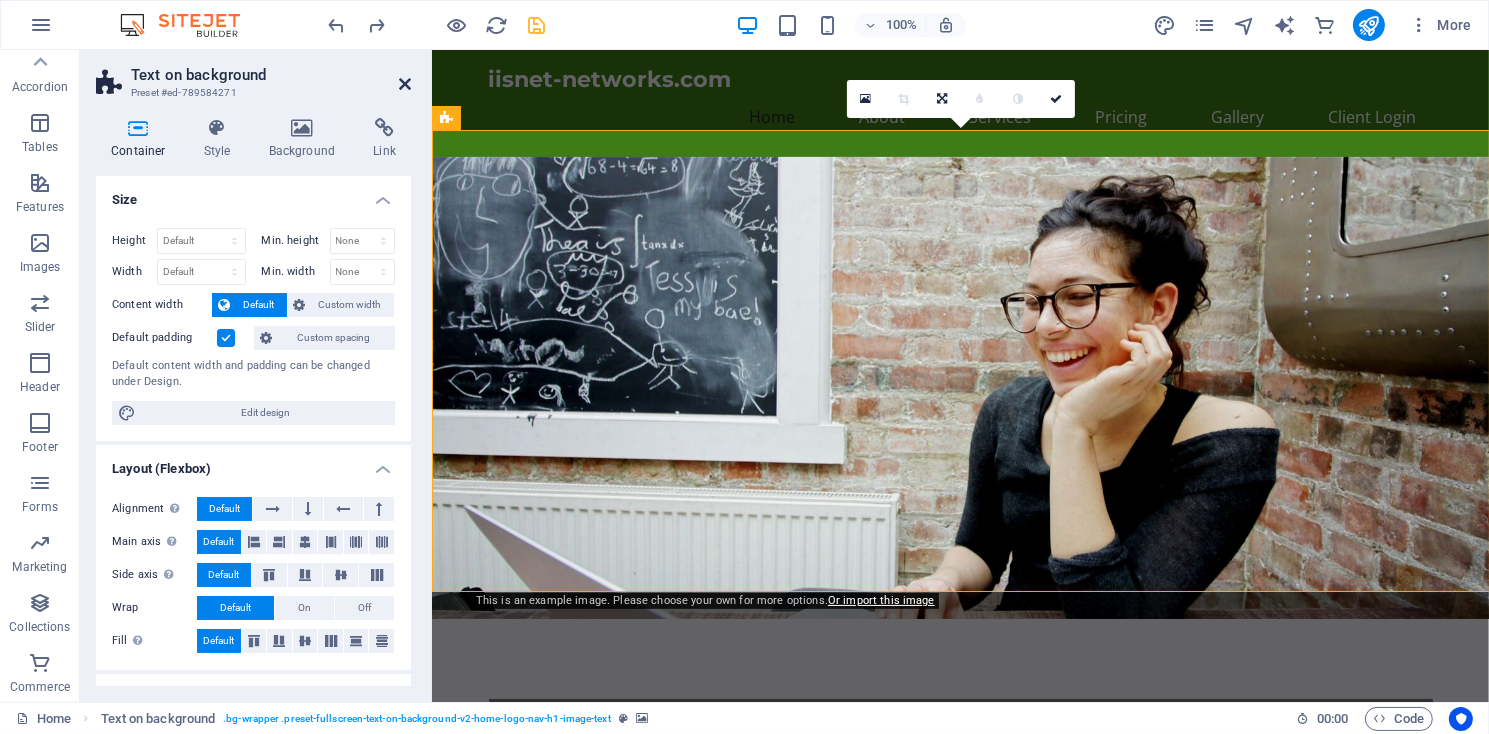 click at bounding box center (405, 84) 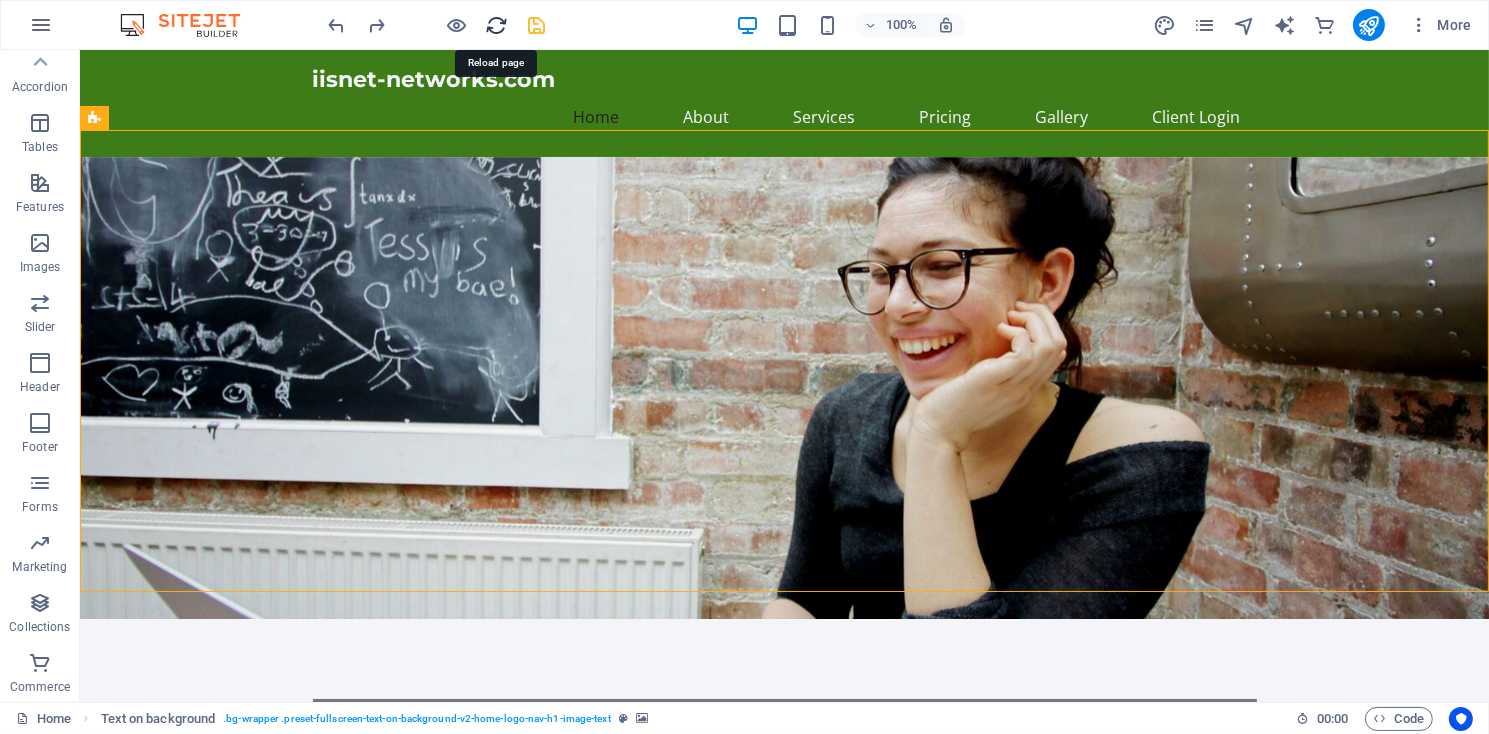 click at bounding box center [497, 25] 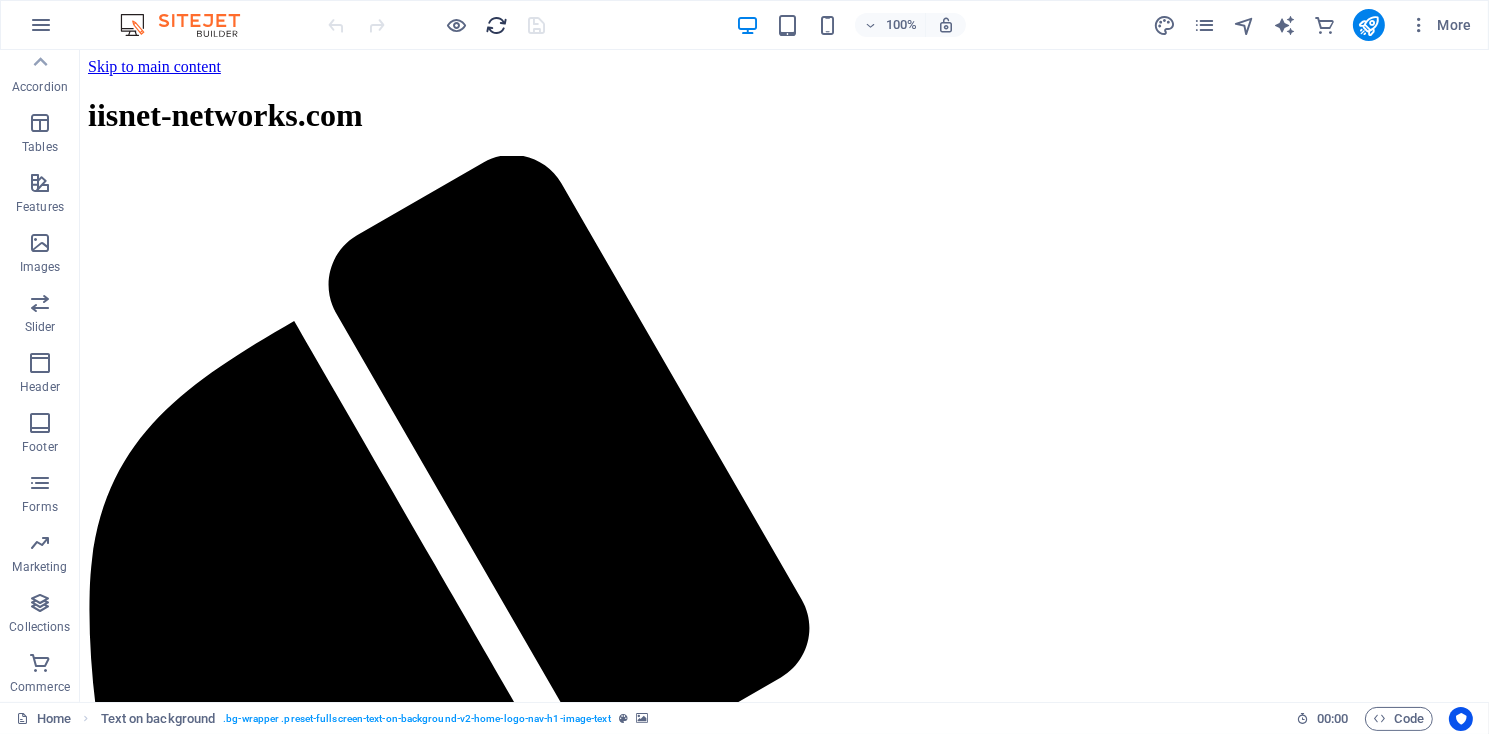 scroll, scrollTop: 0, scrollLeft: 0, axis: both 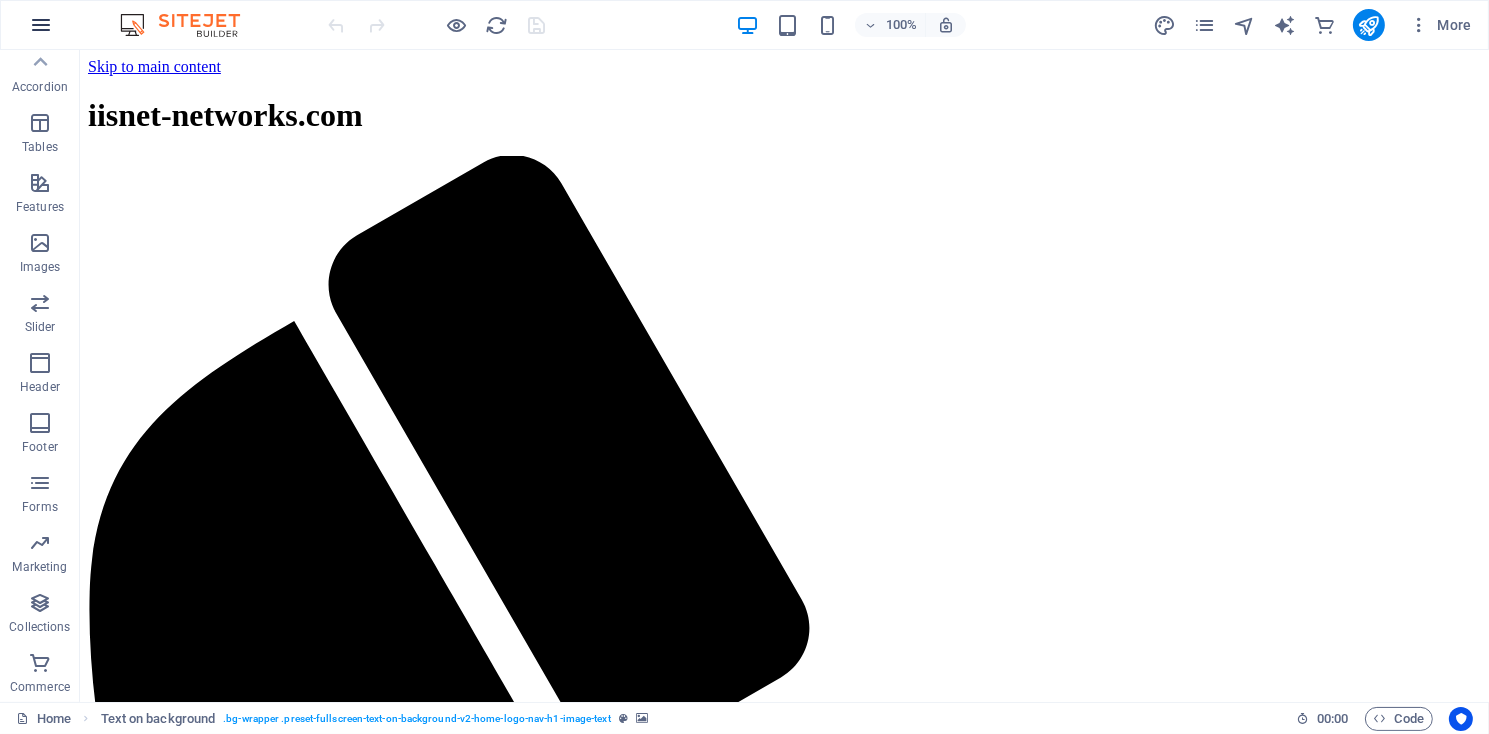 click at bounding box center (41, 25) 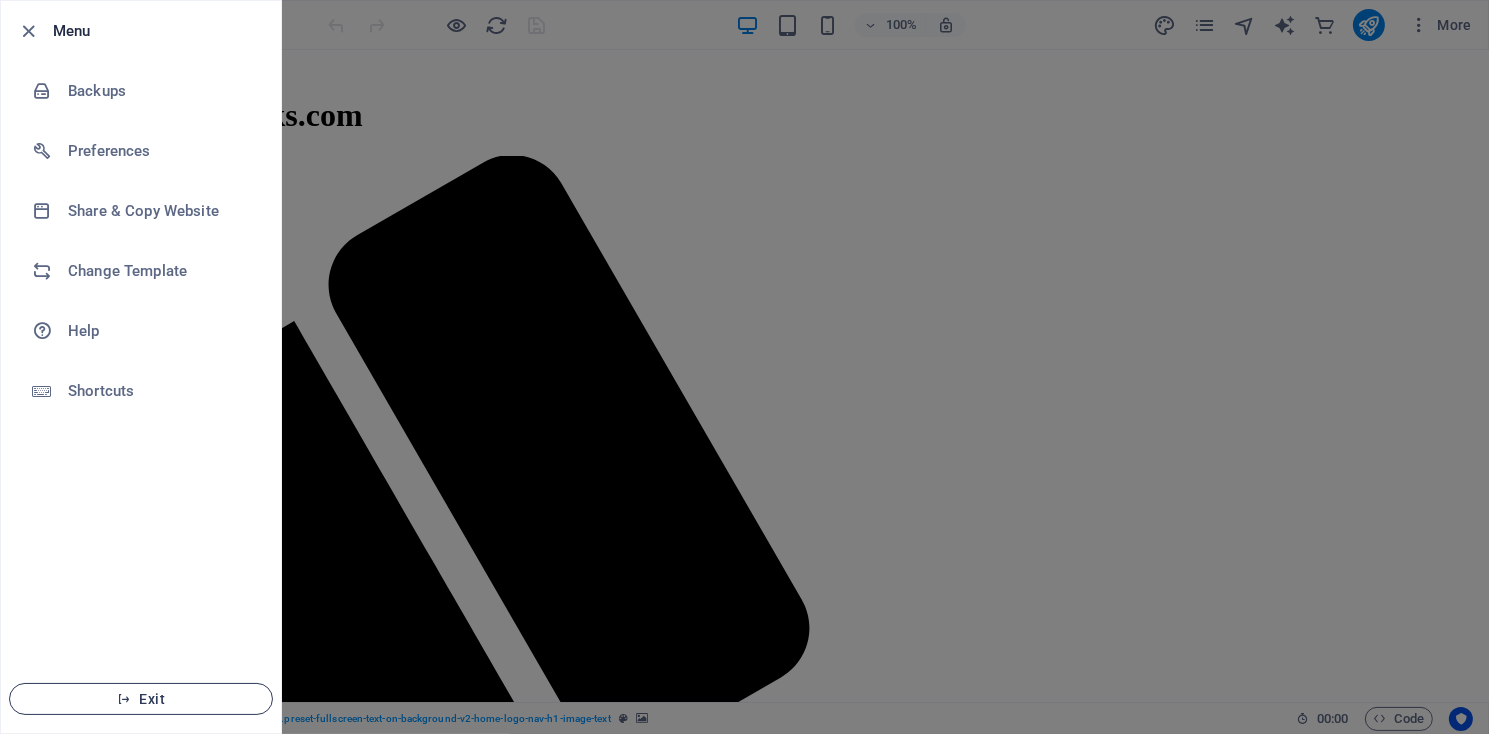 click on "Exit" at bounding box center [141, 699] 